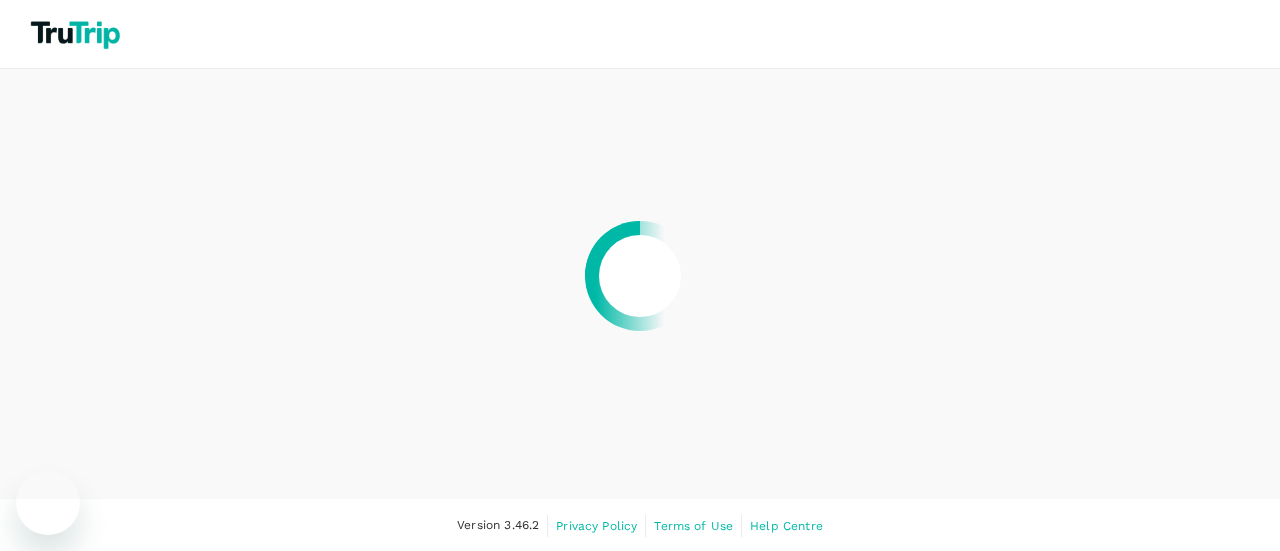 scroll, scrollTop: 0, scrollLeft: 0, axis: both 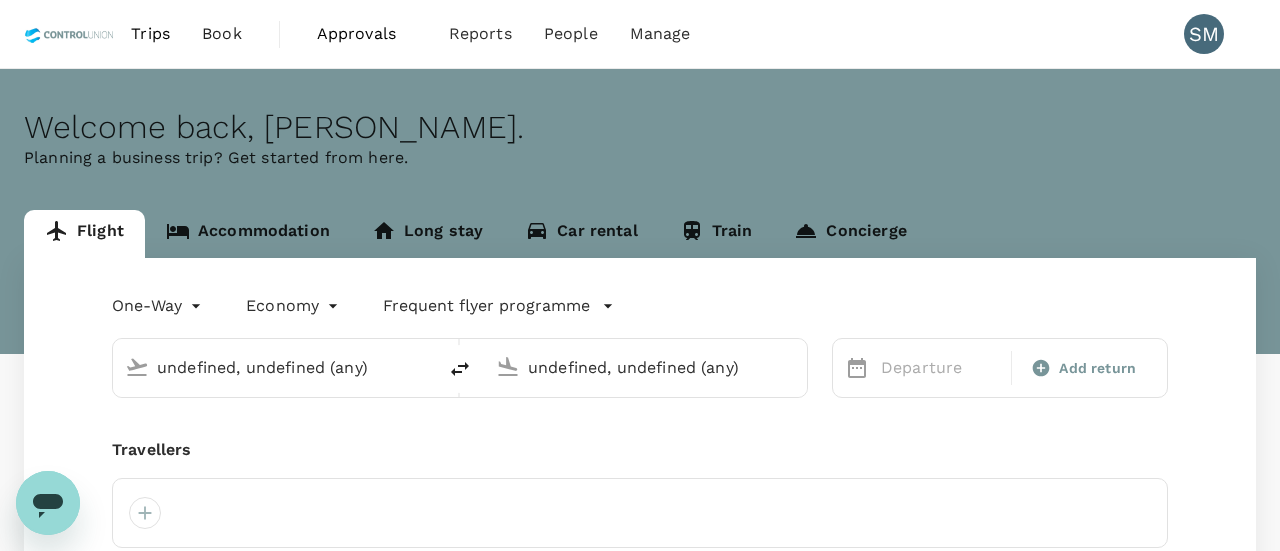 type 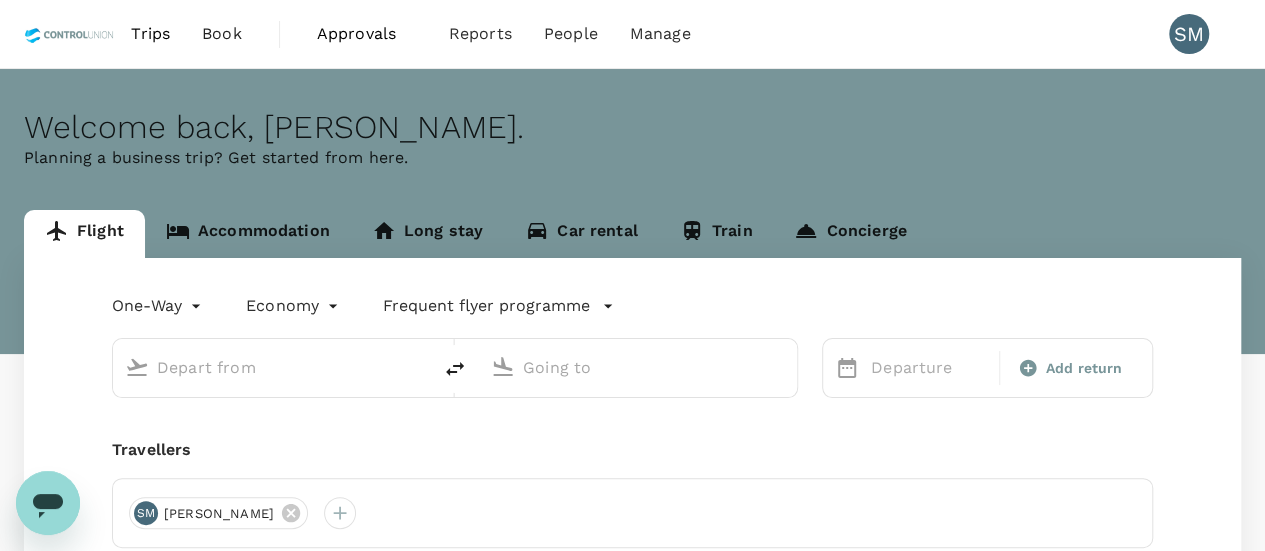 type on "roundtrip" 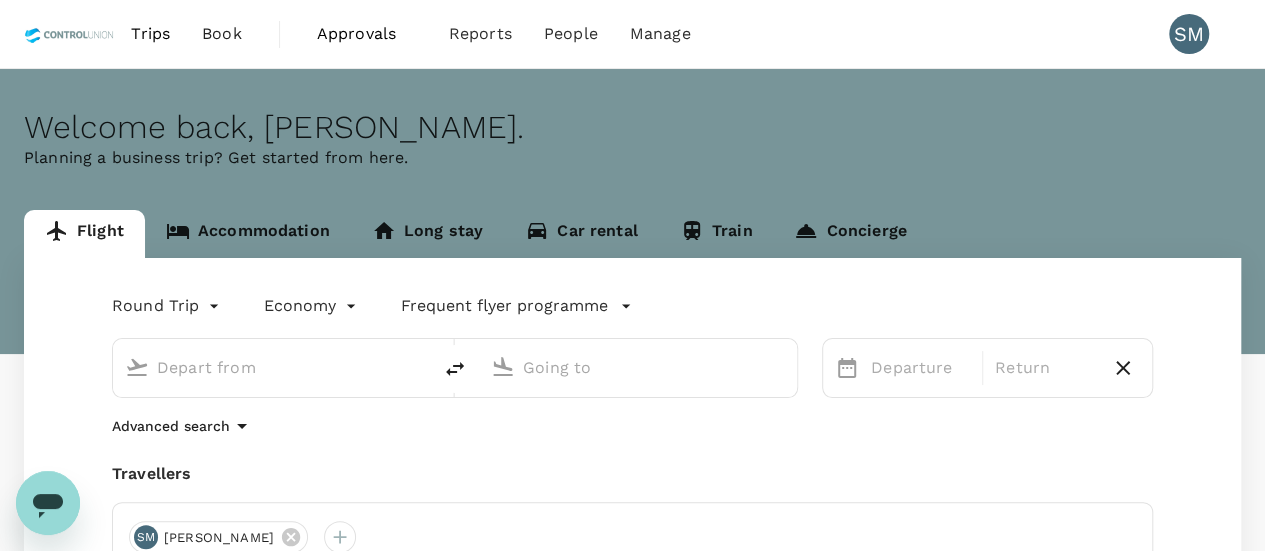 type on "Kuala Lumpur Intl ([GEOGRAPHIC_DATA])" 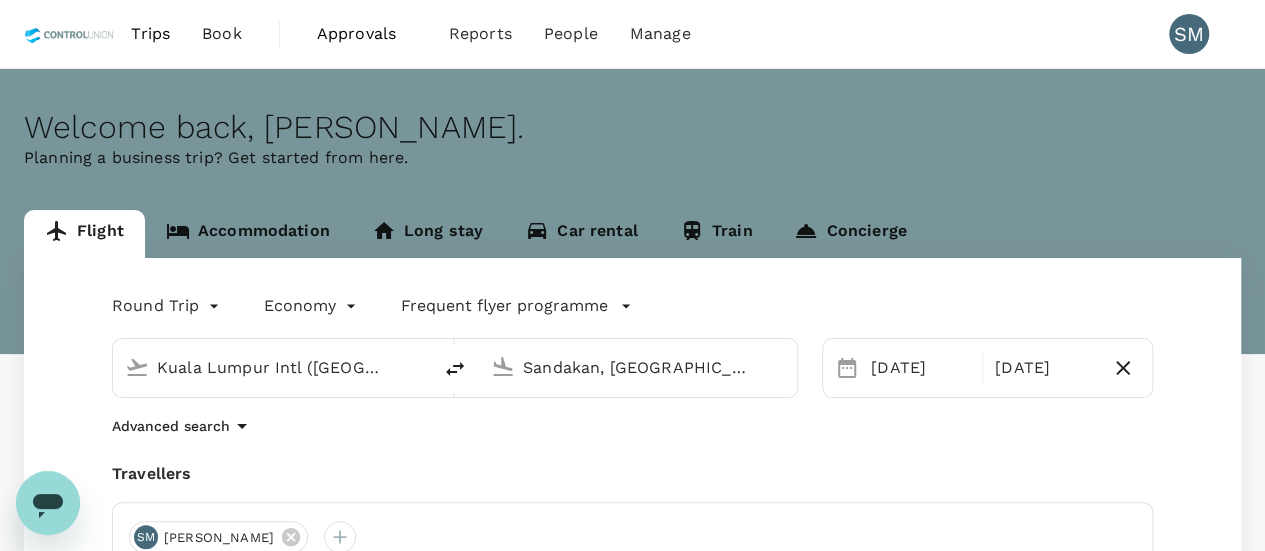 click on "Round Trip roundtrip Economy economy Frequent flyer programme [GEOGRAPHIC_DATA] Intl ([GEOGRAPHIC_DATA]) [GEOGRAPHIC_DATA], [GEOGRAPHIC_DATA] (any) [DATE] [DATE] Advanced search Travellers   SM [PERSON_NAME] Find flights" at bounding box center [632, 496] 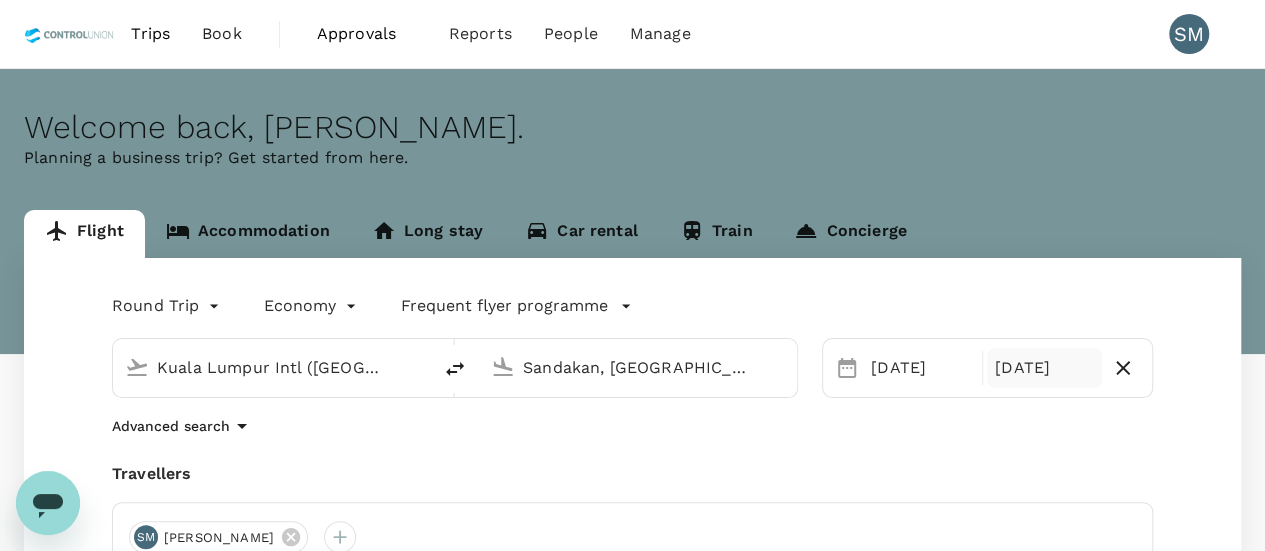 click on "[DATE]" at bounding box center (1044, 368) 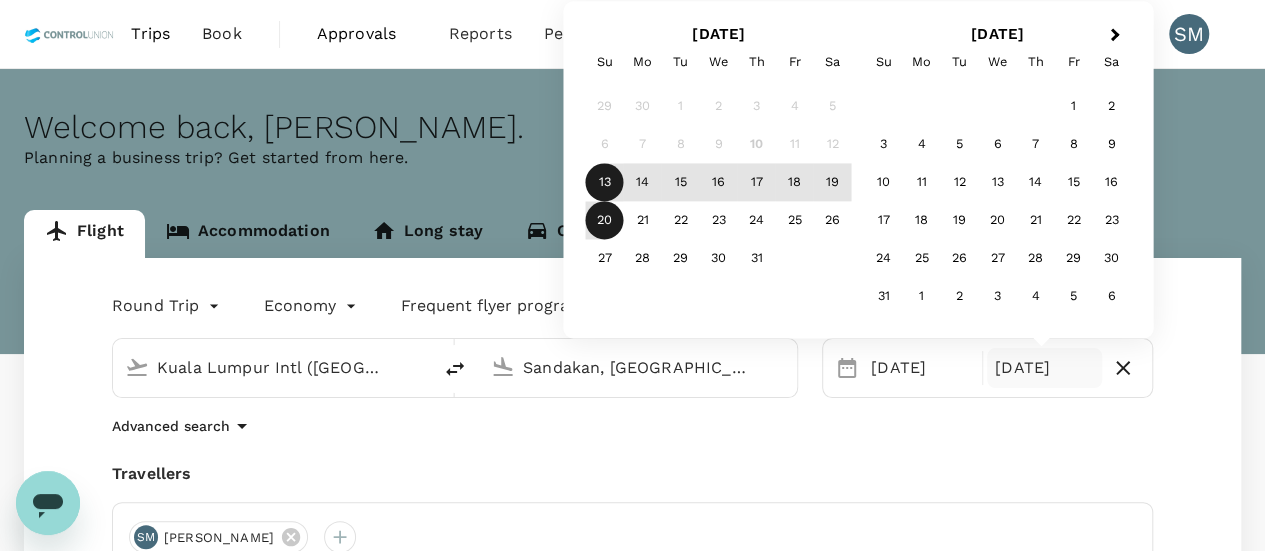 click on "Travellers" at bounding box center (632, 474) 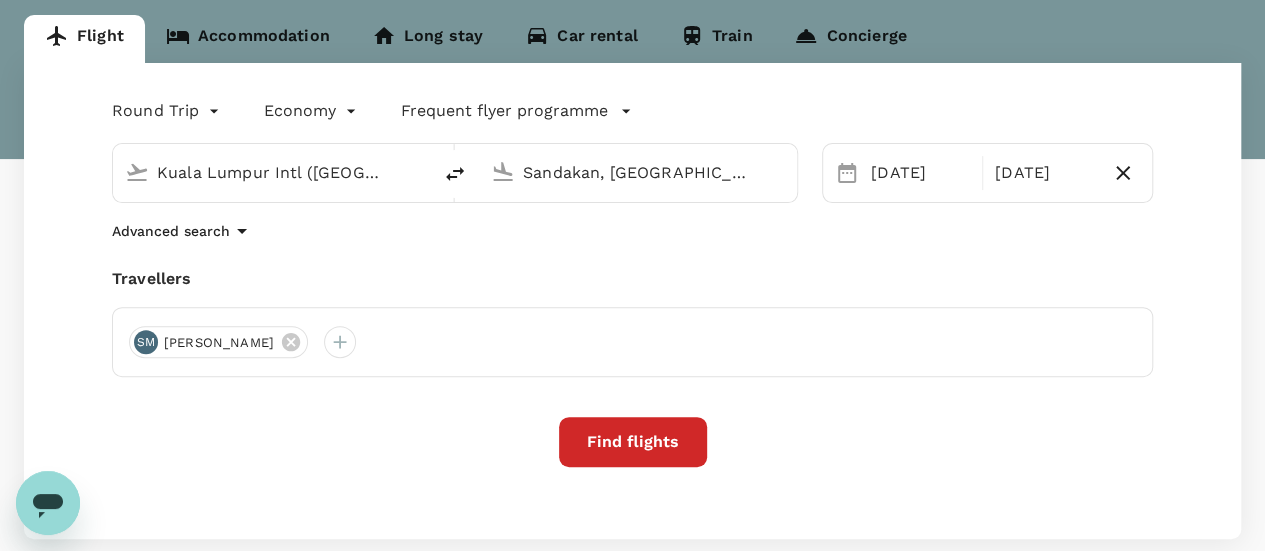 scroll, scrollTop: 200, scrollLeft: 0, axis: vertical 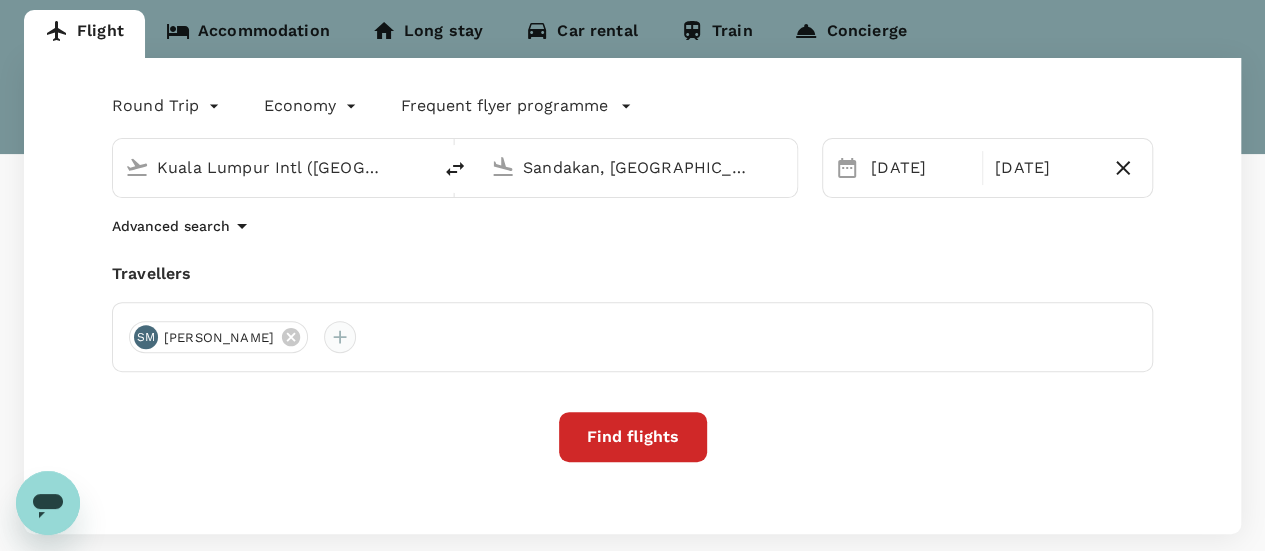 click at bounding box center (340, 337) 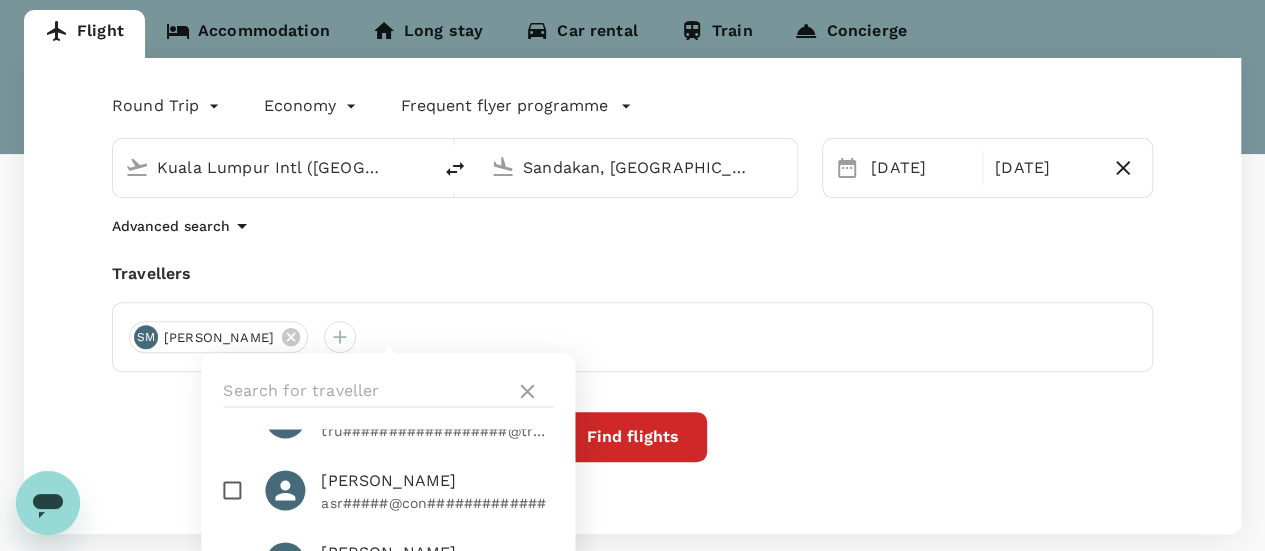 scroll, scrollTop: 200, scrollLeft: 0, axis: vertical 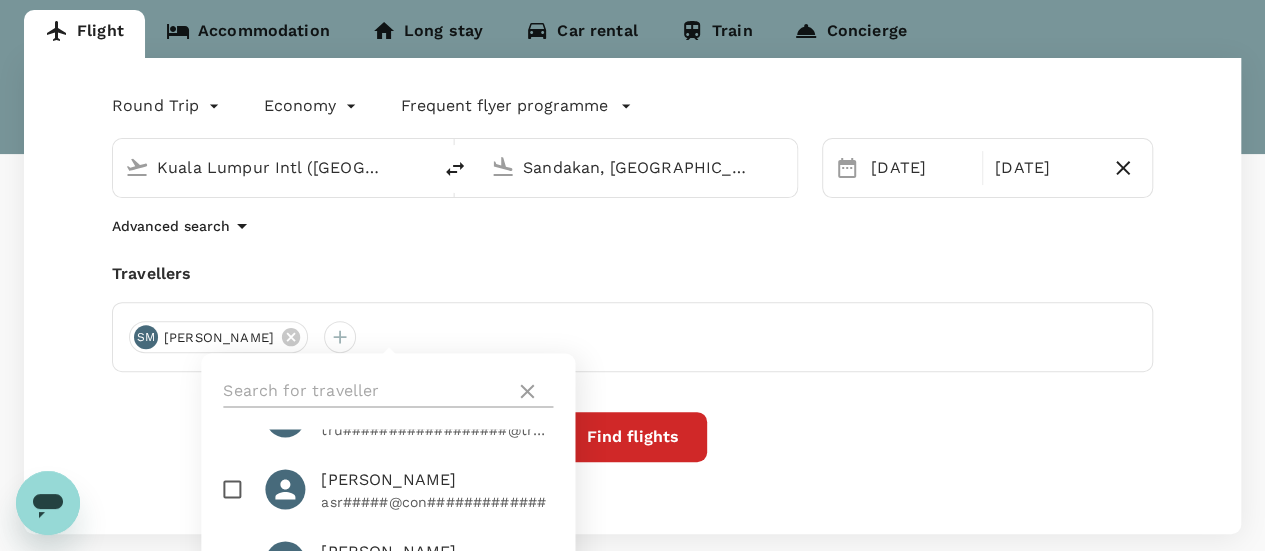 click at bounding box center (365, 391) 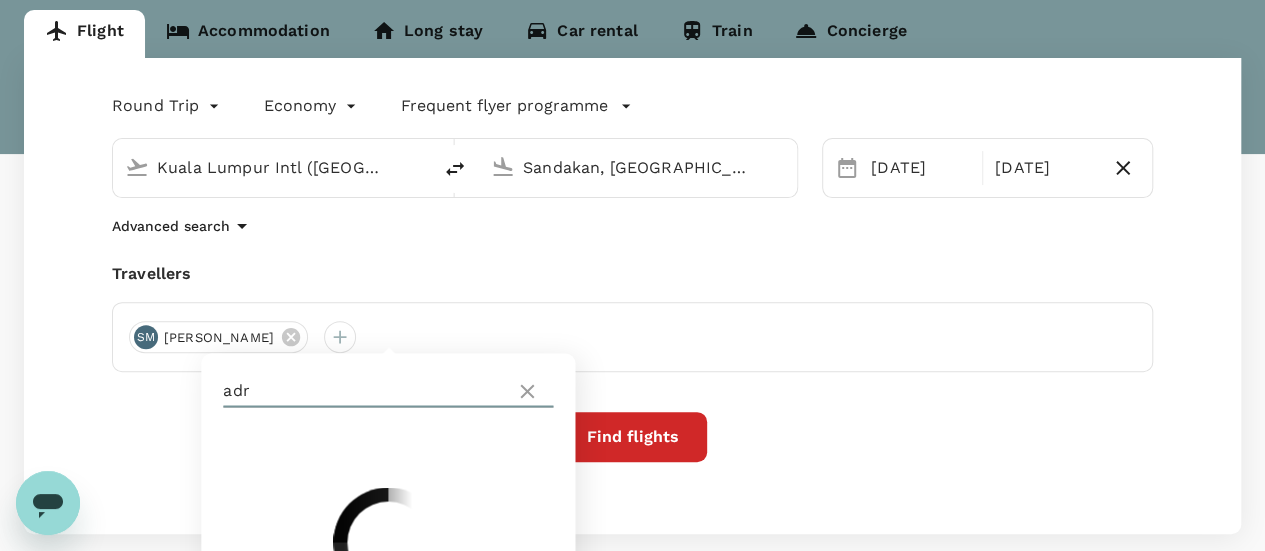 scroll, scrollTop: 0, scrollLeft: 0, axis: both 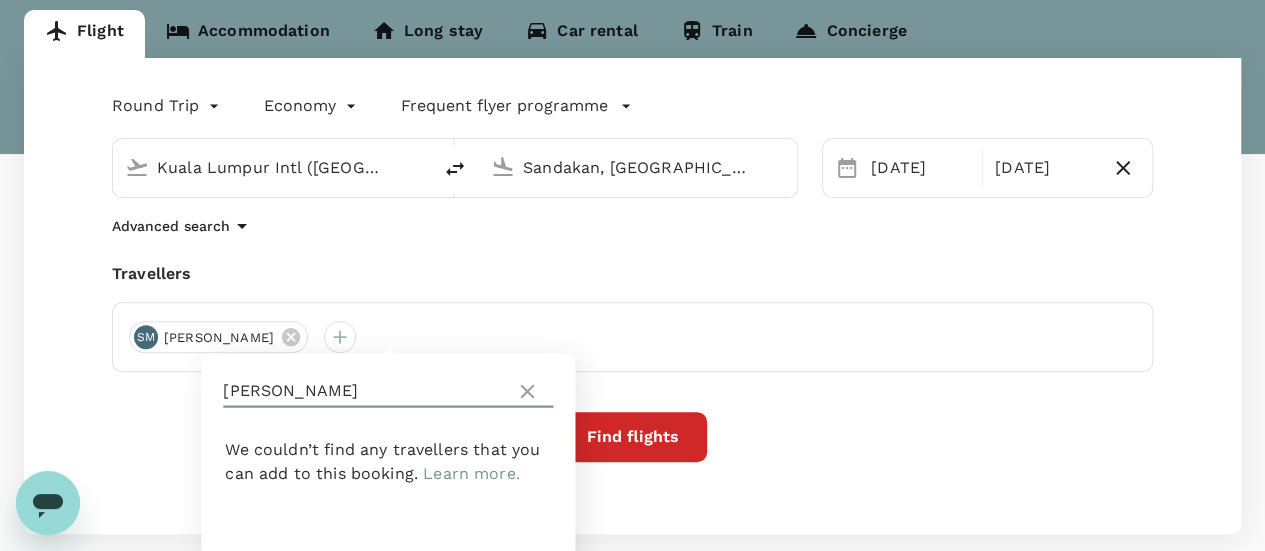 type on "adrian" 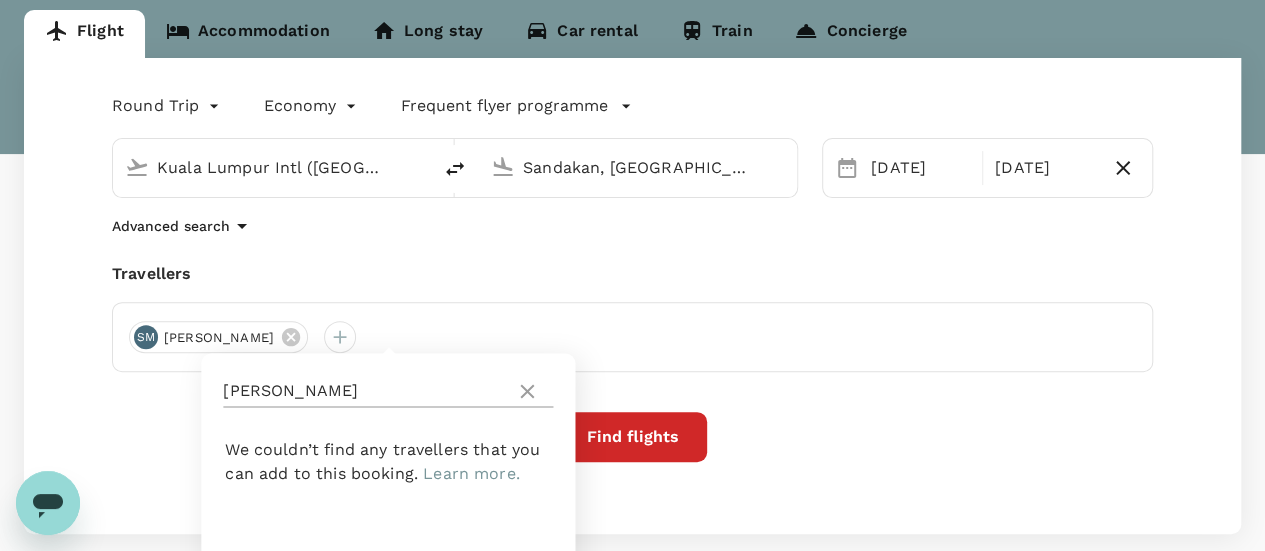 click 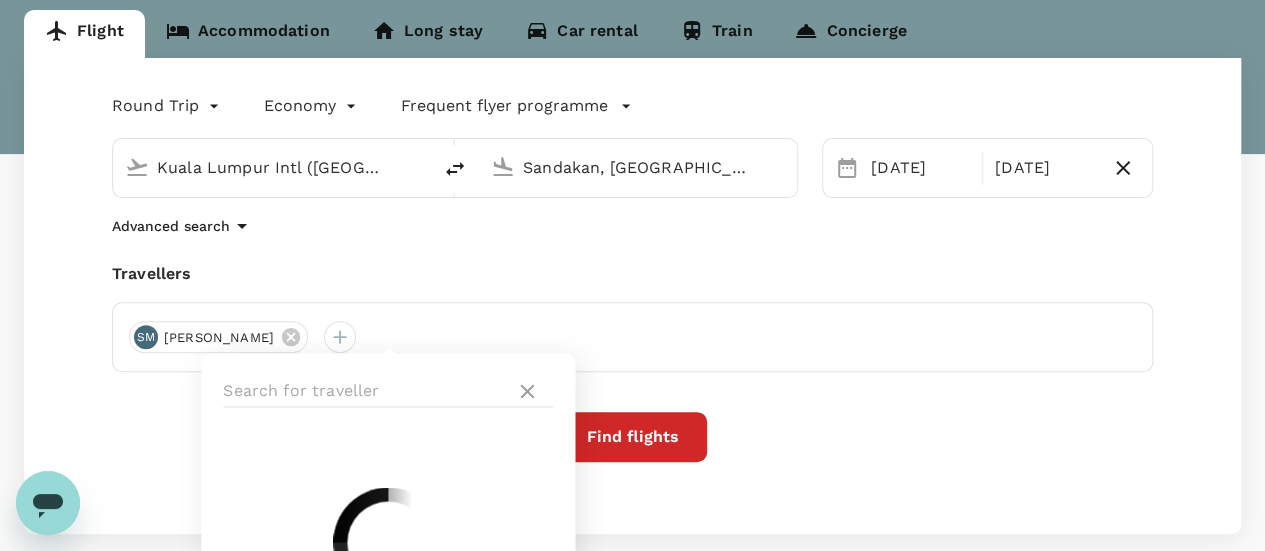 click on "Find flights" at bounding box center (632, 437) 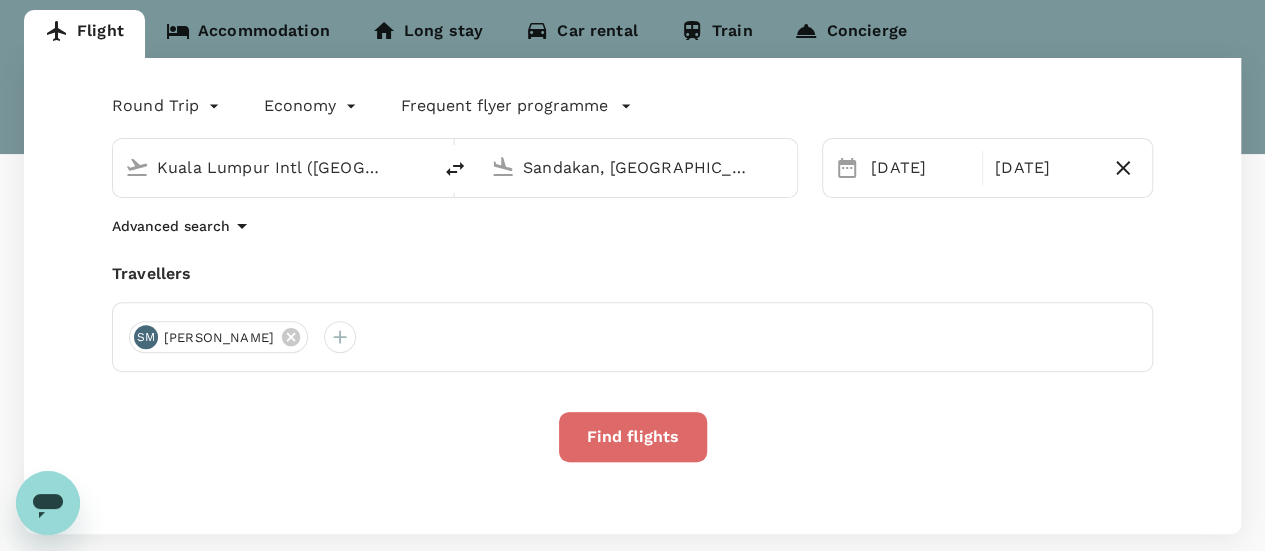 click on "Find flights" at bounding box center (633, 437) 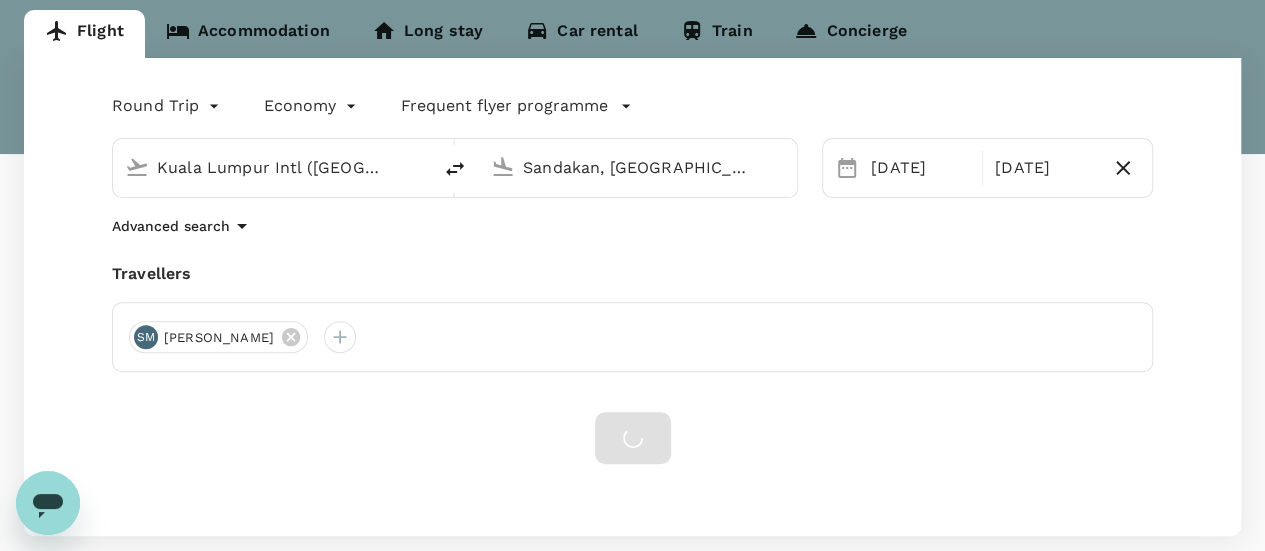 scroll, scrollTop: 0, scrollLeft: 0, axis: both 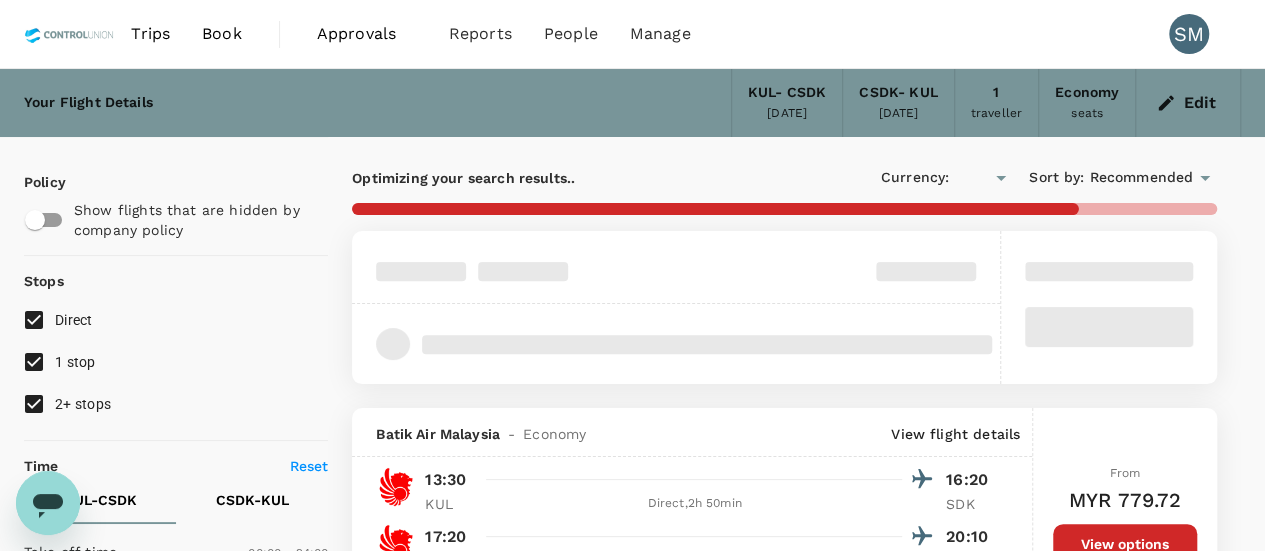type on "MYR" 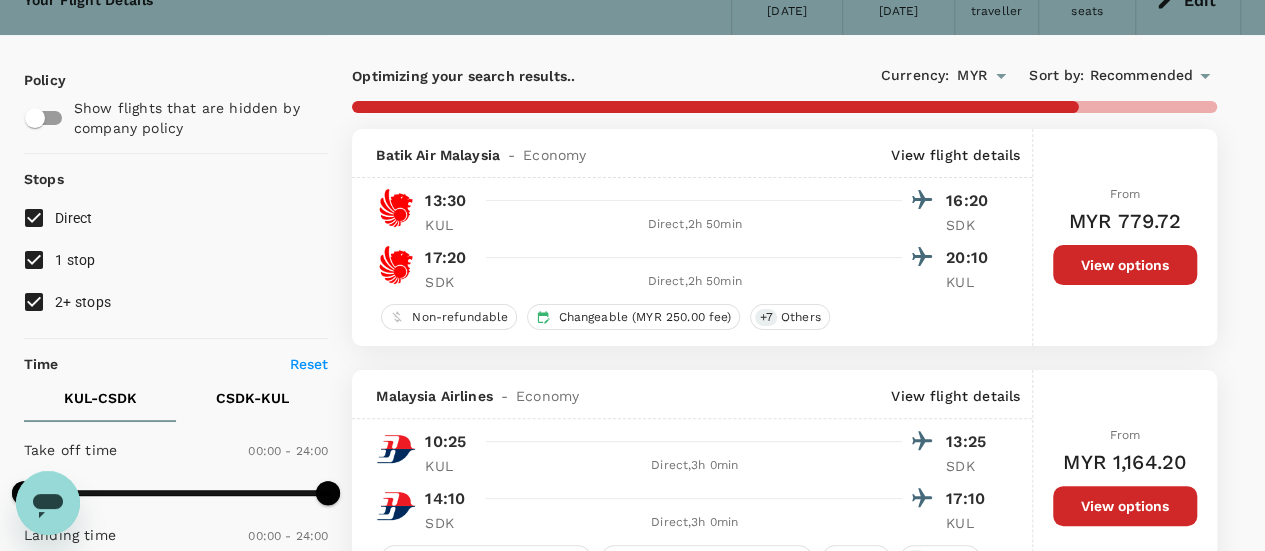 scroll, scrollTop: 100, scrollLeft: 0, axis: vertical 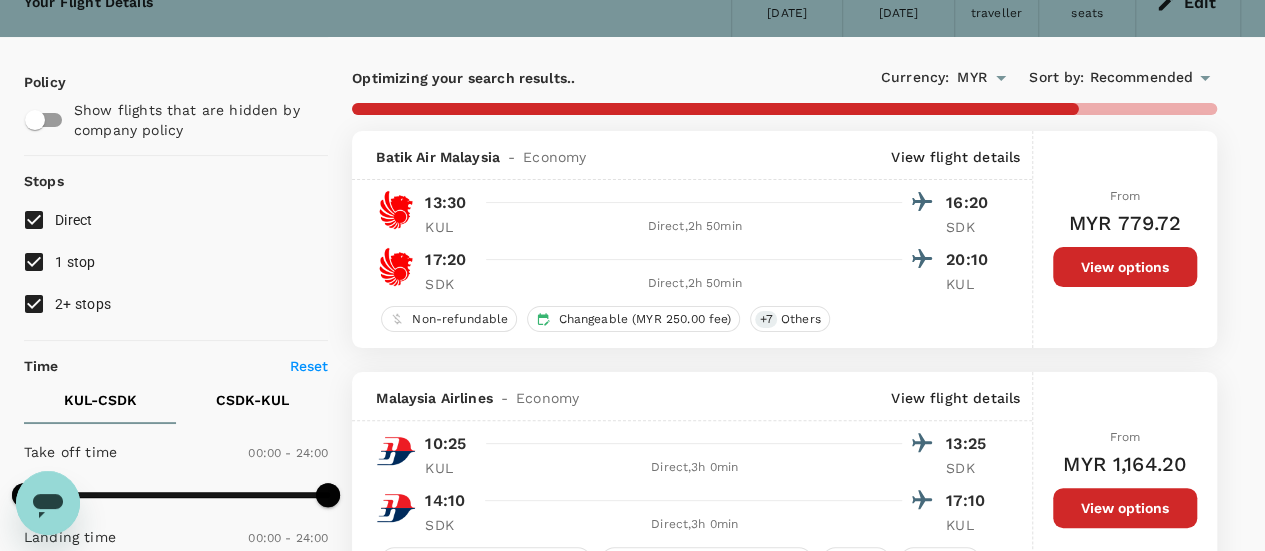 type on "950" 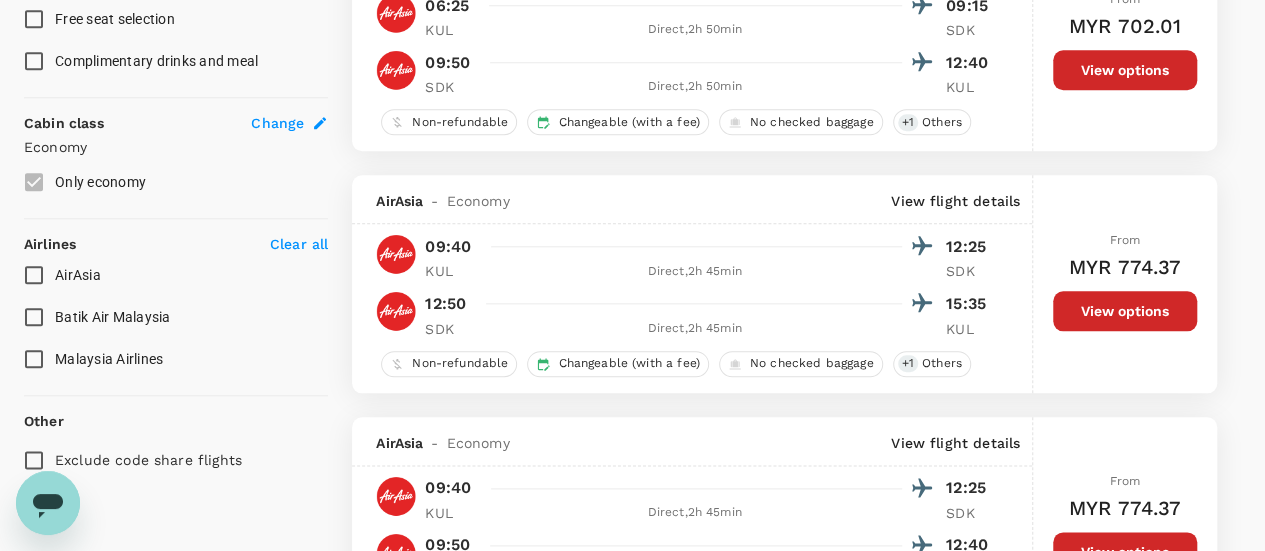 scroll, scrollTop: 1400, scrollLeft: 0, axis: vertical 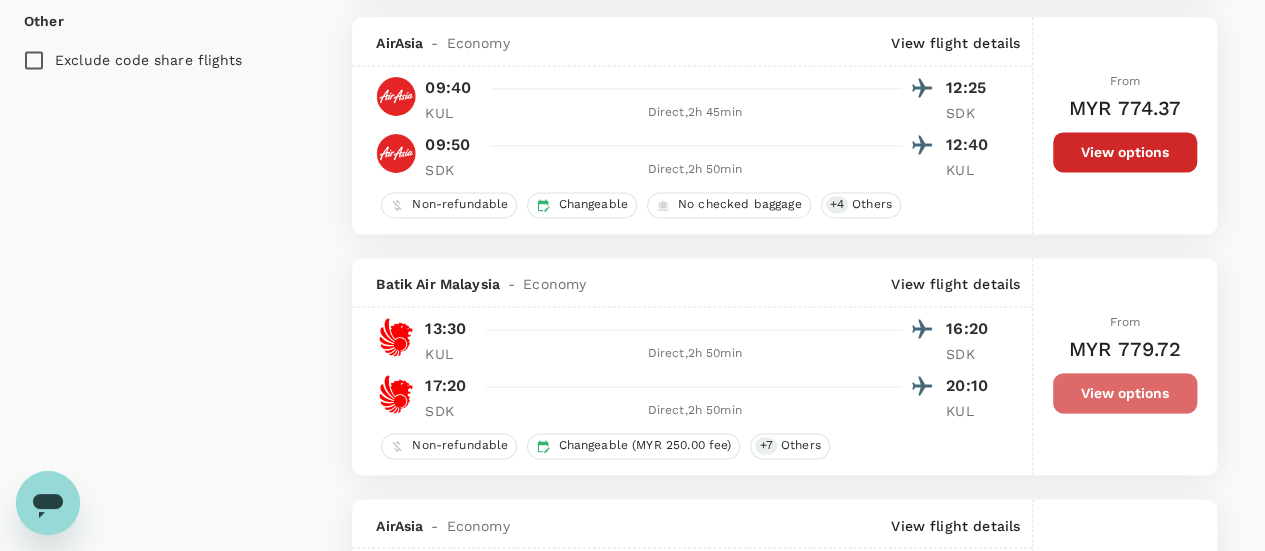 click on "View options" at bounding box center [1125, 393] 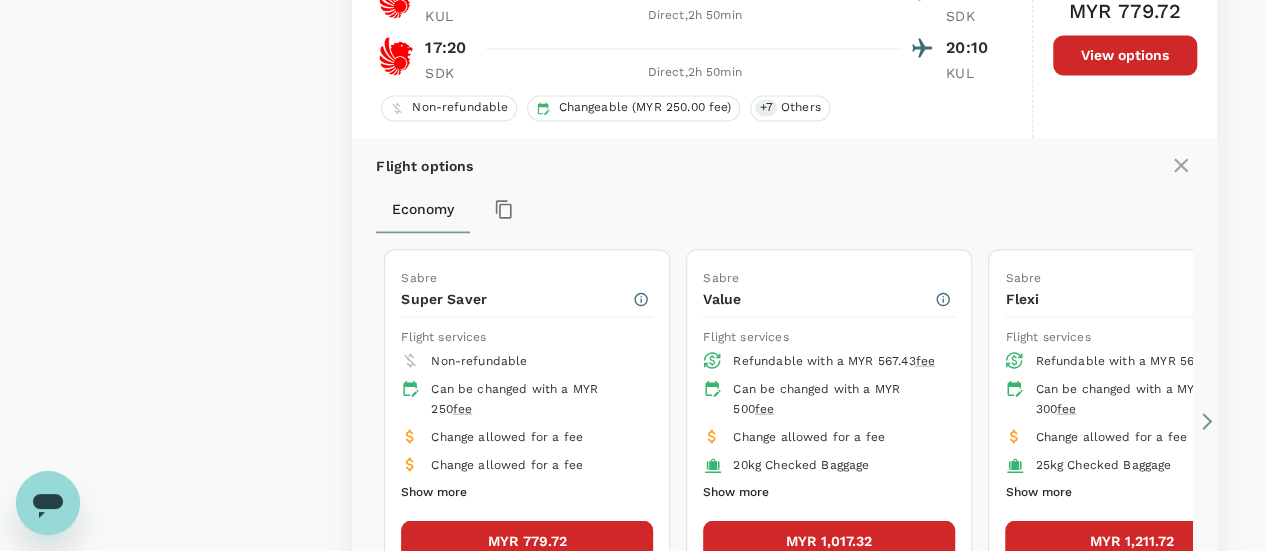 scroll, scrollTop: 1855, scrollLeft: 0, axis: vertical 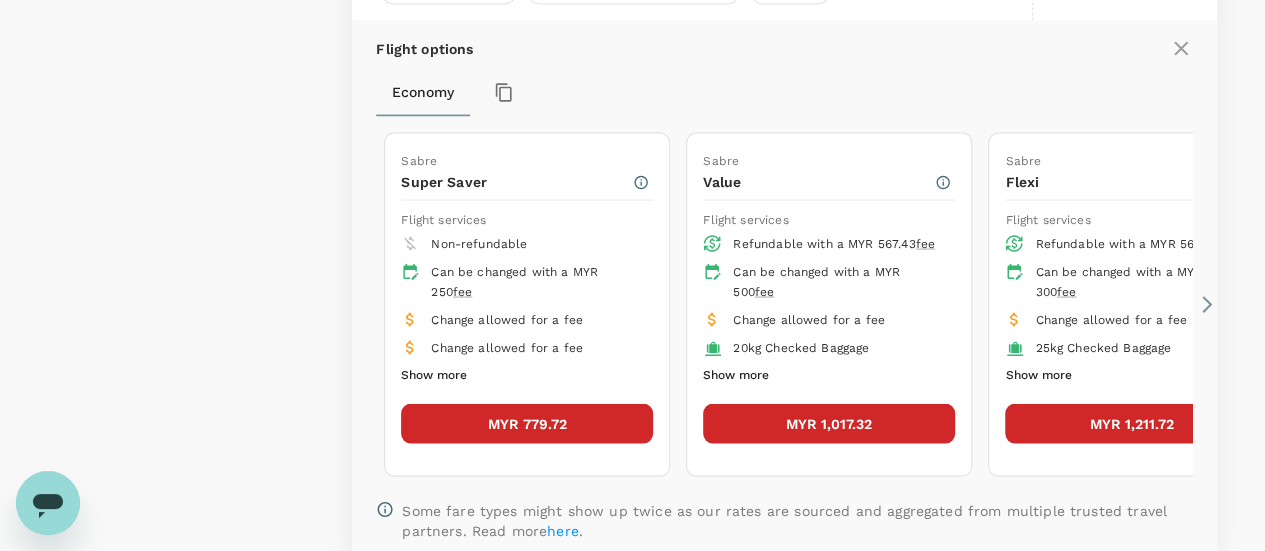 click 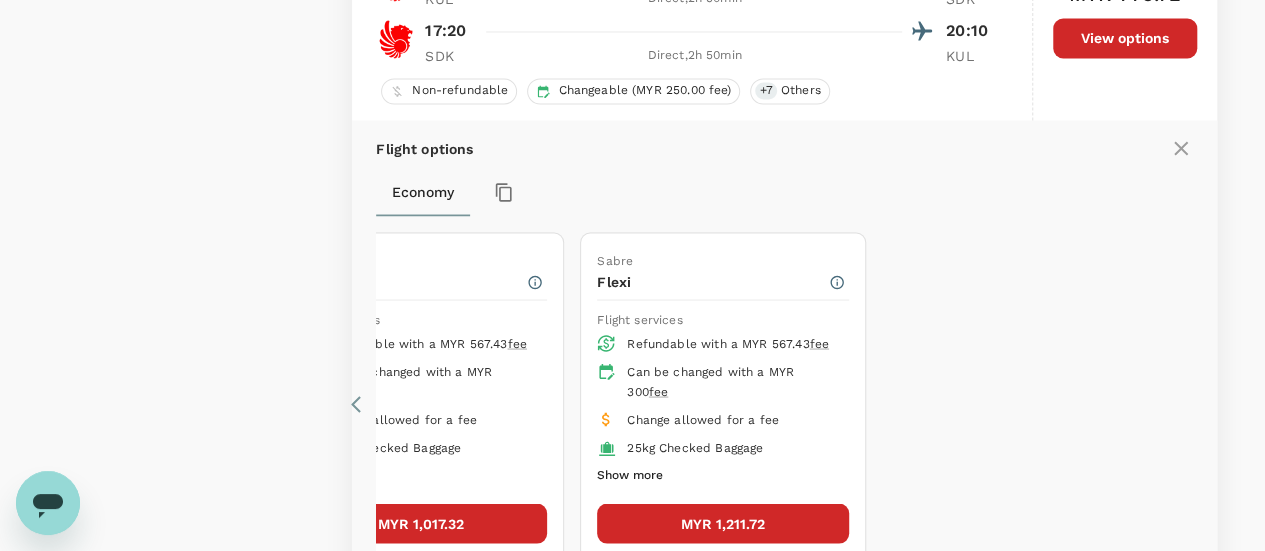 scroll, scrollTop: 1655, scrollLeft: 0, axis: vertical 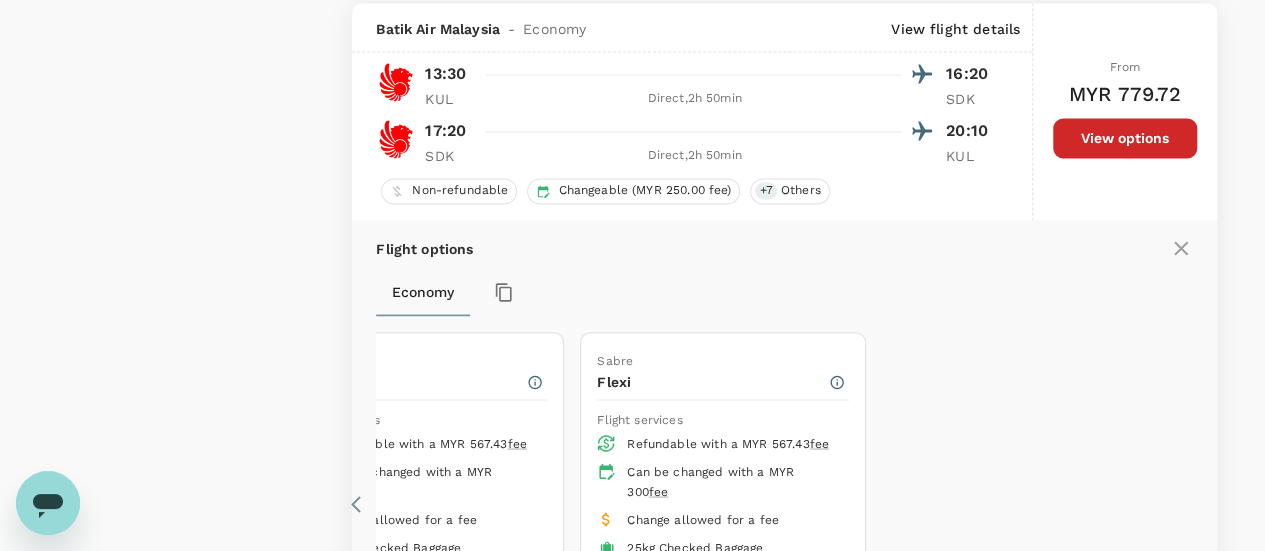click 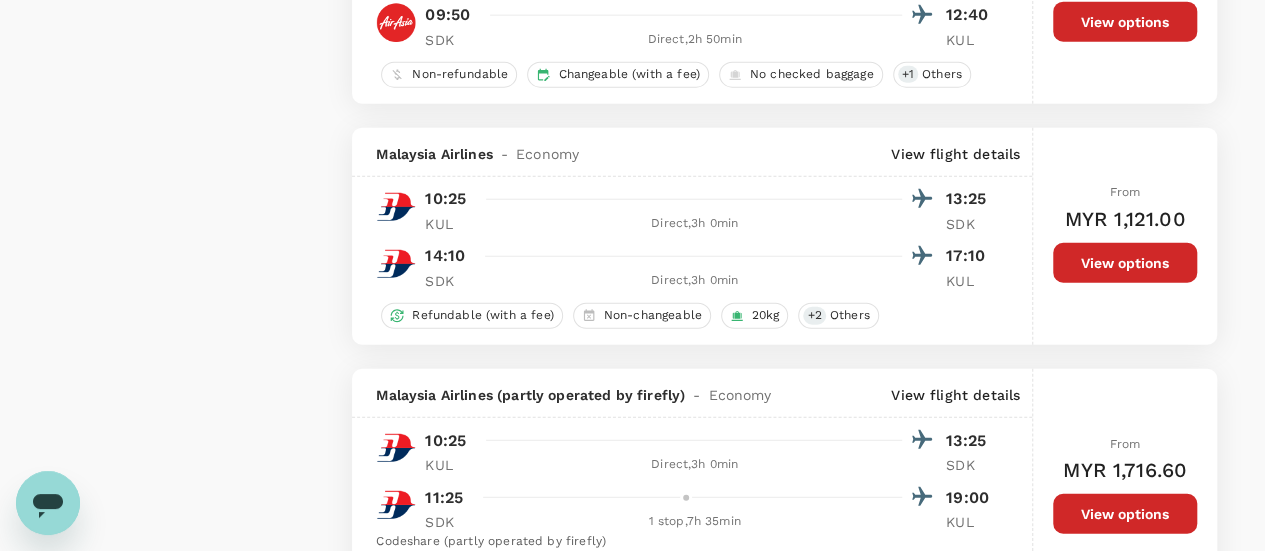 scroll, scrollTop: 2300, scrollLeft: 0, axis: vertical 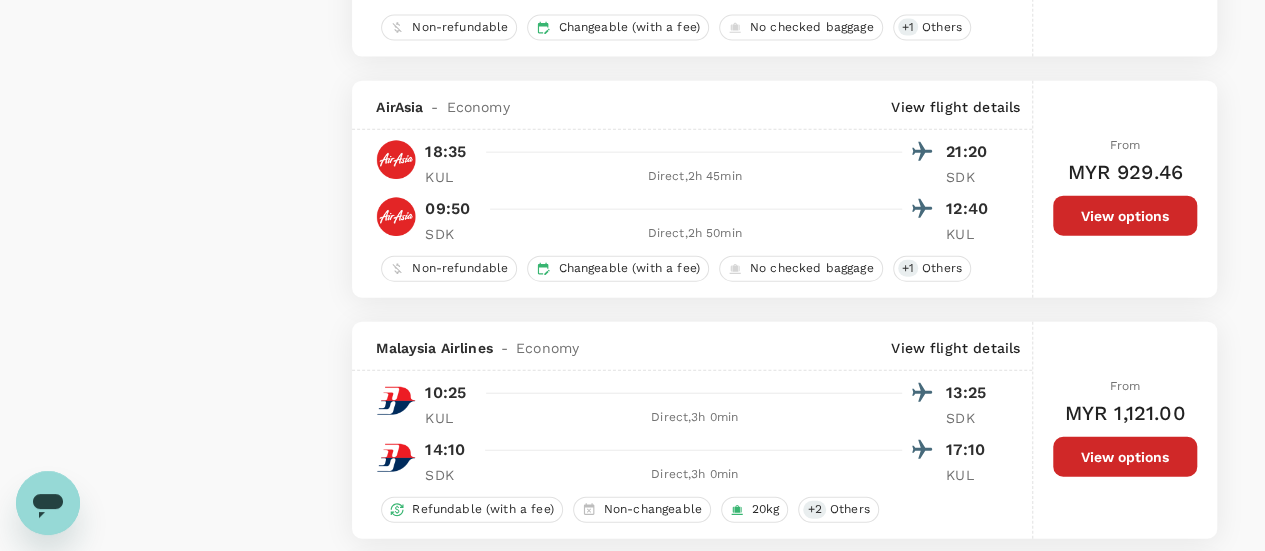 click on "View options" at bounding box center (1125, 457) 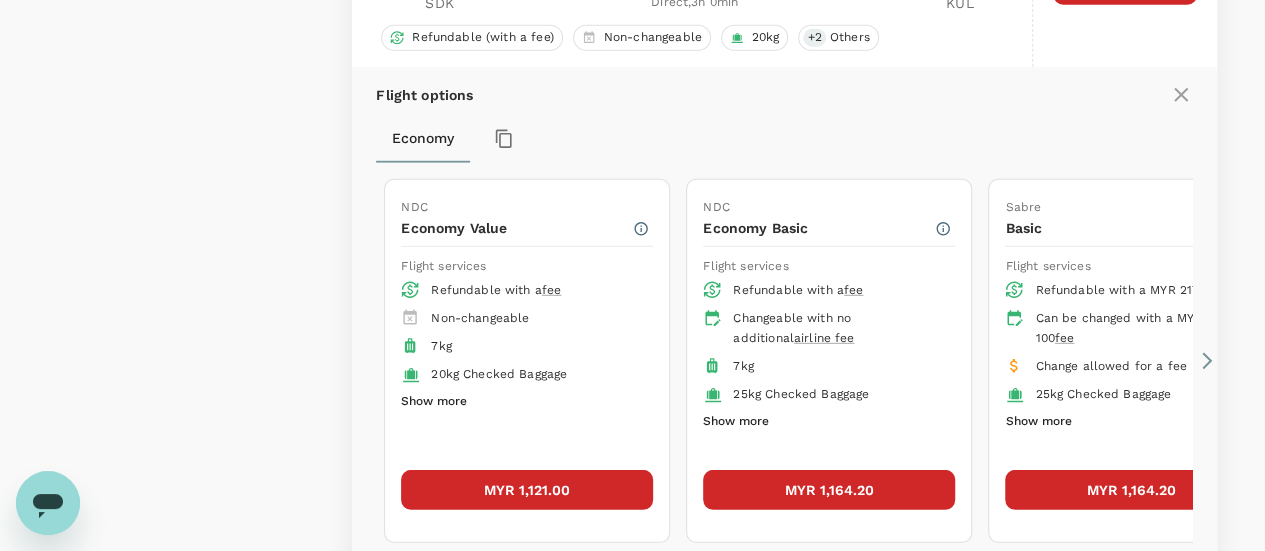 scroll, scrollTop: 2818, scrollLeft: 0, axis: vertical 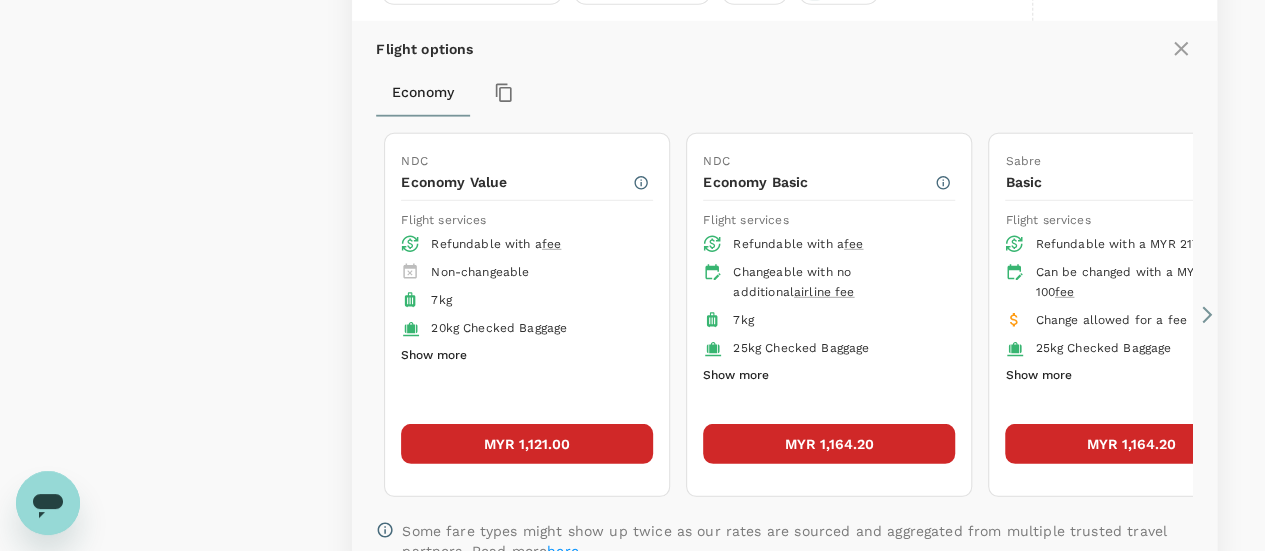 click on "MYR 1,164.20" at bounding box center (829, 444) 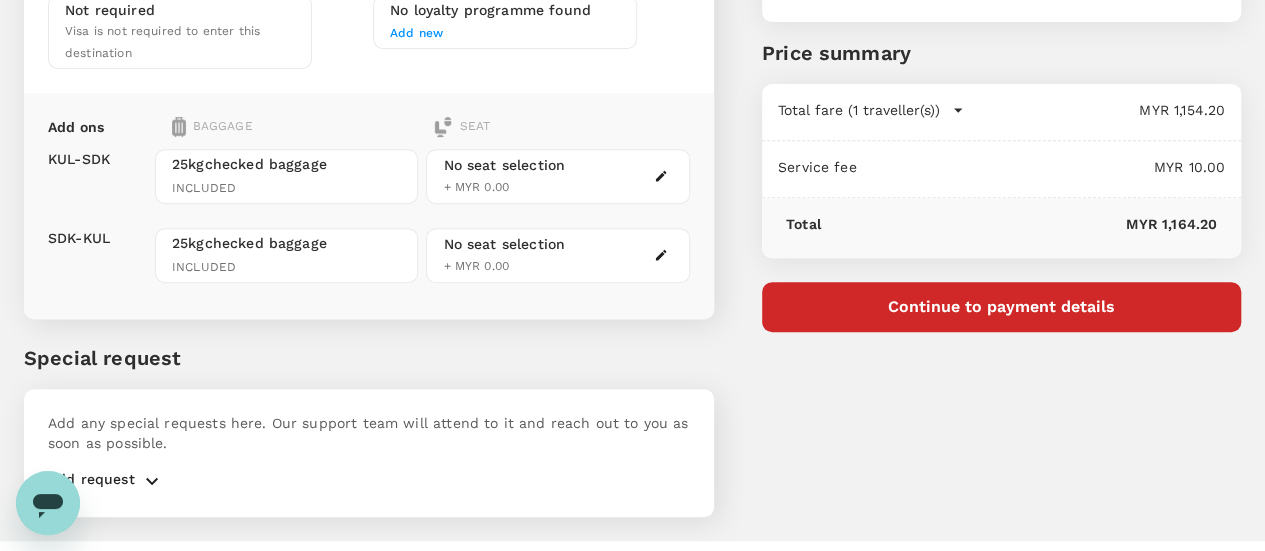 scroll, scrollTop: 0, scrollLeft: 0, axis: both 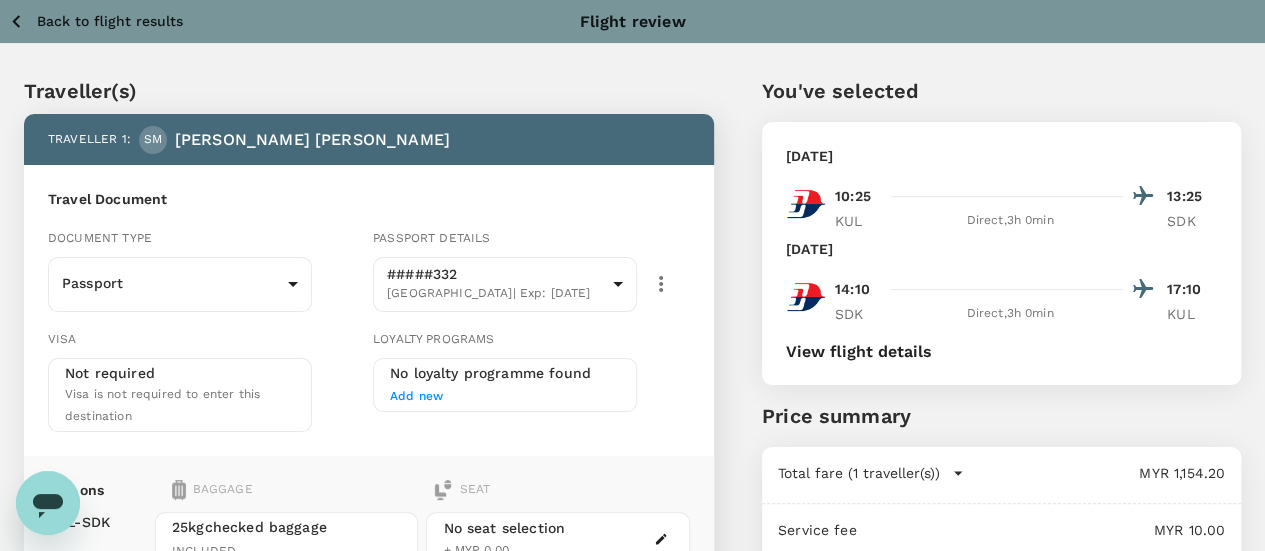 click 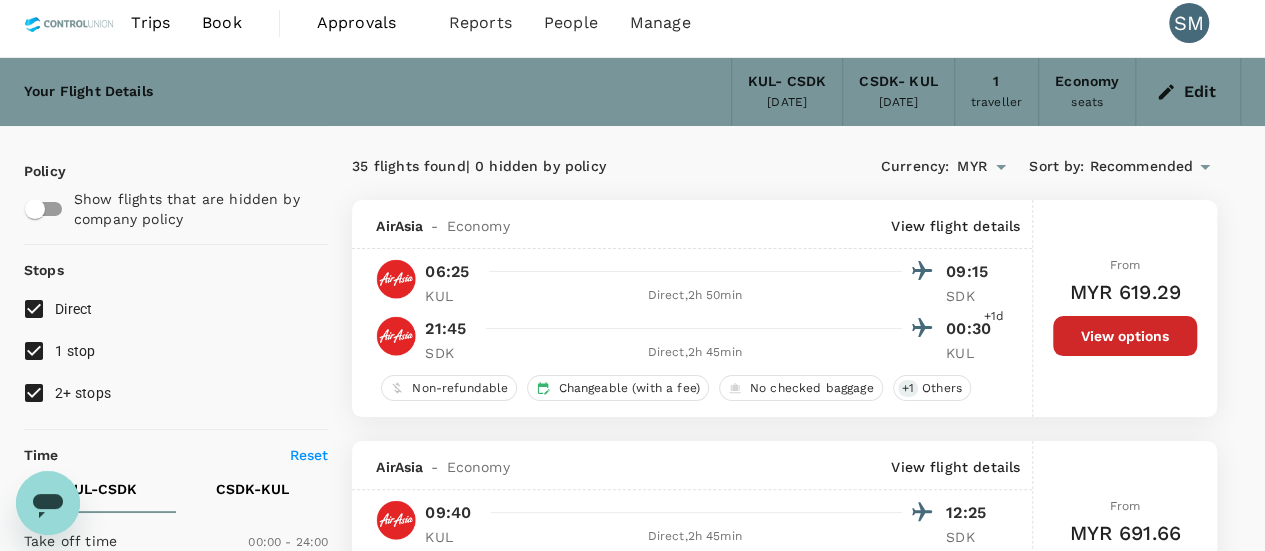scroll, scrollTop: 0, scrollLeft: 0, axis: both 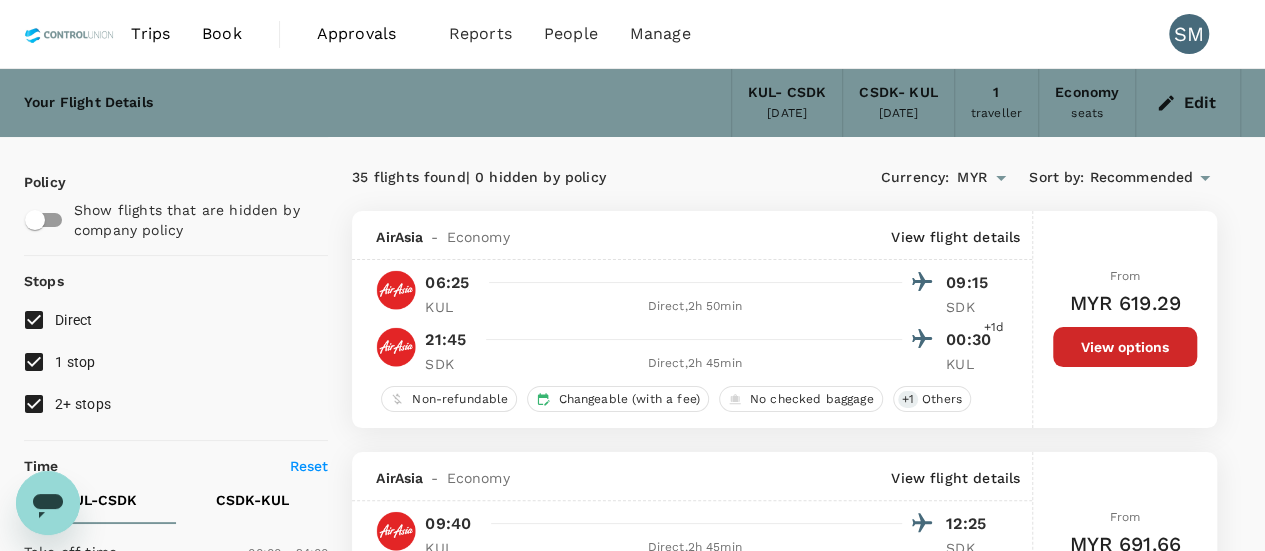 click on "Book" at bounding box center [222, 34] 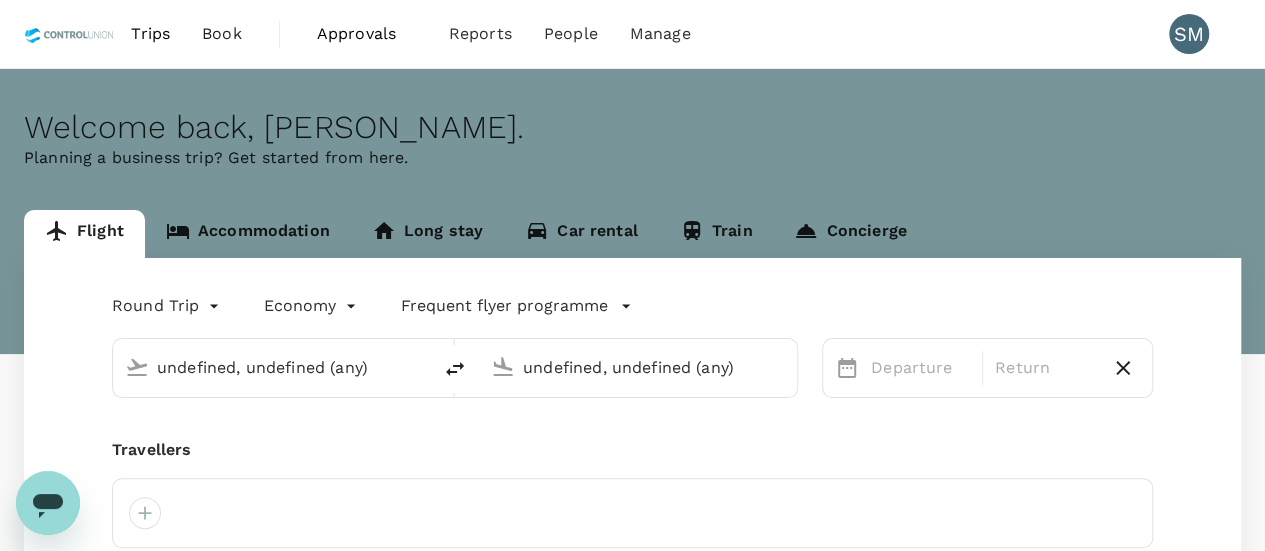 type 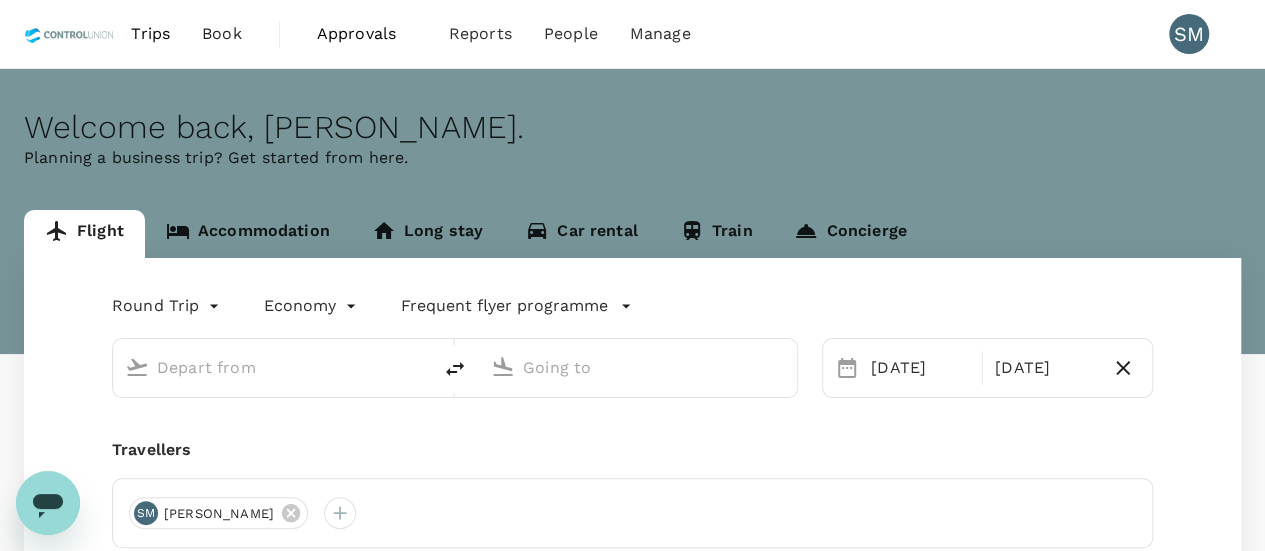 type on "Kuala Lumpur Intl (KUL)" 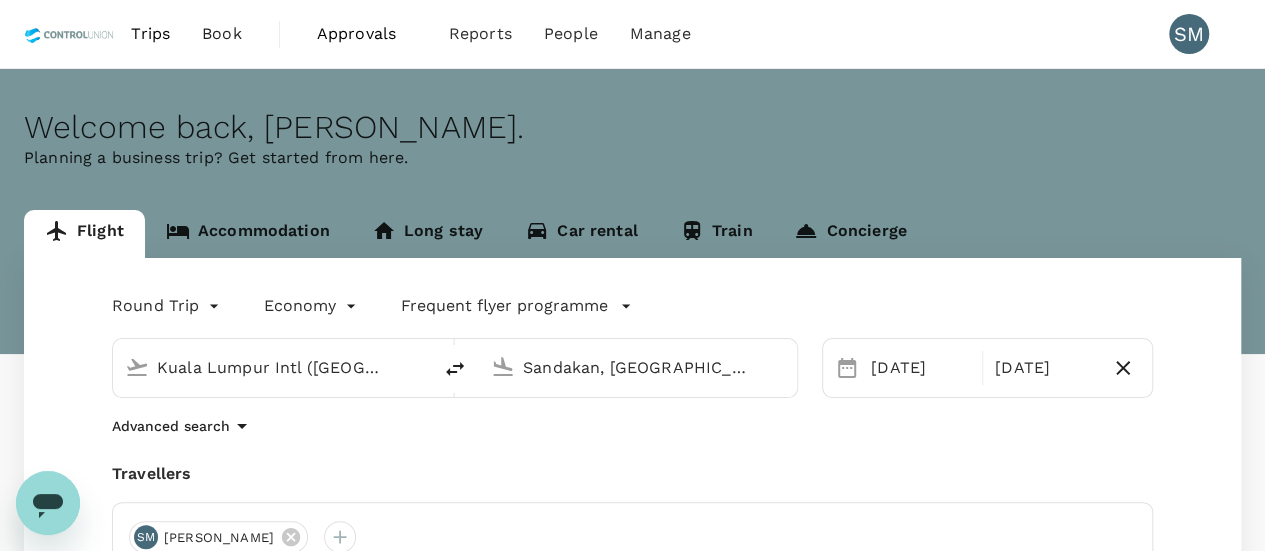 type 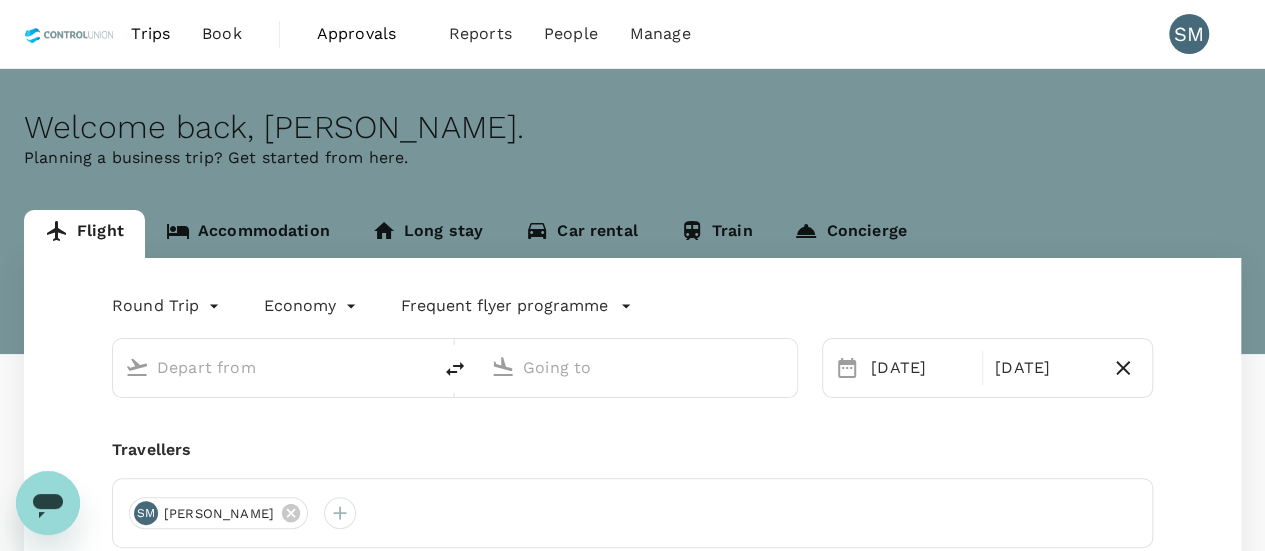 type on "Kuala Lumpur Intl (KUL)" 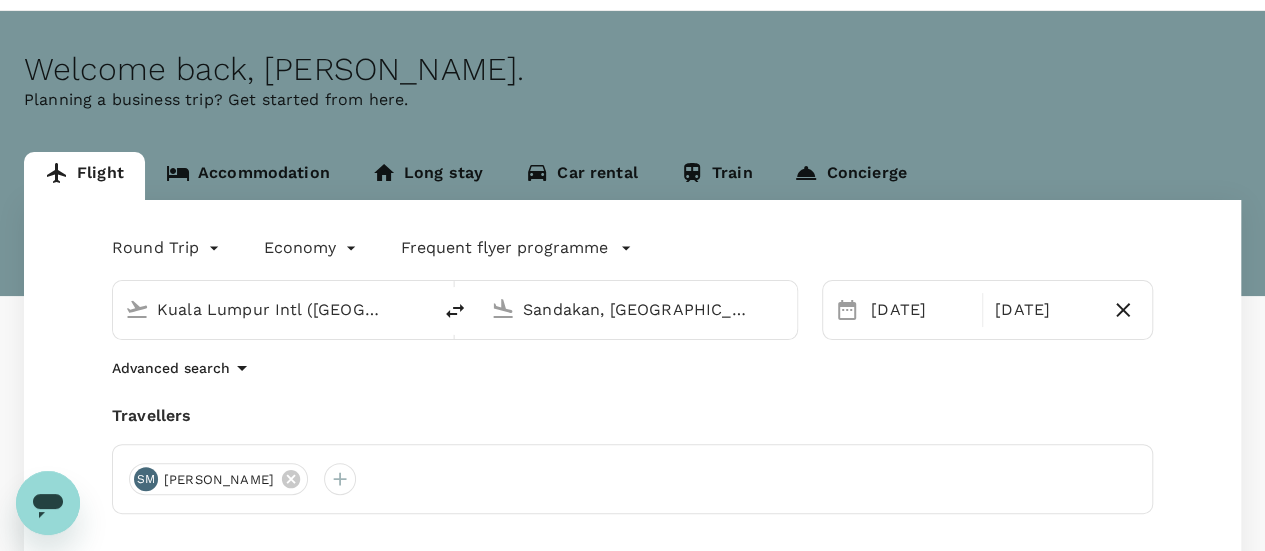 scroll, scrollTop: 200, scrollLeft: 0, axis: vertical 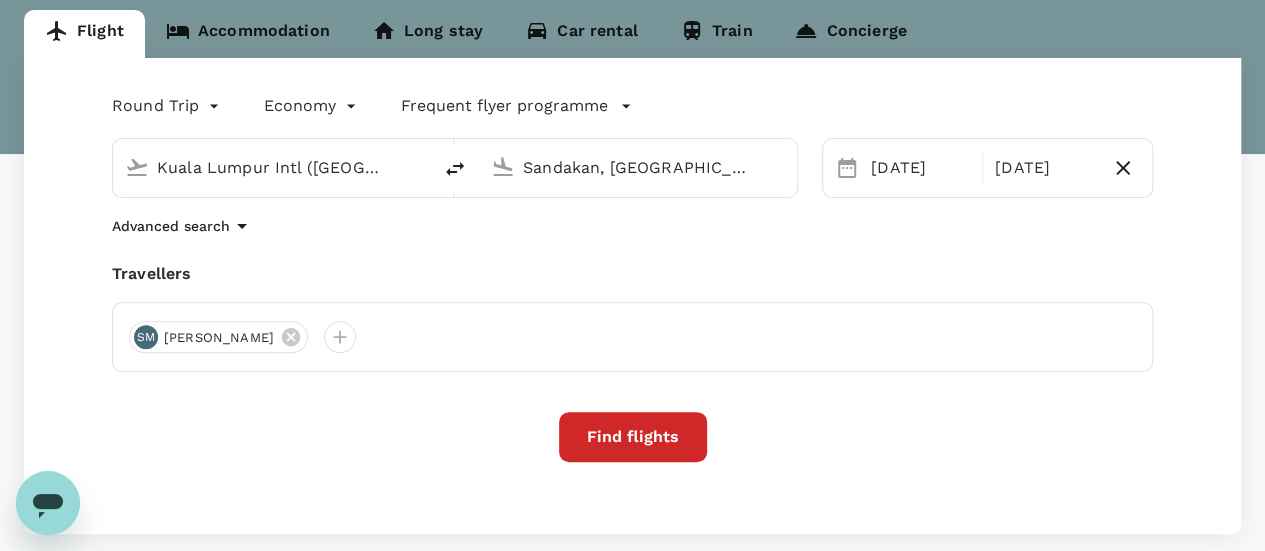 click 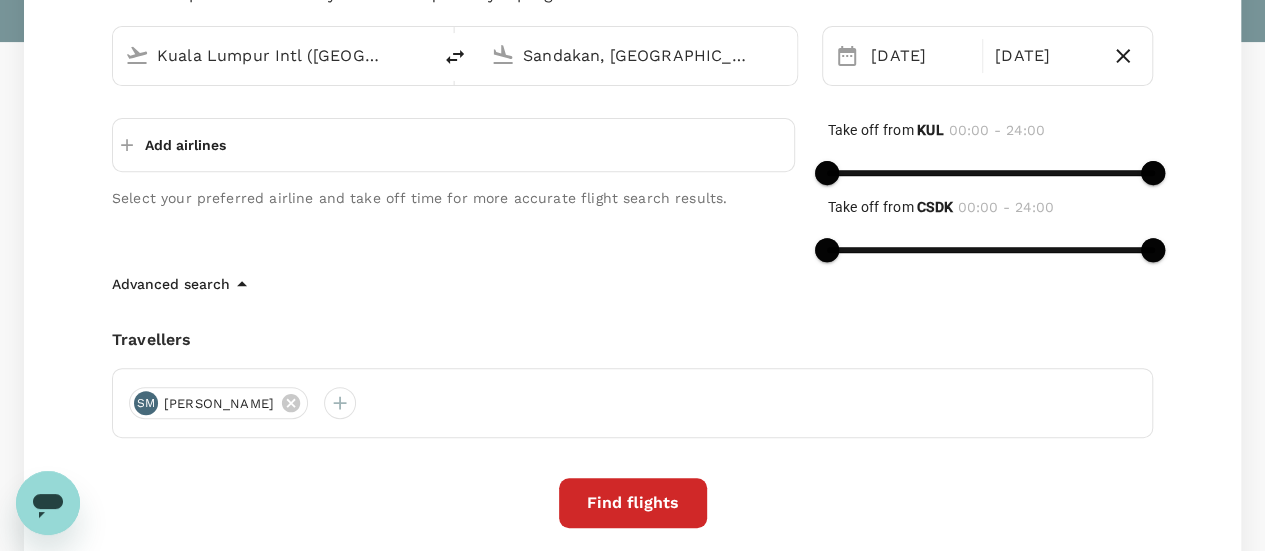 scroll, scrollTop: 400, scrollLeft: 0, axis: vertical 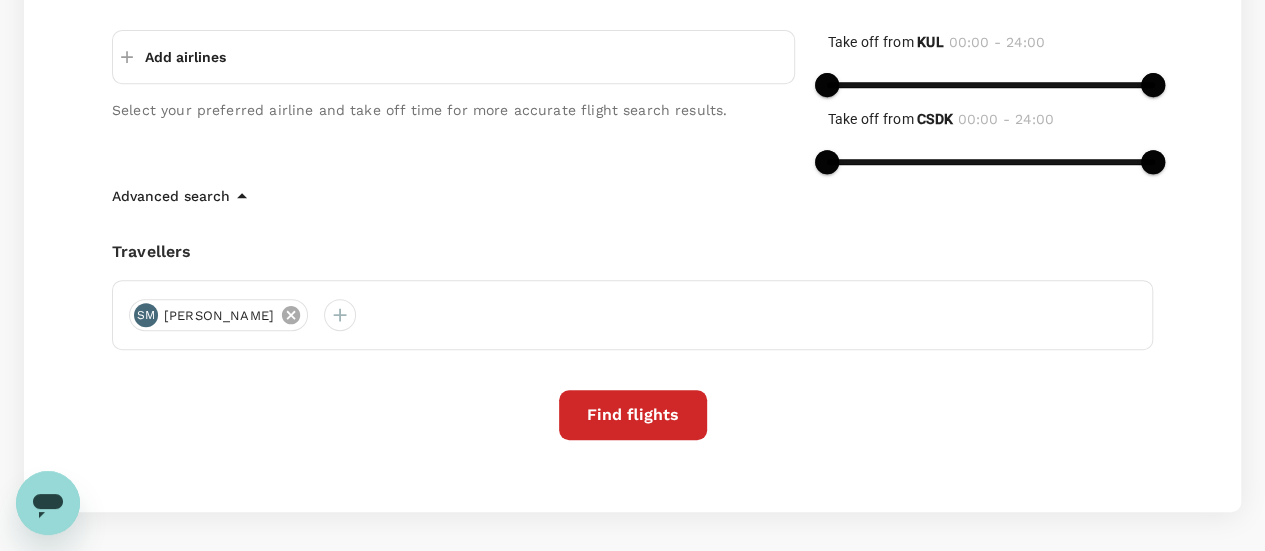 click 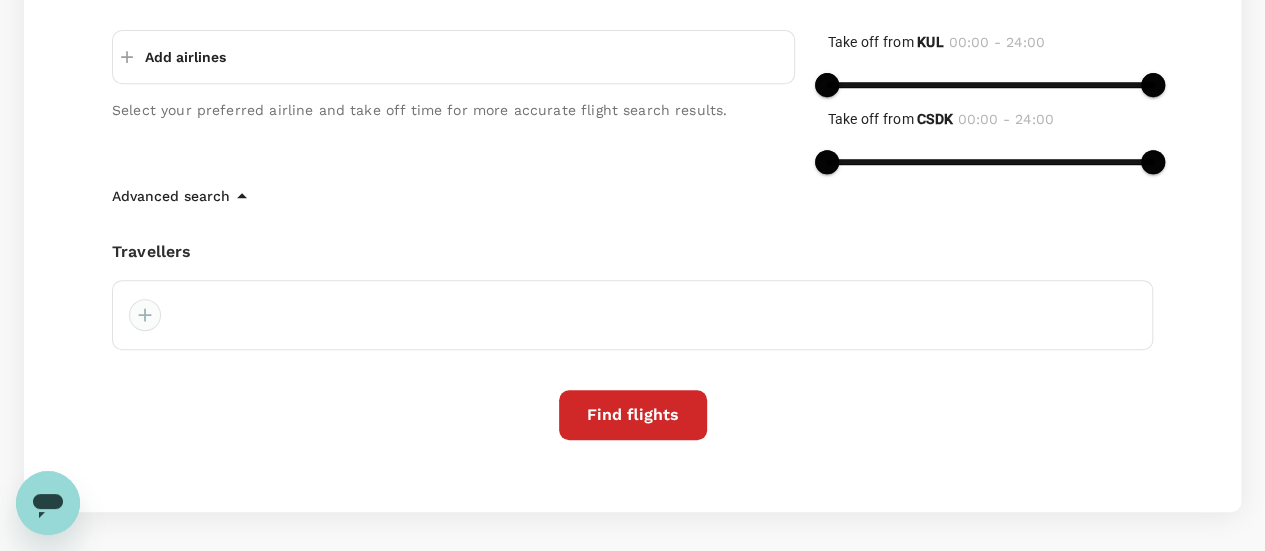 click at bounding box center (145, 315) 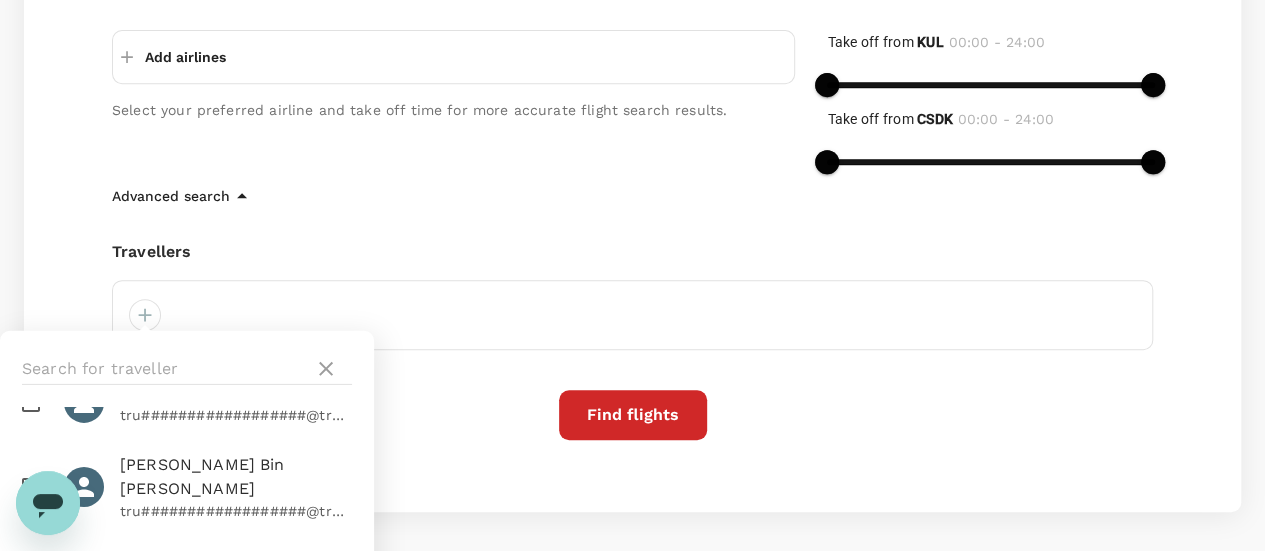 scroll, scrollTop: 1400, scrollLeft: 0, axis: vertical 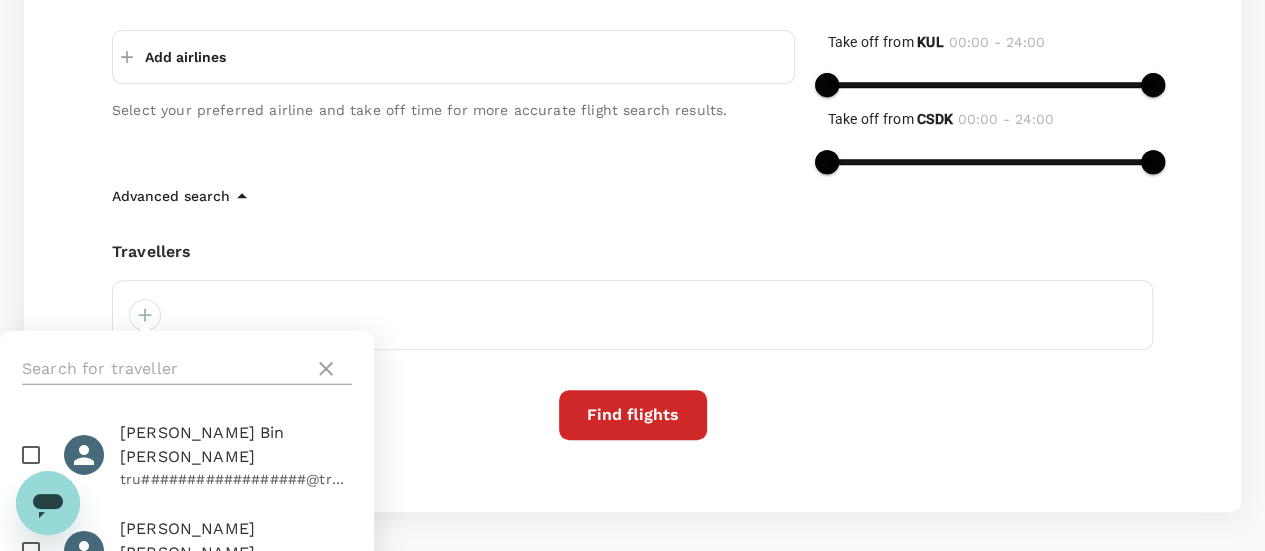click at bounding box center [164, 369] 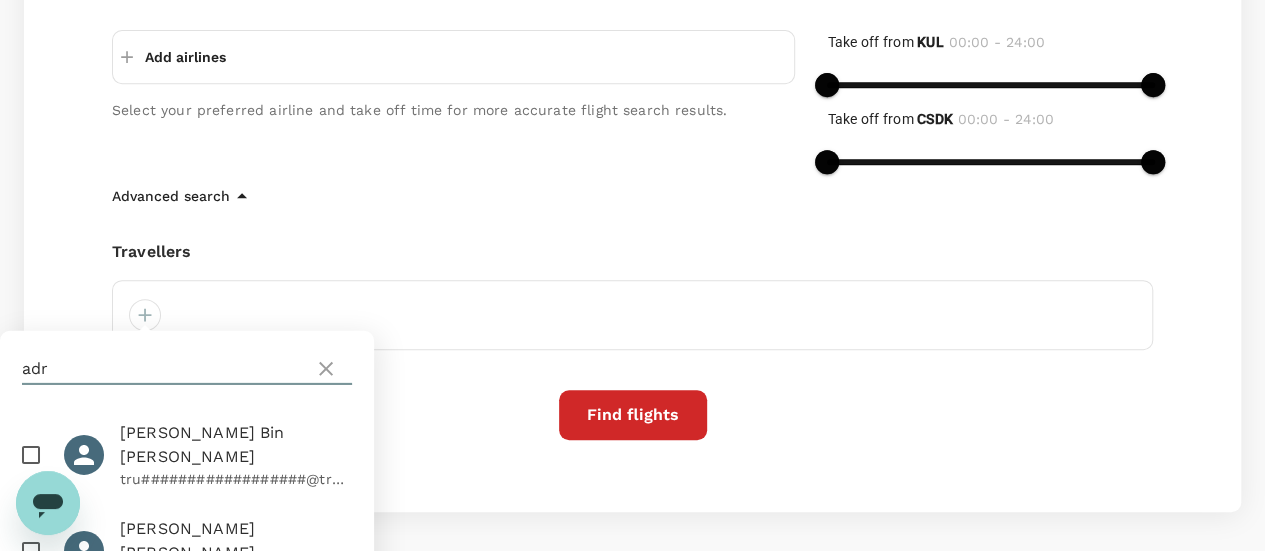 scroll, scrollTop: 0, scrollLeft: 0, axis: both 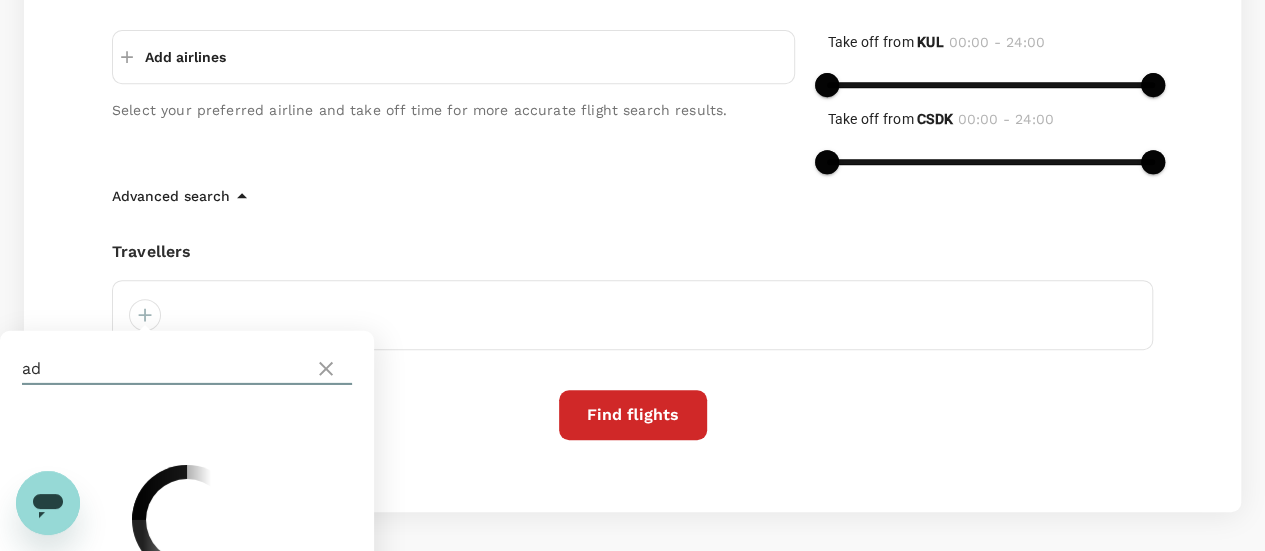 type on "a" 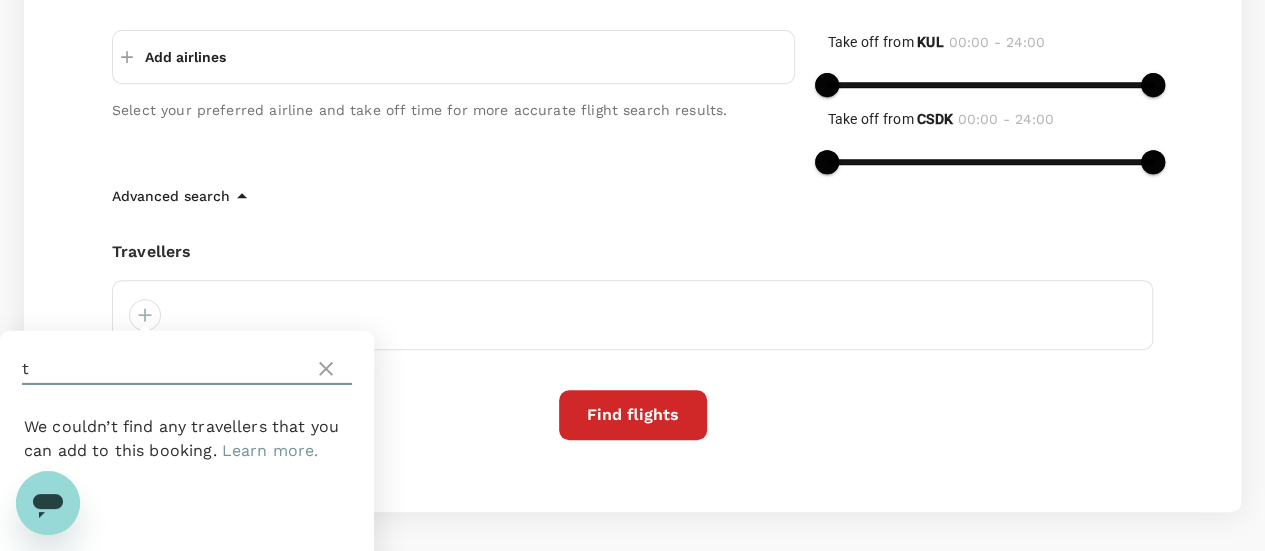 type on "t" 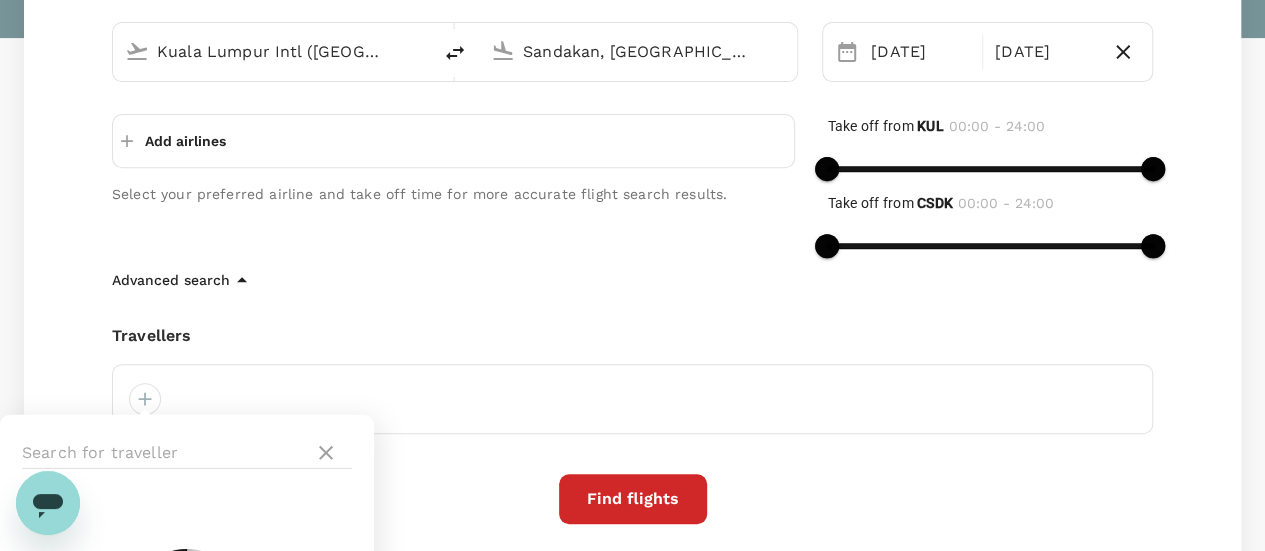 scroll, scrollTop: 200, scrollLeft: 0, axis: vertical 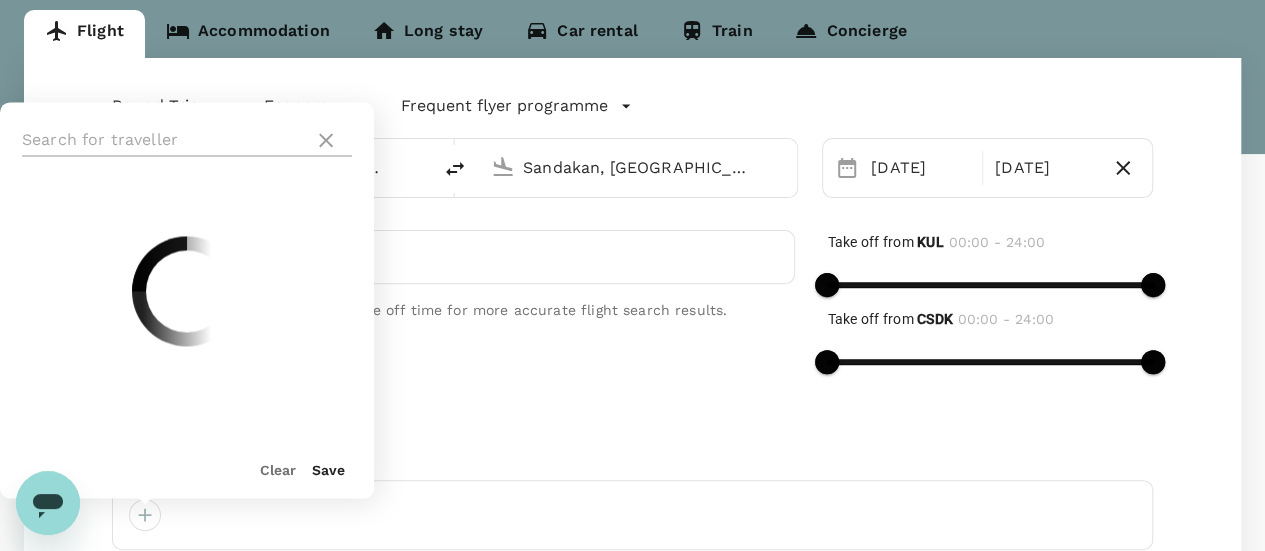 click 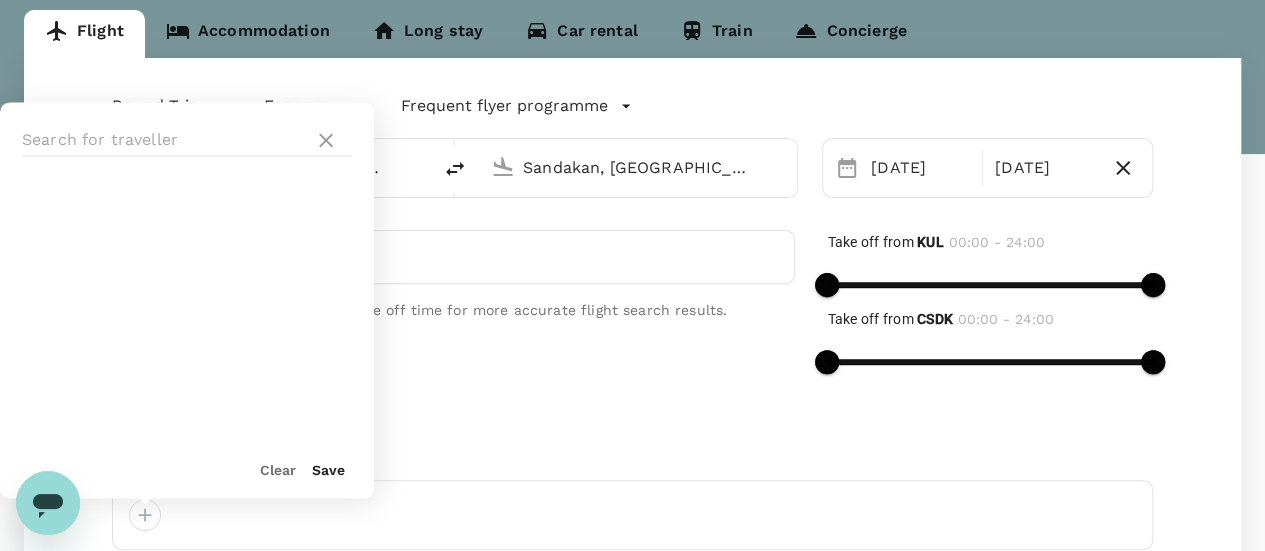click on "Travellers" at bounding box center [632, 452] 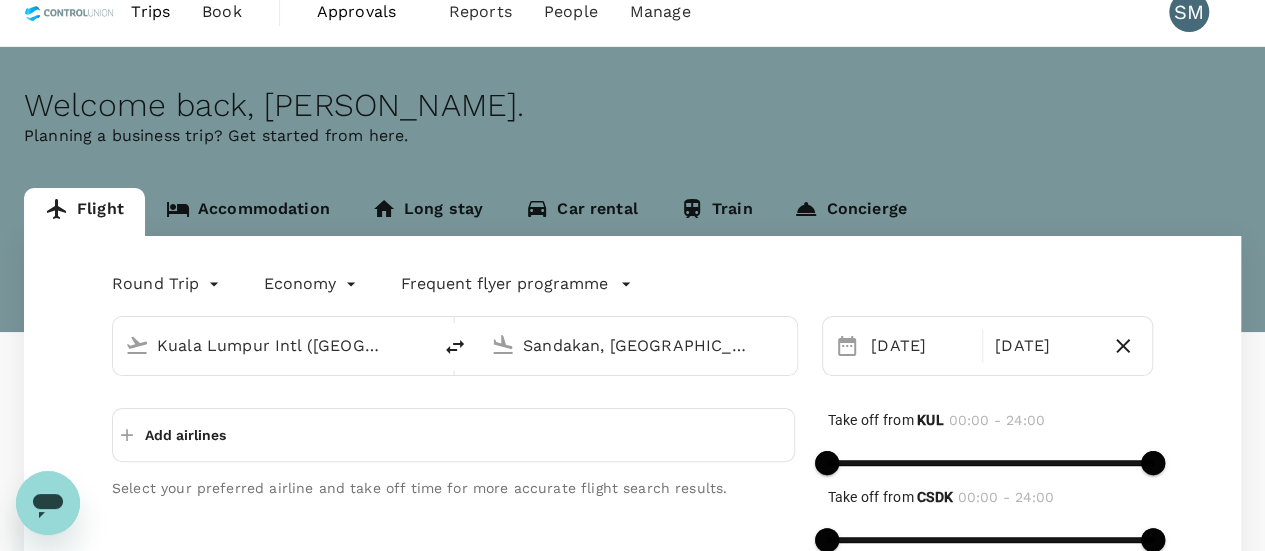 scroll, scrollTop: 0, scrollLeft: 0, axis: both 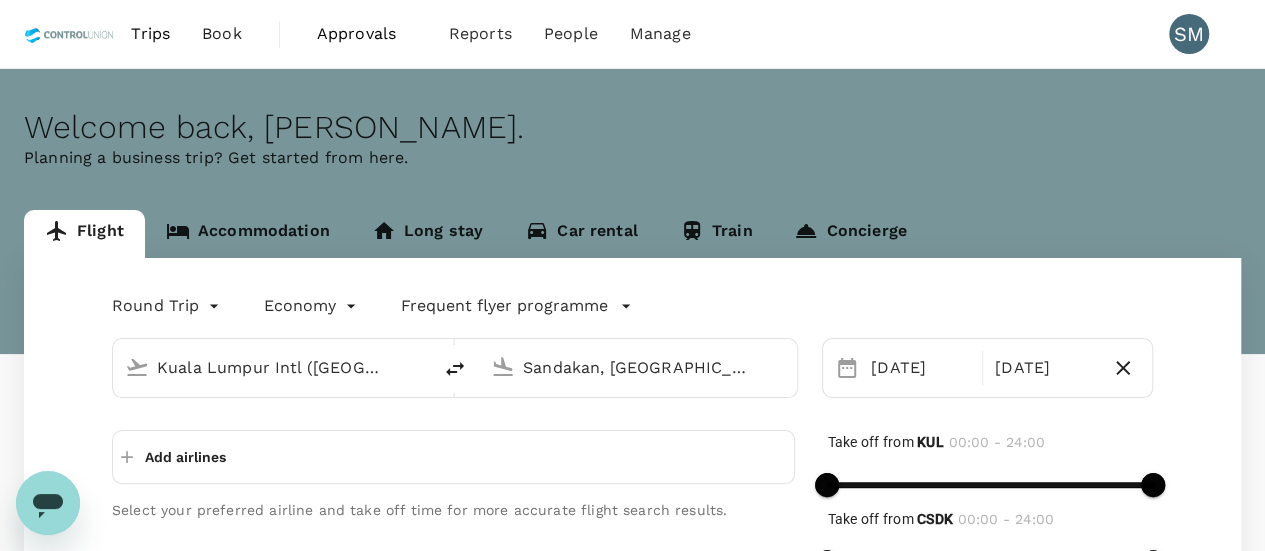 click on "Trips" at bounding box center [150, 34] 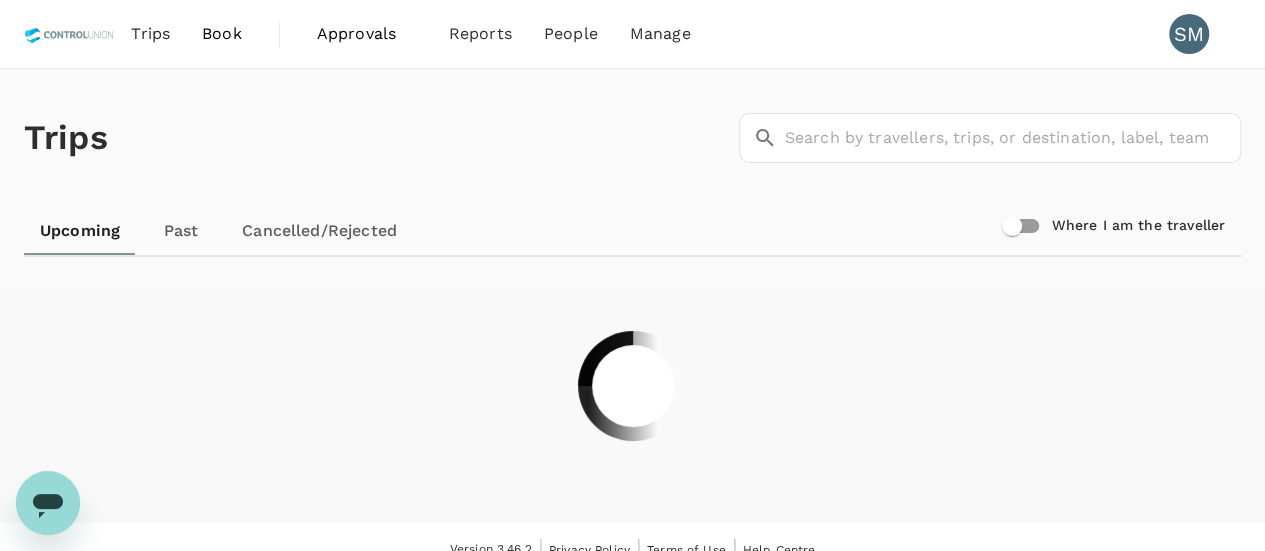 click on "Past" at bounding box center [181, 231] 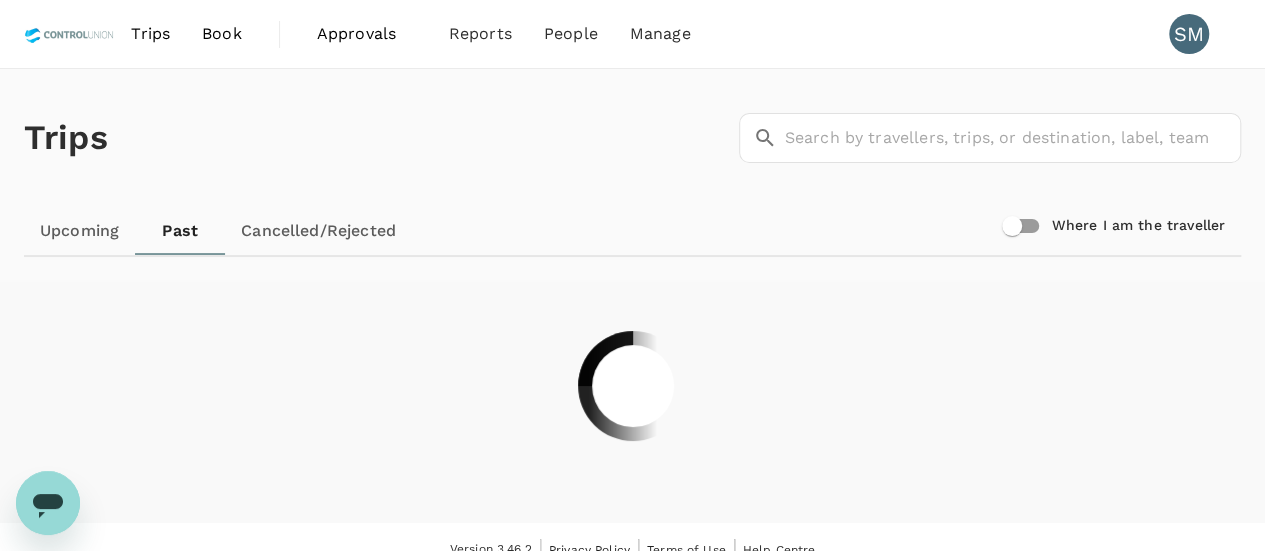 click on "Approvals" at bounding box center [367, 34] 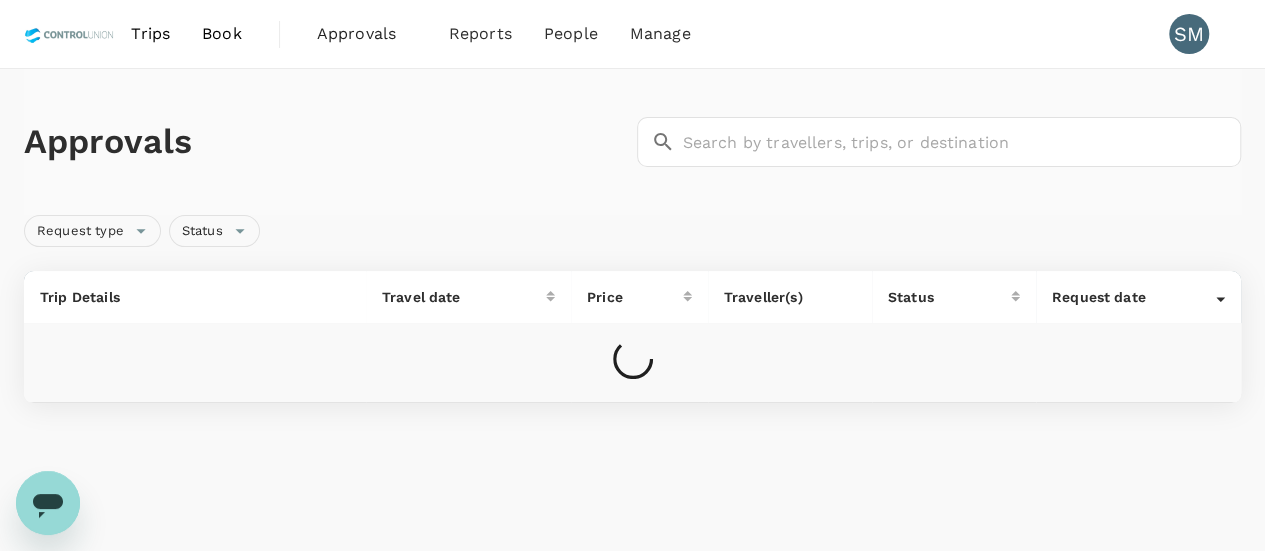 click on "Book" at bounding box center [222, 34] 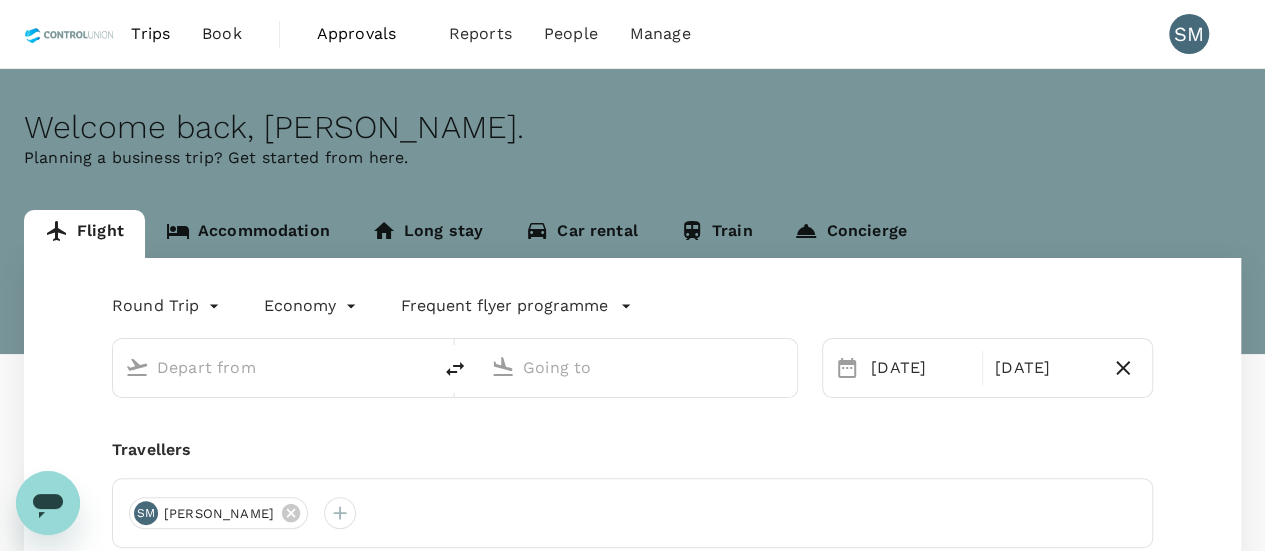 type on "Kuala Lumpur Intl (KUL)" 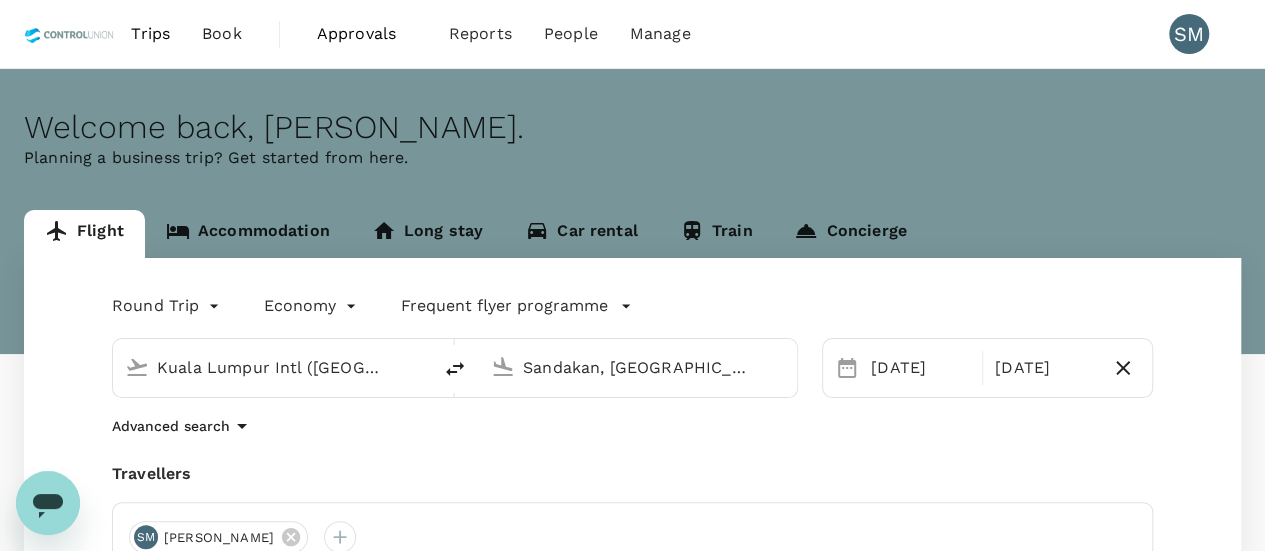 type 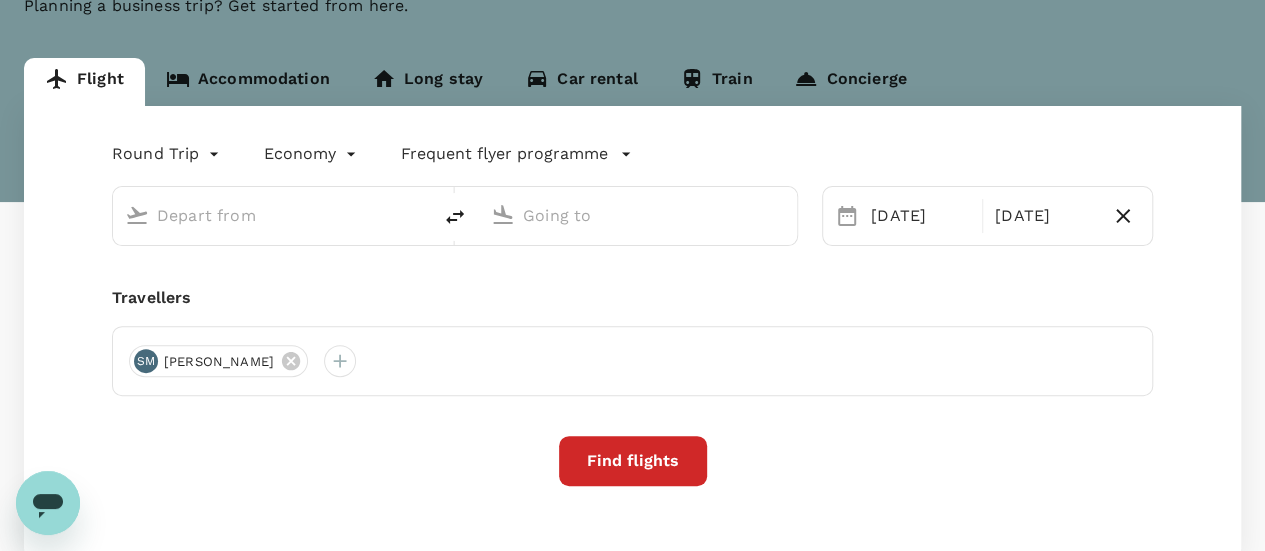 scroll, scrollTop: 200, scrollLeft: 0, axis: vertical 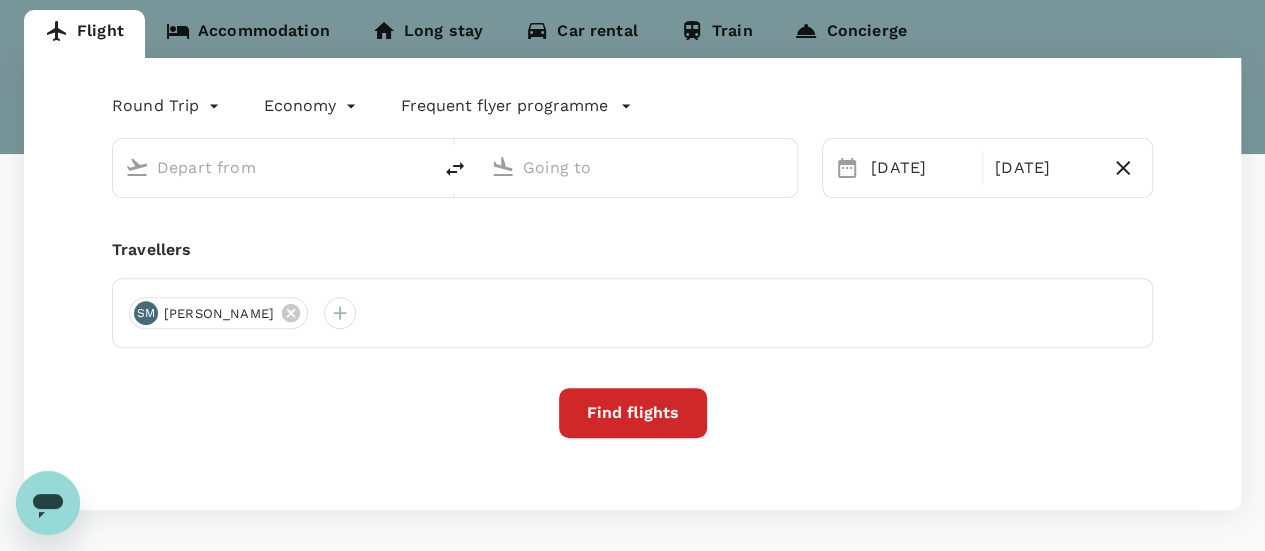 type on "Kuala Lumpur Intl (KUL)" 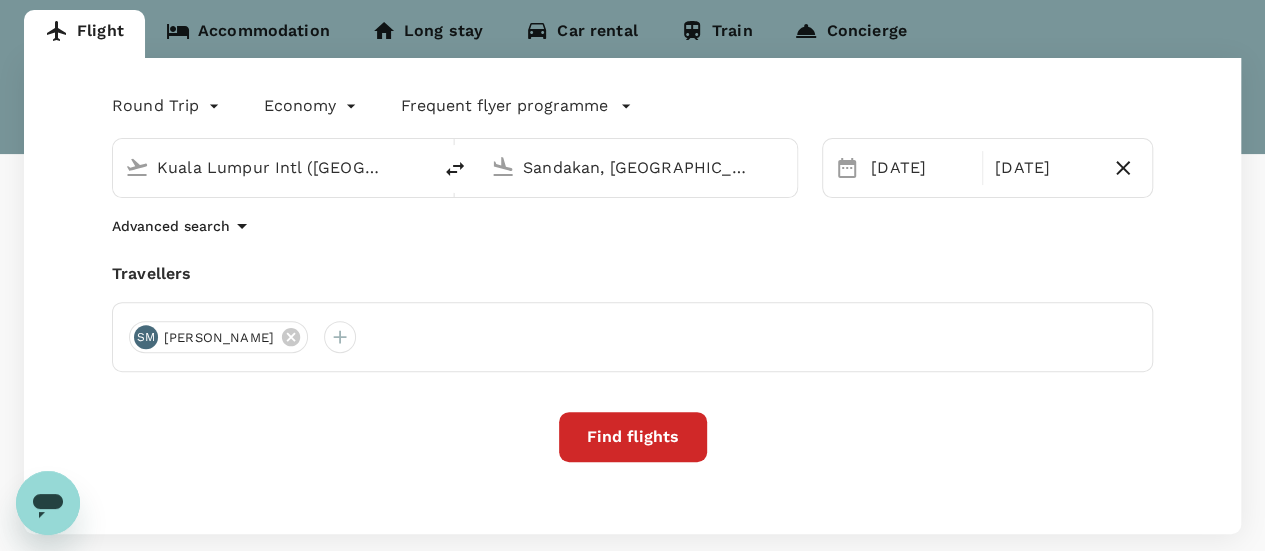 click on "Find flights" at bounding box center [633, 437] 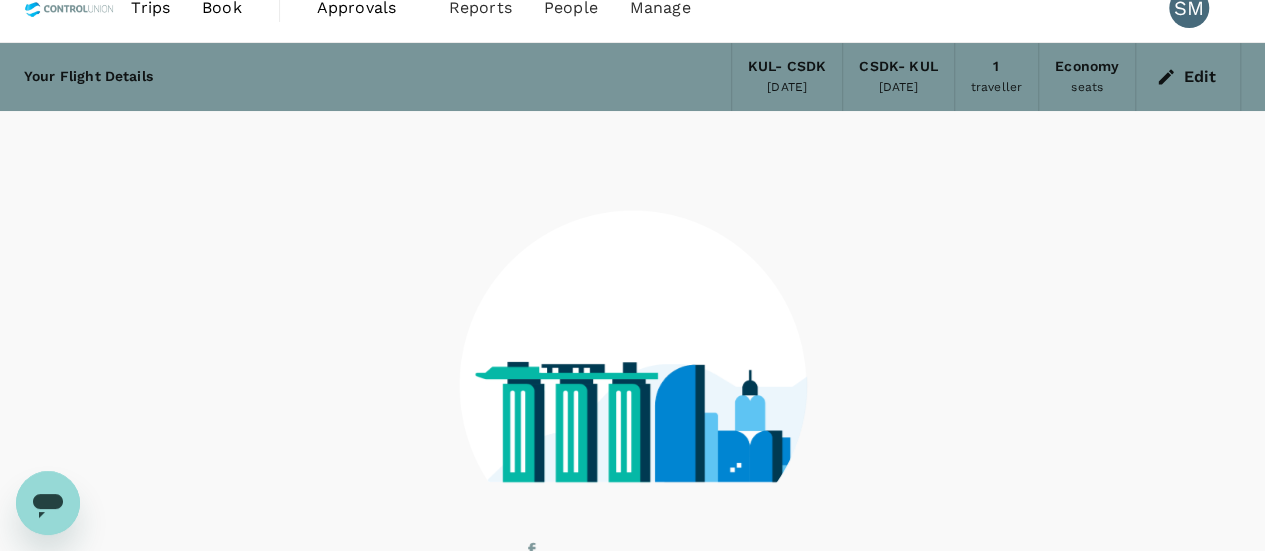 scroll, scrollTop: 0, scrollLeft: 0, axis: both 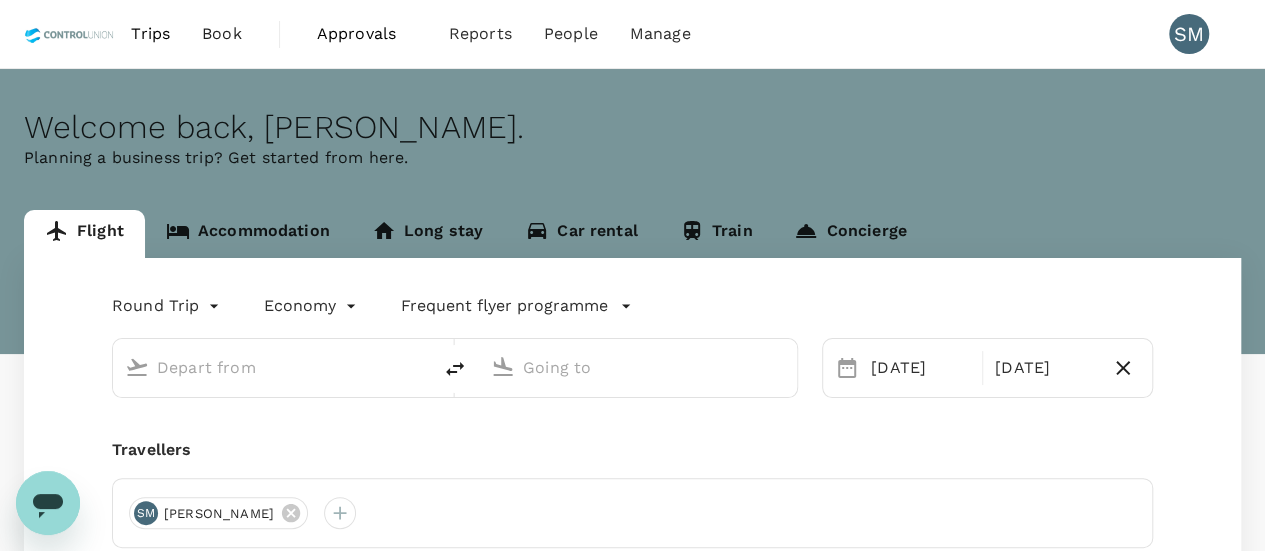 type on "Kuala Lumpur Intl (KUL)" 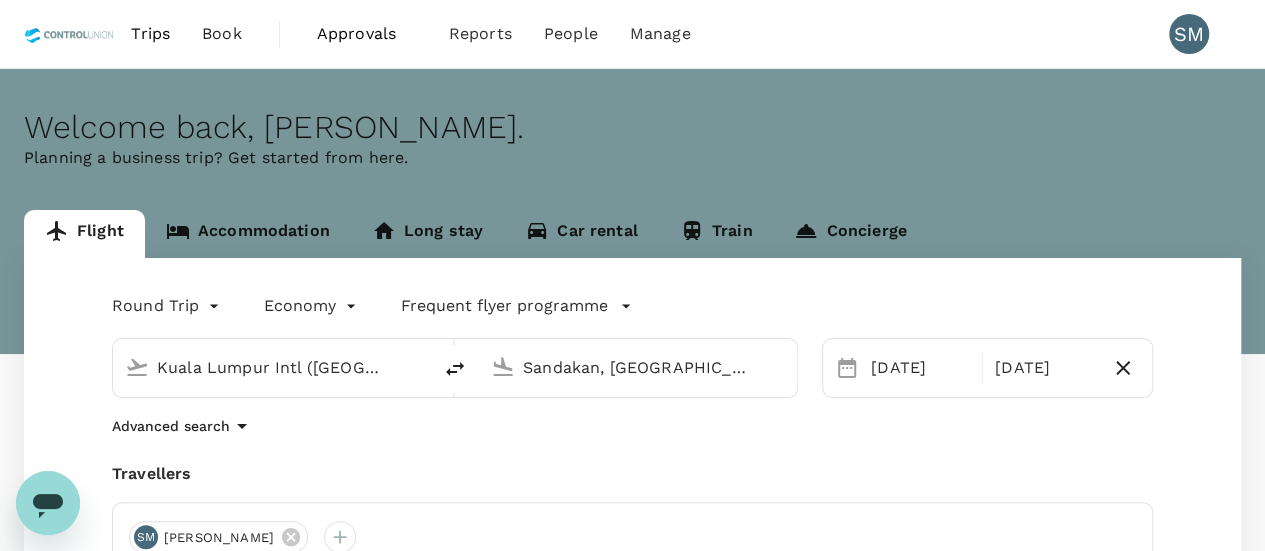 type 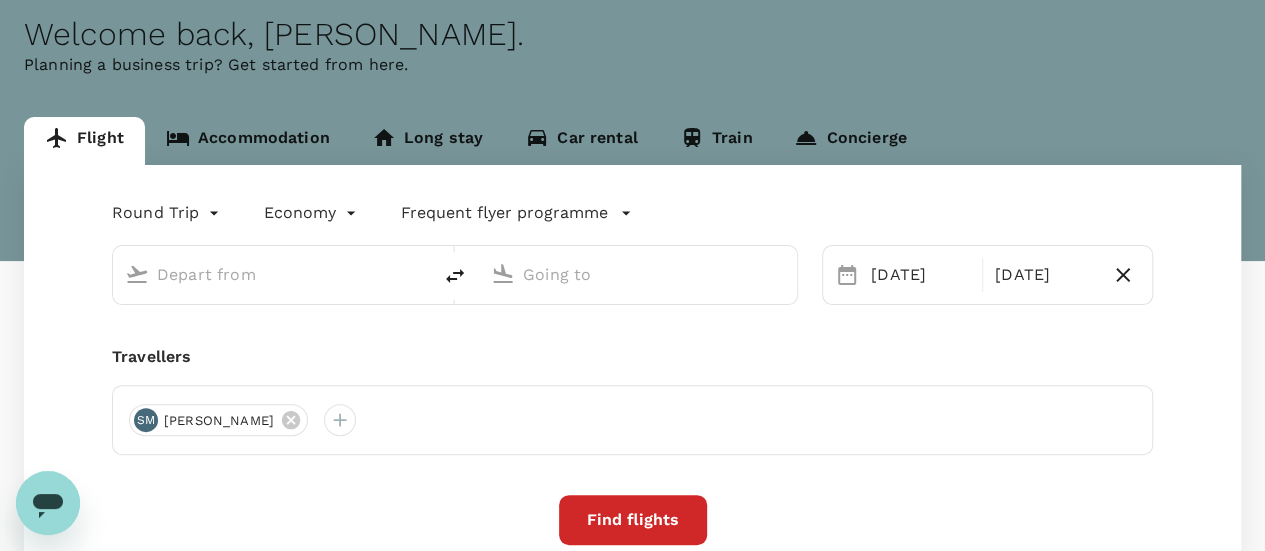 scroll, scrollTop: 200, scrollLeft: 0, axis: vertical 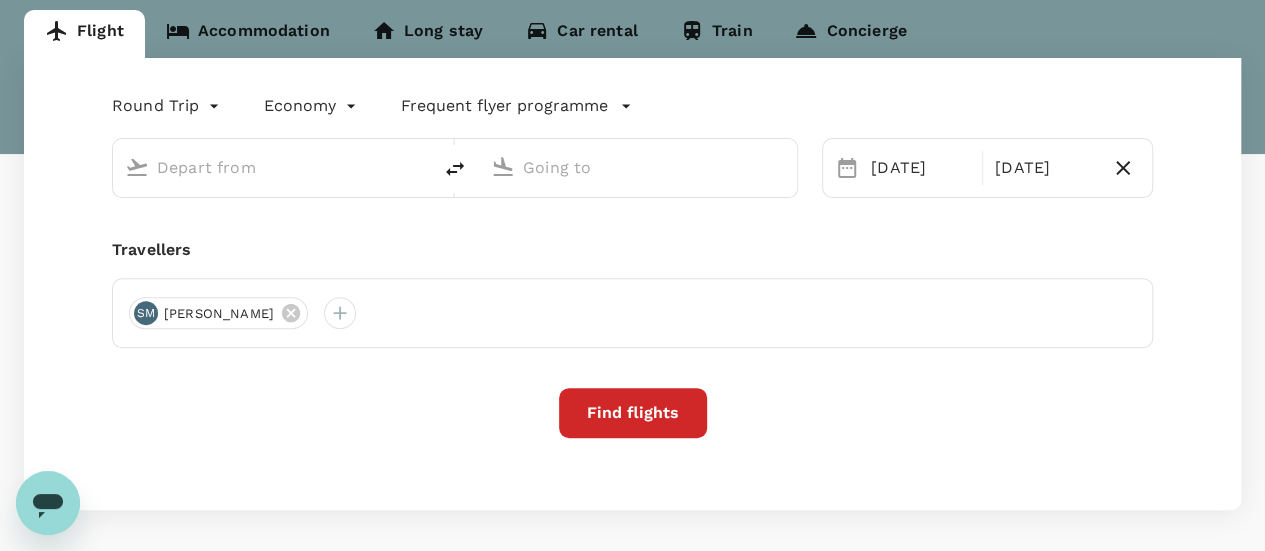 type on "Kuala Lumpur Intl (KUL)" 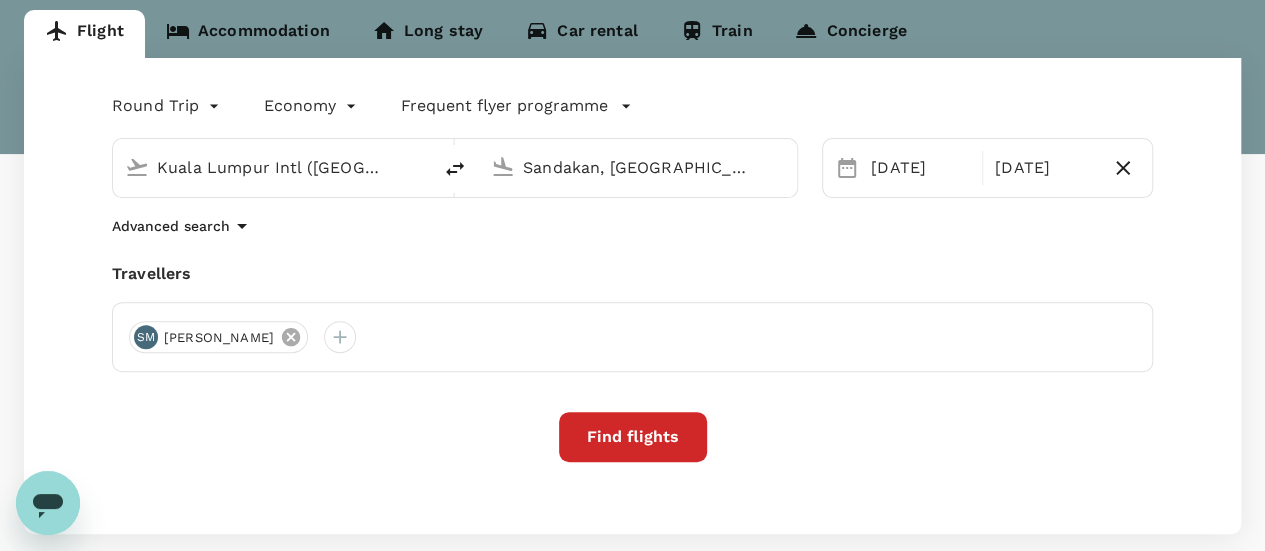 click 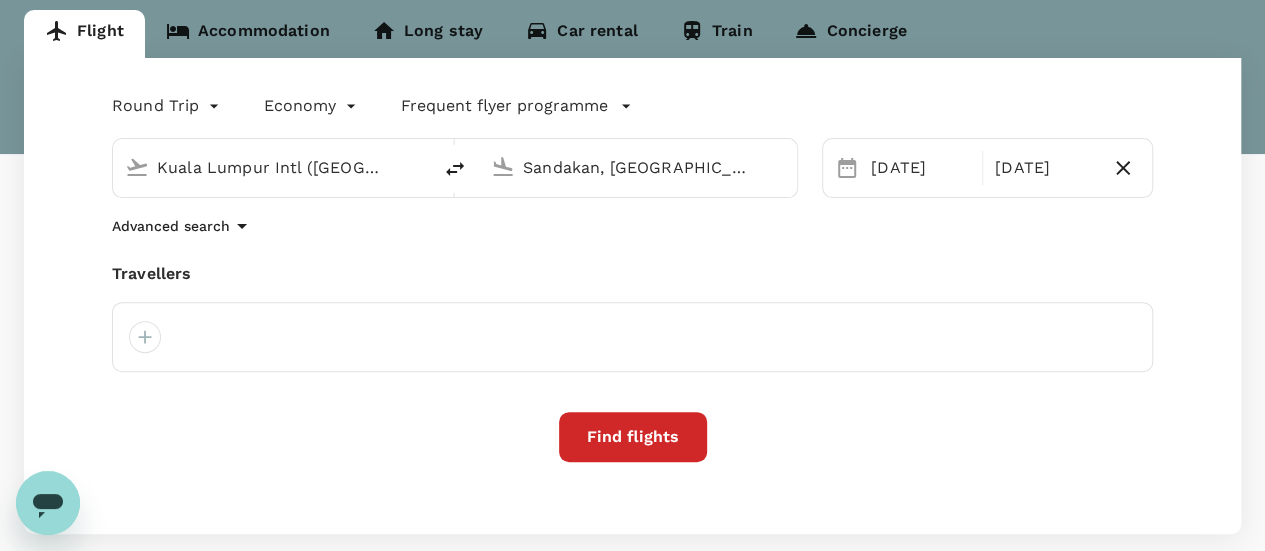 click on "Find flights" at bounding box center [633, 437] 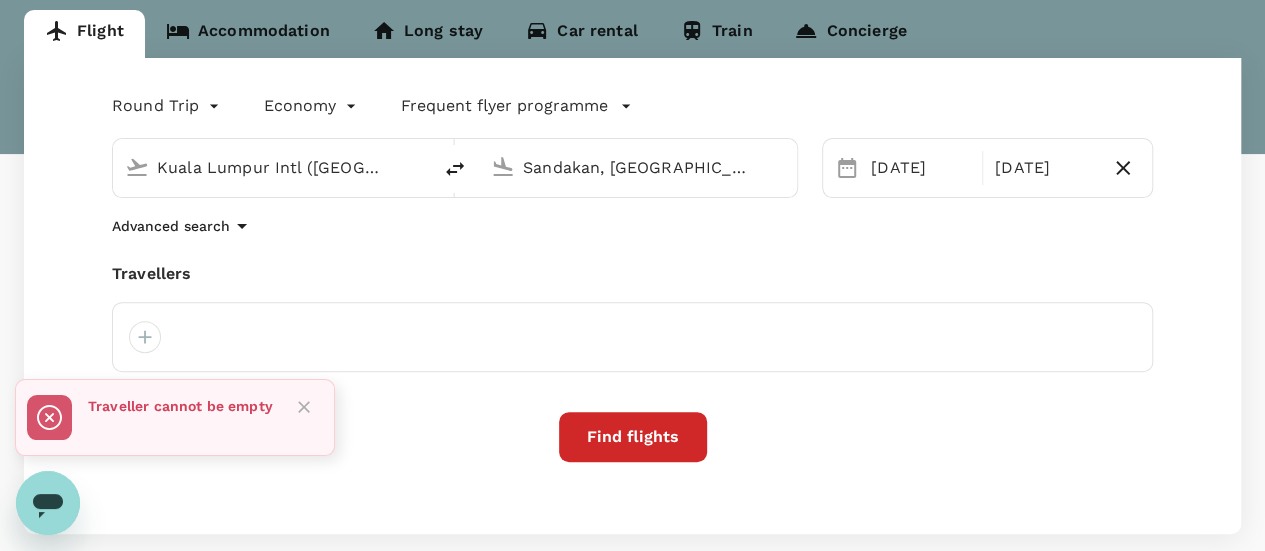 click 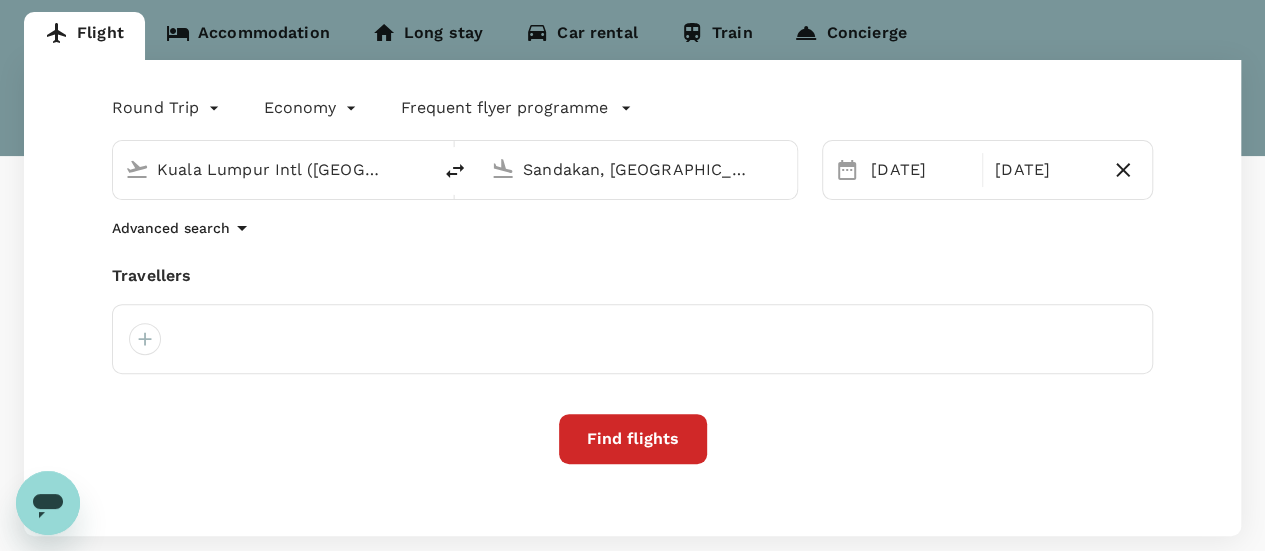 scroll, scrollTop: 200, scrollLeft: 0, axis: vertical 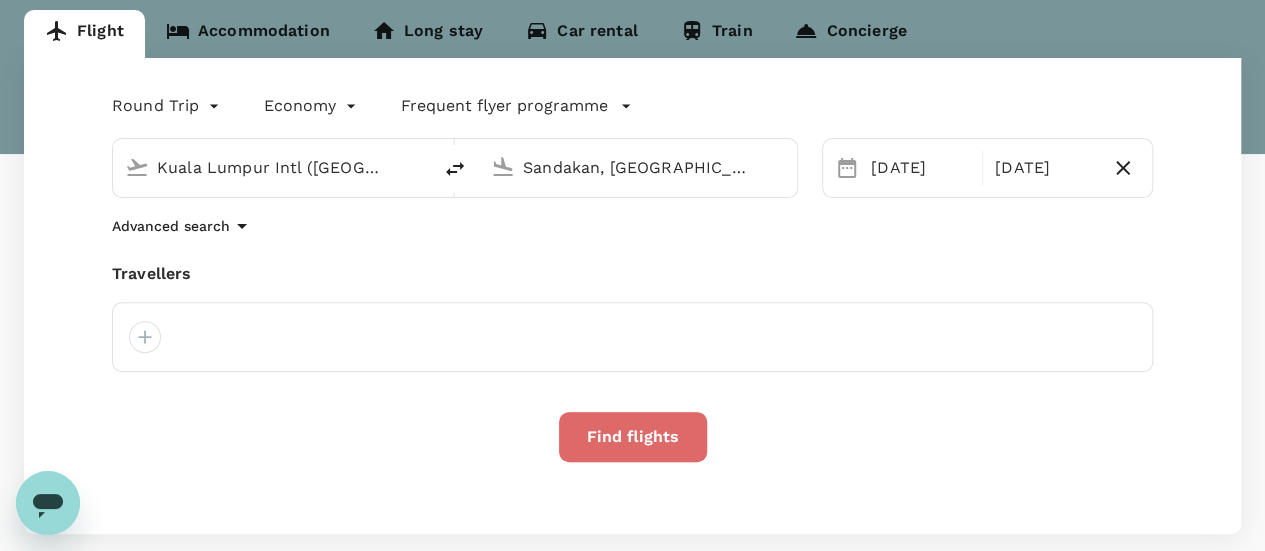 click on "Find flights" at bounding box center [633, 437] 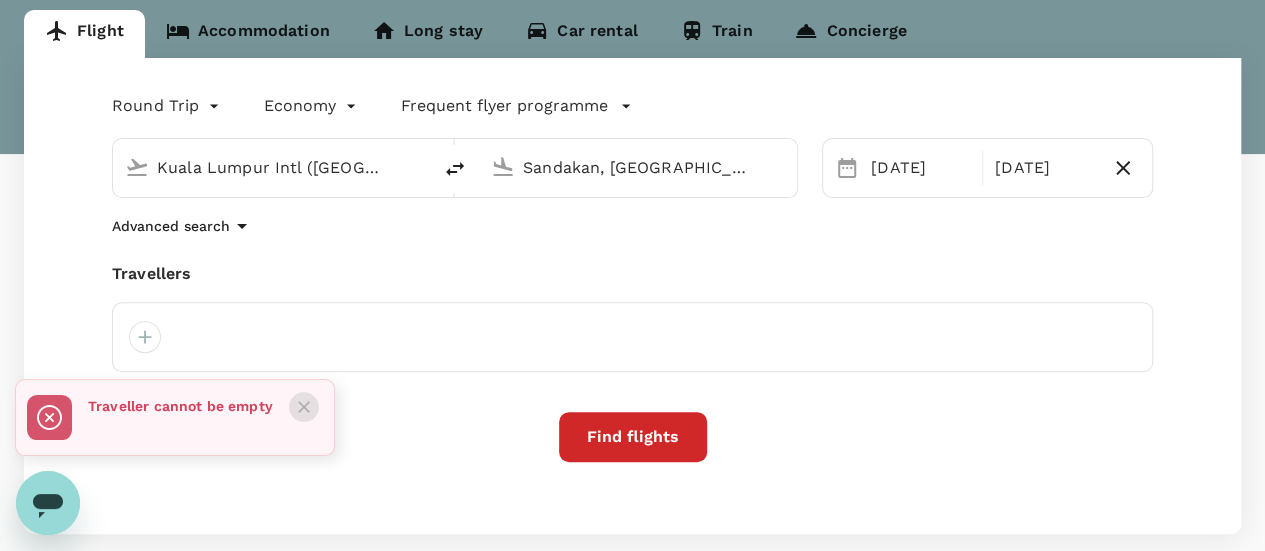 click 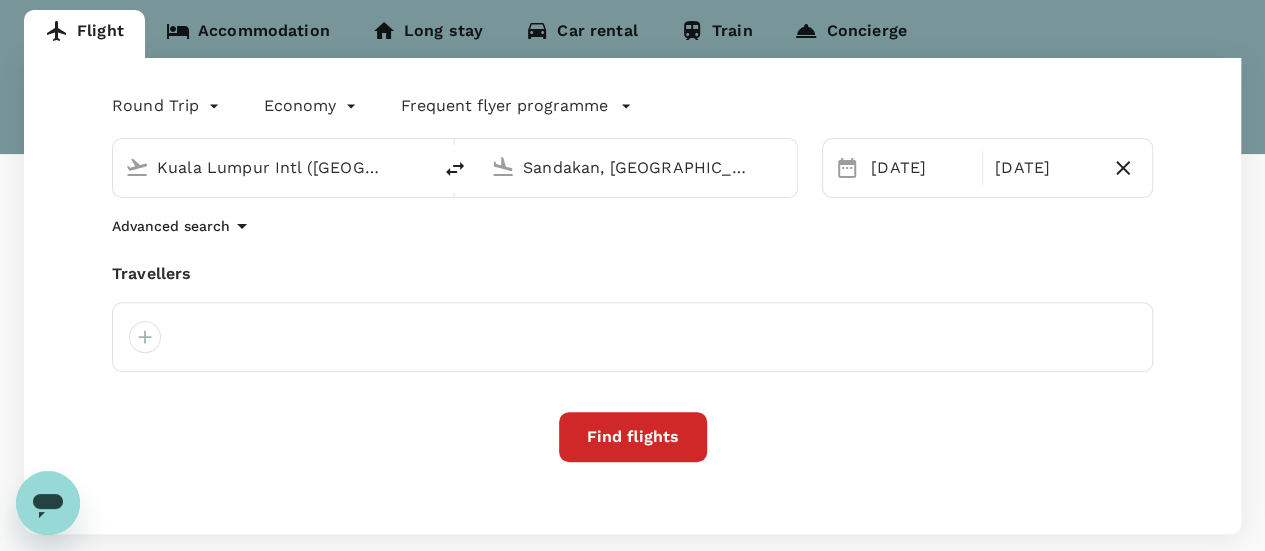 click at bounding box center (632, 337) 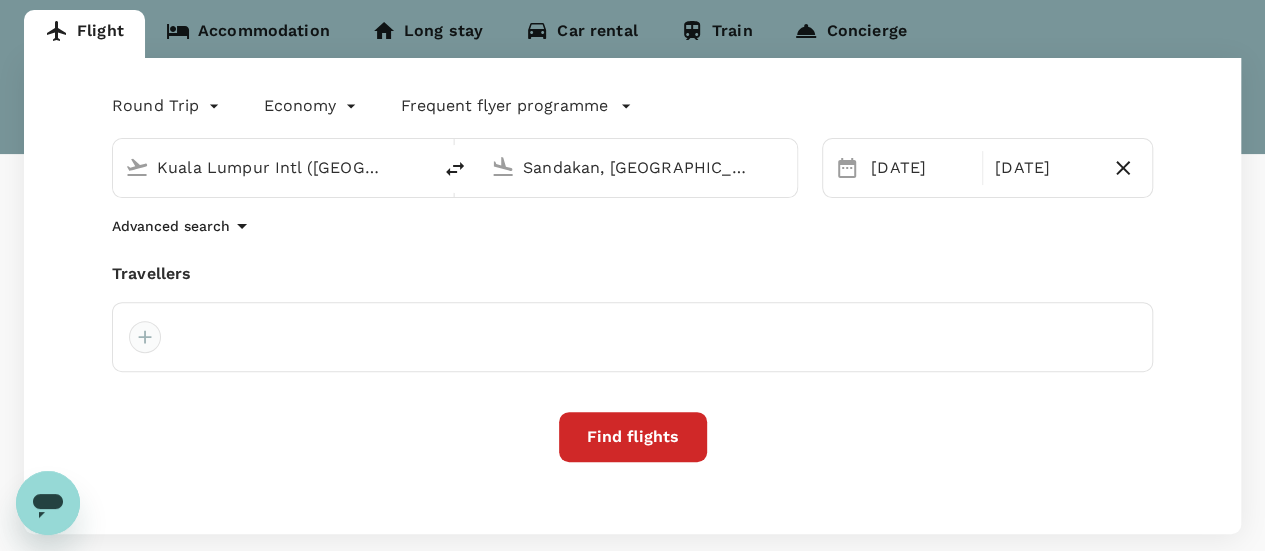 click at bounding box center [145, 337] 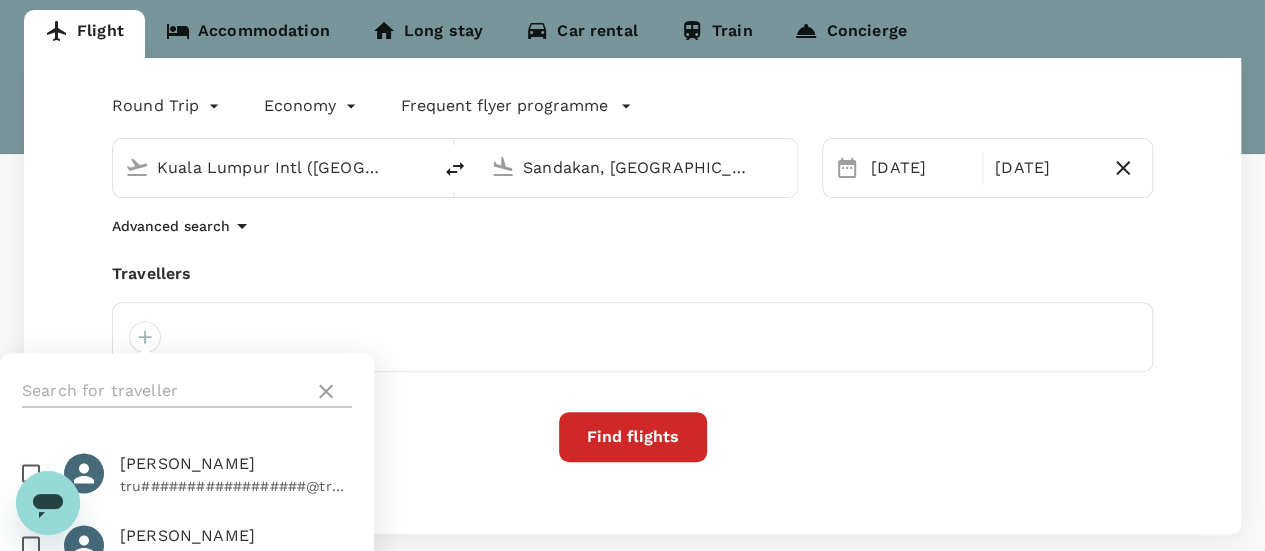click at bounding box center [164, 391] 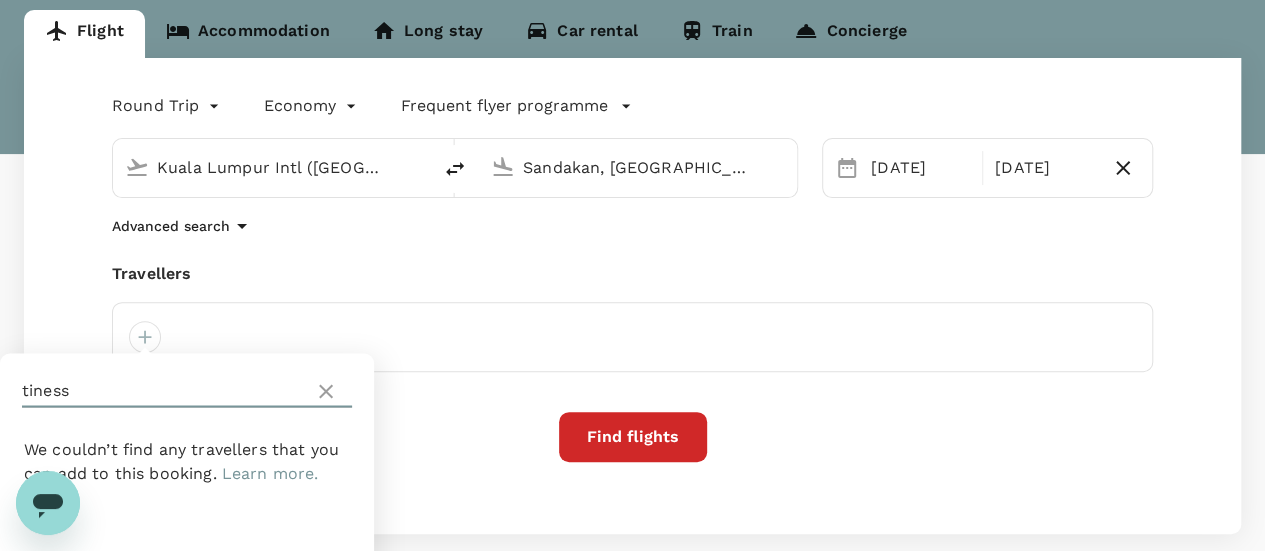 type on "tiness" 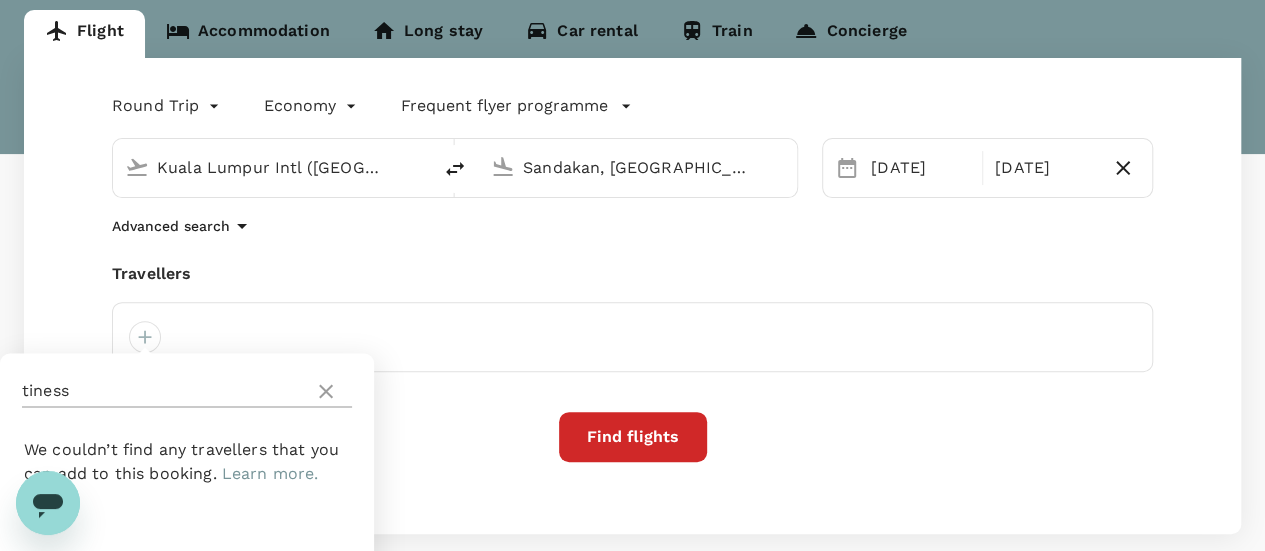 click 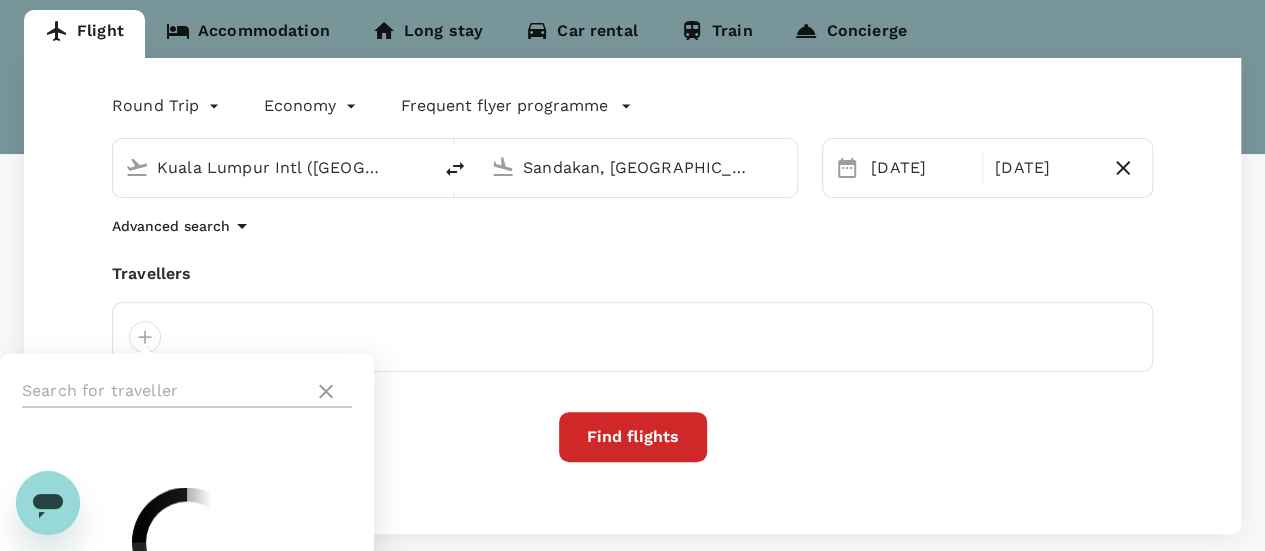 click 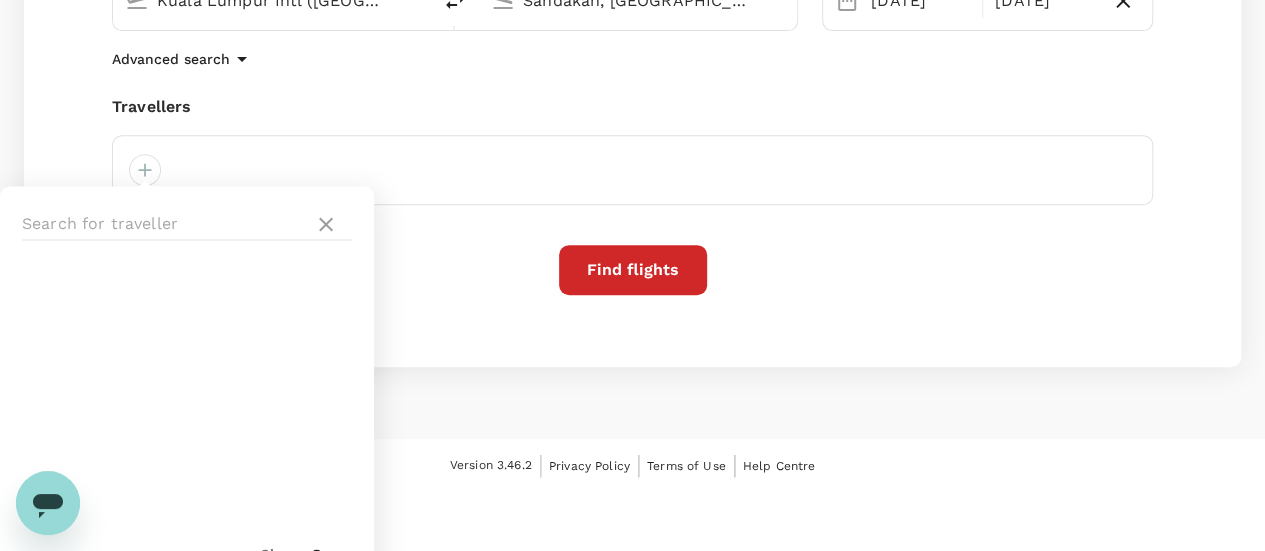 scroll, scrollTop: 398, scrollLeft: 0, axis: vertical 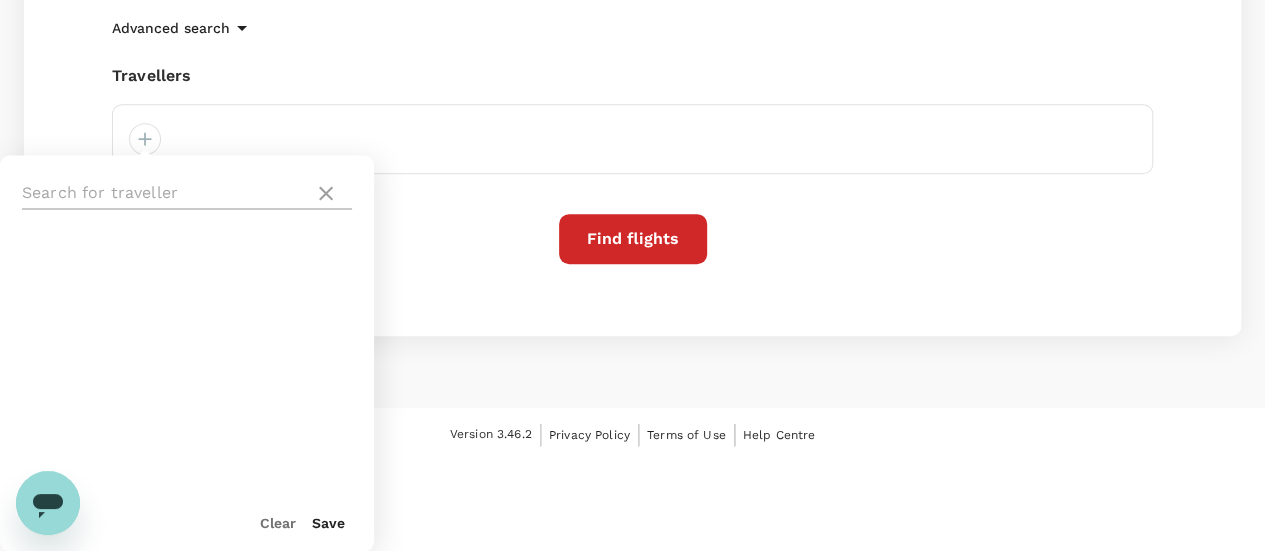 click 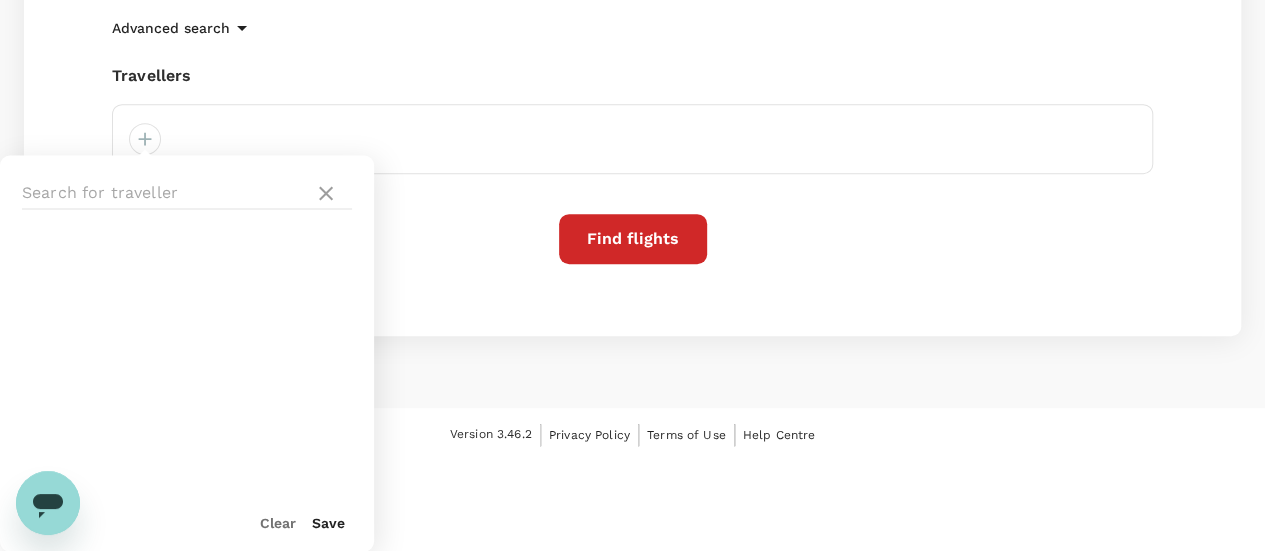 click on "Find flights" at bounding box center [632, 239] 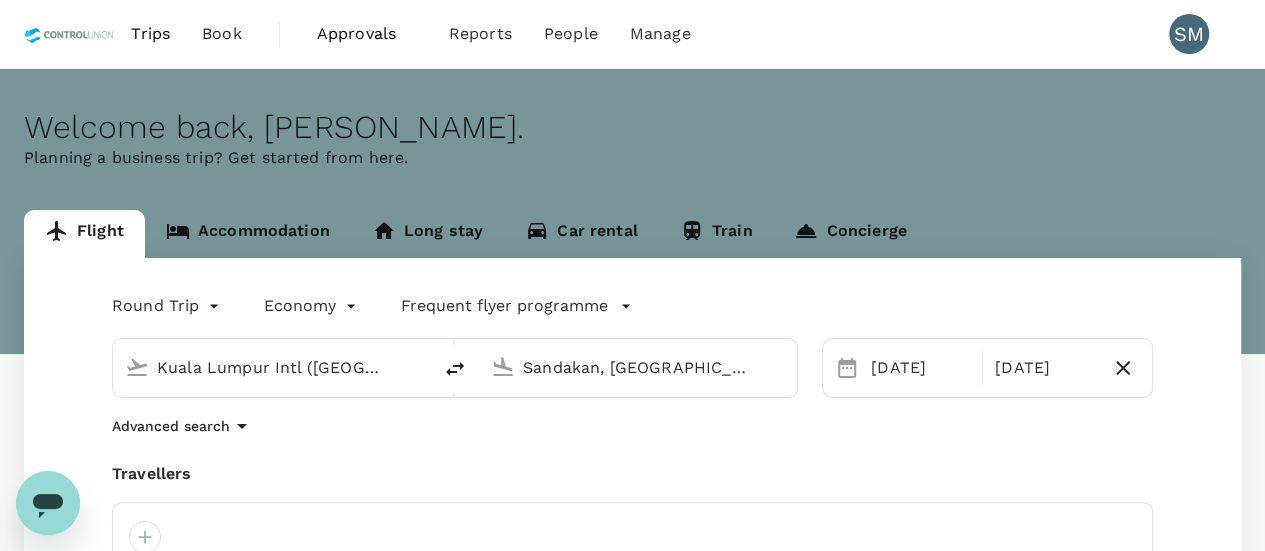 scroll, scrollTop: 0, scrollLeft: 0, axis: both 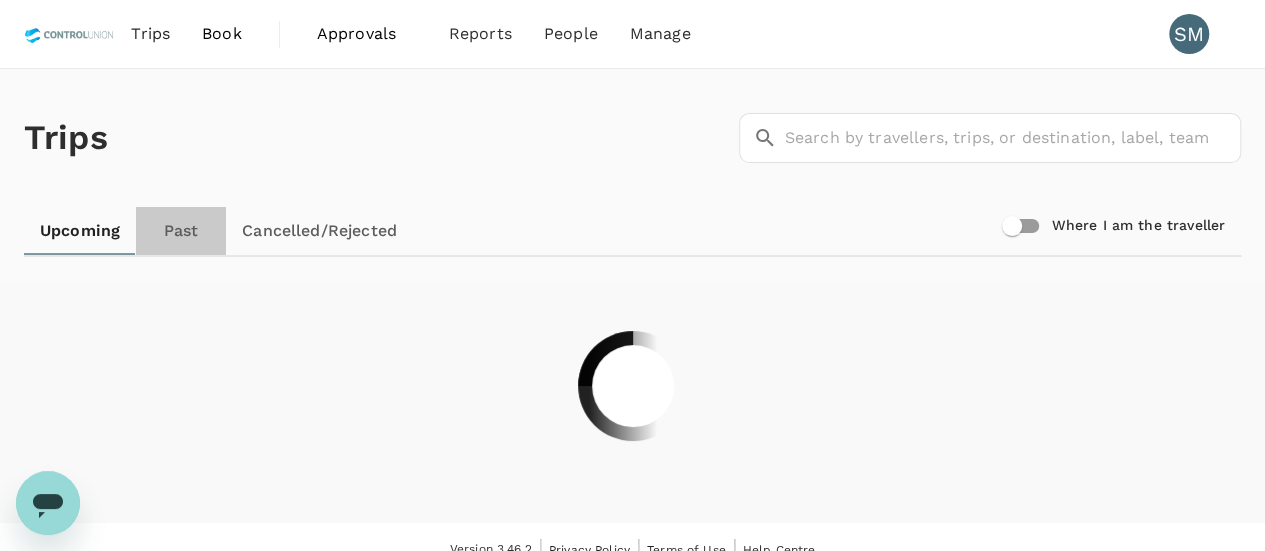 click on "Past" at bounding box center (181, 231) 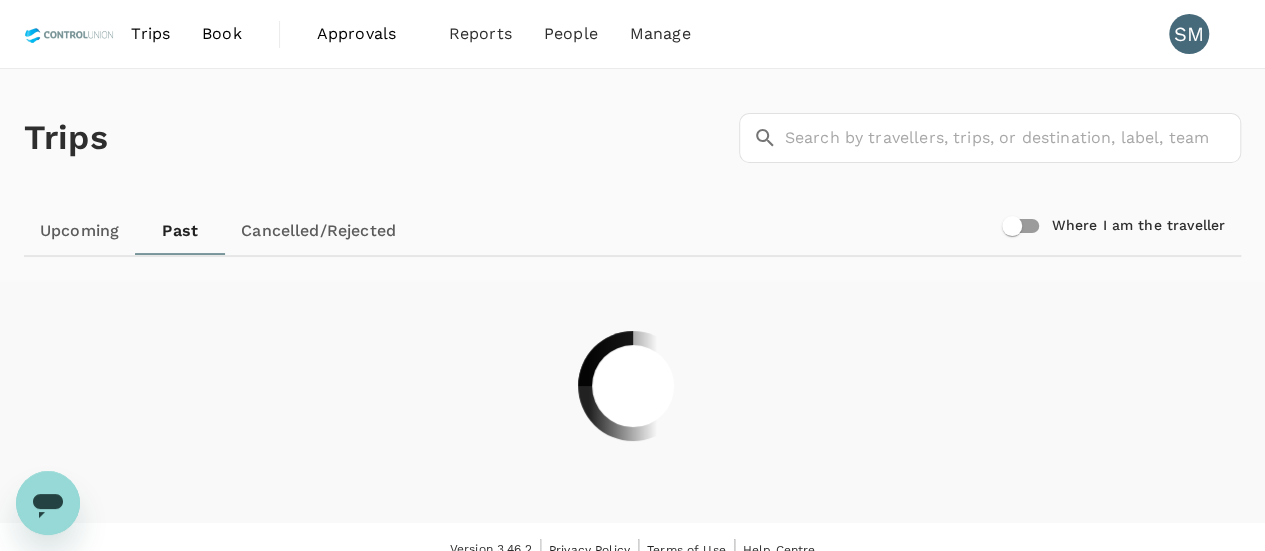 click on "Cancelled/Rejected" at bounding box center [318, 231] 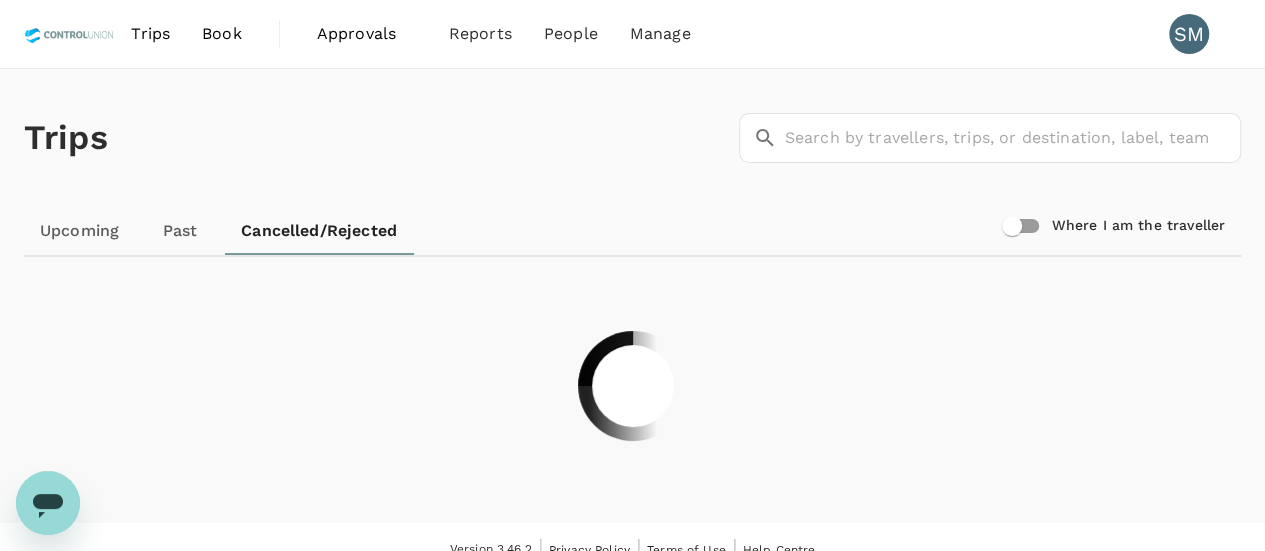 click on "Book" at bounding box center [222, 34] 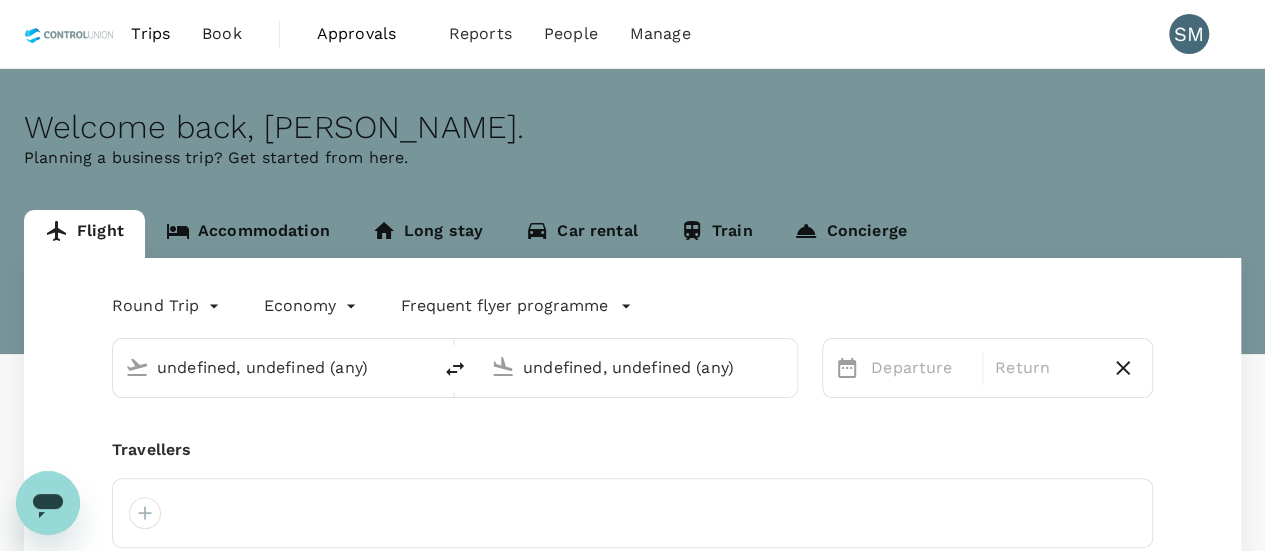 type 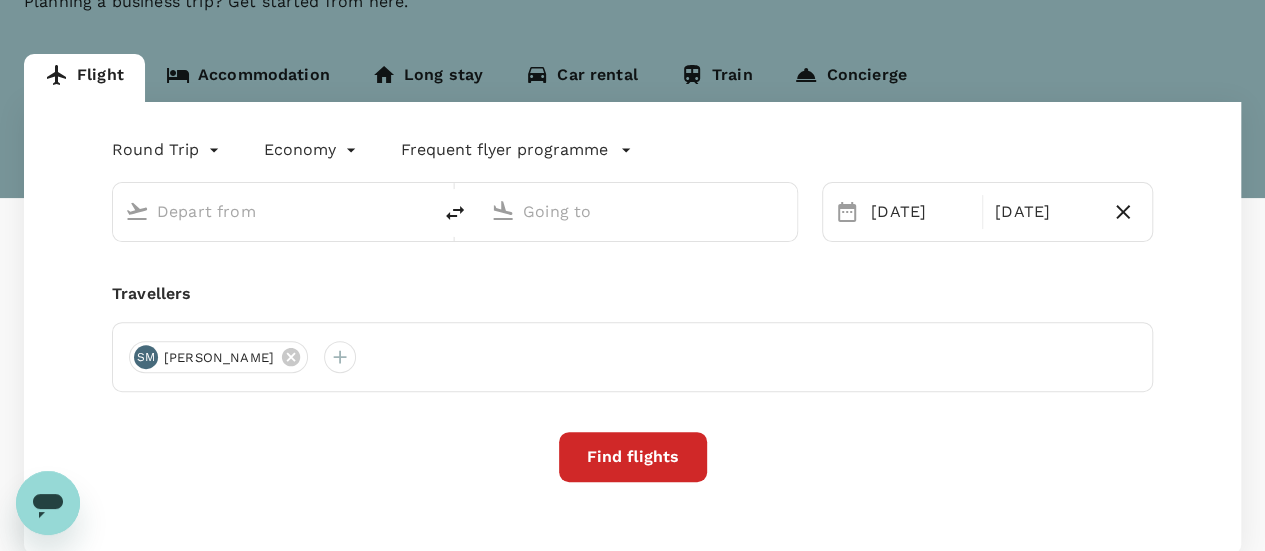 scroll, scrollTop: 200, scrollLeft: 0, axis: vertical 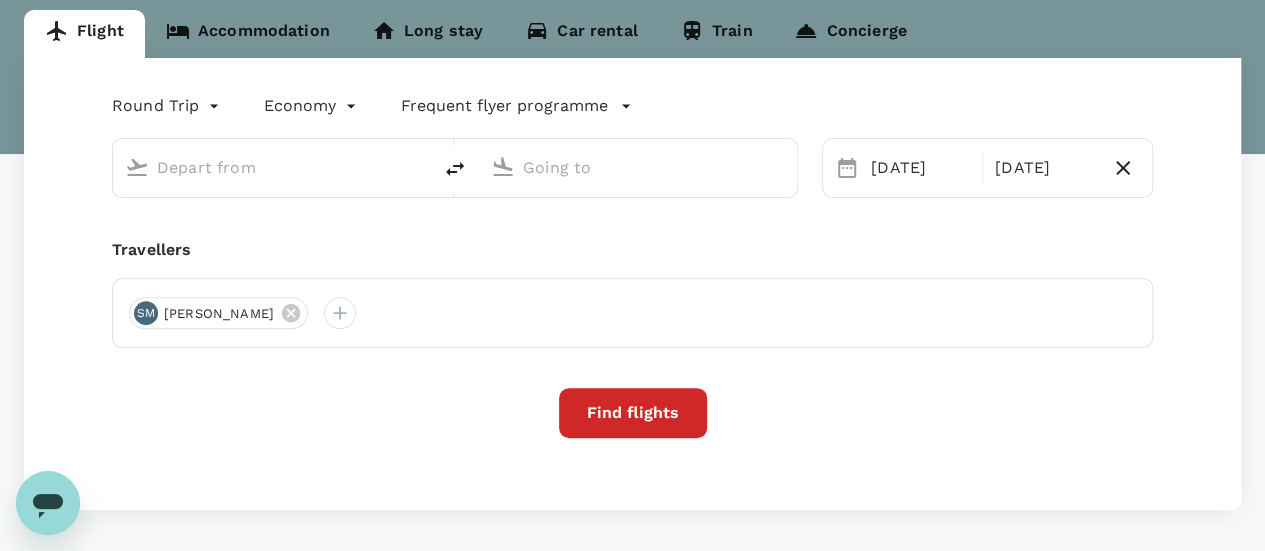 type on "Kuala Lumpur Intl (KUL)" 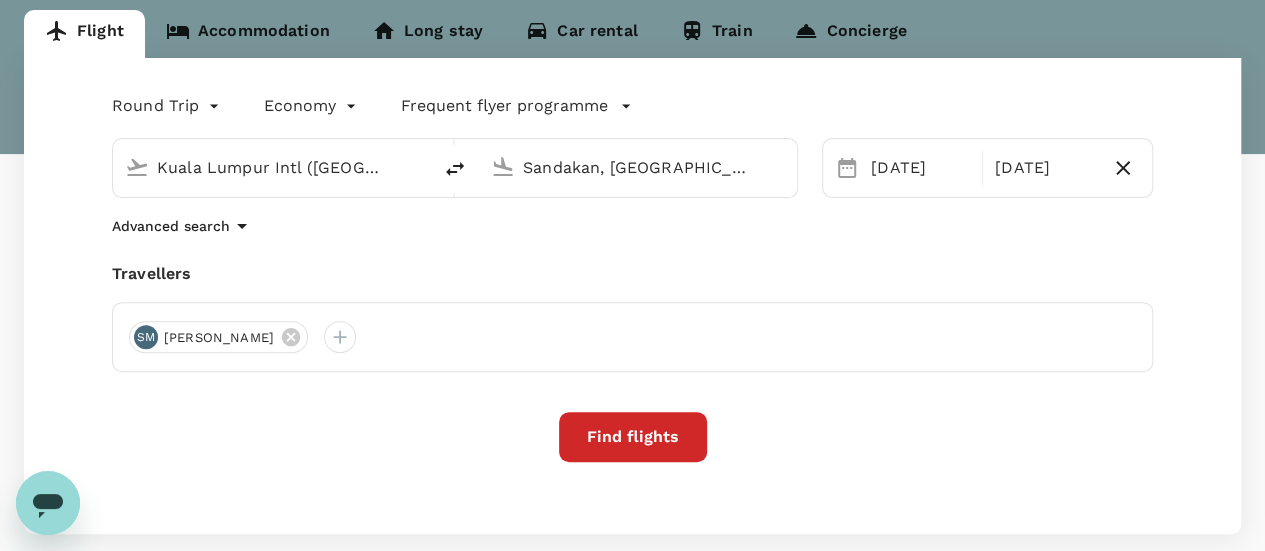 click on "Advanced search" at bounding box center [171, 226] 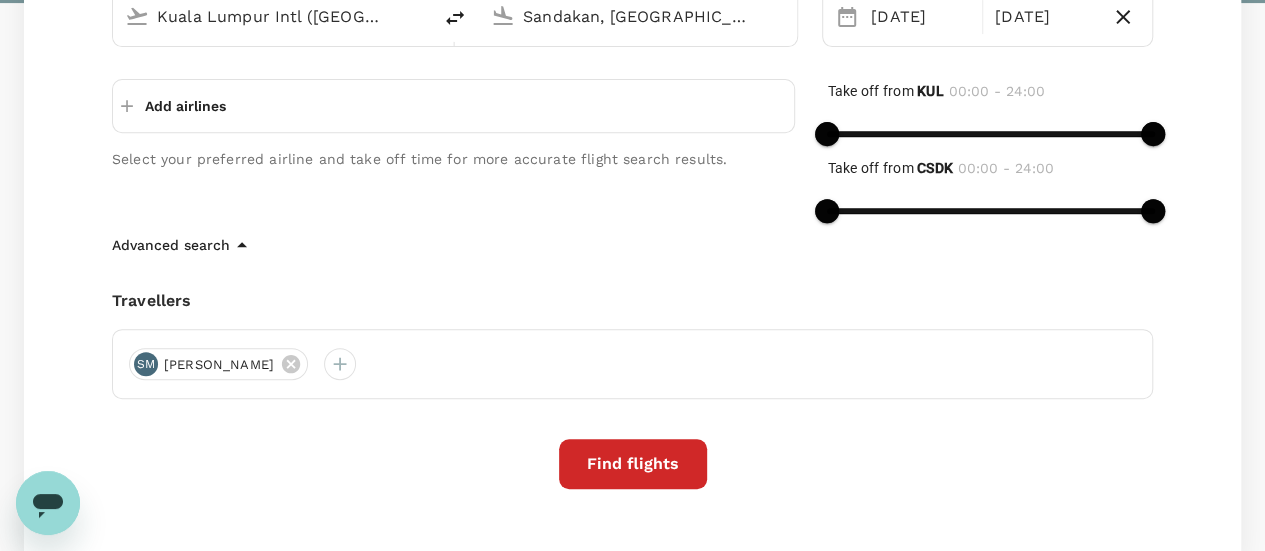 scroll, scrollTop: 400, scrollLeft: 0, axis: vertical 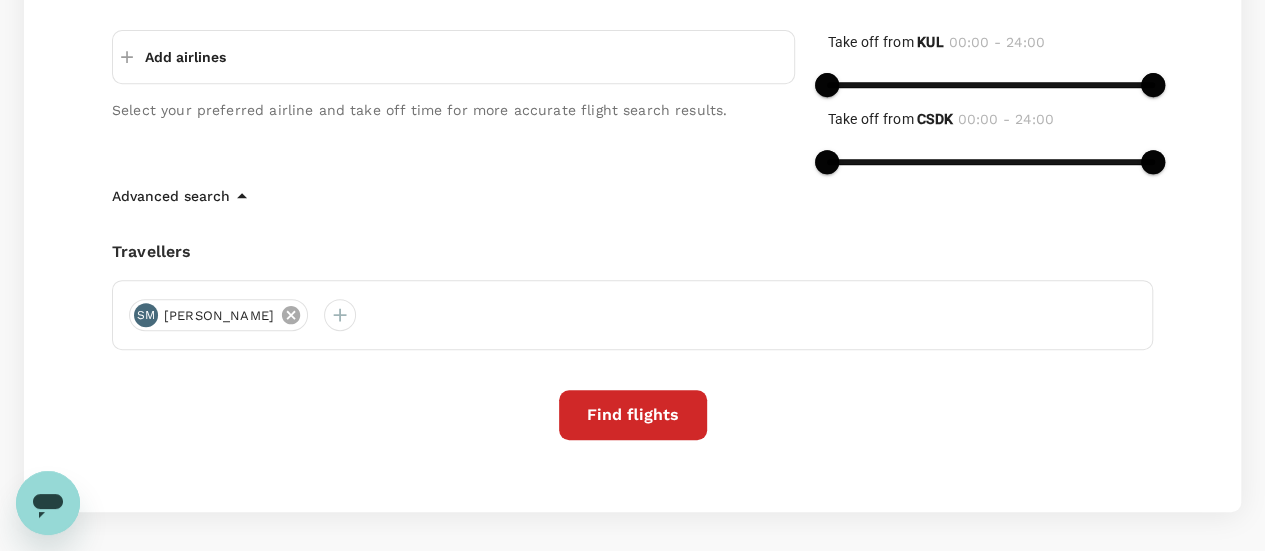click 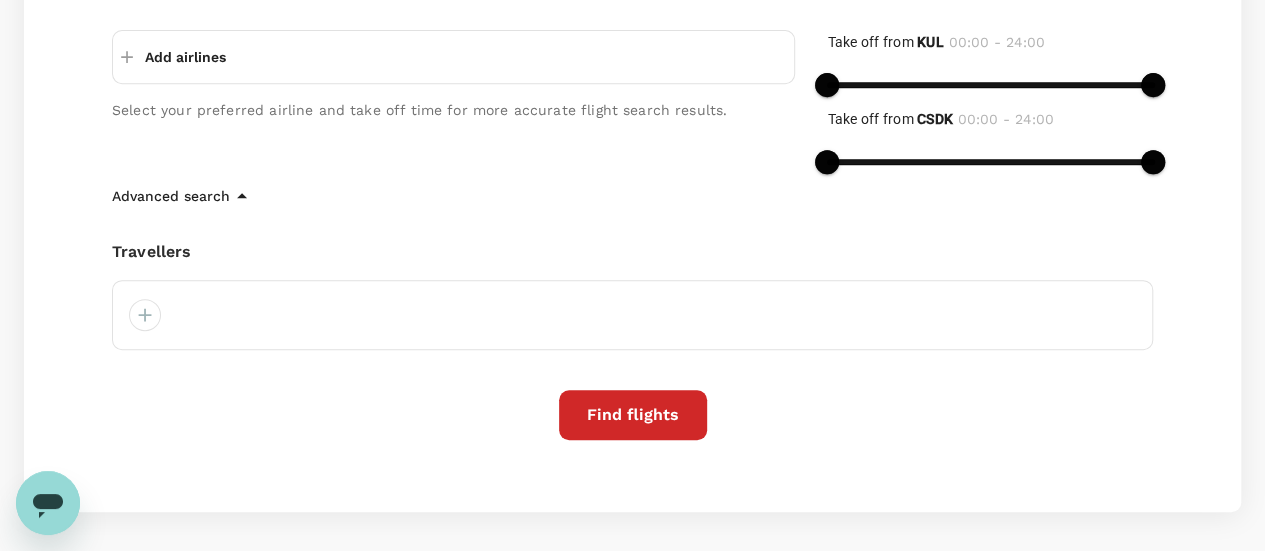 scroll, scrollTop: 0, scrollLeft: 0, axis: both 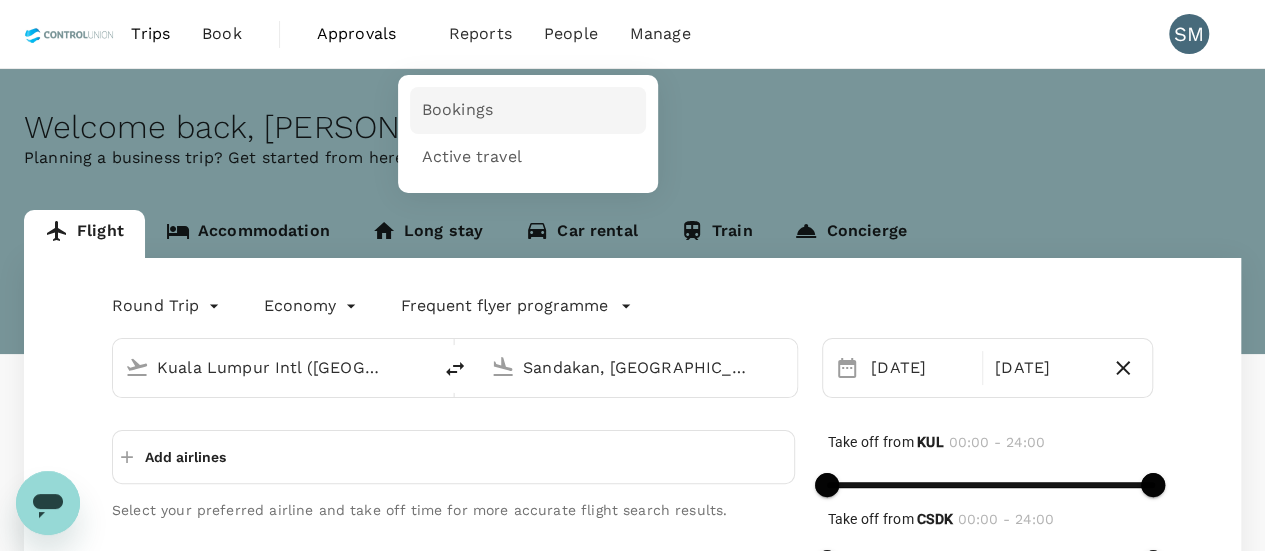 click on "Bookings" at bounding box center [457, 110] 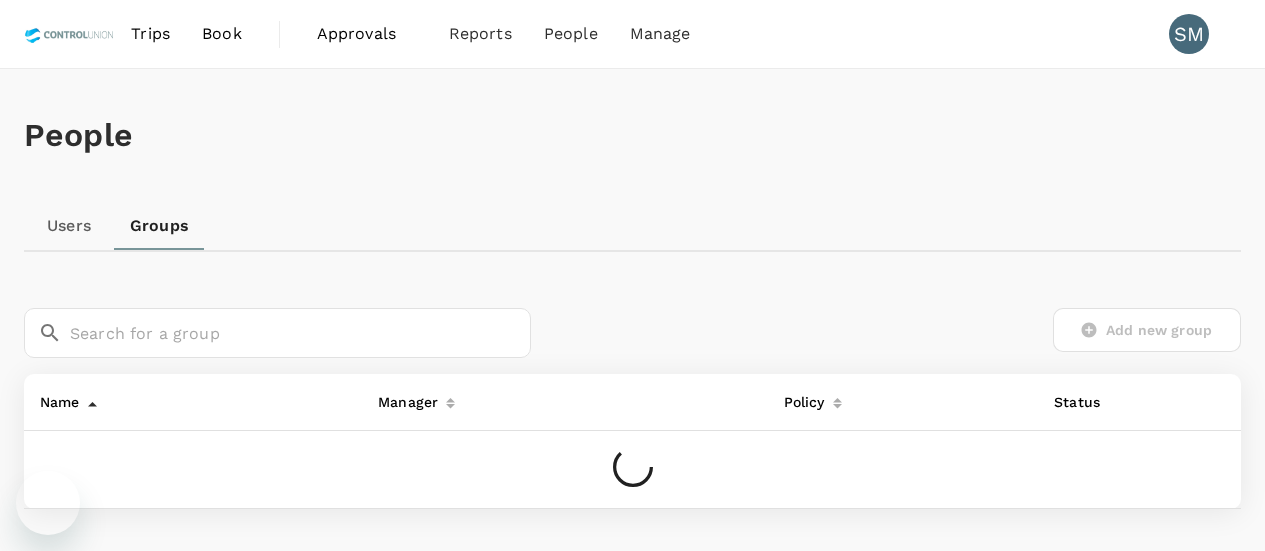 scroll, scrollTop: 0, scrollLeft: 0, axis: both 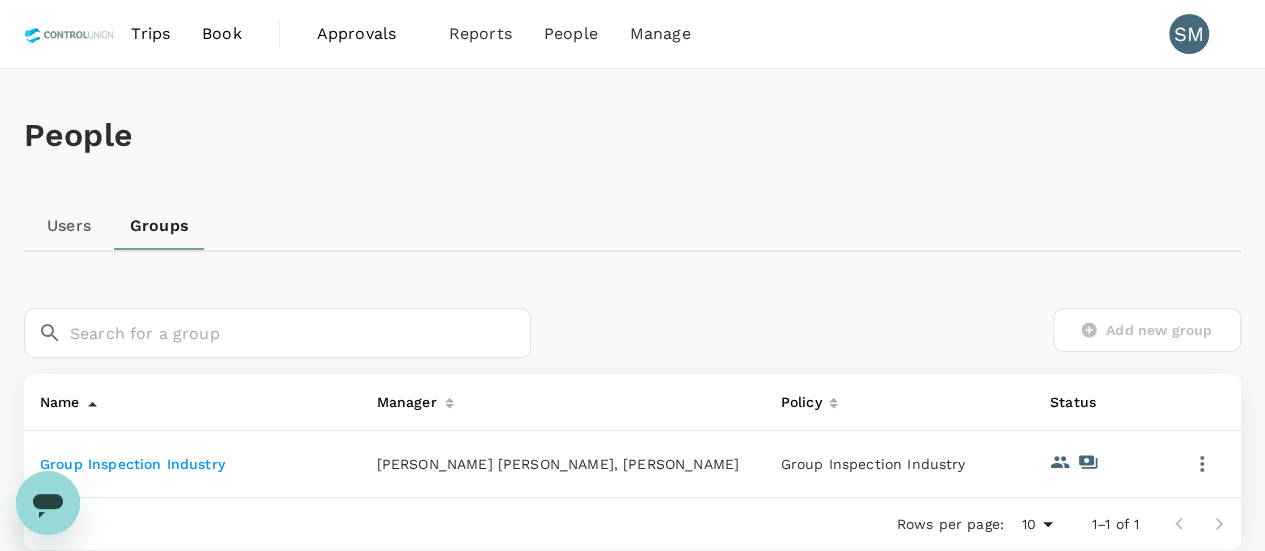 click on "Book" at bounding box center [222, 34] 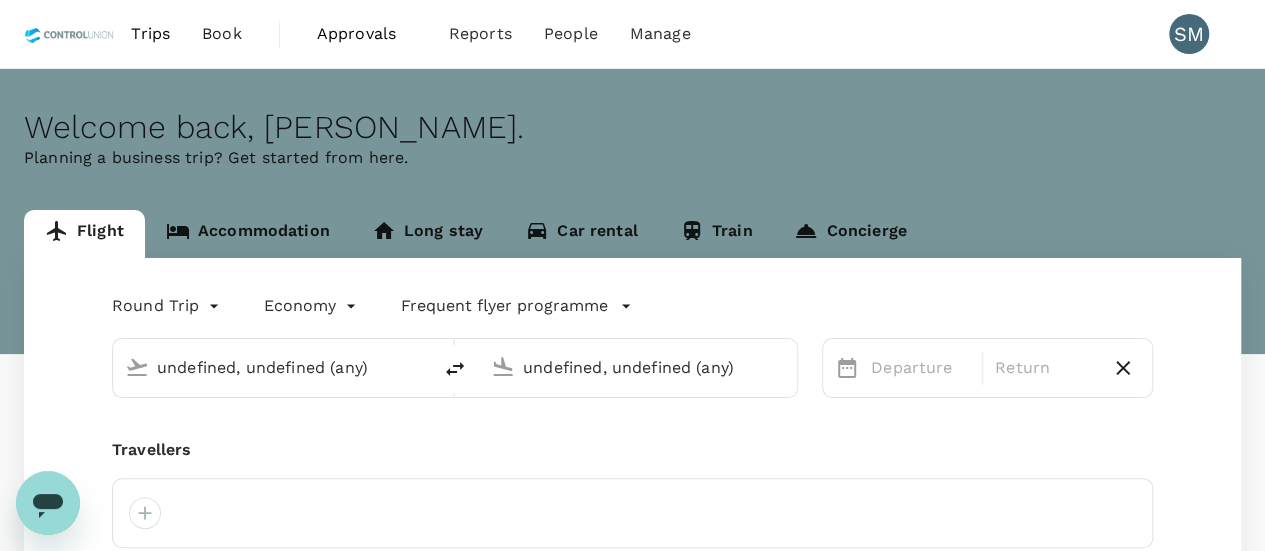 type on "Kuala Lumpur Intl ([GEOGRAPHIC_DATA])" 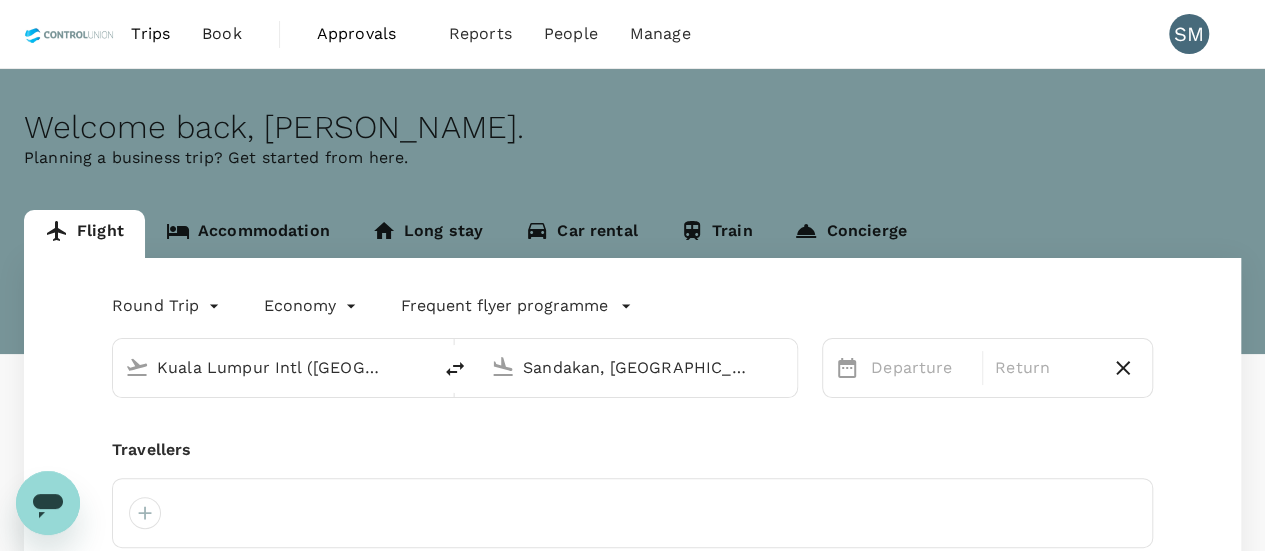 type 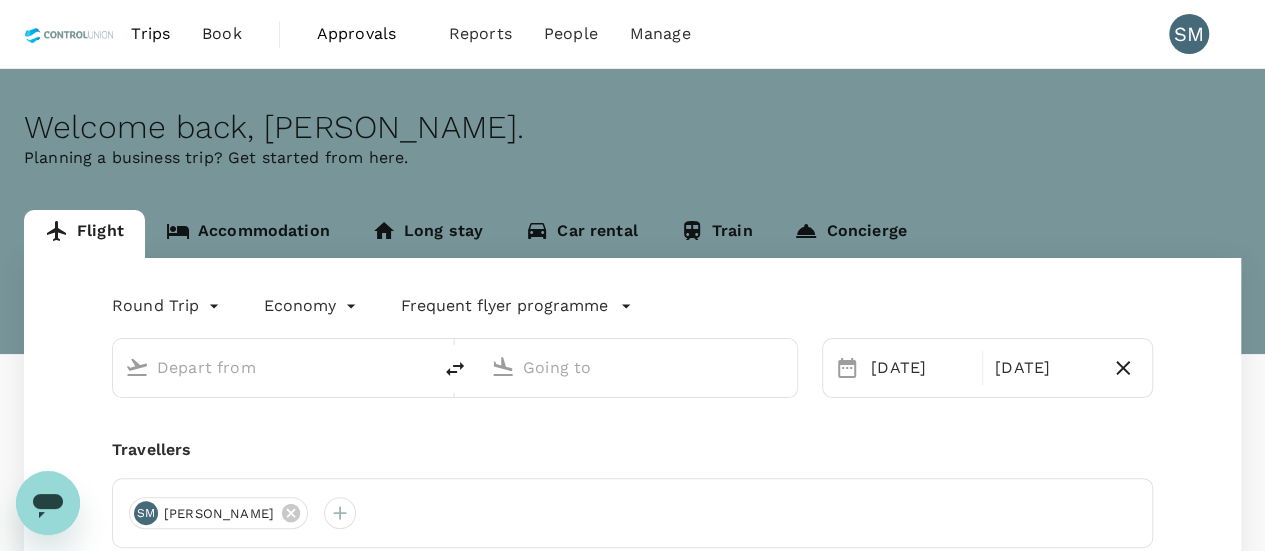 type on "Kuala Lumpur Intl (KUL)" 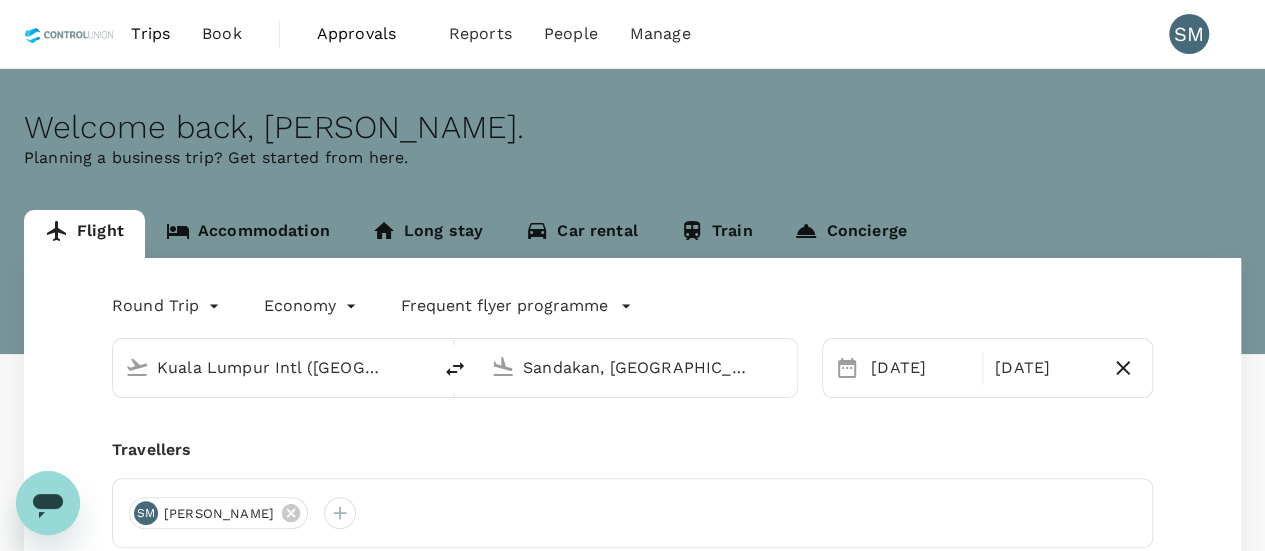 type 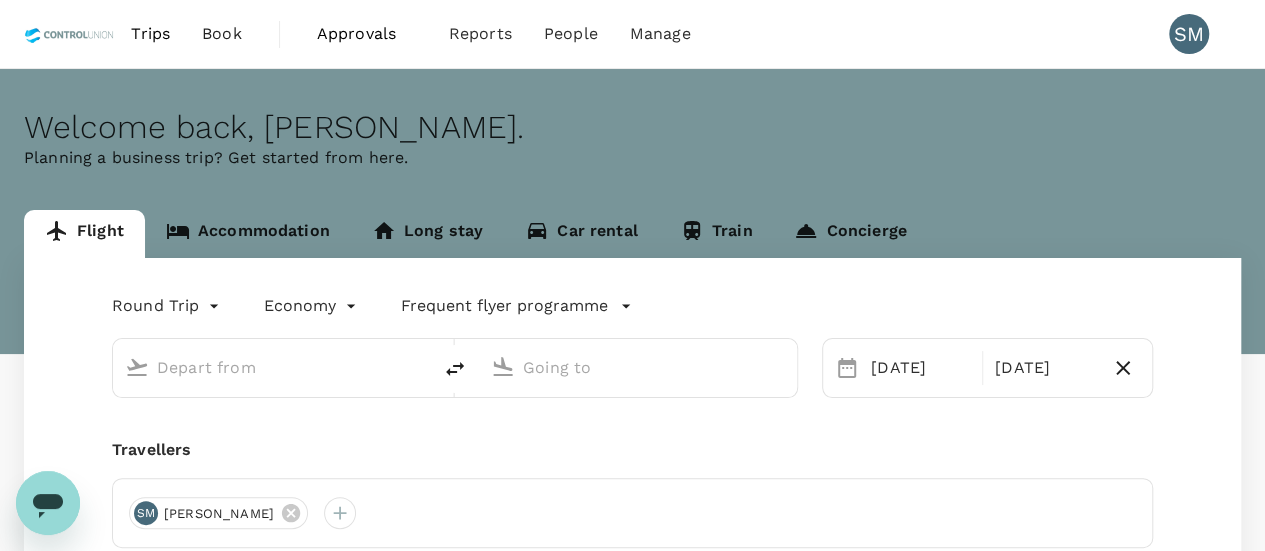 type on "Kuala Lumpur Intl (KUL)" 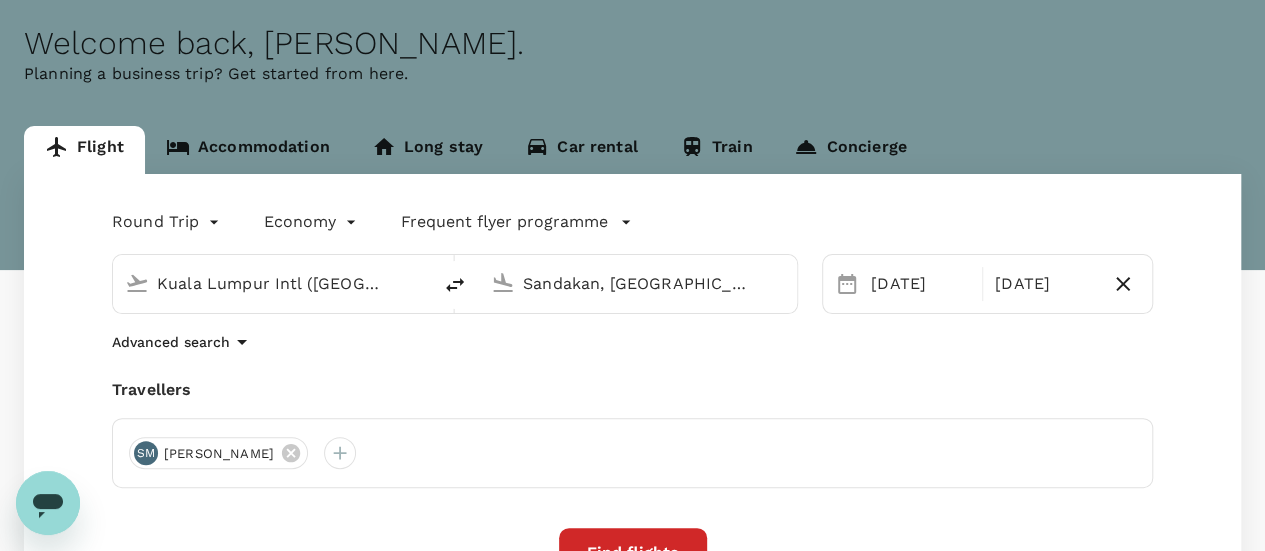 scroll, scrollTop: 0, scrollLeft: 0, axis: both 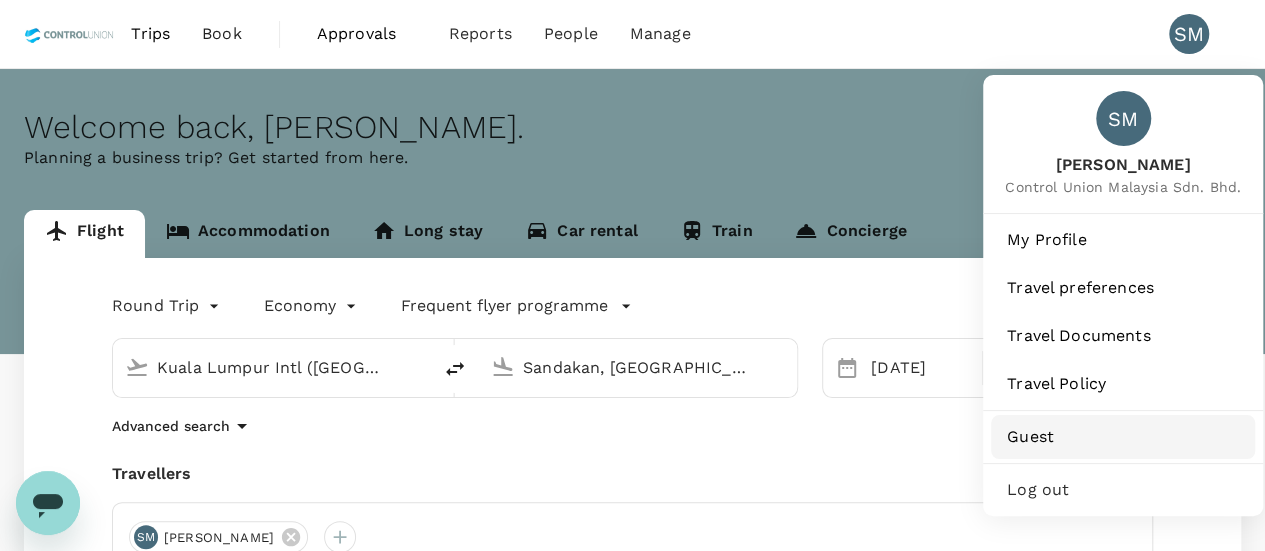 click on "Guest" at bounding box center (1123, 437) 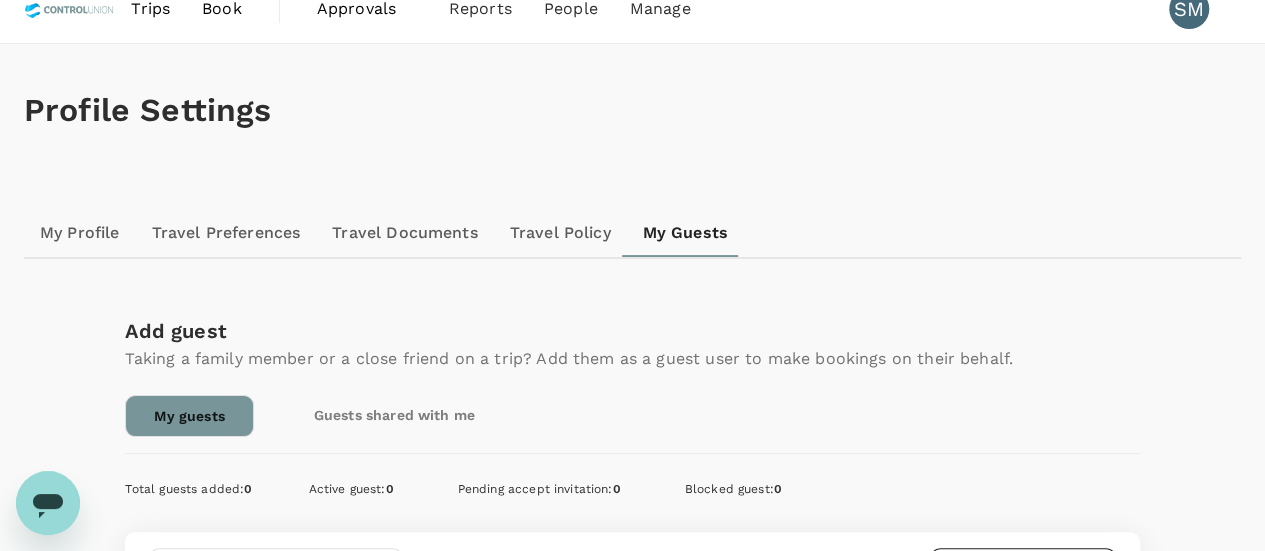 scroll, scrollTop: 100, scrollLeft: 0, axis: vertical 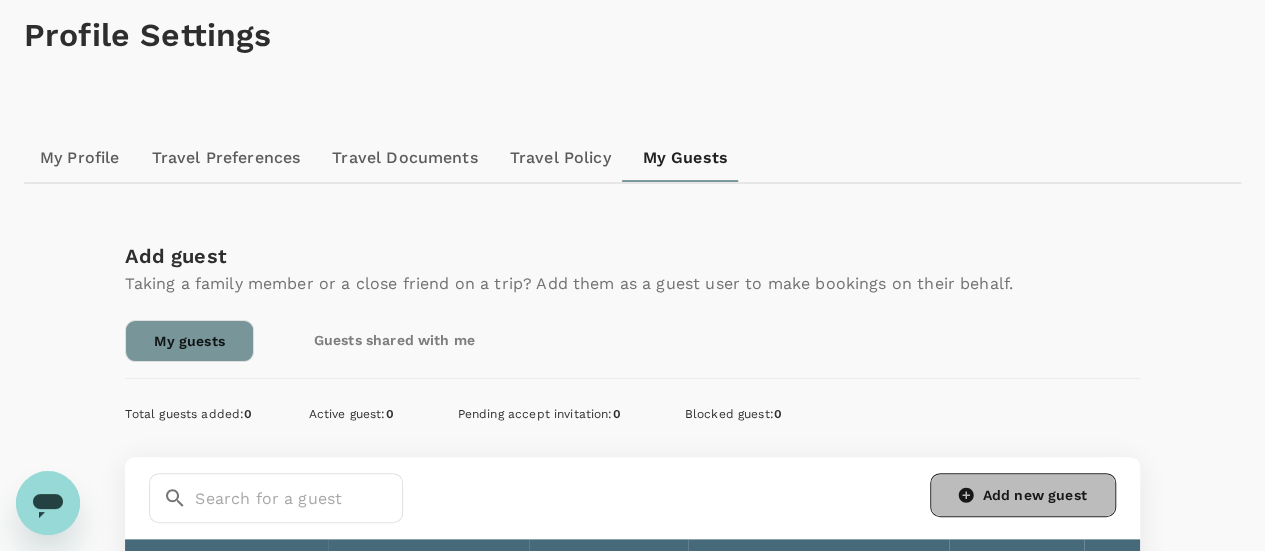 click on "Add new guest" at bounding box center (1023, 495) 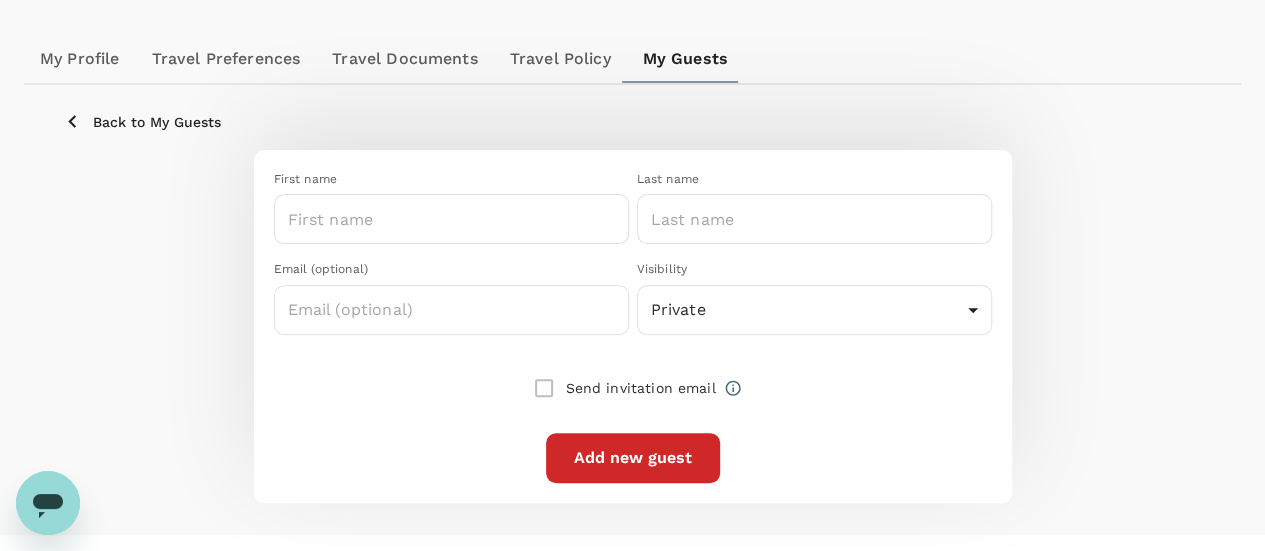 scroll, scrollTop: 200, scrollLeft: 0, axis: vertical 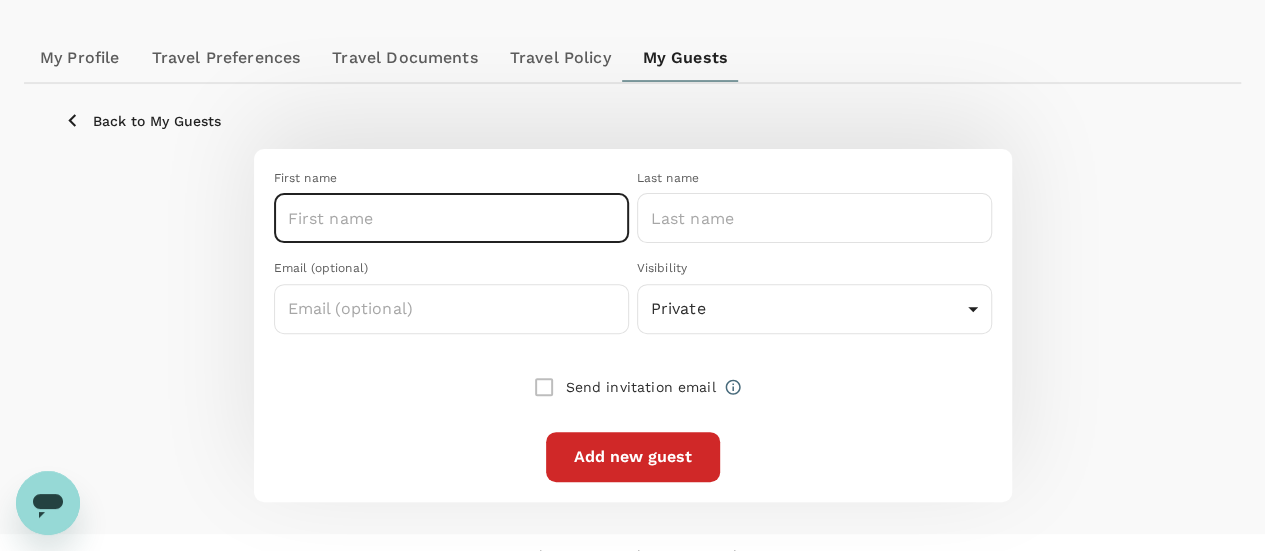 click at bounding box center [451, 218] 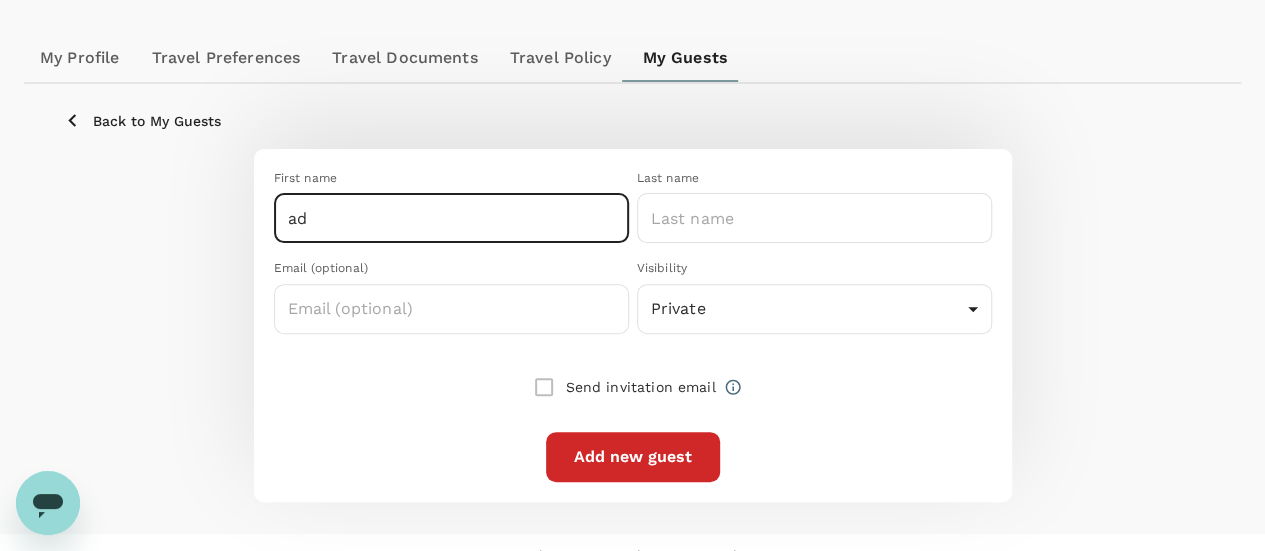 type on "a" 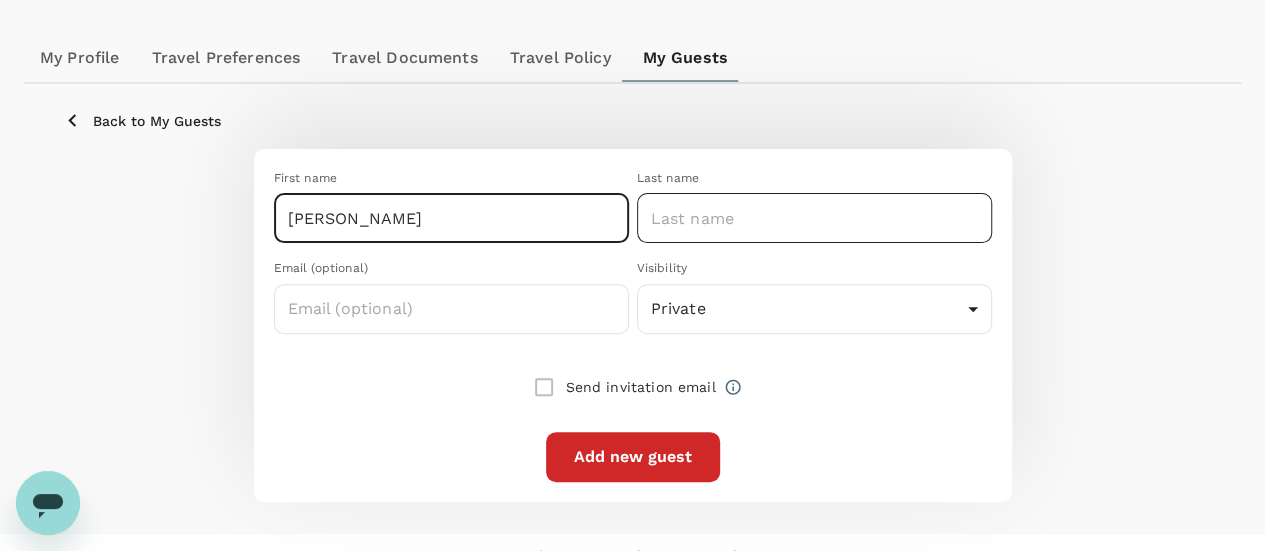 type on "Adrian" 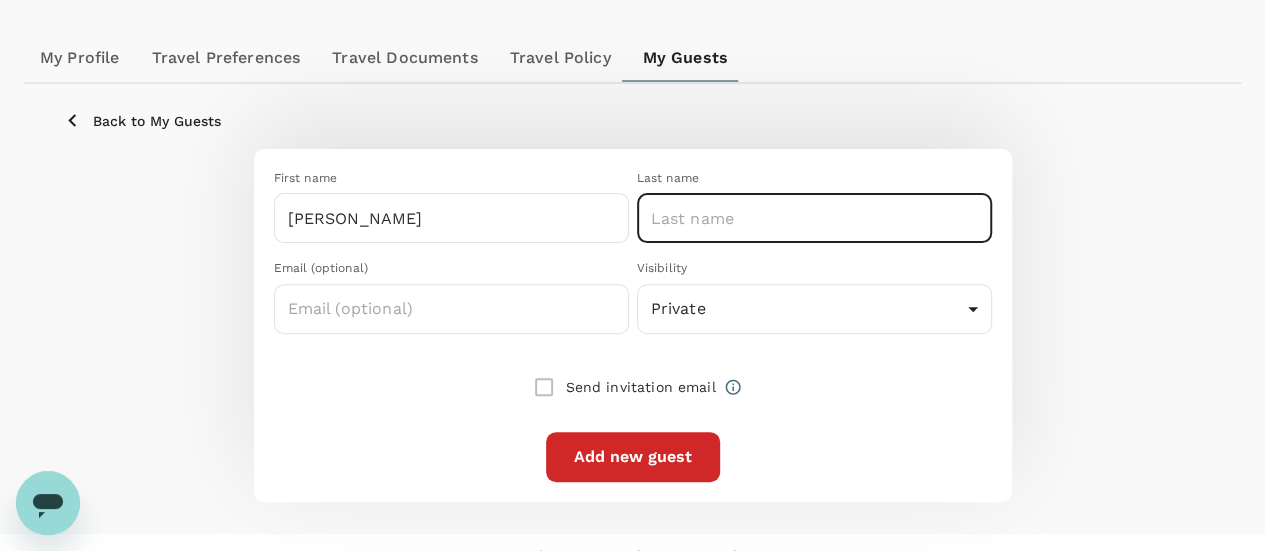 click at bounding box center (814, 218) 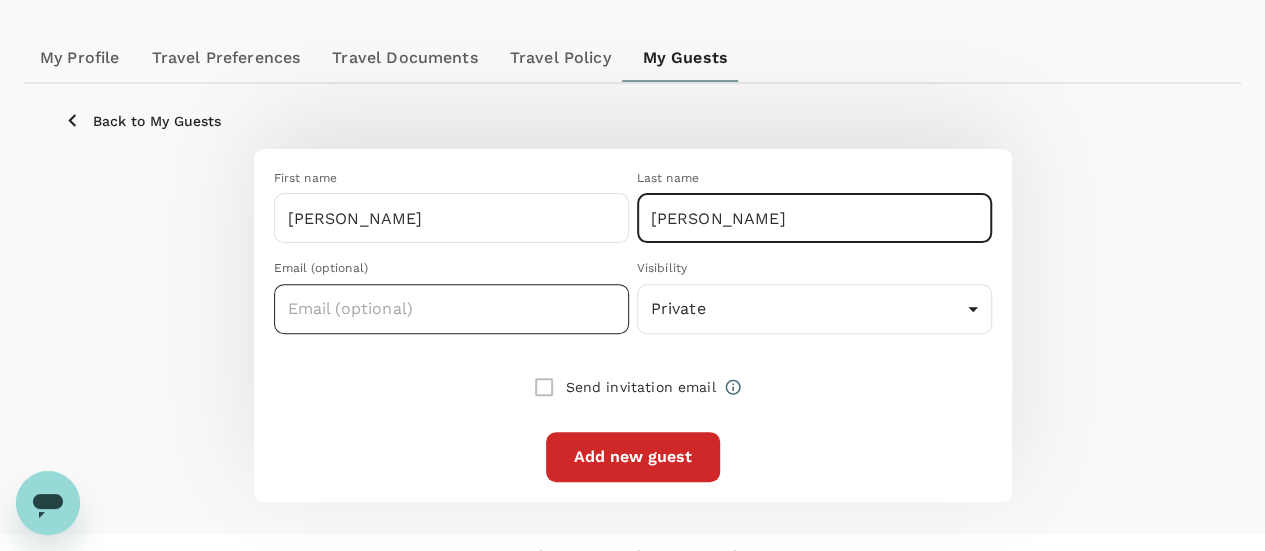 type on "Anthony" 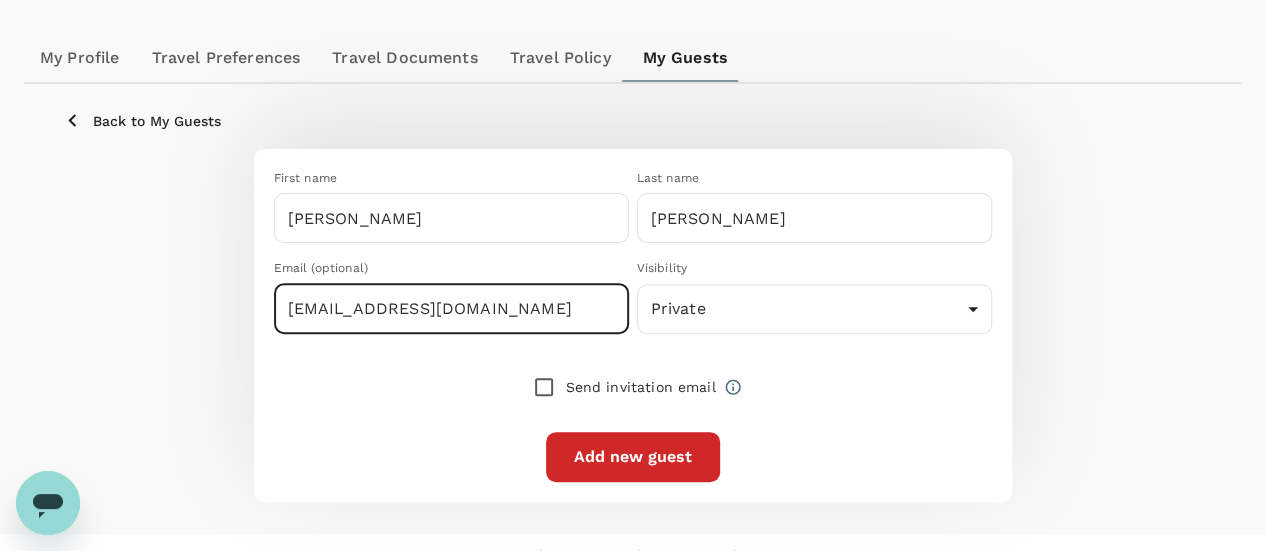 type on "adriananthony@controlunion.com" 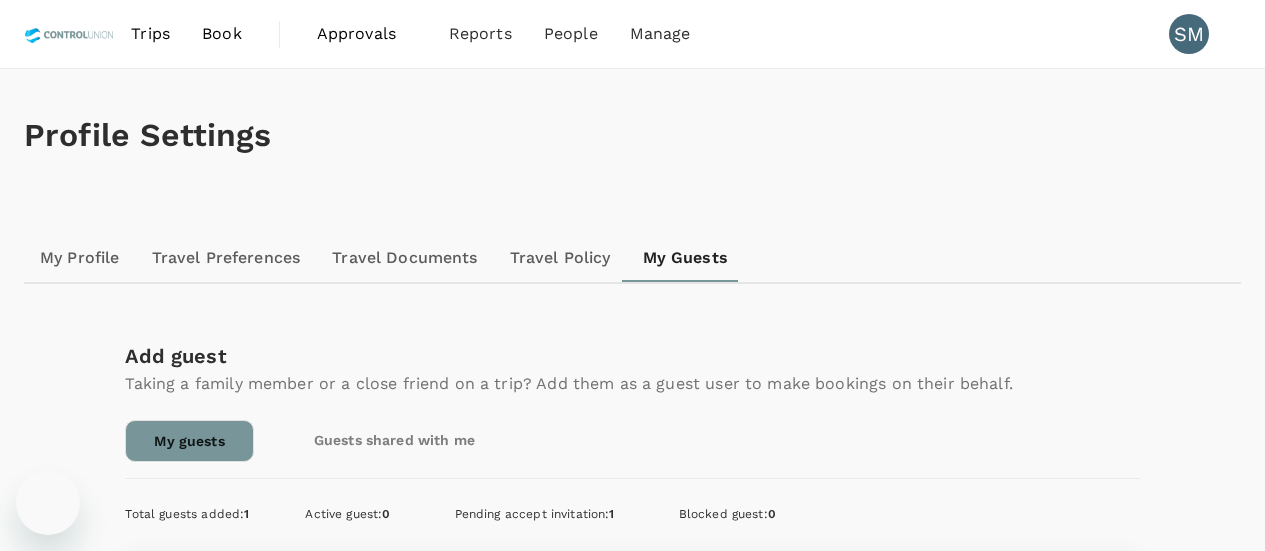 scroll, scrollTop: 0, scrollLeft: 0, axis: both 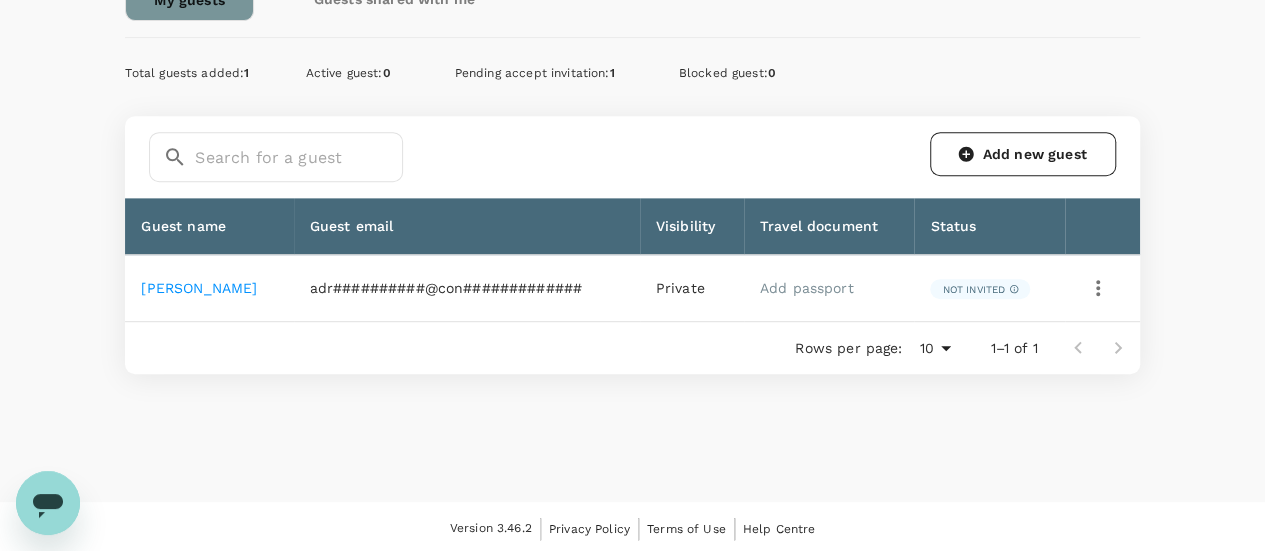 click 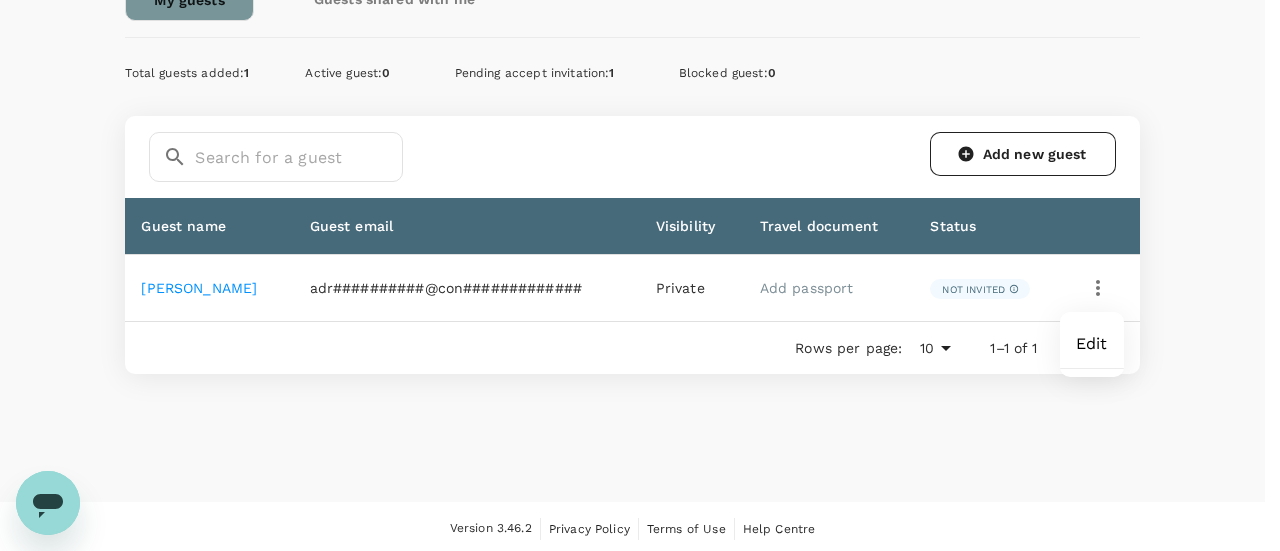 click on "Edit" at bounding box center (1092, 344) 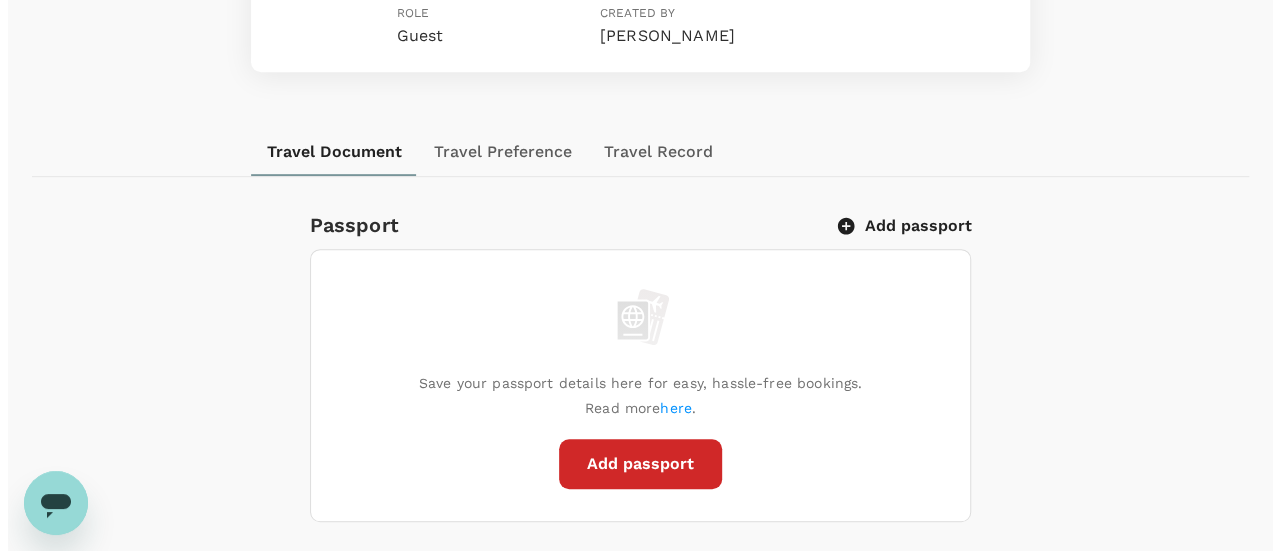 scroll, scrollTop: 500, scrollLeft: 0, axis: vertical 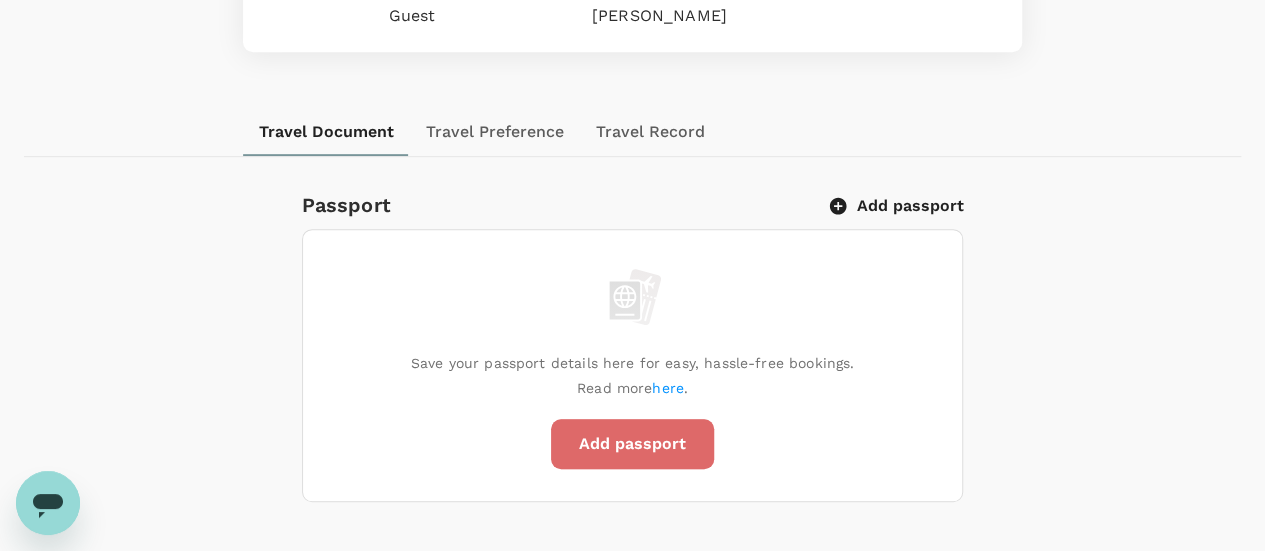 click on "Add passport" at bounding box center (632, 444) 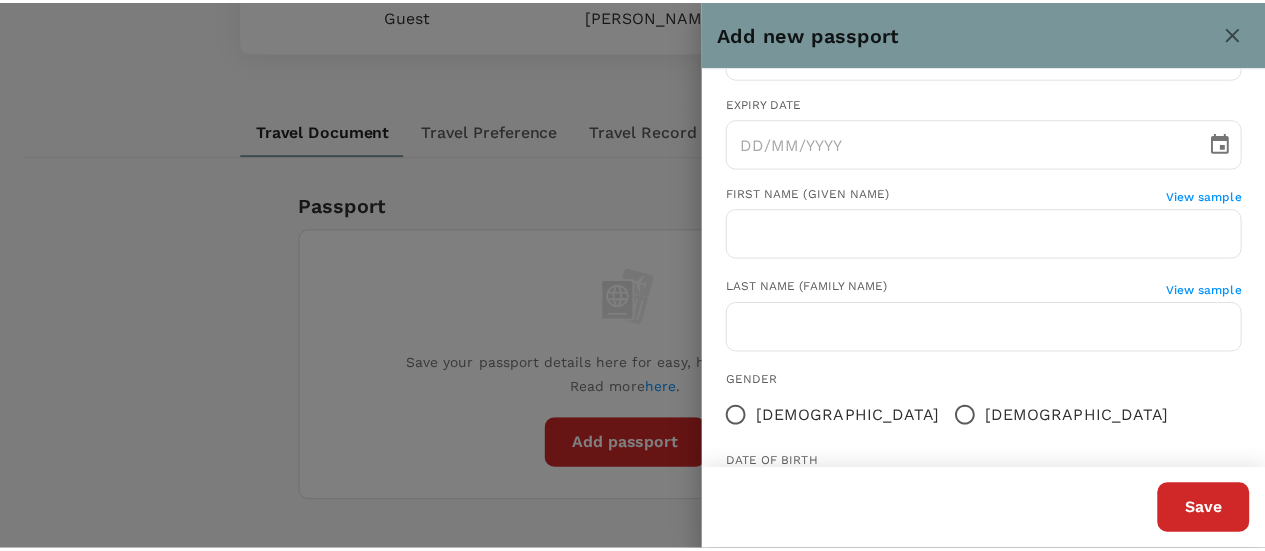 scroll, scrollTop: 370, scrollLeft: 0, axis: vertical 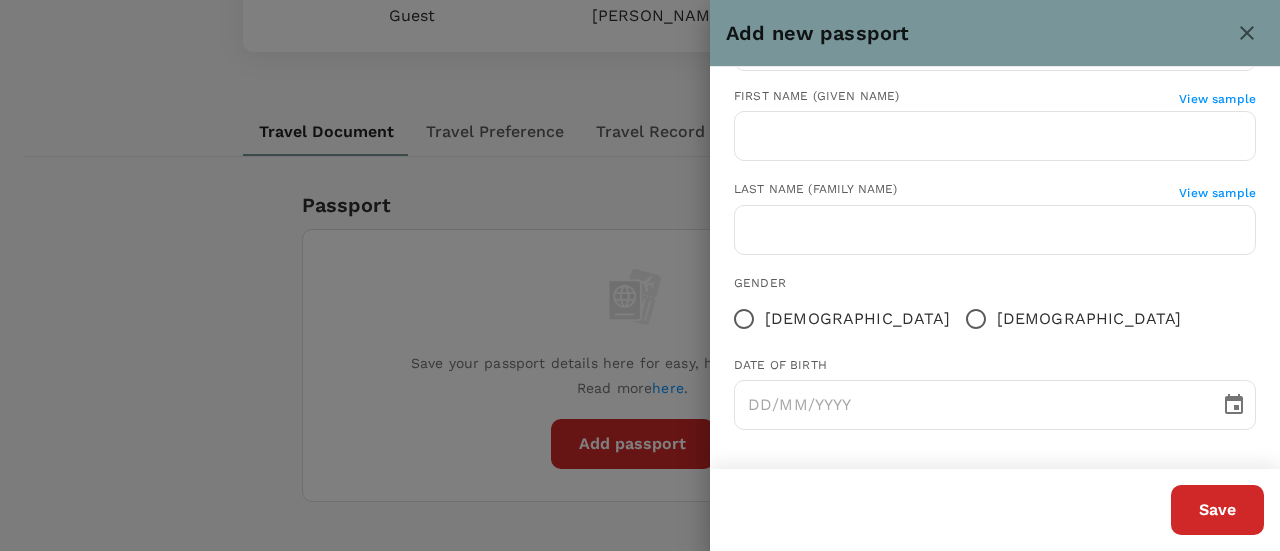 click 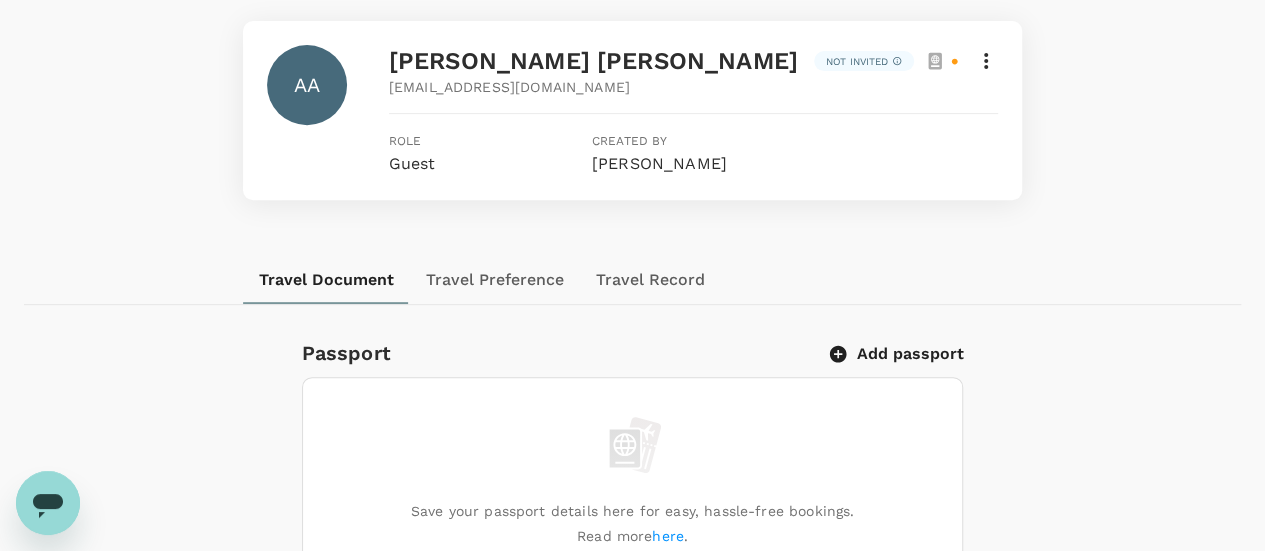 scroll, scrollTop: 226, scrollLeft: 0, axis: vertical 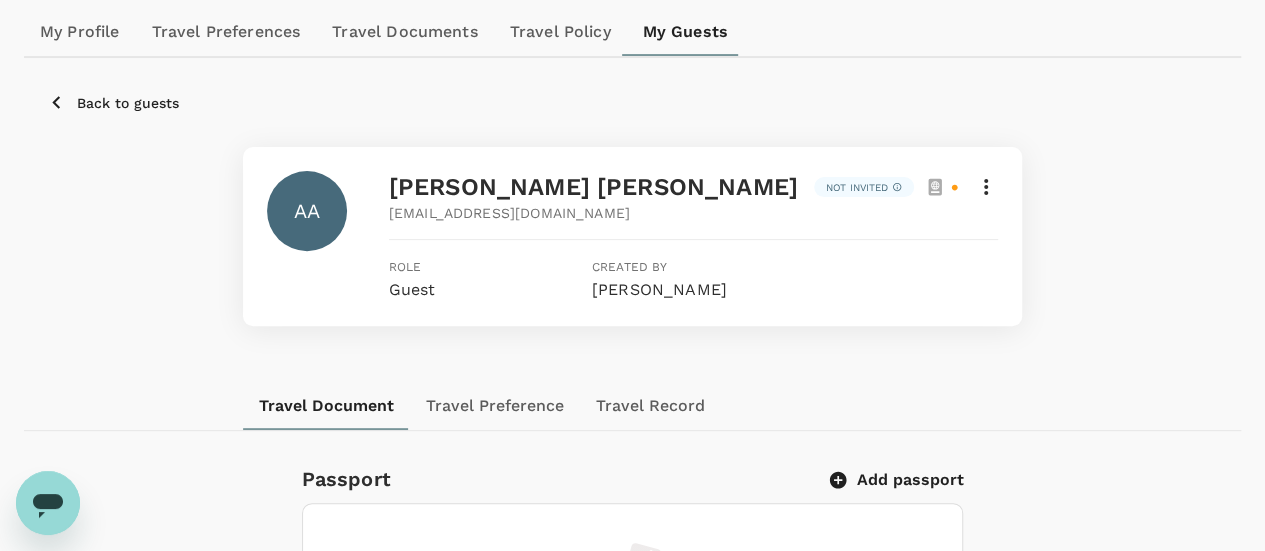 click 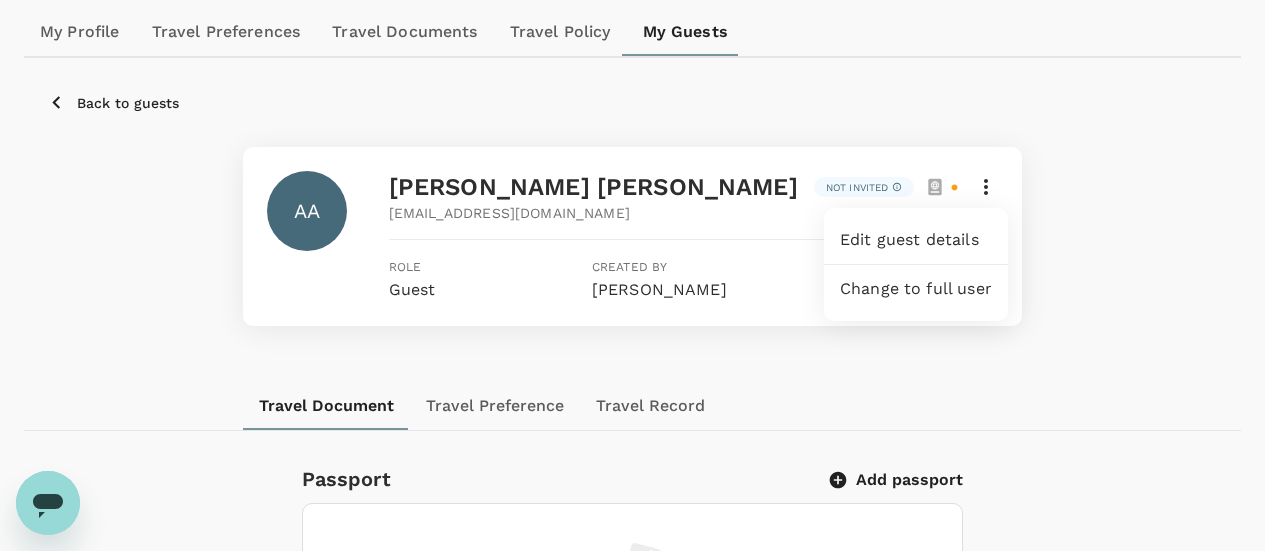 click at bounding box center (640, 275) 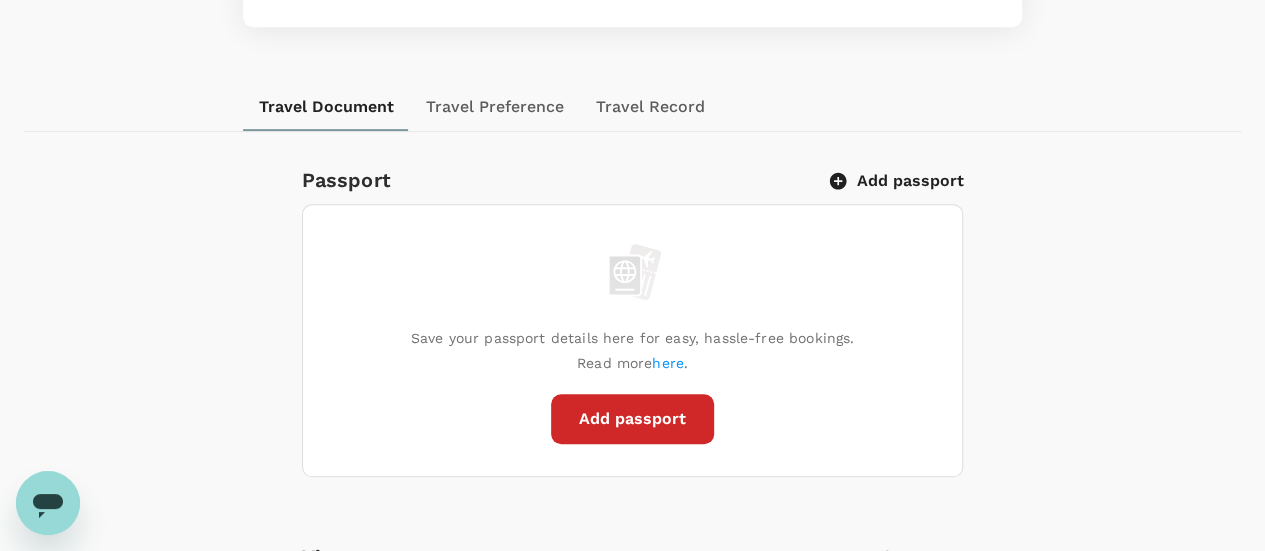 scroll, scrollTop: 526, scrollLeft: 0, axis: vertical 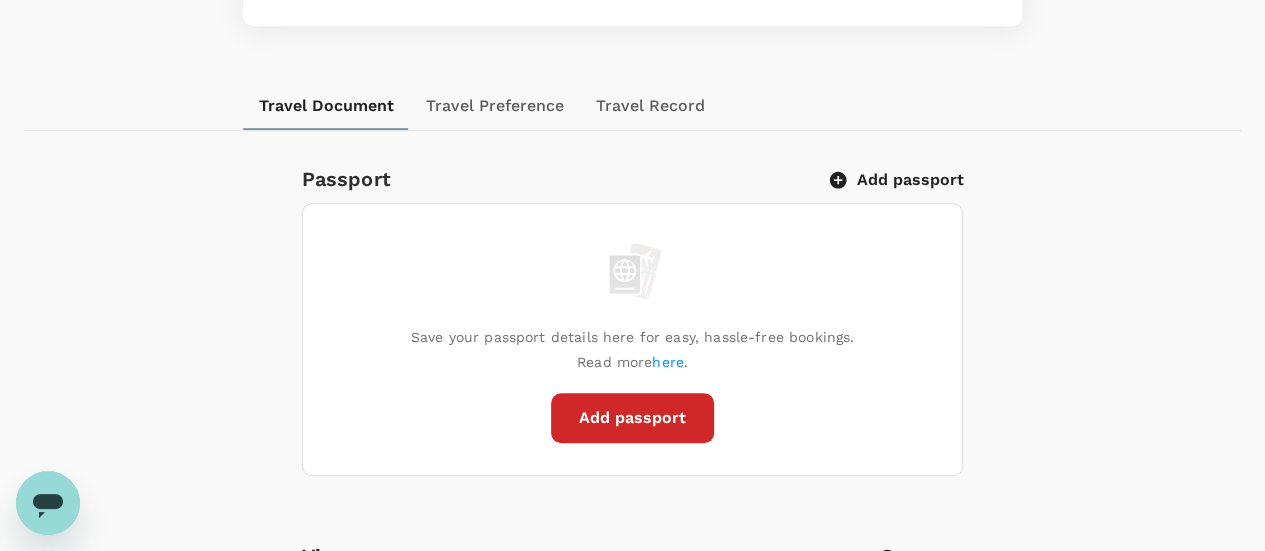 click on "Add passport" at bounding box center (897, 180) 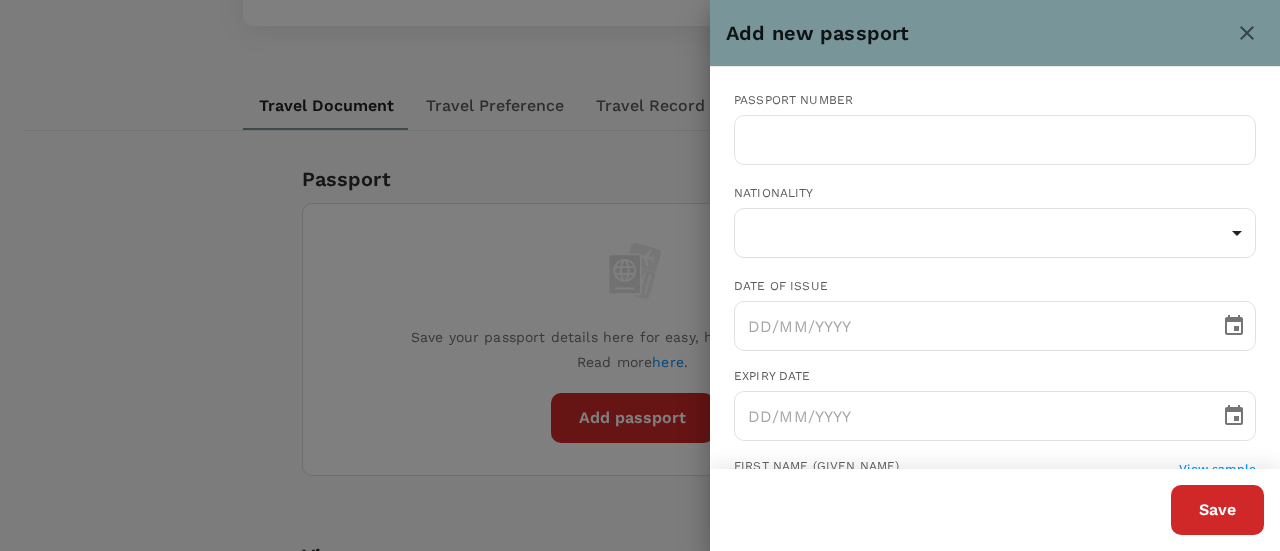 click at bounding box center [640, 275] 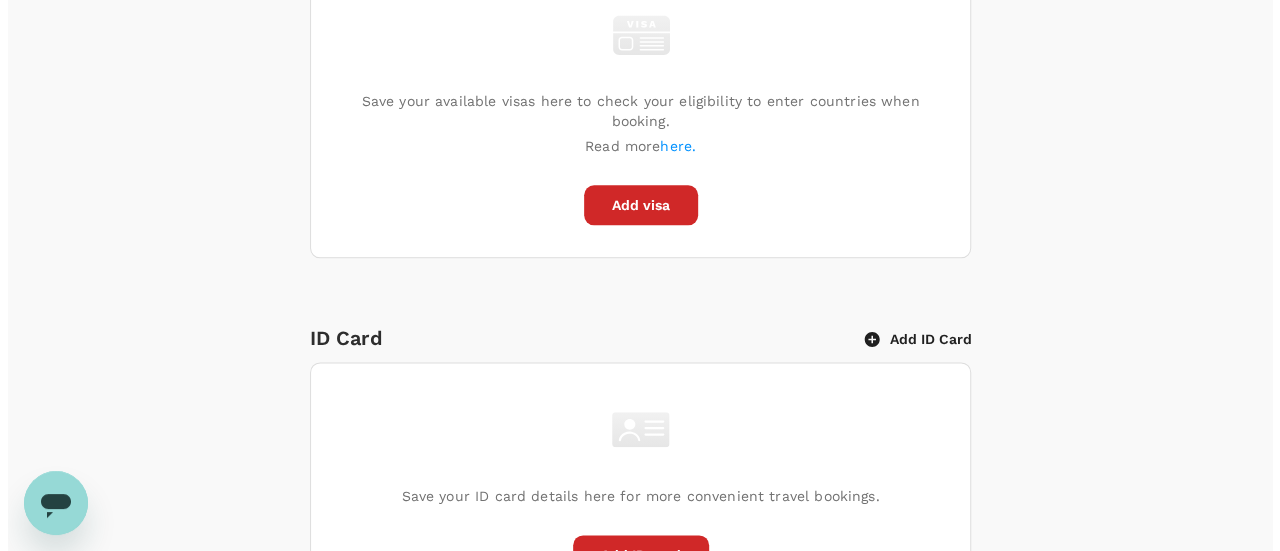 scroll, scrollTop: 1226, scrollLeft: 0, axis: vertical 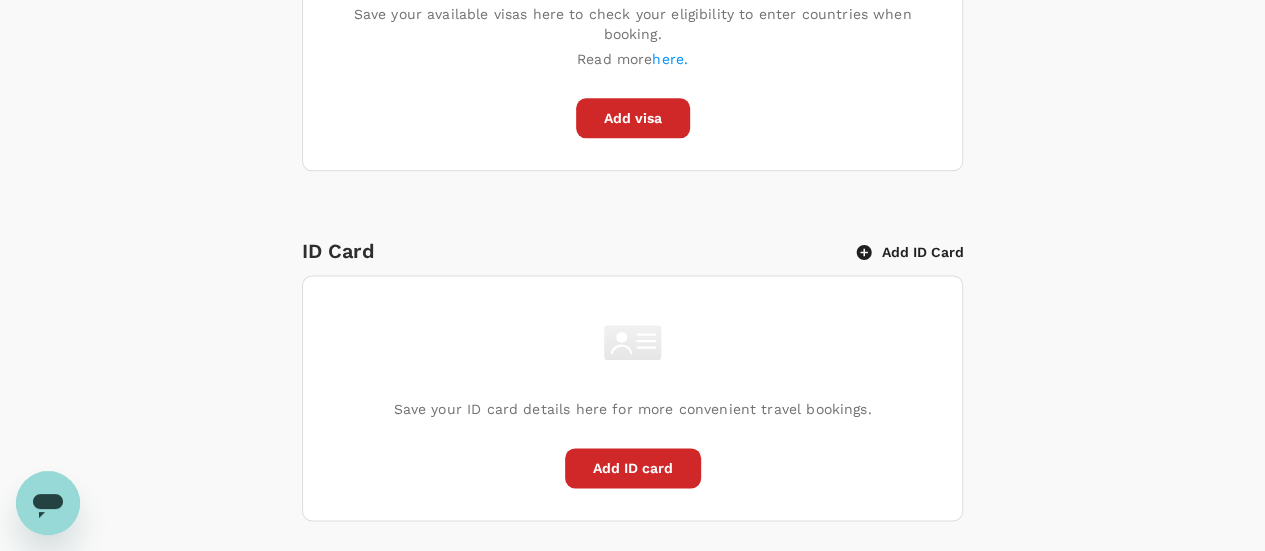 click on "Add ID Card" at bounding box center (910, 252) 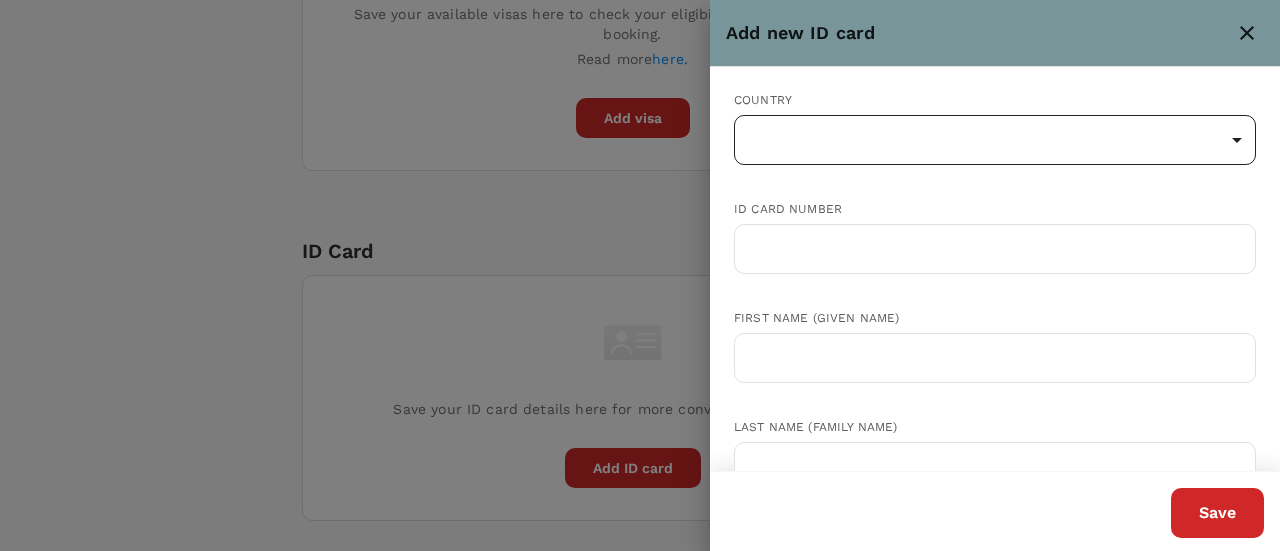 click on "Trips Book Approvals 0 Reports People Manage SM Profile Settings My Profile Travel Preferences Travel Documents Travel Policy My Guests Back to guests AA Adrian   Anthony Not invited adriananthony@controlunion.com Role Guest Created by Sudalaimani Muthusamy Travel Document Travel Preference Travel Record Passport Add passport Save your passport details here for easy, hassle-free bookings. Read more  here . Add passport Visa Add Visa Save your available visas here to check your eligibility to enter countries when booking. Read more  here. Add visa ID Card Add ID Card Save your ID card details here for more convenient travel bookings. Add ID card Mainland Travel Permit Only for Hong Kong and Macao Residents Add Mainland Travel Permit Save your Mainland Travel Permit to easily book travel within China. Add Mainland Travel Permit Version 3.46.2 Privacy Policy Terms of Use Help Centre Add new ID card Country ​ ​ ID card number ​ First name (Given name) ​ Last name (Family name) ​ Date of birth ​ Gender" at bounding box center (640, -115) 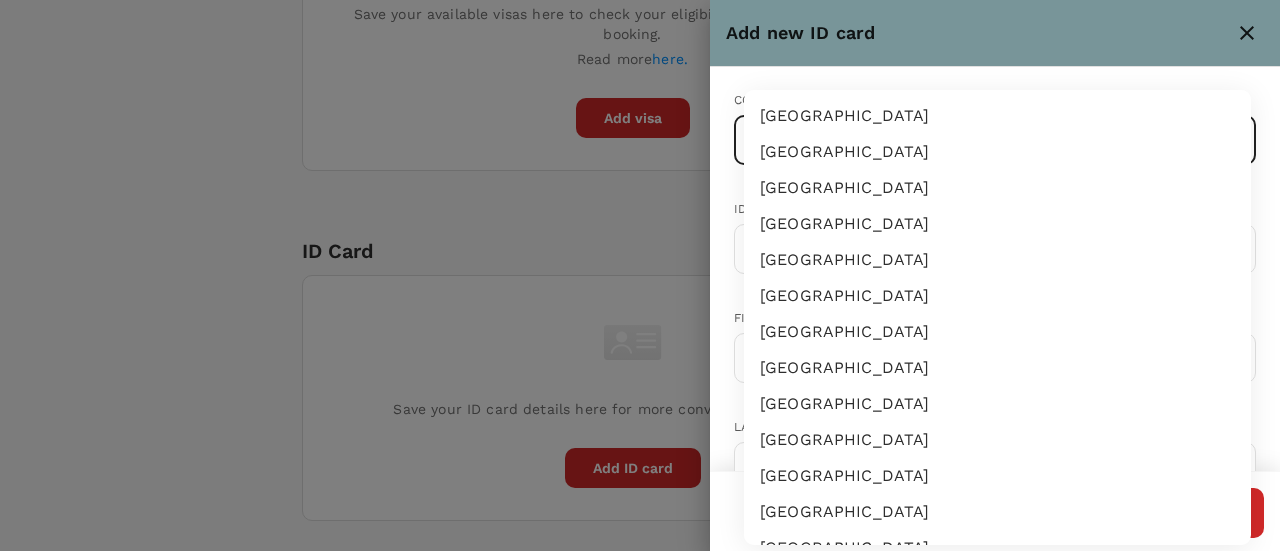 type 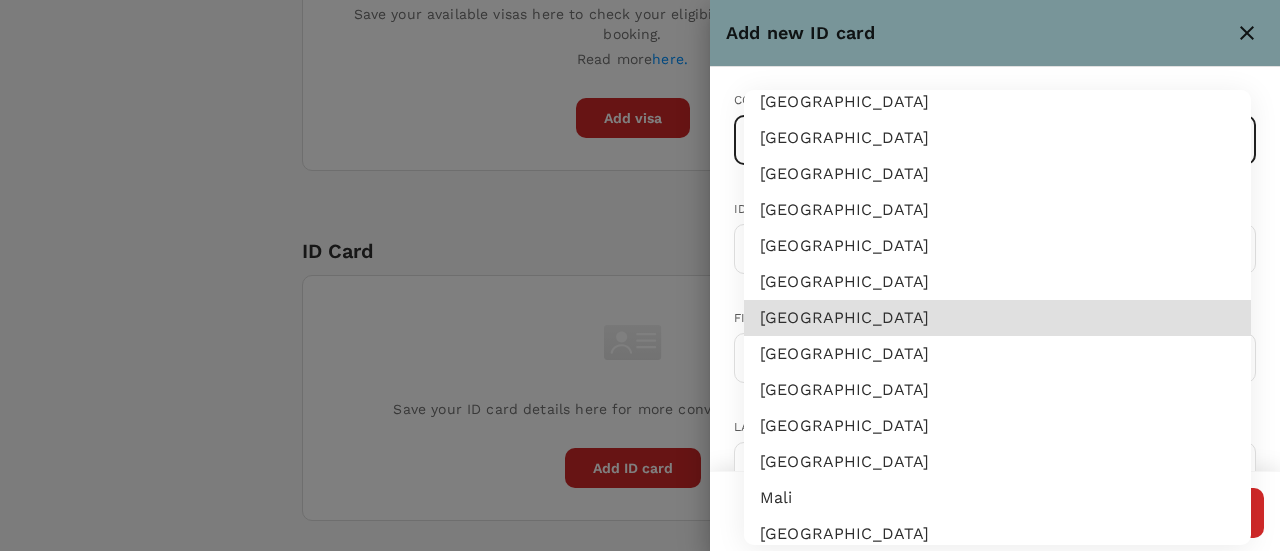 type 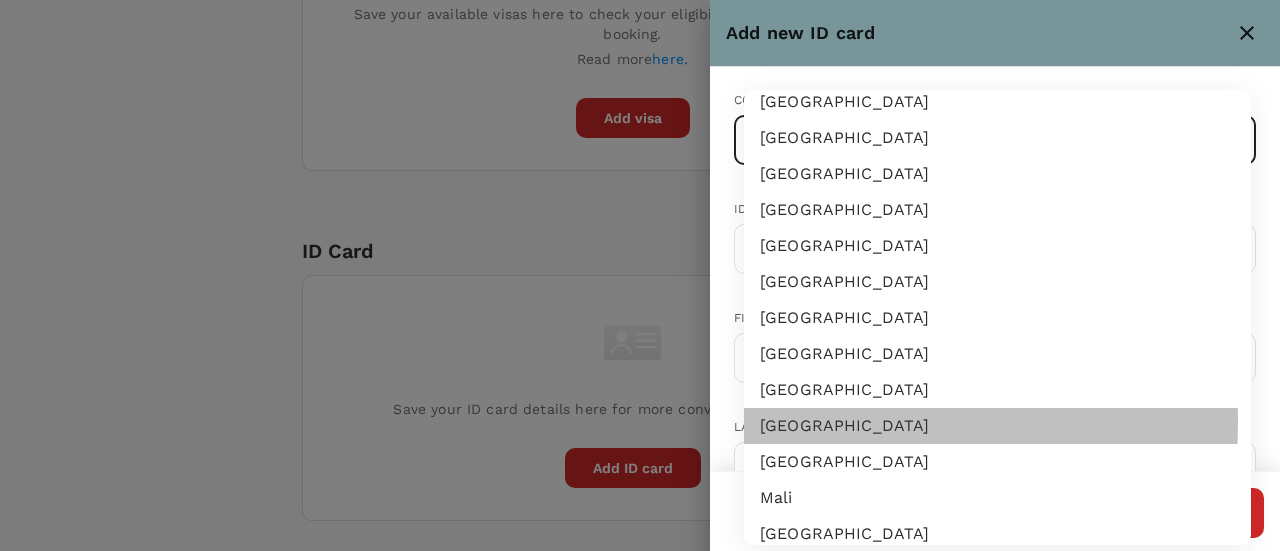 click on "Malaysia" at bounding box center [997, 426] 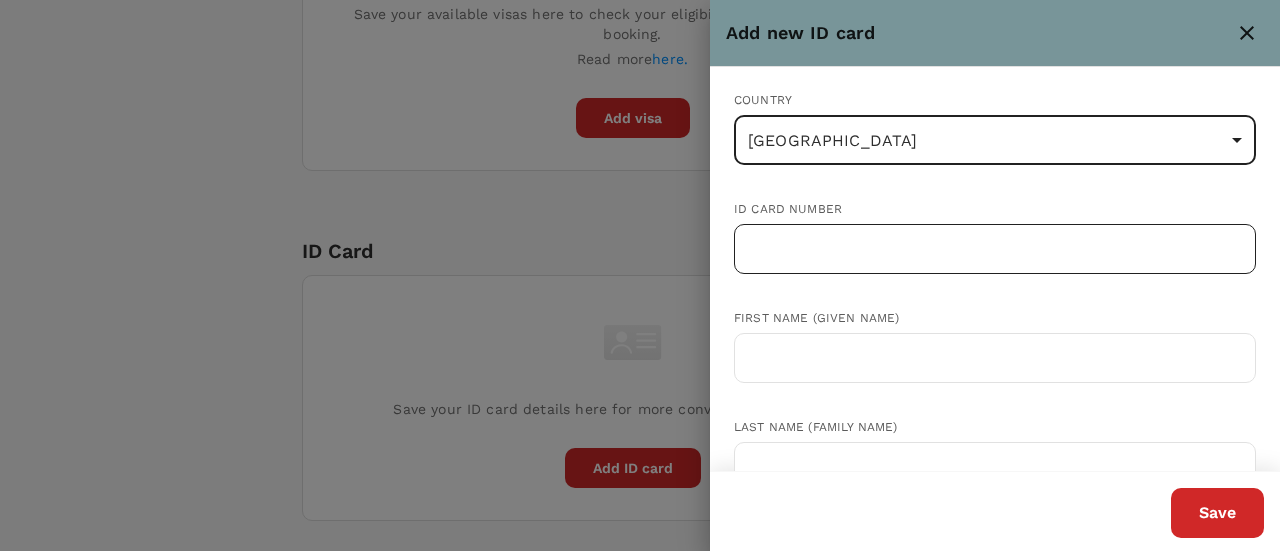 click at bounding box center [995, 249] 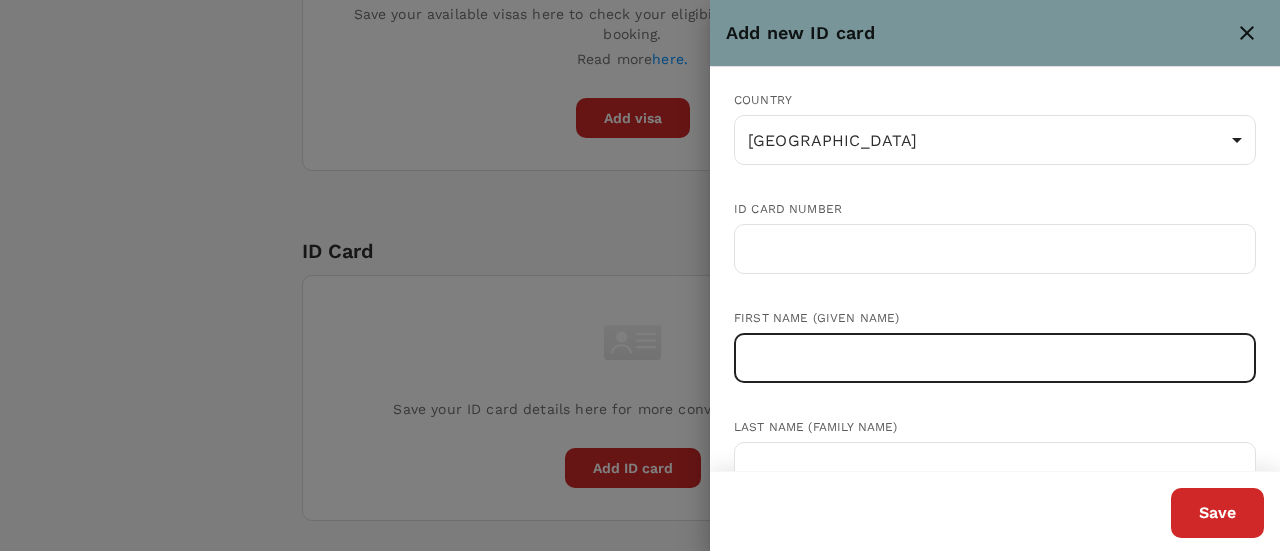 click at bounding box center [995, 358] 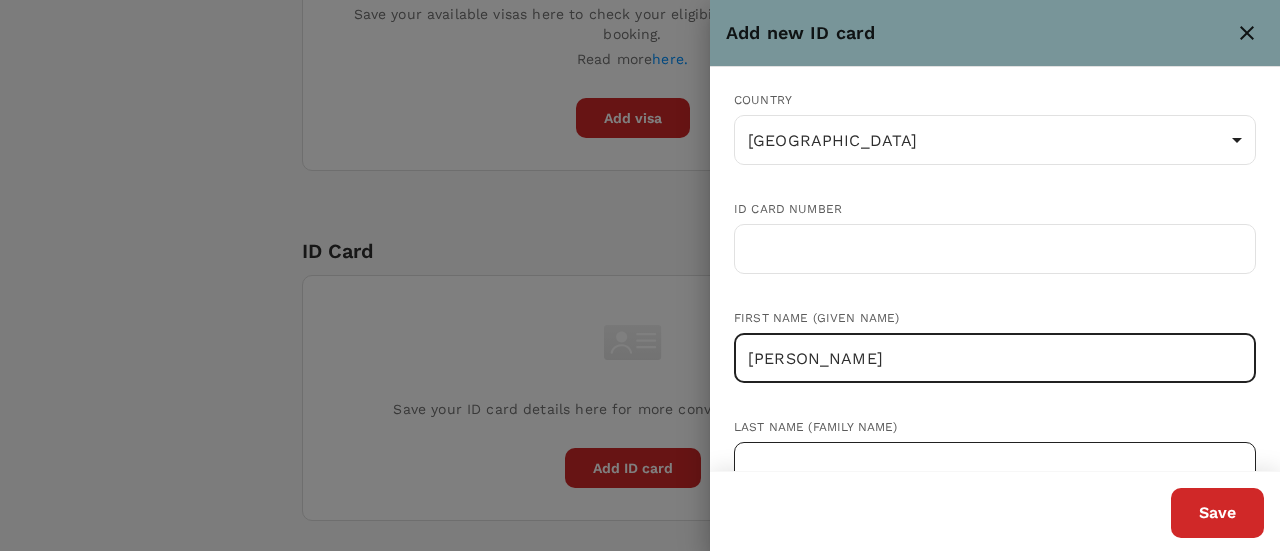 type on "ADRIAN" 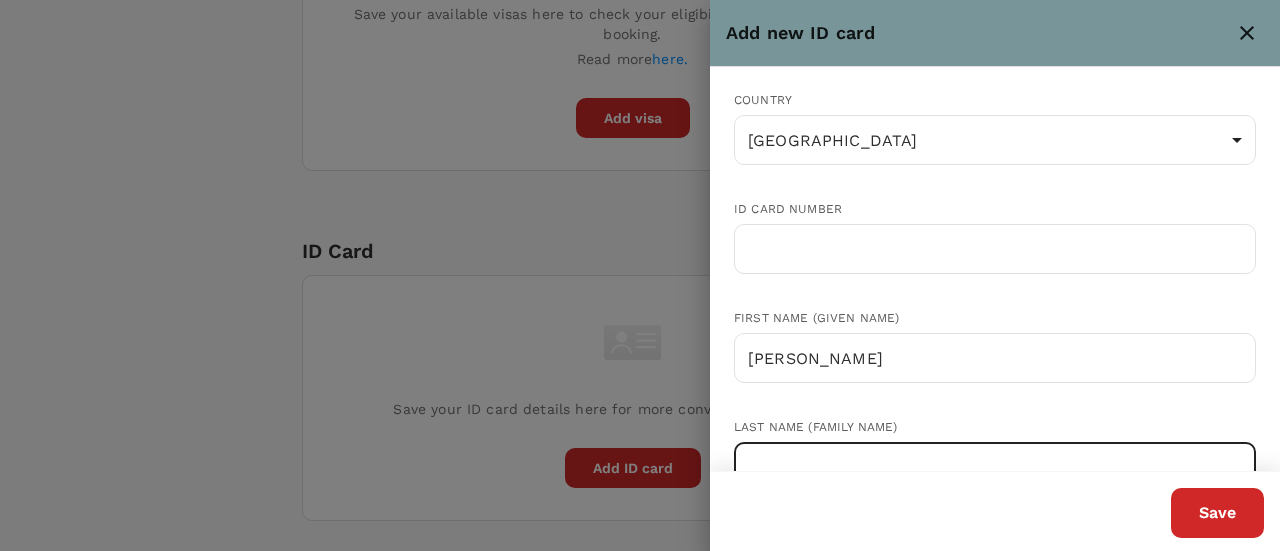 click at bounding box center [995, 467] 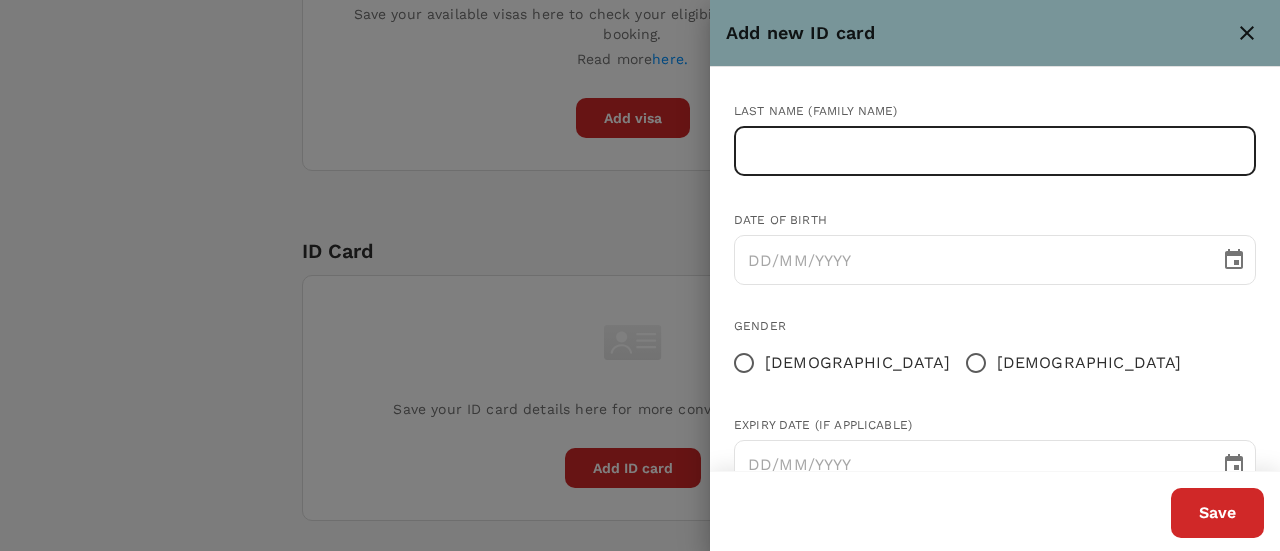 scroll, scrollTop: 274, scrollLeft: 0, axis: vertical 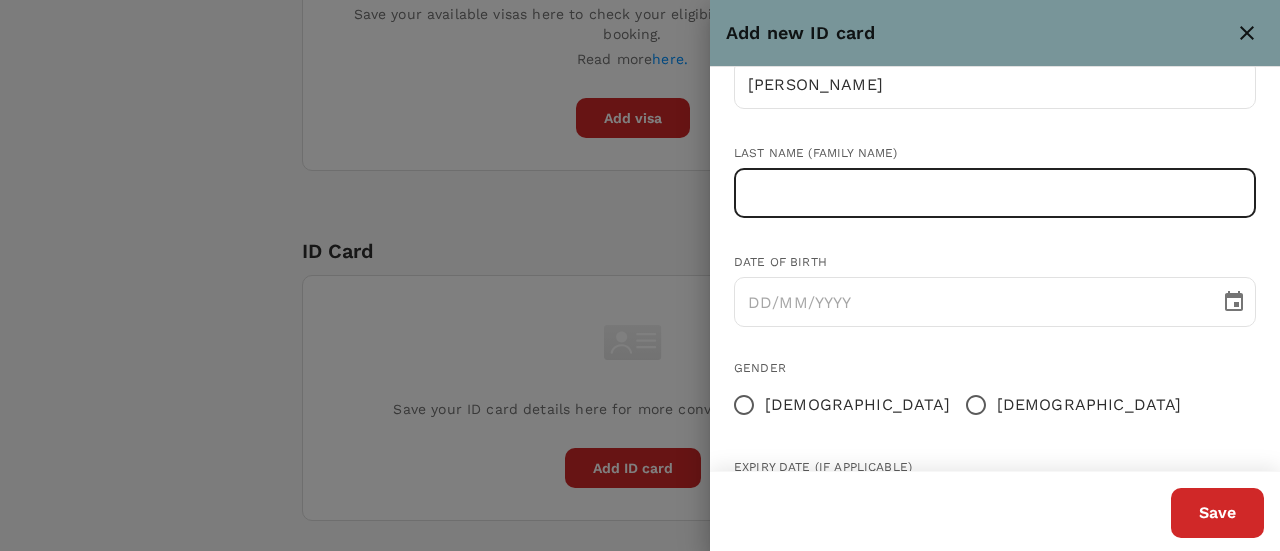 click at bounding box center (995, 193) 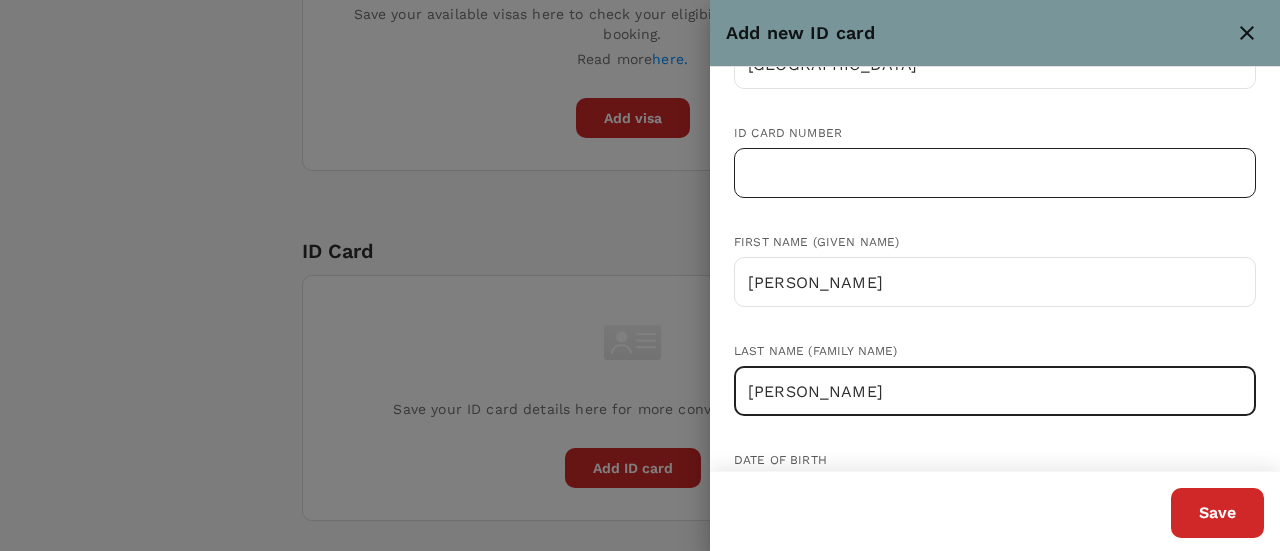 scroll, scrollTop: 74, scrollLeft: 0, axis: vertical 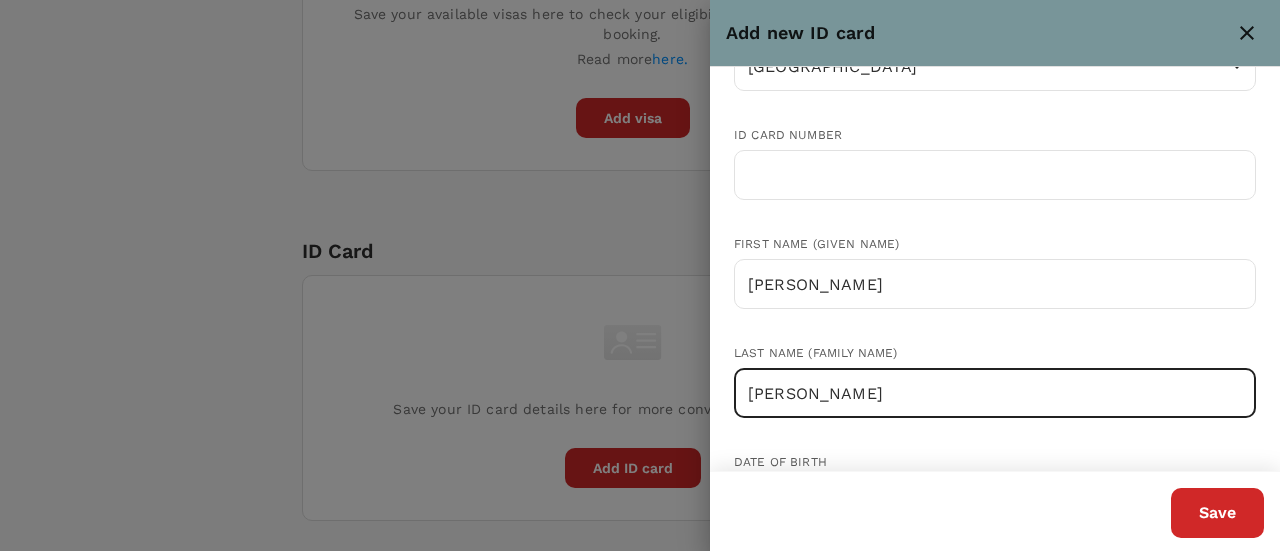 drag, startPoint x: 836, startPoint y: 398, endPoint x: 645, endPoint y: 401, distance: 191.02356 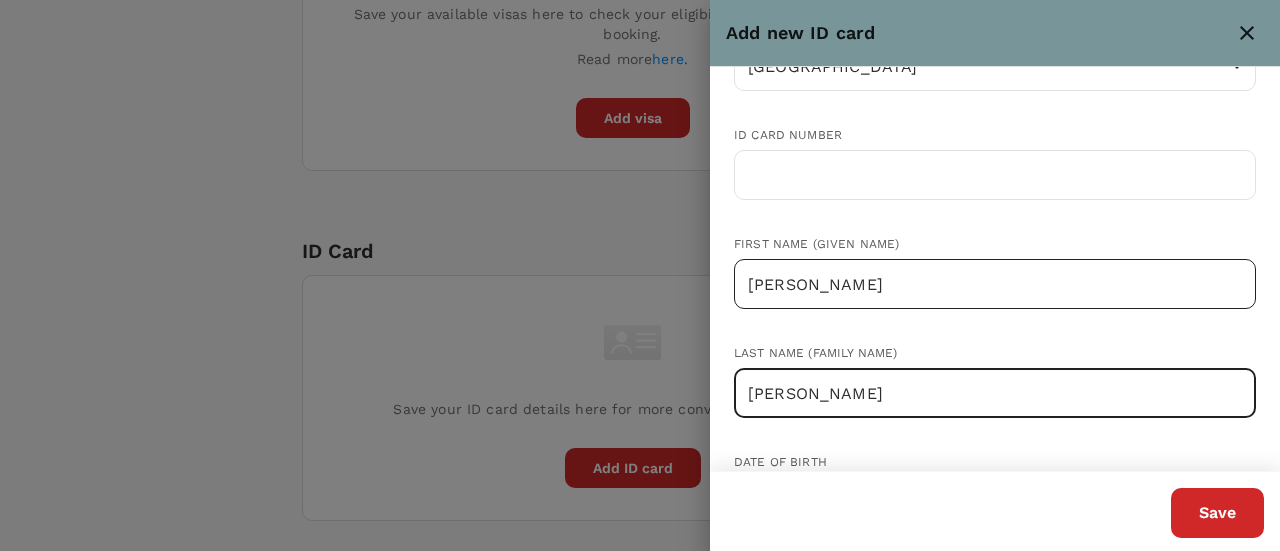 type on "ANTHONY" 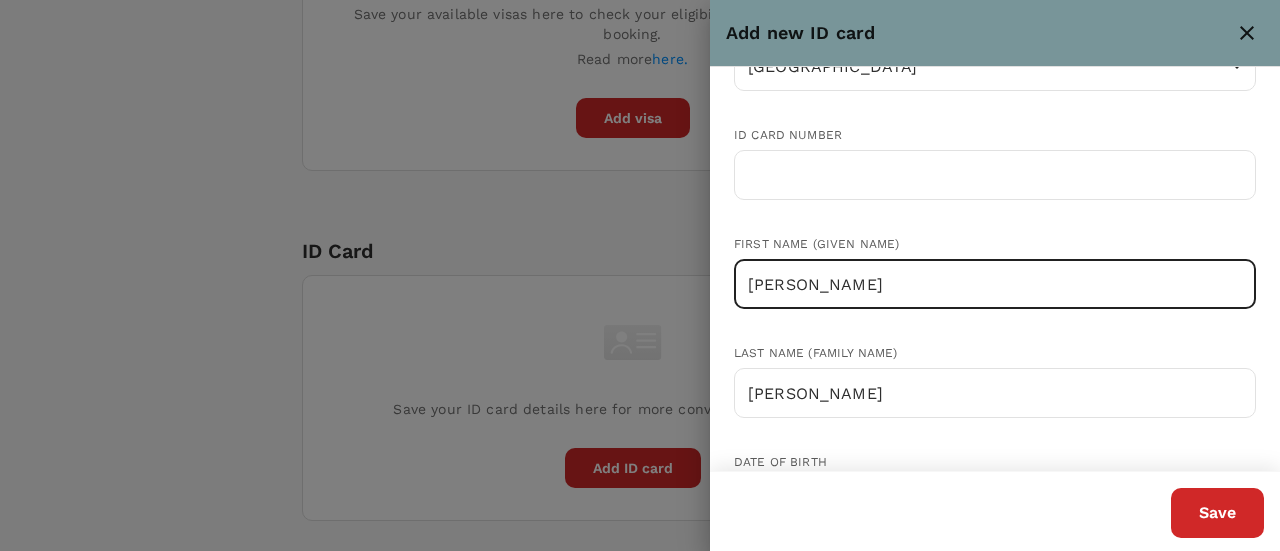 paste on "ANTHONY" 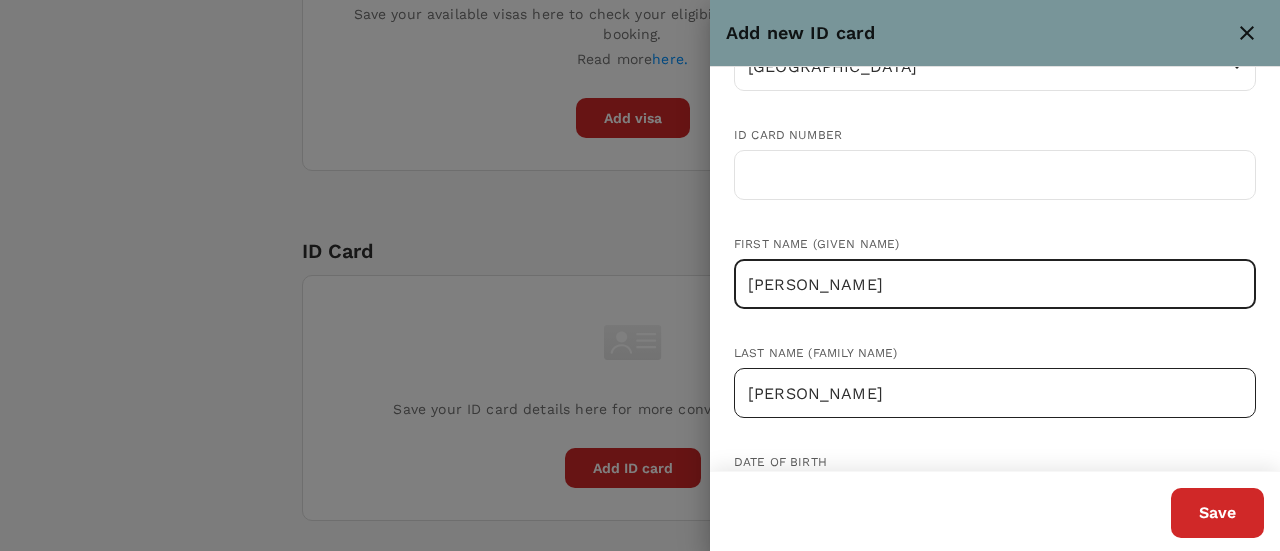 type on "ADRIAN ANTHONY" 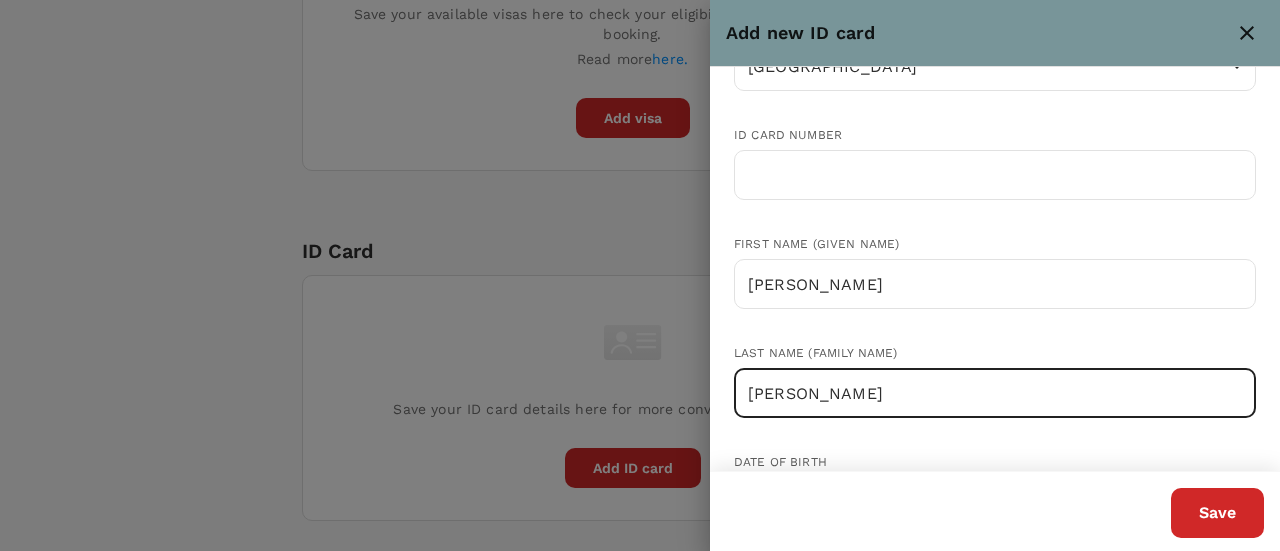 click on "ANTHONY" at bounding box center (995, 393) 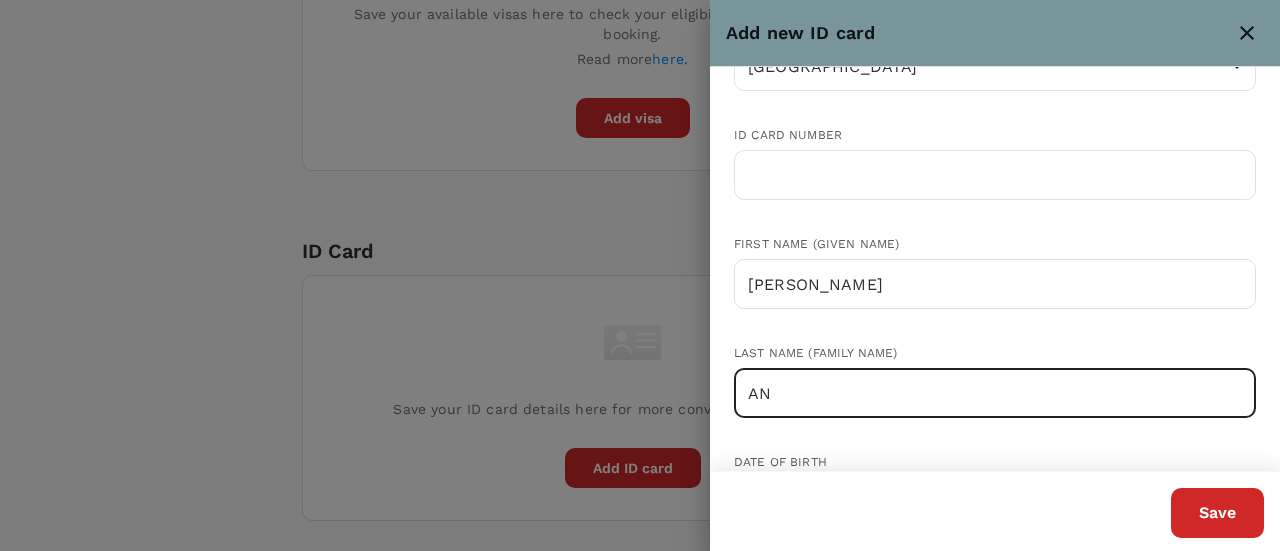 type on "A" 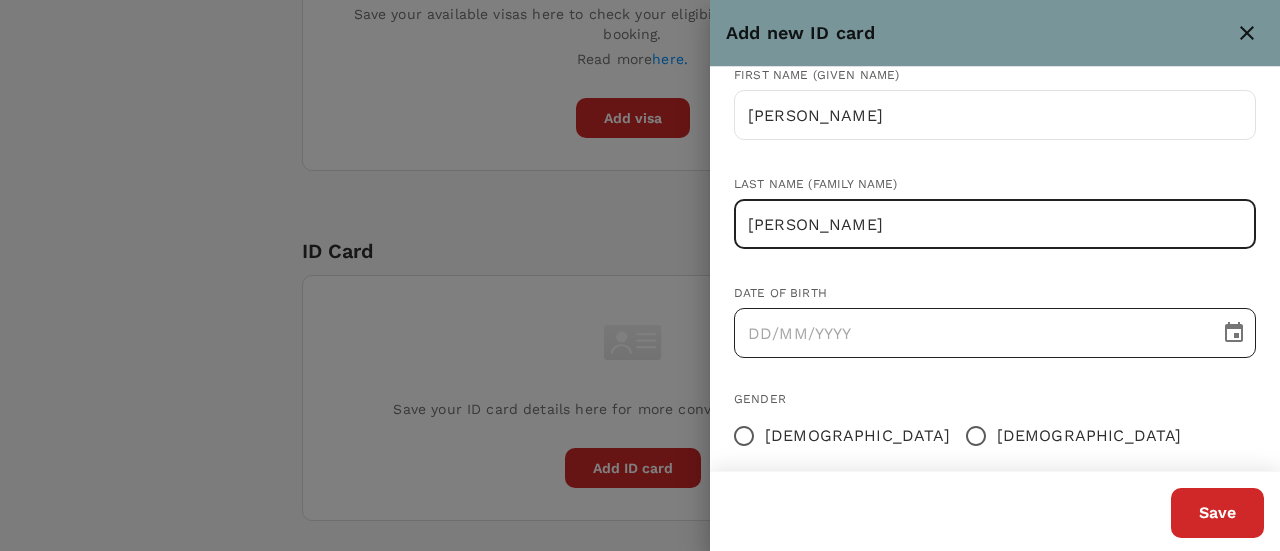 scroll, scrollTop: 274, scrollLeft: 0, axis: vertical 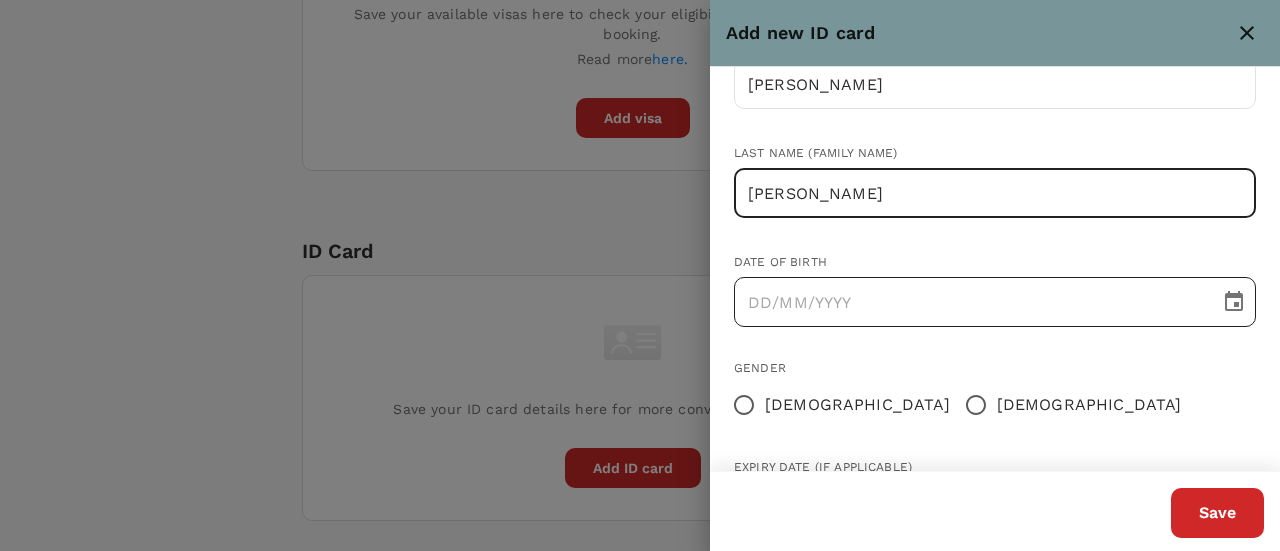 type on "ROBERT" 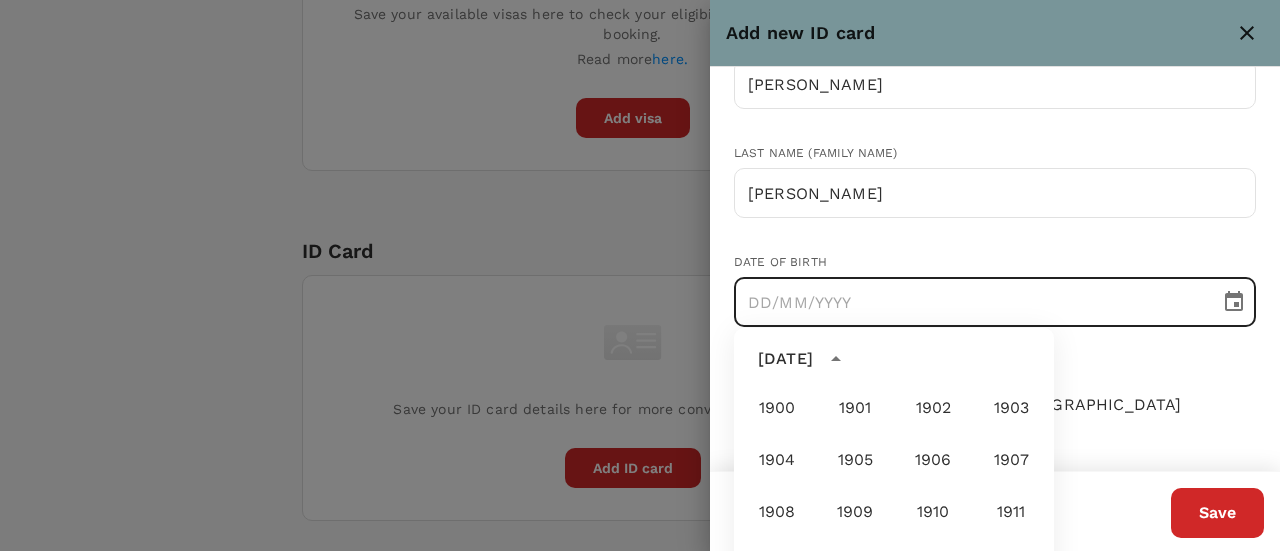scroll, scrollTop: 1486, scrollLeft: 0, axis: vertical 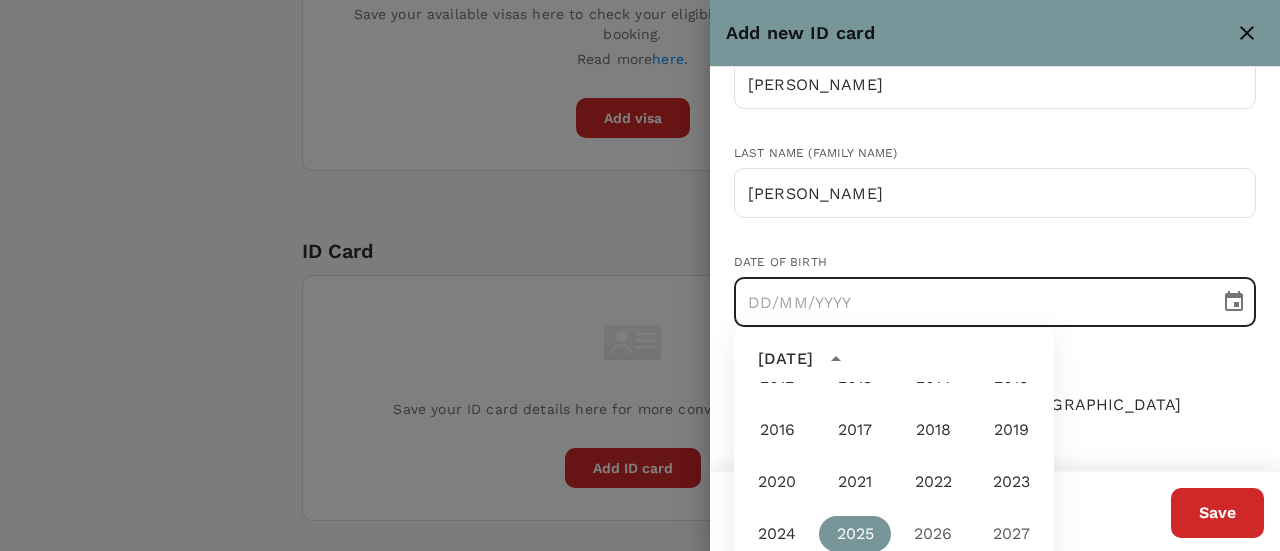 click on "July 2025" at bounding box center (785, 359) 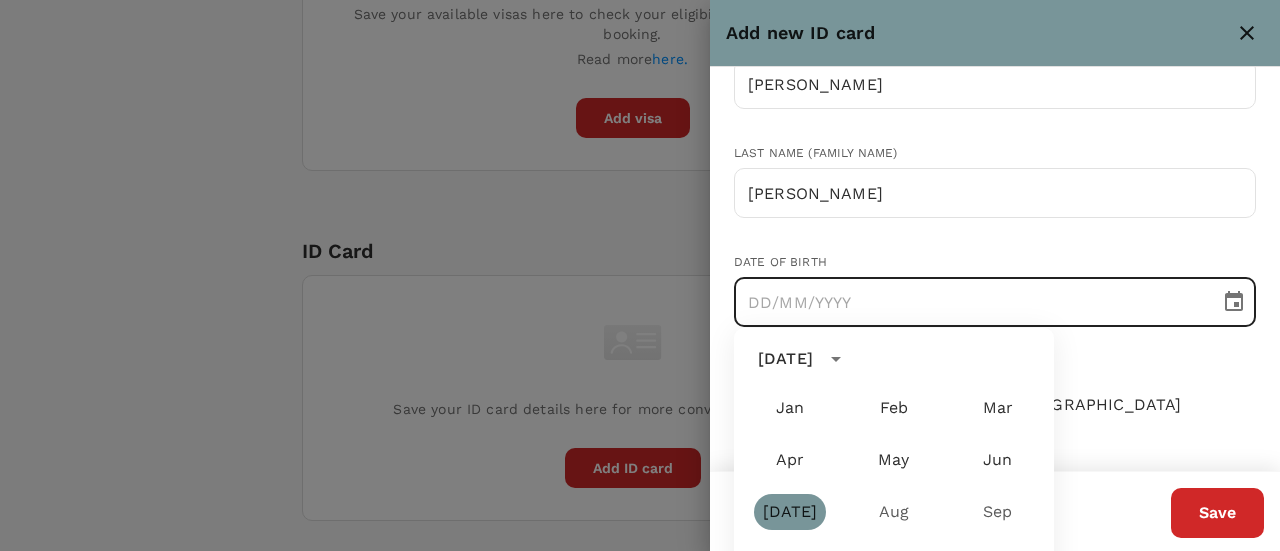 click on "Trips Book Approvals 0 Reports People Manage SM Profile Settings My Profile Travel Preferences Travel Documents Travel Policy My Guests Back to guests AA Adrian   Anthony Not invited adriananthony@controlunion.com Role Guest Created by Sudalaimani Muthusamy Travel Document Travel Preference Travel Record Passport Add passport Save your passport details here for easy, hassle-free bookings. Read more  here . Add passport Visa Add Visa Save your available visas here to check your eligibility to enter countries when booking. Read more  here. Add visa ID Card Add ID Card Save your ID card details here for more convenient travel bookings. Add ID card Mainland Travel Permit Only for Hong Kong and Macao Residents Add Mainland Travel Permit Save your Mainland Travel Permit to easily book travel within China. Add Mainland Travel Permit Version 3.46.2 Privacy Policy Terms of Use Help Centre Add new ID card Country Malaysia MY ​ ID card number ​ First name (Given name) ADRIAN ANTHONY ​ Last name (Family name) ​" at bounding box center (640, -115) 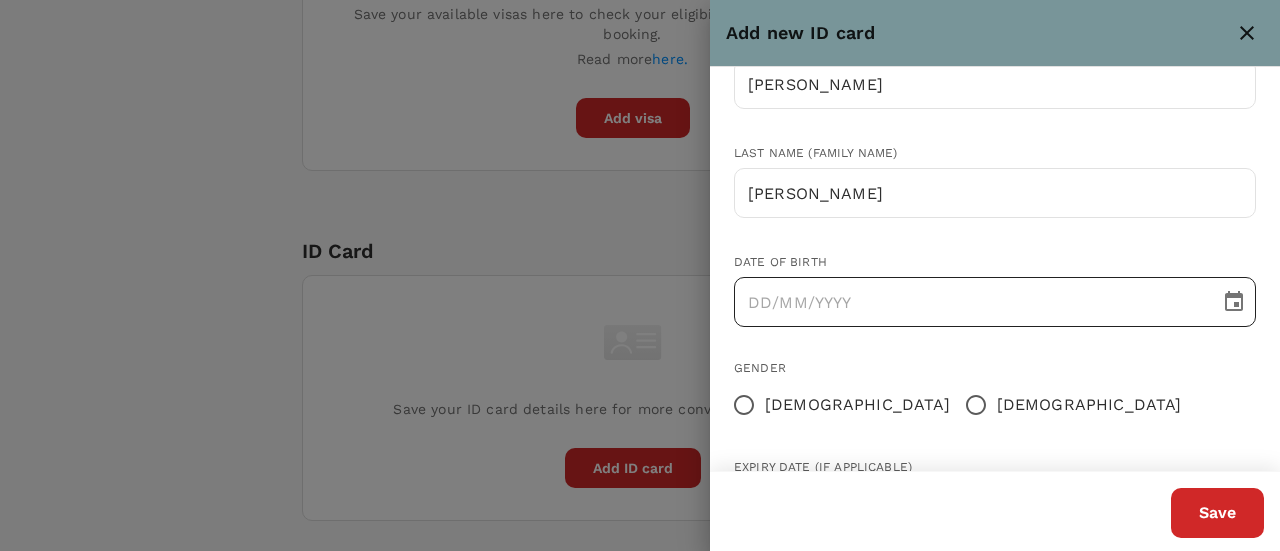 click at bounding box center (1234, 302) 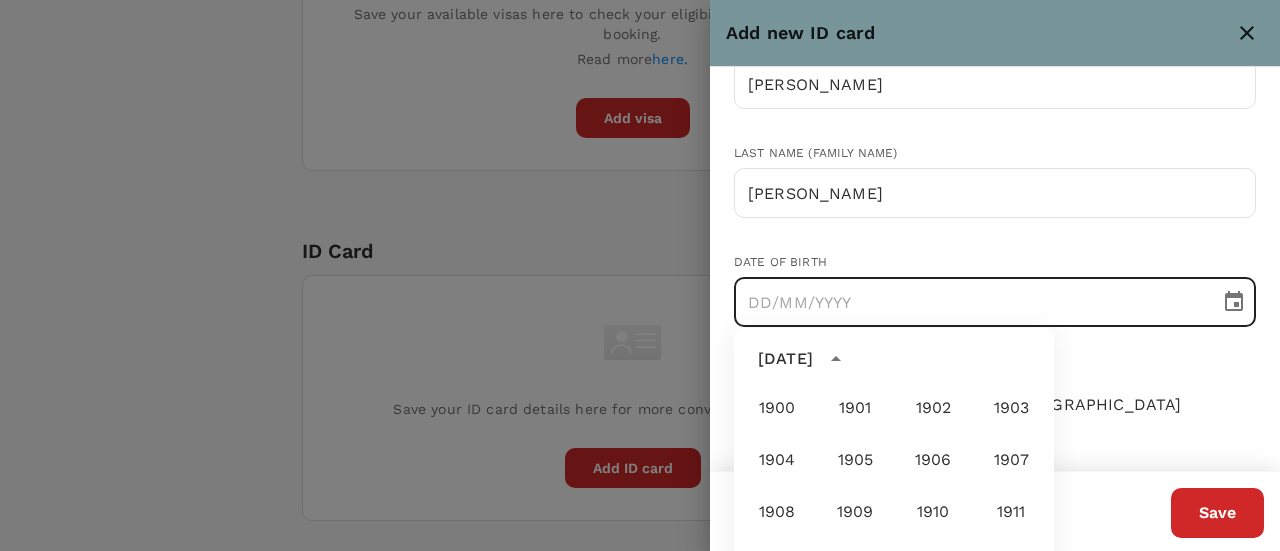 scroll, scrollTop: 1486, scrollLeft: 0, axis: vertical 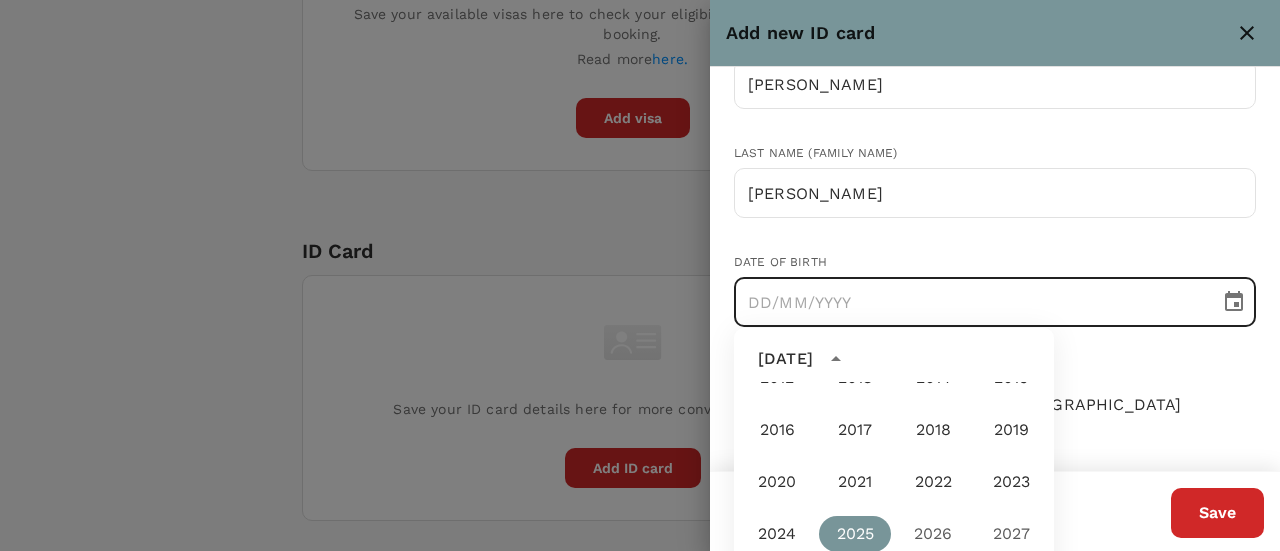 click on "July 2025" at bounding box center (785, 359) 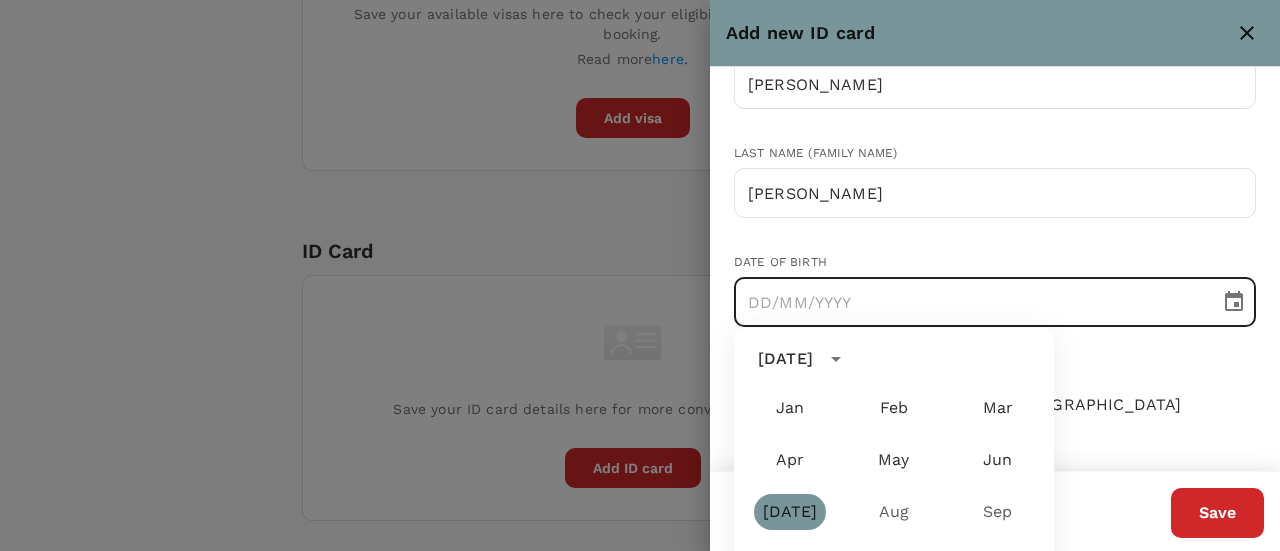 click on "Trips Book Approvals 0 Reports People Manage SM Profile Settings My Profile Travel Preferences Travel Documents Travel Policy My Guests Back to guests AA Adrian   Anthony Not invited adriananthony@controlunion.com Role Guest Created by Sudalaimani Muthusamy Travel Document Travel Preference Travel Record Passport Add passport Save your passport details here for easy, hassle-free bookings. Read more  here . Add passport Visa Add Visa Save your available visas here to check your eligibility to enter countries when booking. Read more  here. Add visa ID Card Add ID Card Save your ID card details here for more convenient travel bookings. Add ID card Mainland Travel Permit Only for Hong Kong and Macao Residents Add Mainland Travel Permit Save your Mainland Travel Permit to easily book travel within China. Add Mainland Travel Permit Version 3.46.2 Privacy Policy Terms of Use Help Centre Add new ID card Country Malaysia MY ​ ID card number ​ First name (Given name) ADRIAN ANTHONY ​ Last name (Family name) ​" at bounding box center [640, -115] 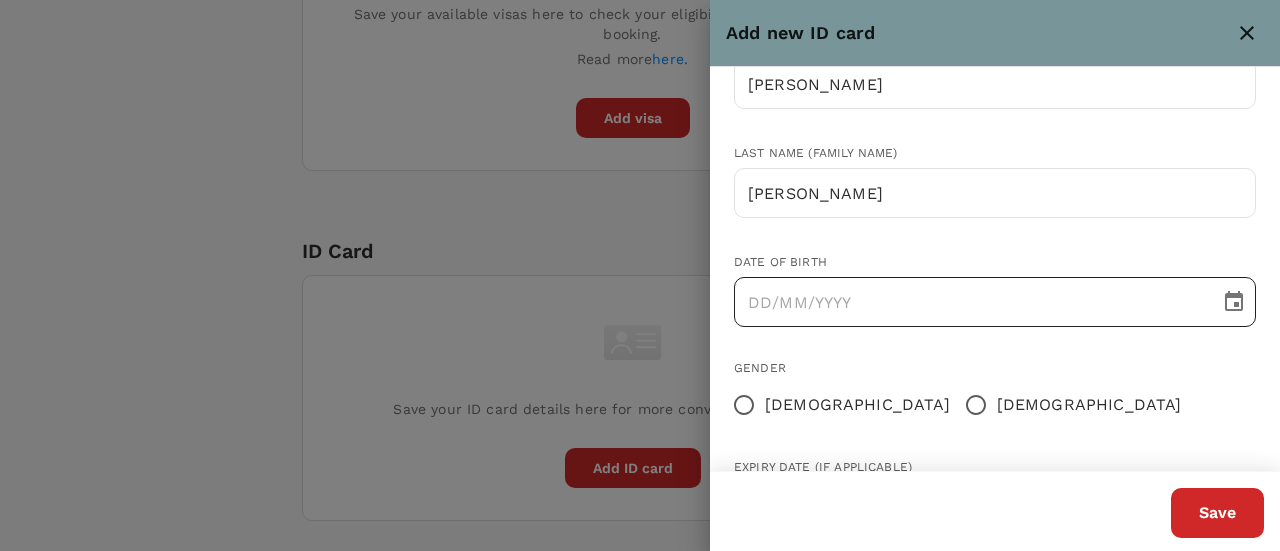 click 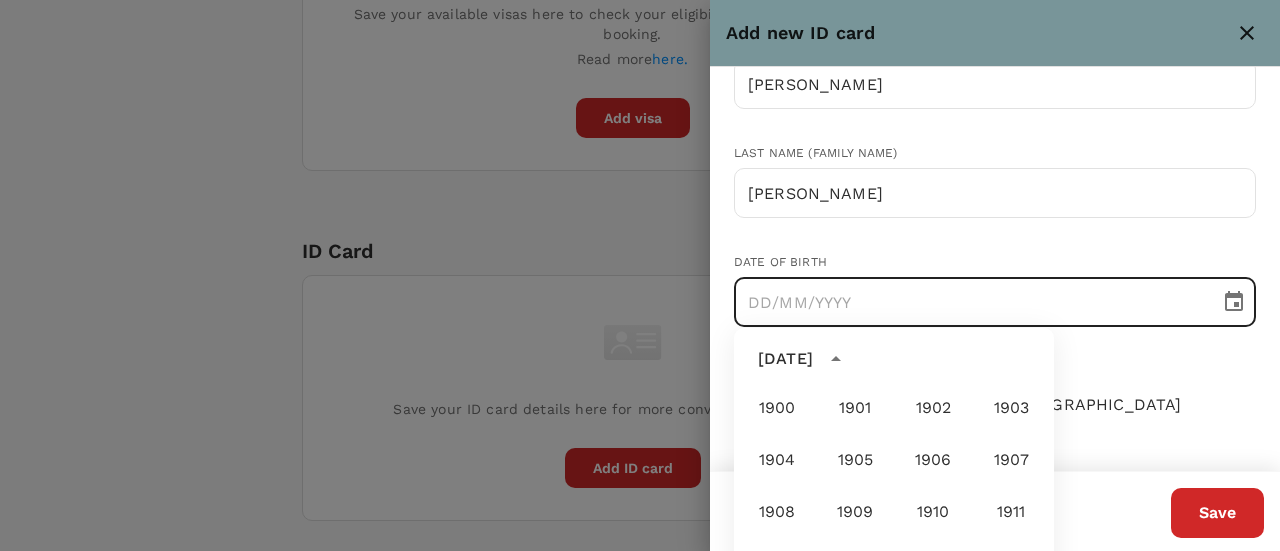 scroll, scrollTop: 1486, scrollLeft: 0, axis: vertical 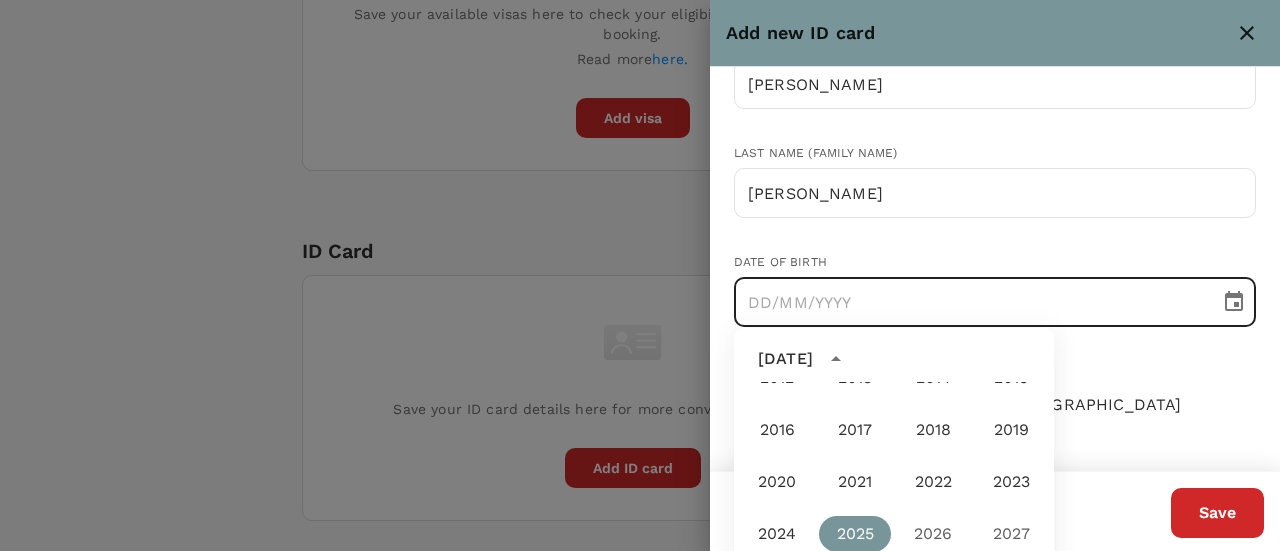 click at bounding box center (970, 302) 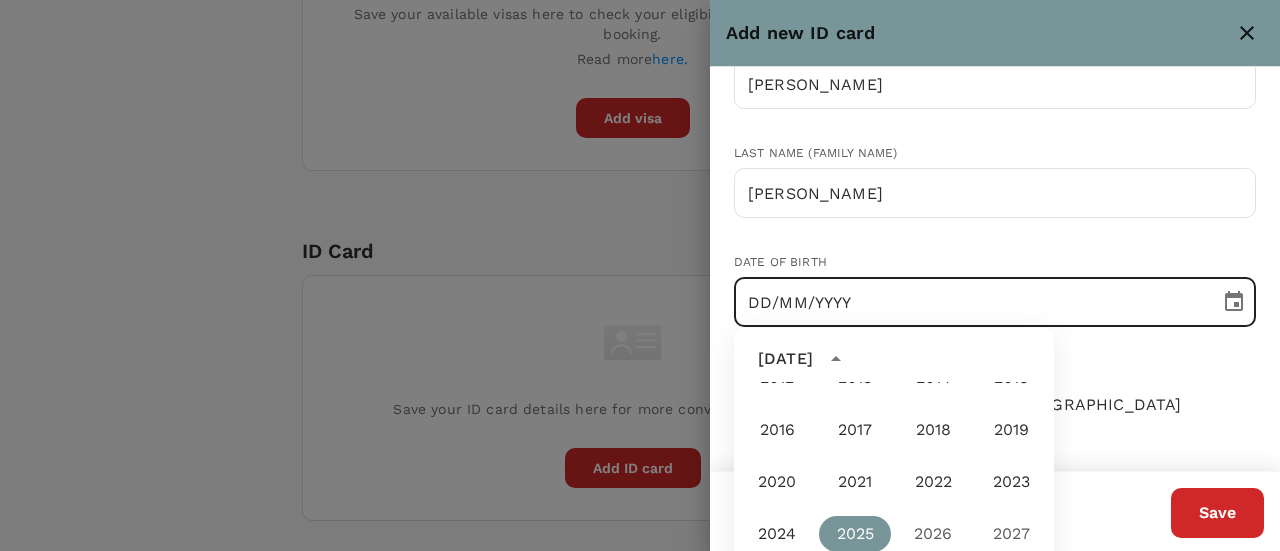 type 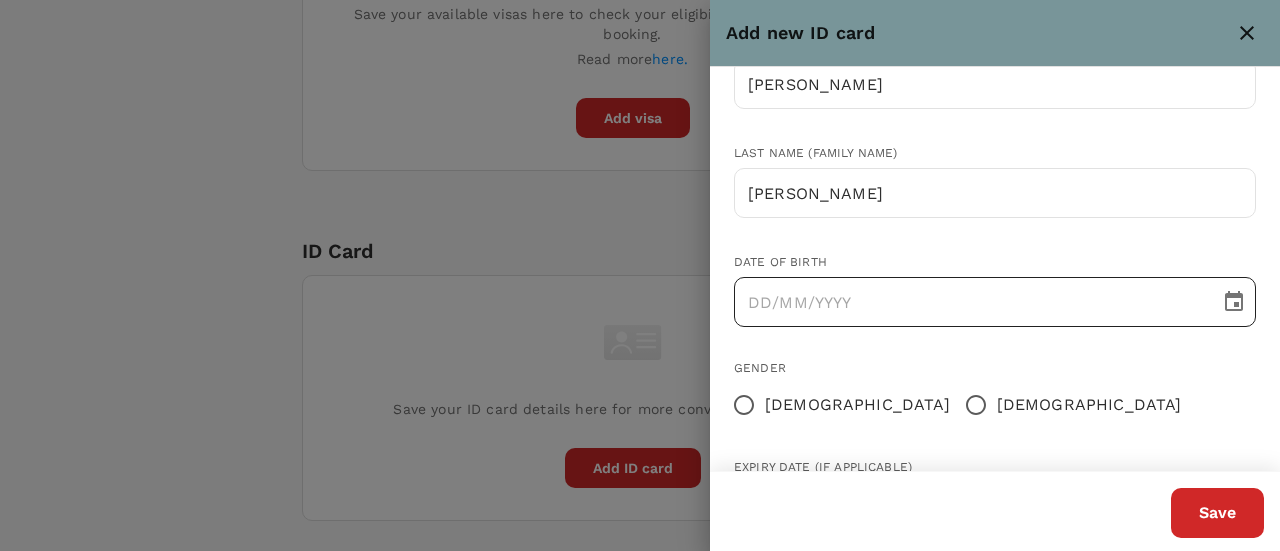 type 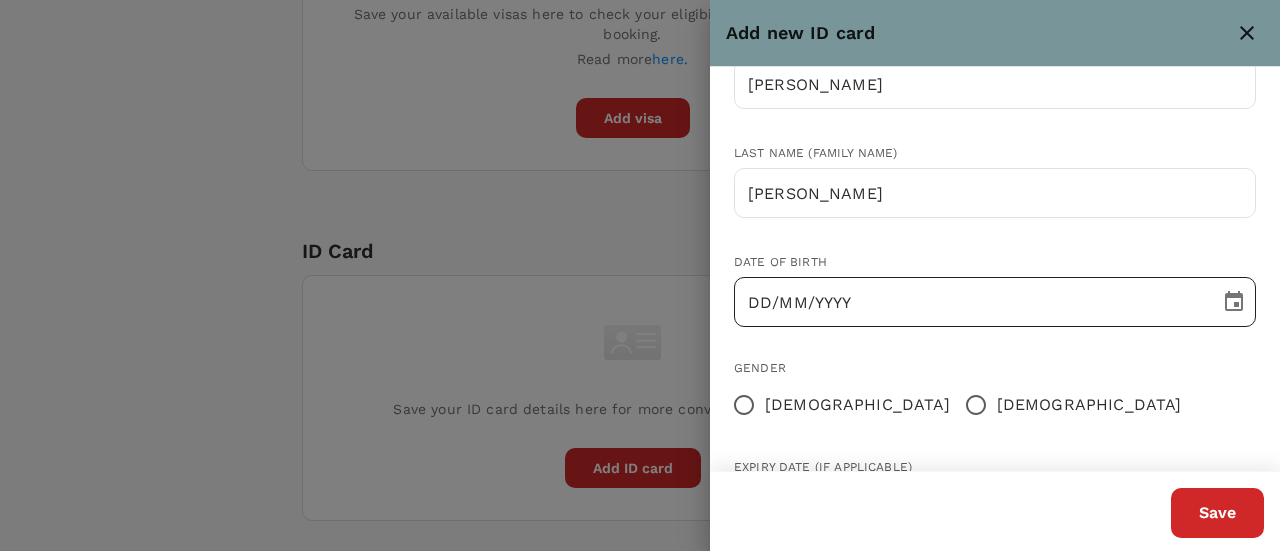 click on "DD/MM/YYYY" at bounding box center (970, 302) 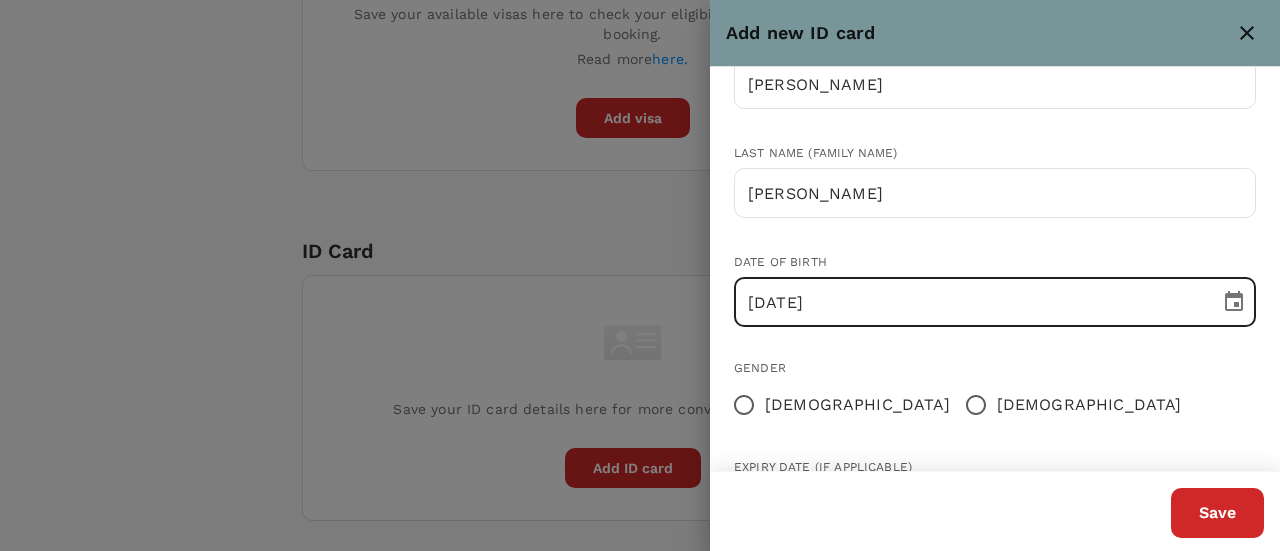 type on "20/02/1986" 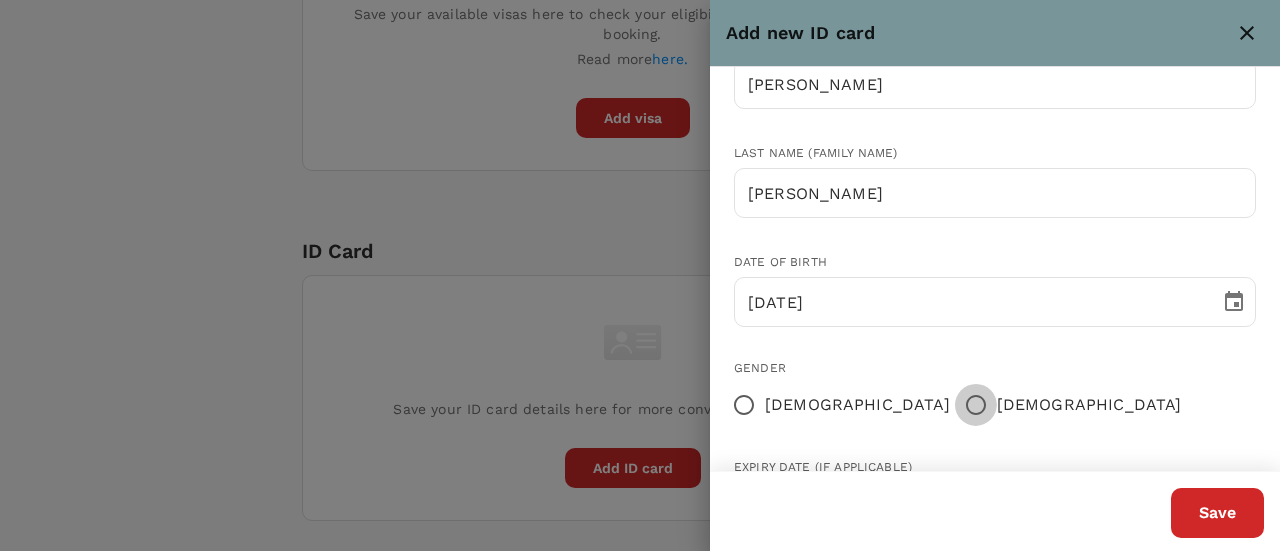 click on "Male" at bounding box center (976, 405) 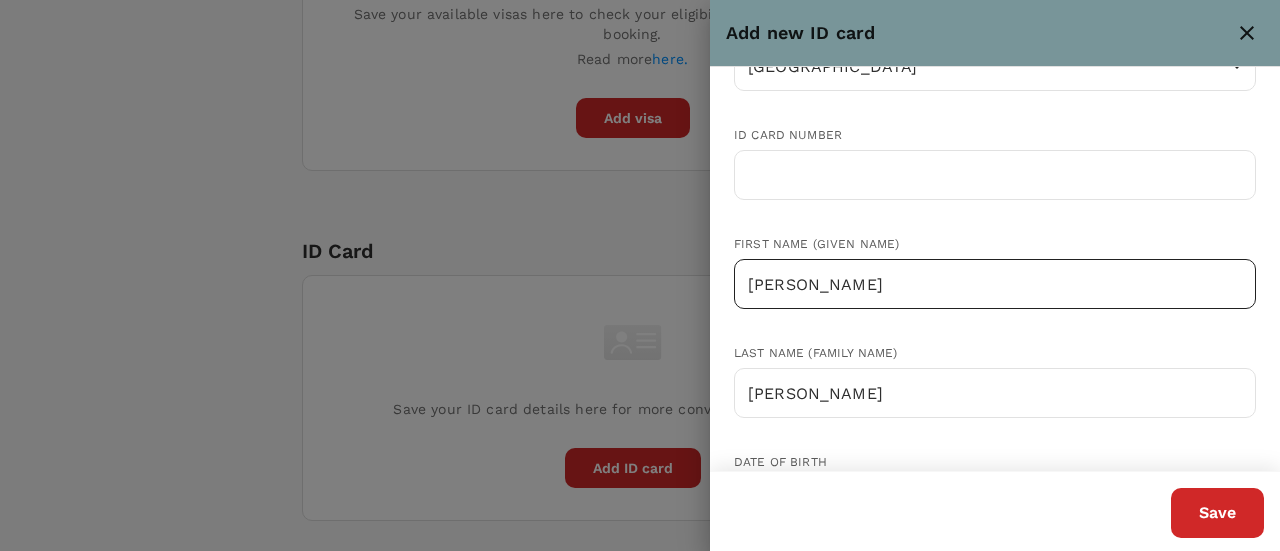 scroll, scrollTop: 0, scrollLeft: 0, axis: both 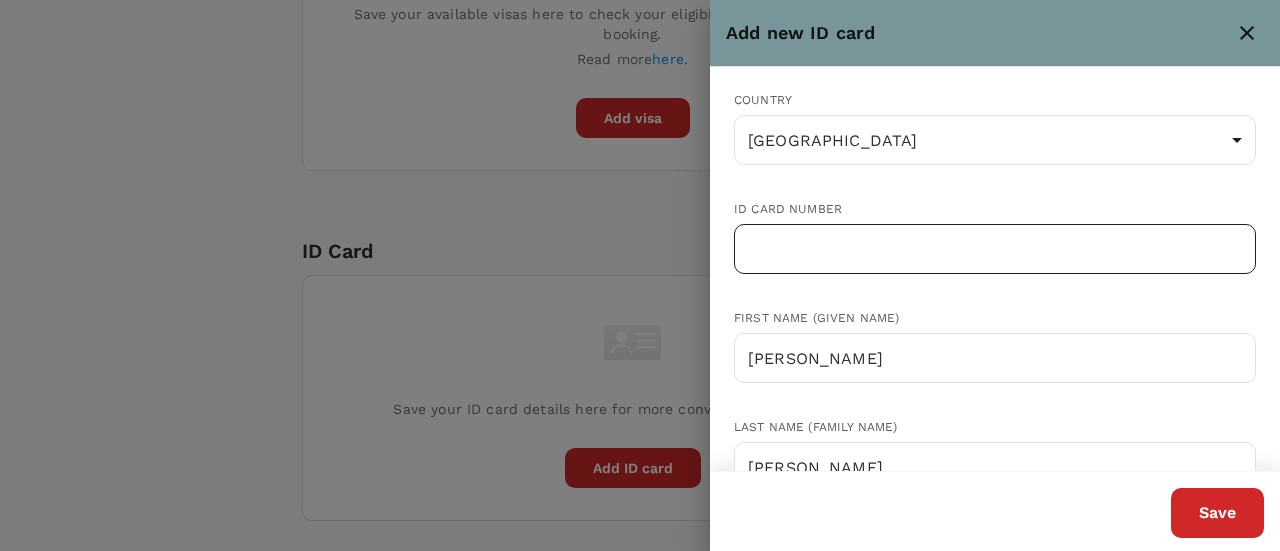 click at bounding box center [995, 249] 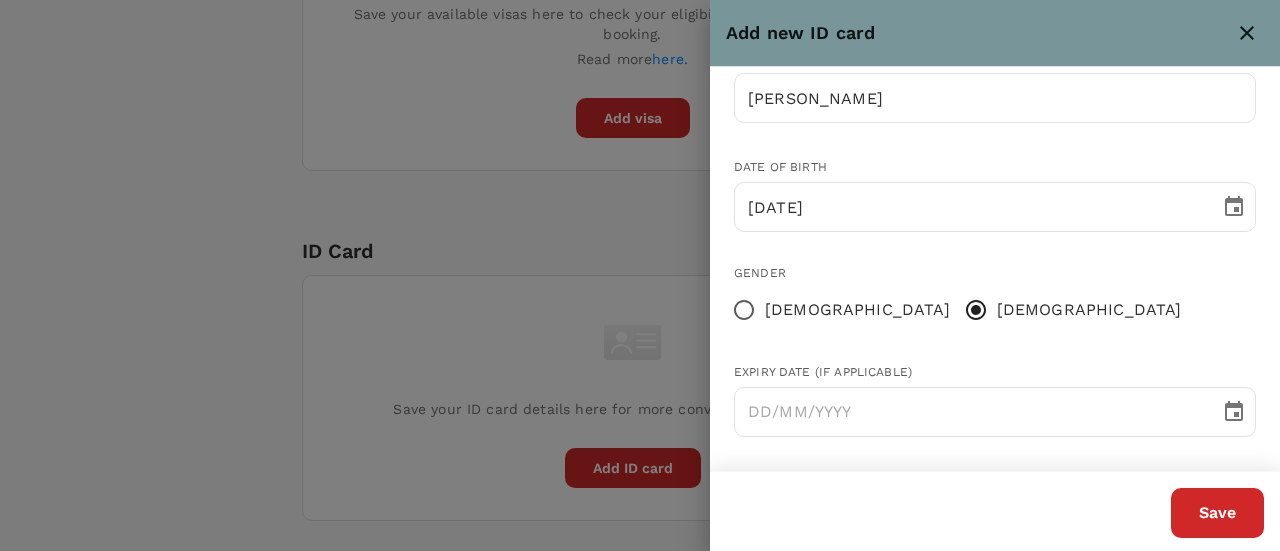 scroll, scrollTop: 374, scrollLeft: 0, axis: vertical 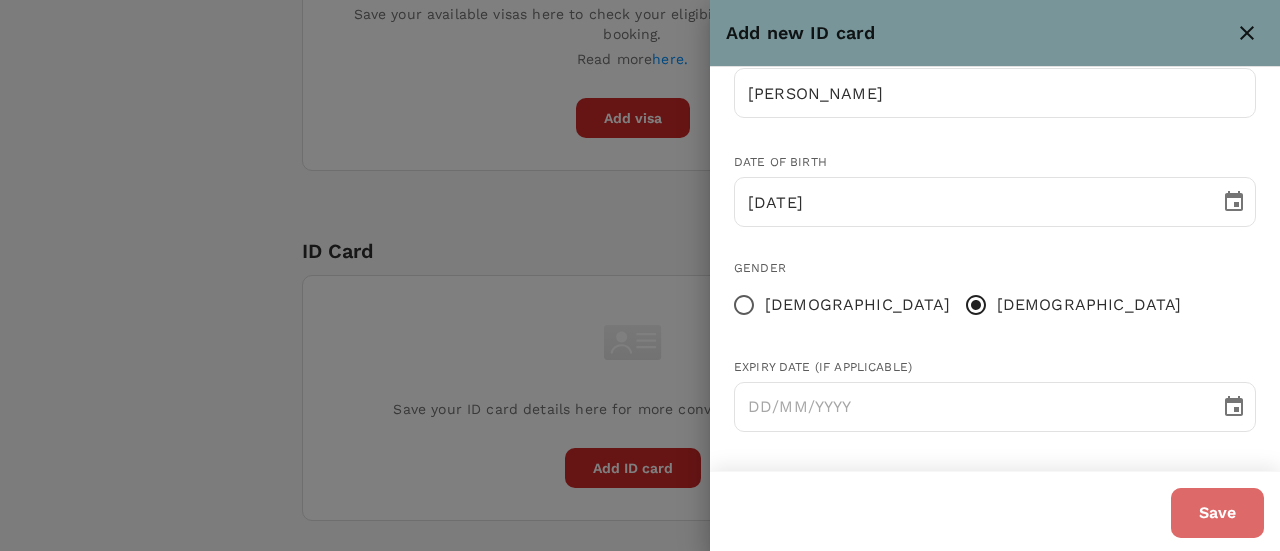 drag, startPoint x: 1226, startPoint y: 523, endPoint x: 1130, endPoint y: 499, distance: 98.95454 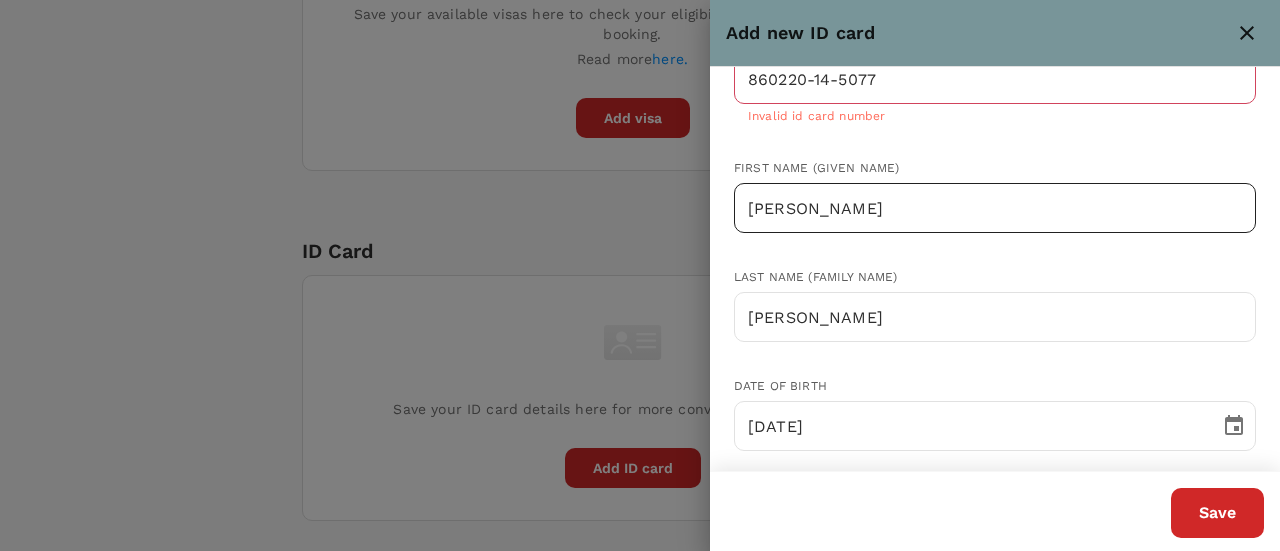 scroll, scrollTop: 0, scrollLeft: 0, axis: both 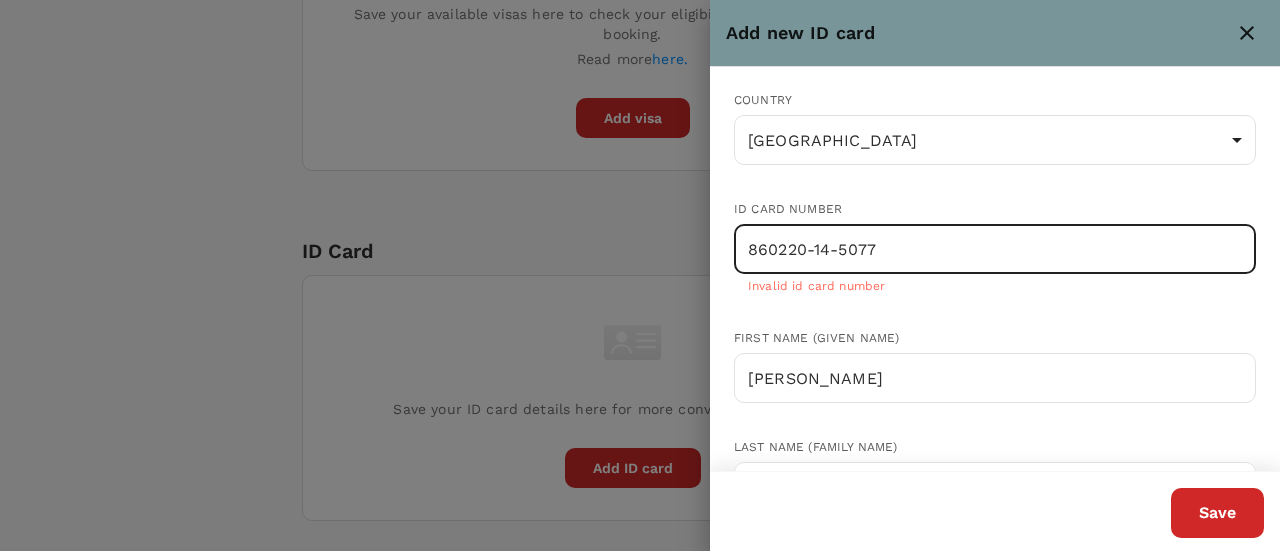 click on "860220-14-5077" at bounding box center [995, 249] 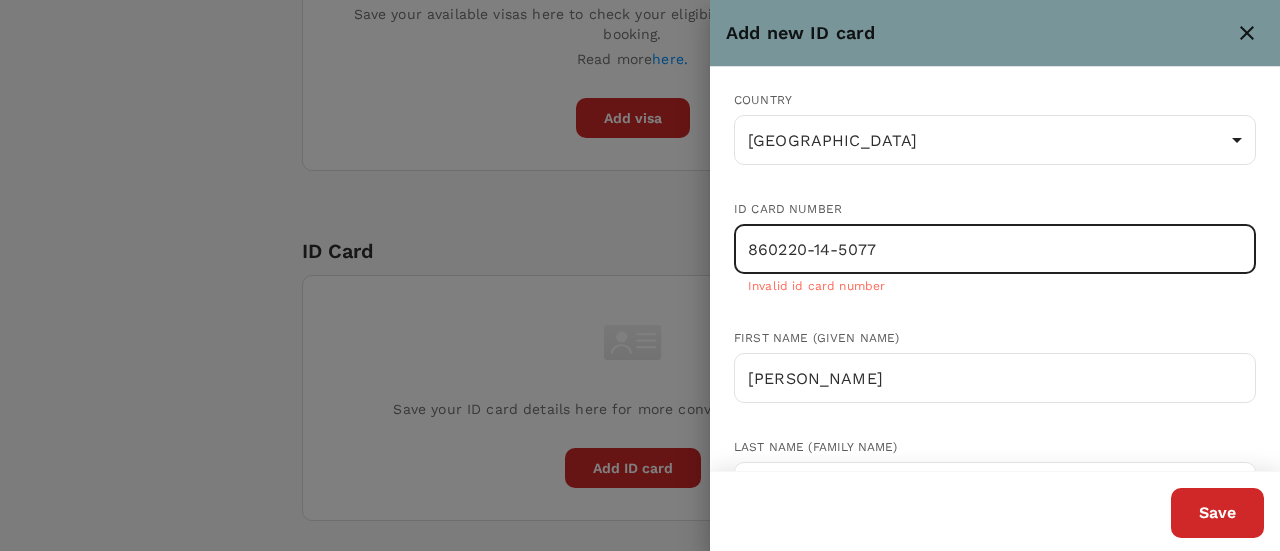 drag, startPoint x: 812, startPoint y: 252, endPoint x: 842, endPoint y: 255, distance: 30.149628 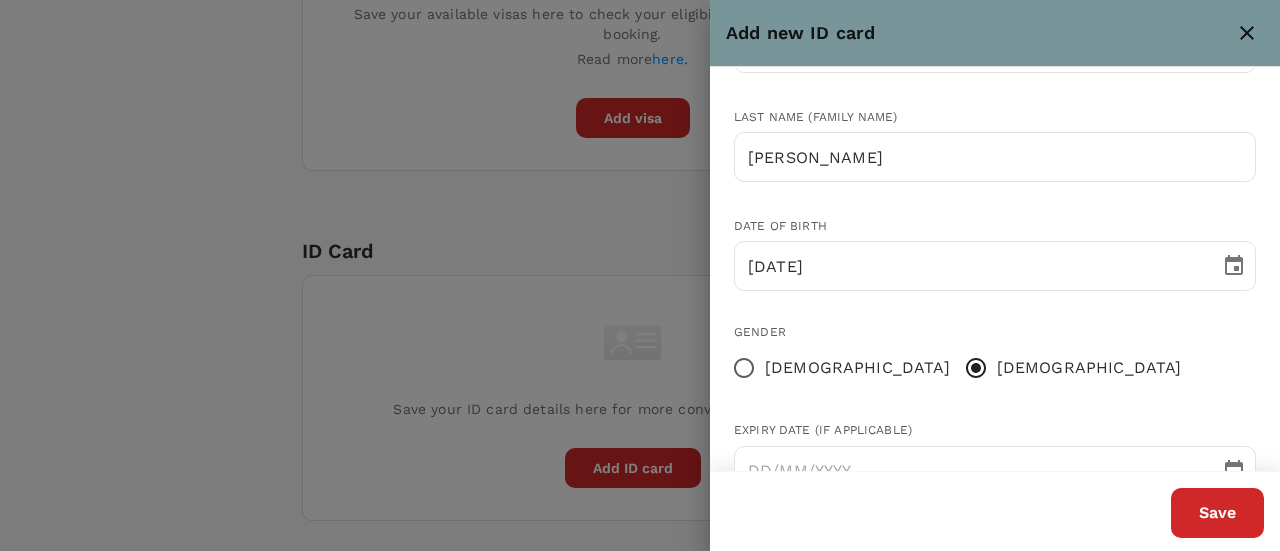 scroll, scrollTop: 394, scrollLeft: 0, axis: vertical 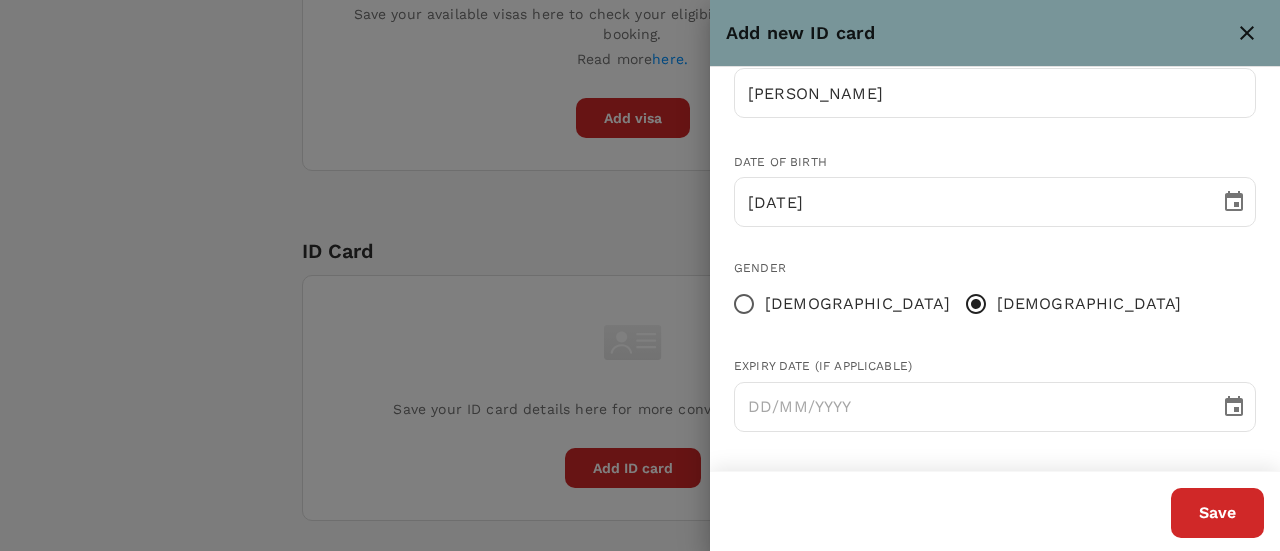 type on "860220145077" 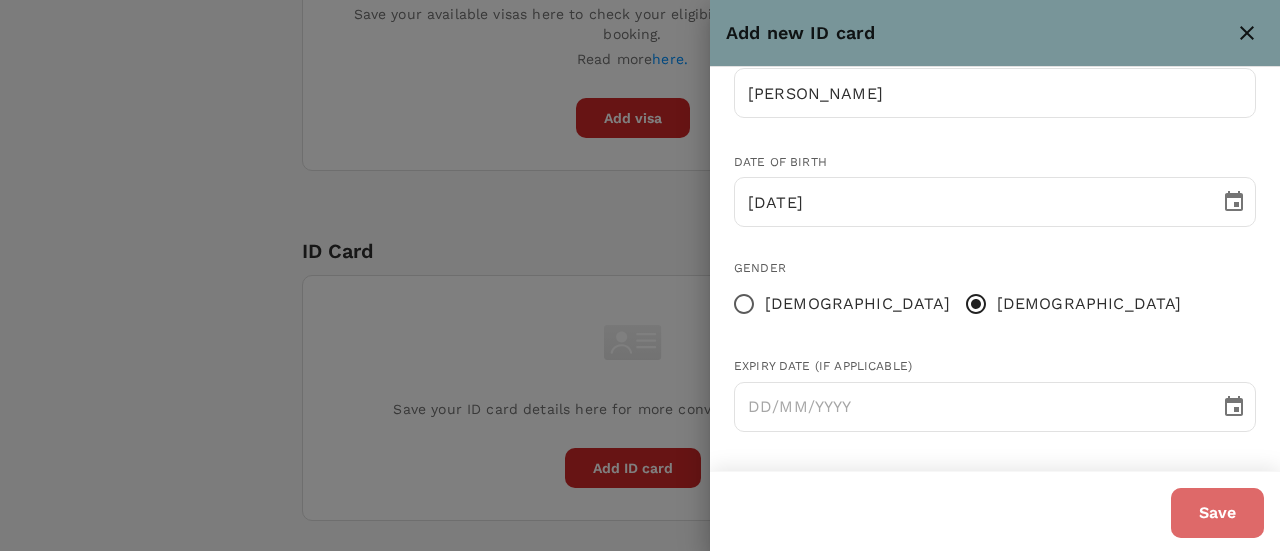 click on "Save" at bounding box center (1217, 513) 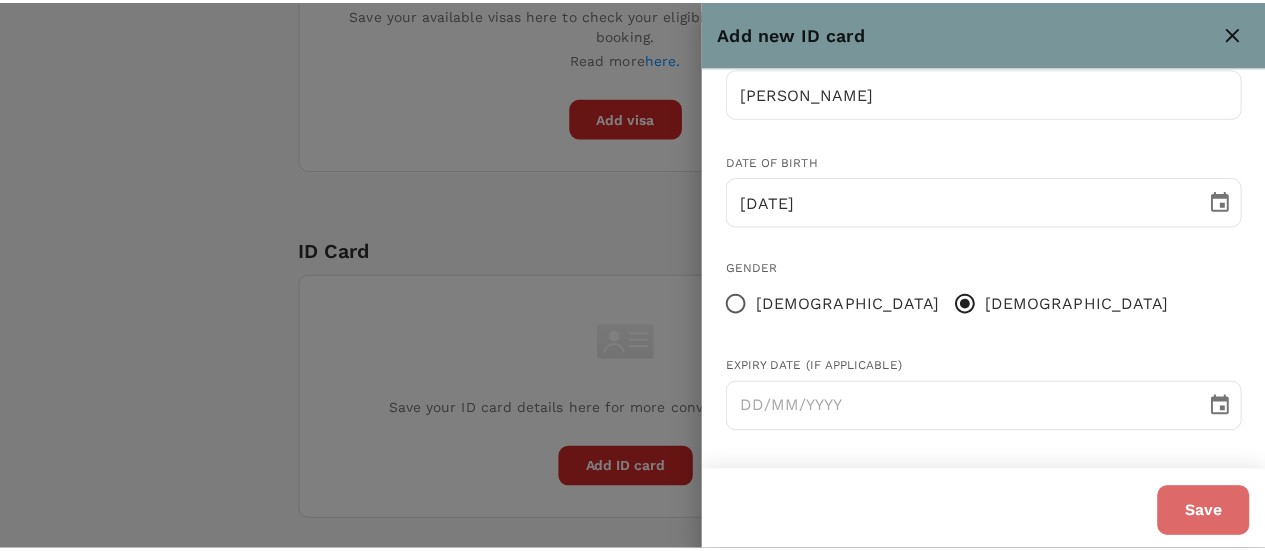 scroll, scrollTop: 374, scrollLeft: 0, axis: vertical 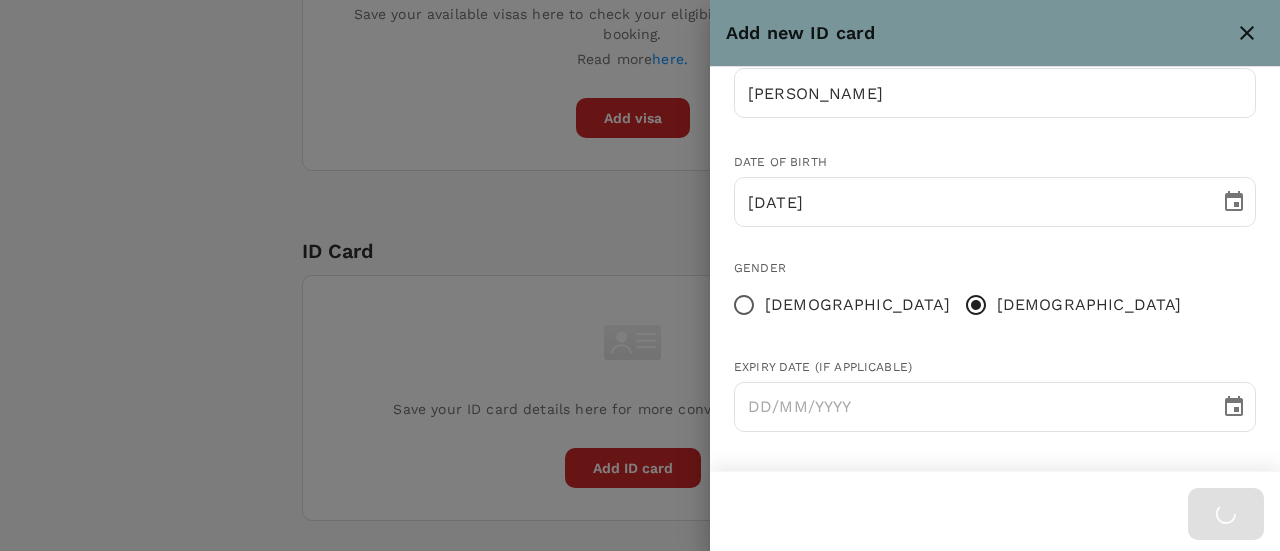 type 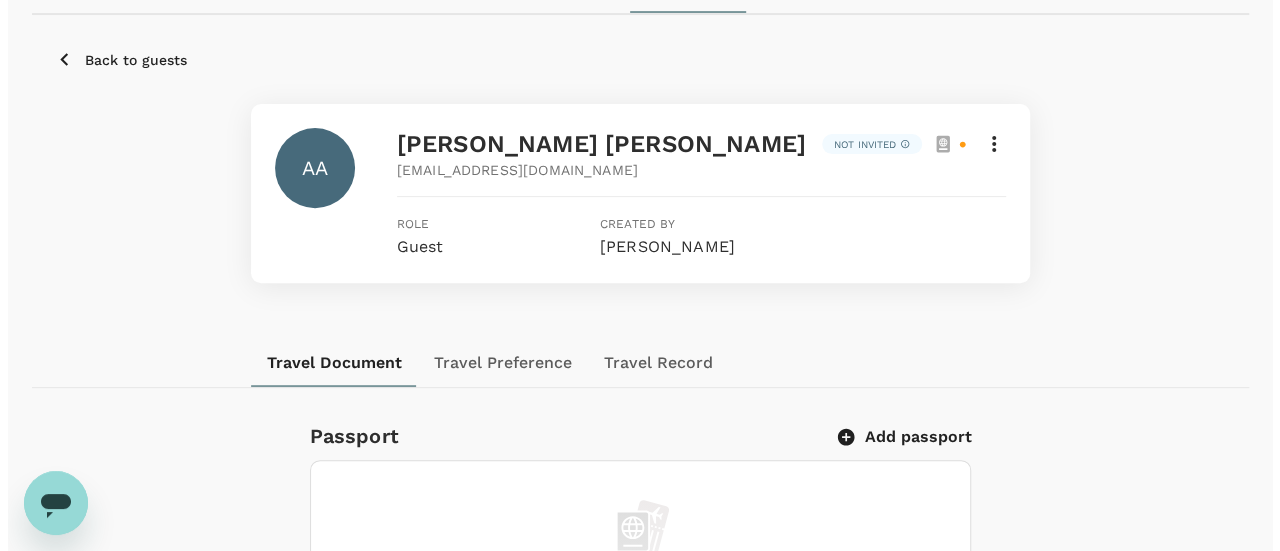 scroll, scrollTop: 226, scrollLeft: 0, axis: vertical 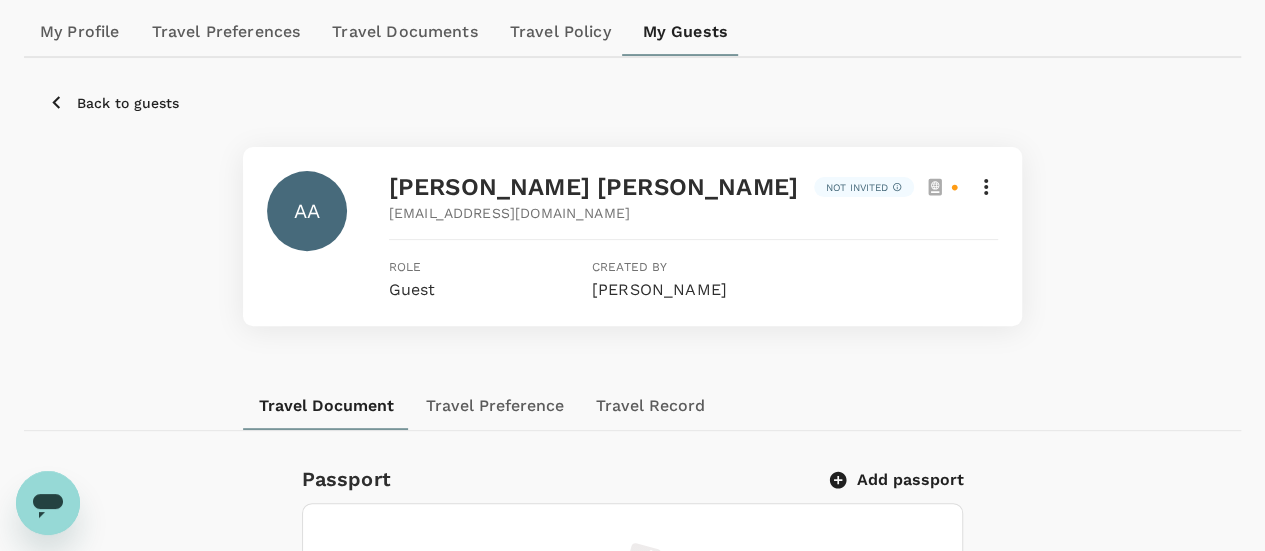 click 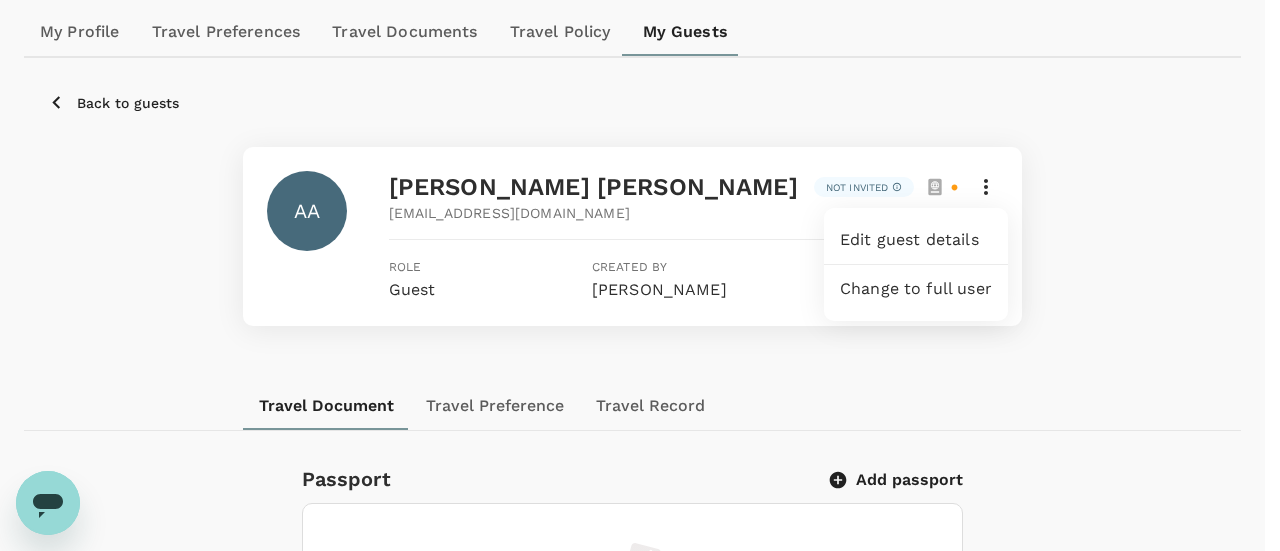 click on "Edit guest details" at bounding box center [916, 240] 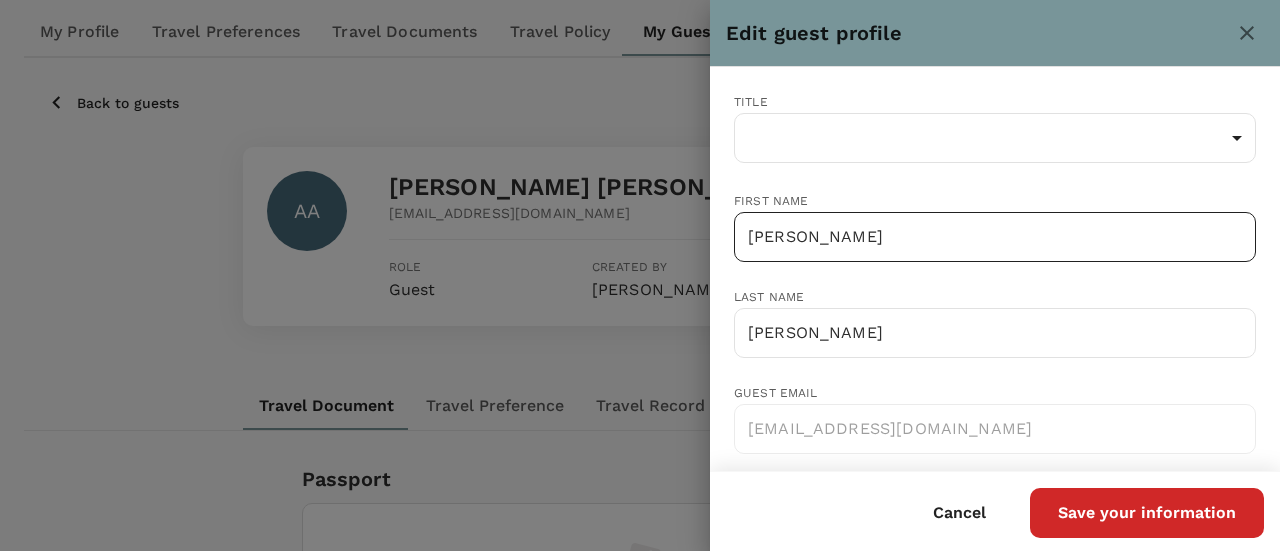 click on "Adrian" at bounding box center [995, 237] 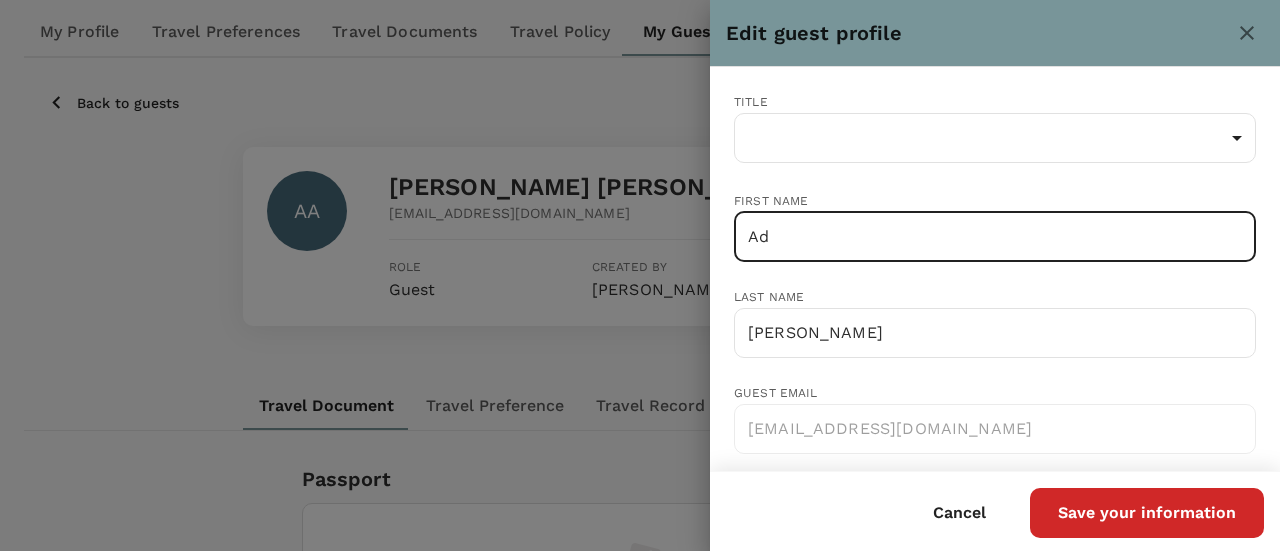 type on "A" 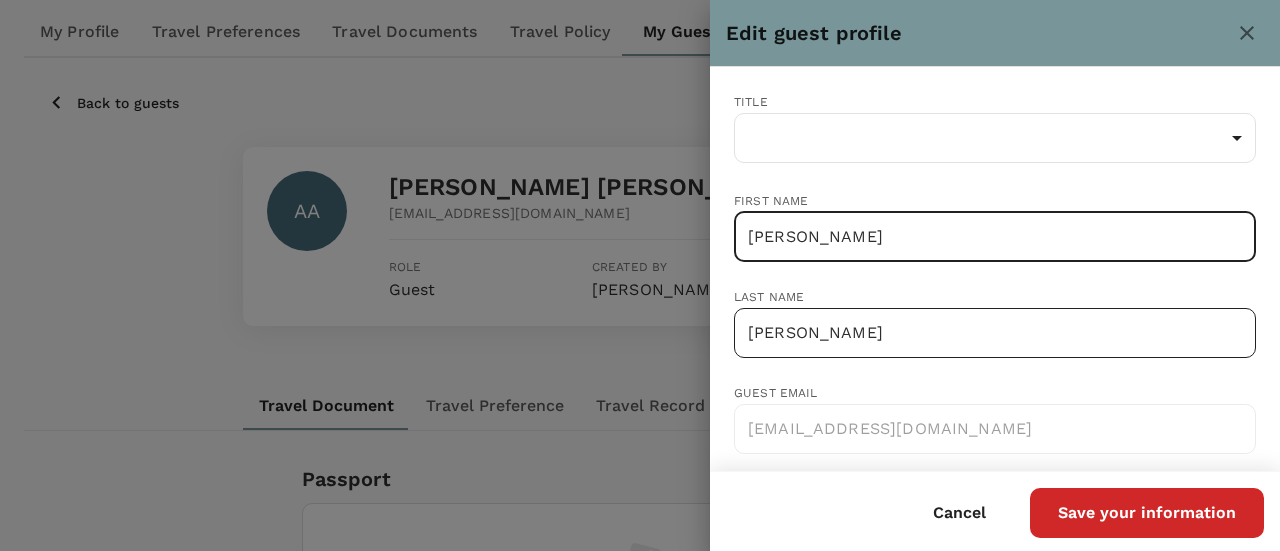 type on "ADRIAN ANTHONY" 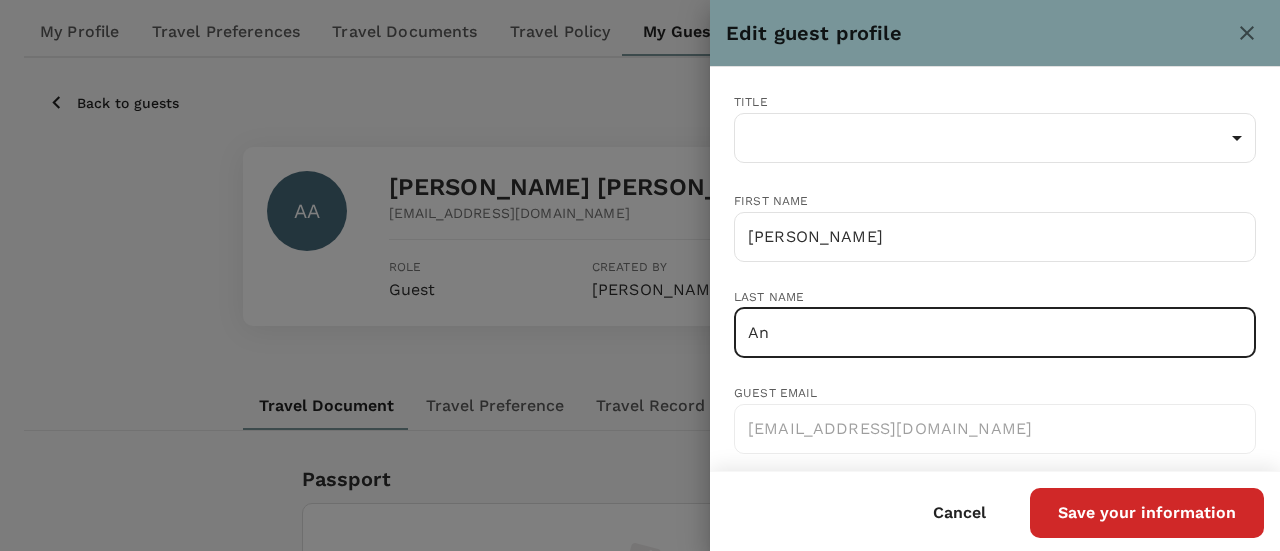 type on "A" 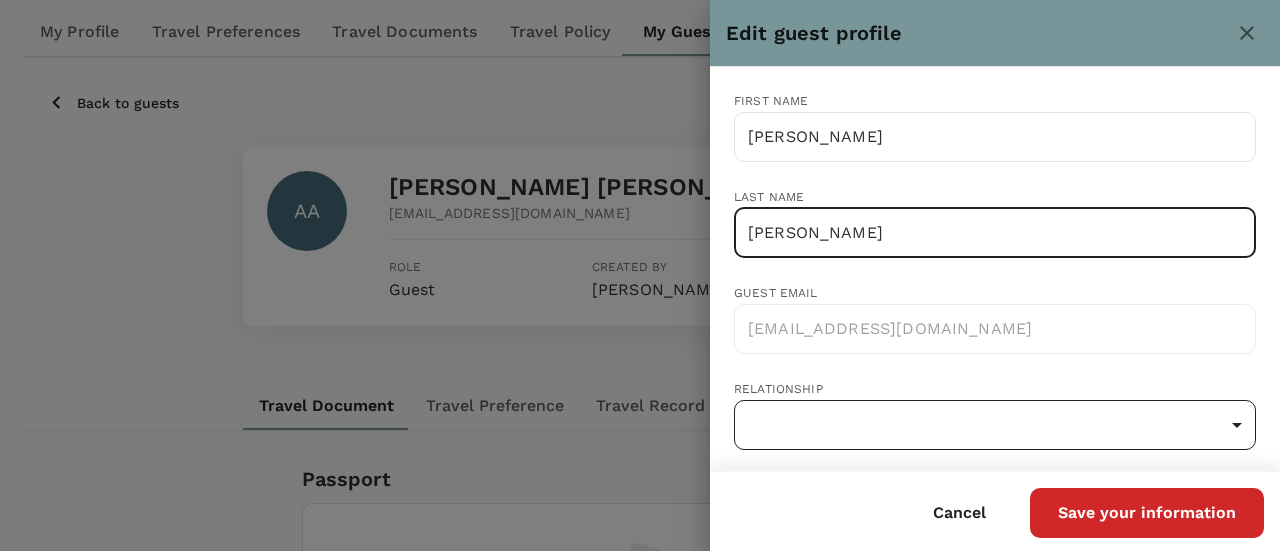 scroll, scrollTop: 214, scrollLeft: 0, axis: vertical 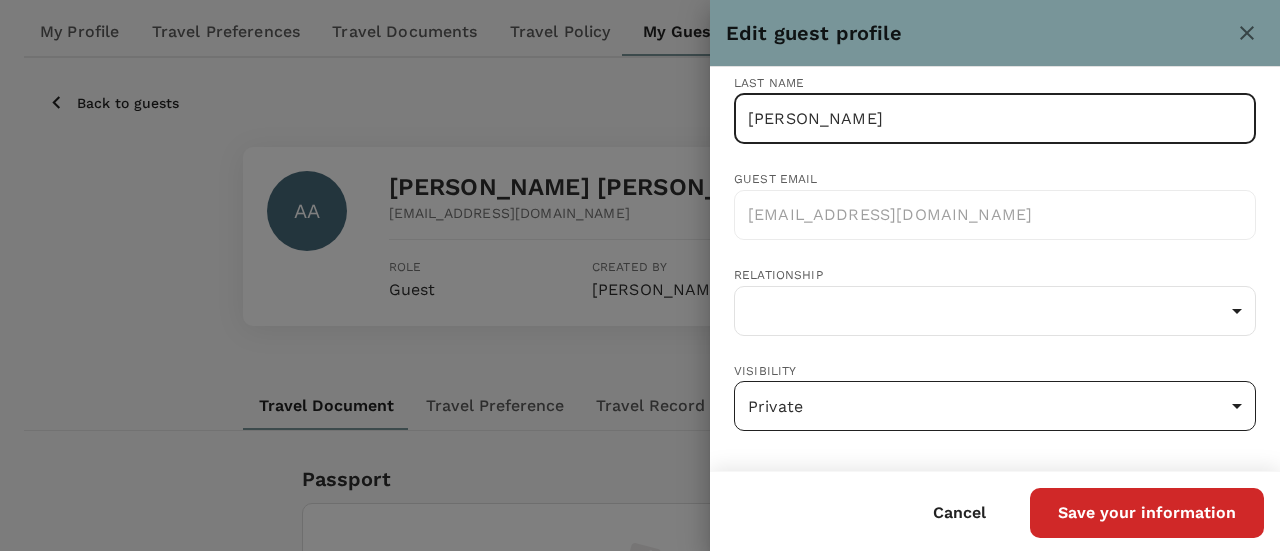 type on "ROBERT" 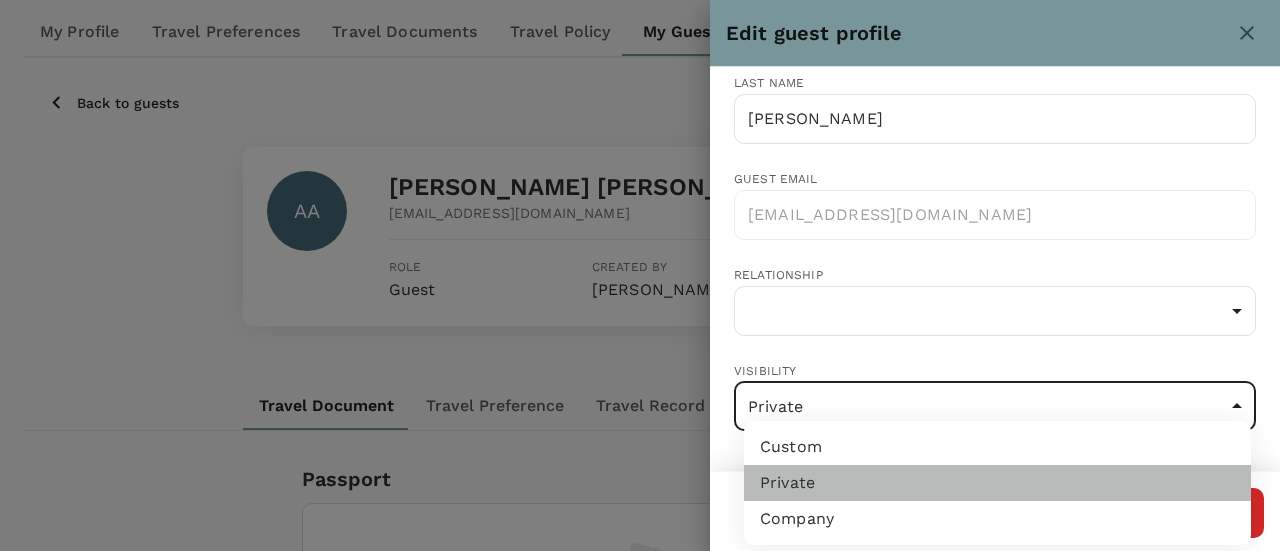 click on "Private" at bounding box center [997, 483] 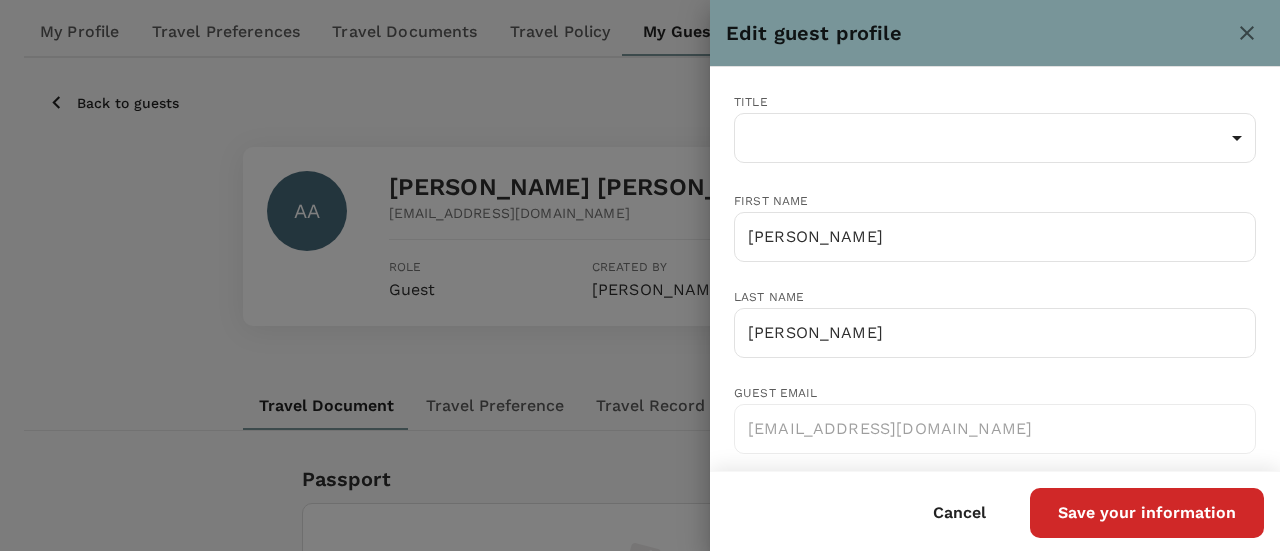 scroll, scrollTop: 0, scrollLeft: 0, axis: both 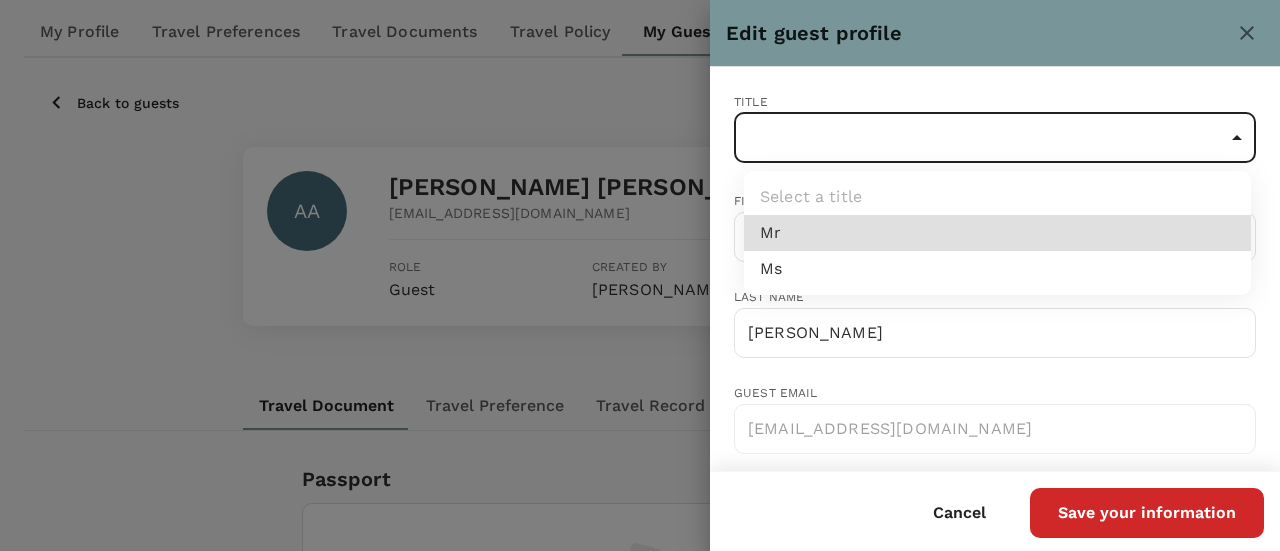 click on "Trips Book Approvals 0 Reports People Manage SM Profile Settings My Profile Travel Preferences Travel Documents Travel Policy My Guests Back to guests AA Adrian   Anthony Not invited adriananthony@controlunion.com Role Guest Created by Sudalaimani Muthusamy Travel Document Travel Preference Travel Record Passport Add passport Save your passport details here for easy, hassle-free bookings. Read more  here . Add passport Visa Add Visa Save your available visas here to check your eligibility to enter countries when booking. Read more  here. Add visa ID Card Add ID Card Malaysia Id card number 860220145077 First name ADRIAN ANTHONY Last name ROBERT Date of birth 20 Feb 1986 Mainland Travel Permit Only for Hong Kong and Macao Residents Add Mainland Travel Permit Save your Mainland Travel Permit to easily book travel within China. Add Mainland Travel Permit Version 3.46.2 Privacy Policy Terms of Use Help Centre Edit guest profile Title ​ ​ First name ADRIAN ANTHONY ​ Last name ROBERT ​ Guest email ​ ​" at bounding box center [640, 839] 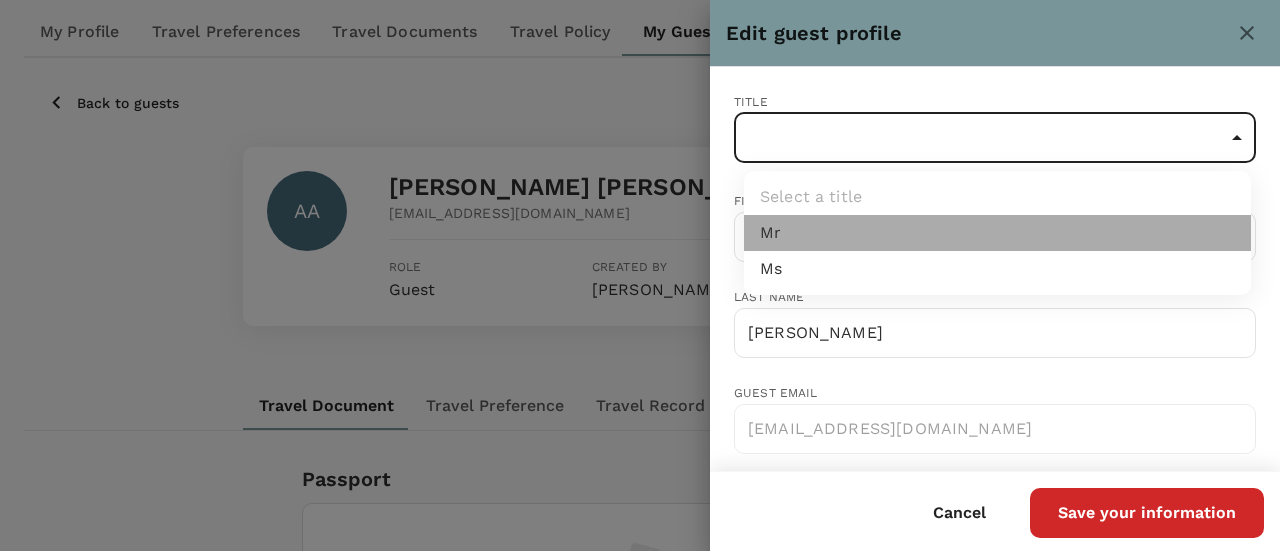 click on "Mr" at bounding box center (997, 233) 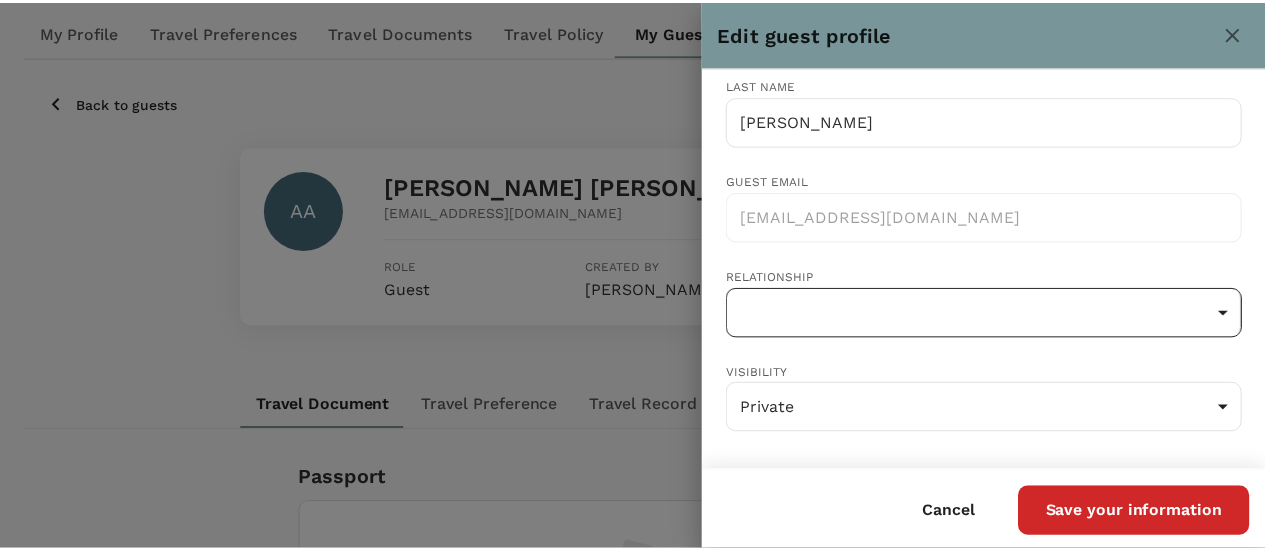 scroll, scrollTop: 214, scrollLeft: 0, axis: vertical 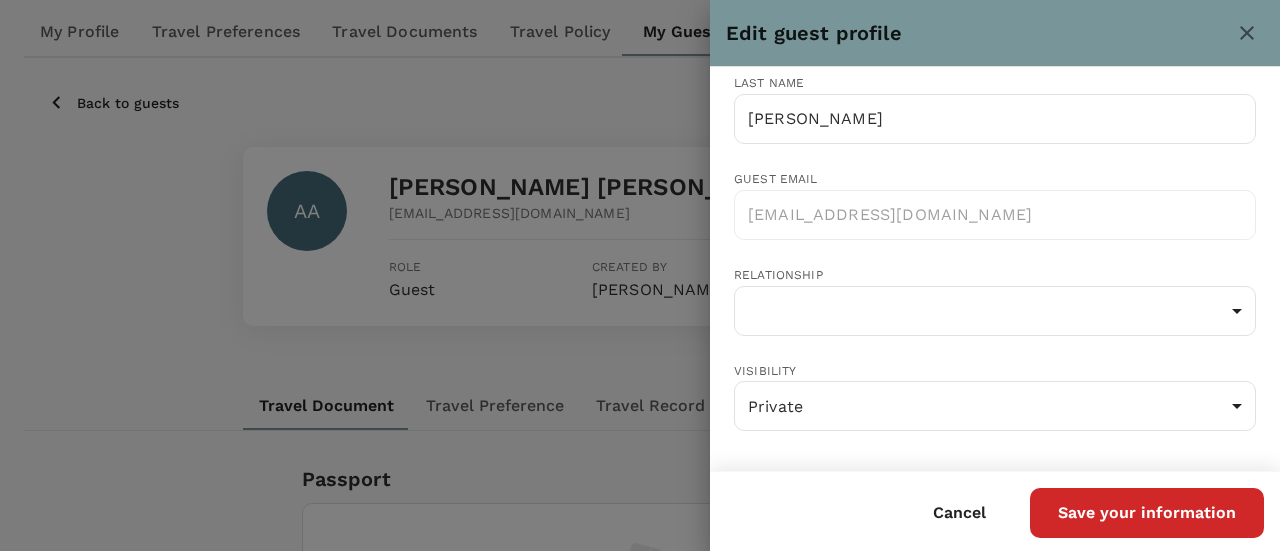 click on "Save your information" at bounding box center [1147, 513] 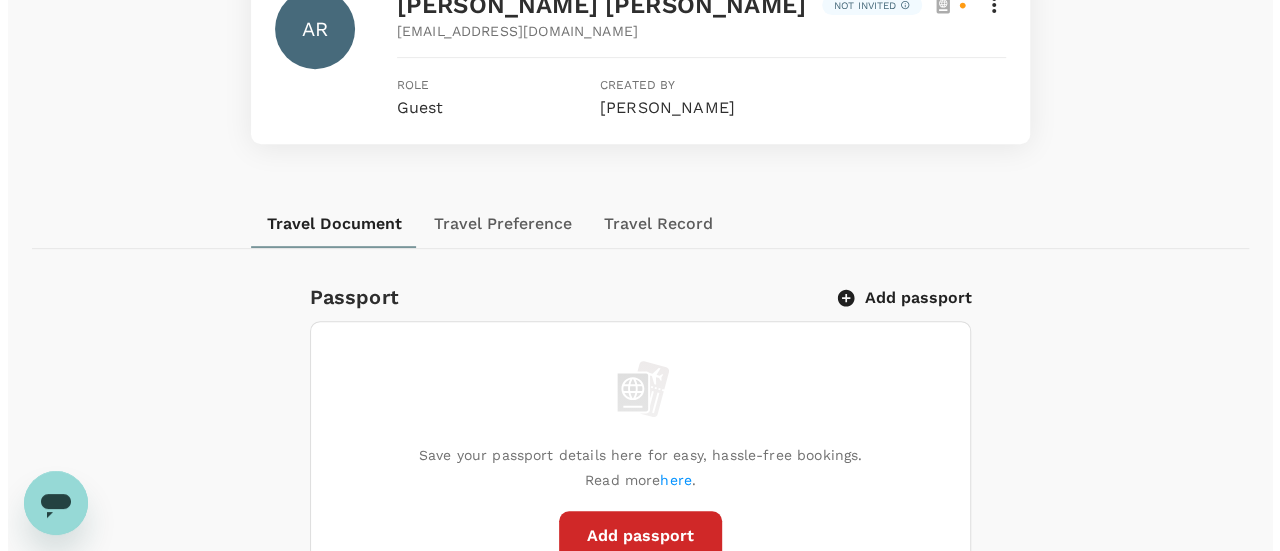 scroll, scrollTop: 526, scrollLeft: 0, axis: vertical 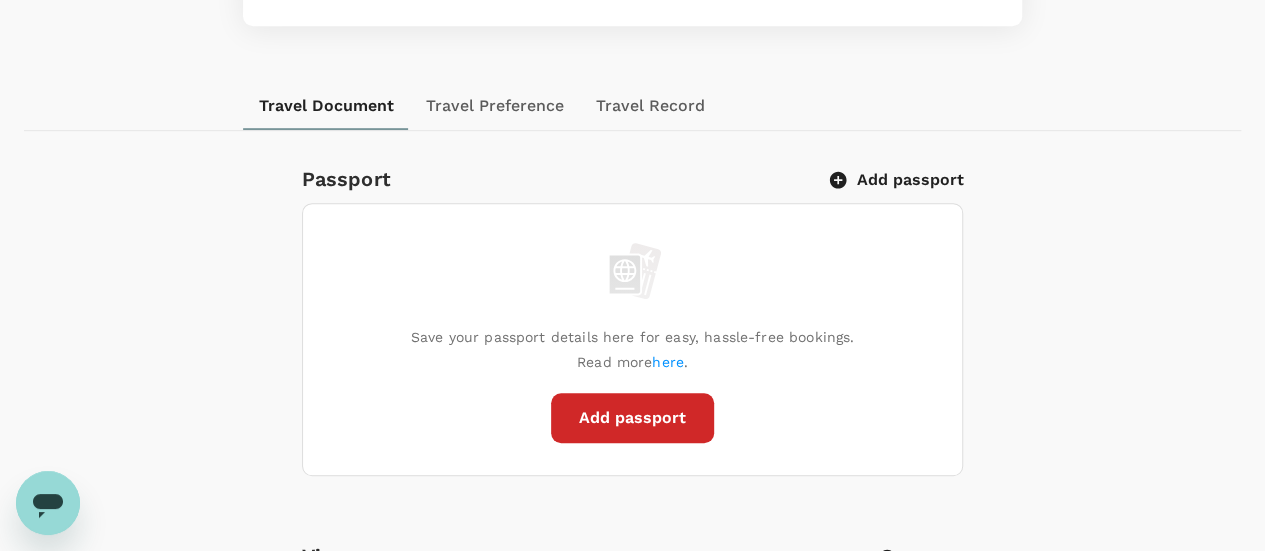 click on "Add passport" at bounding box center [897, 180] 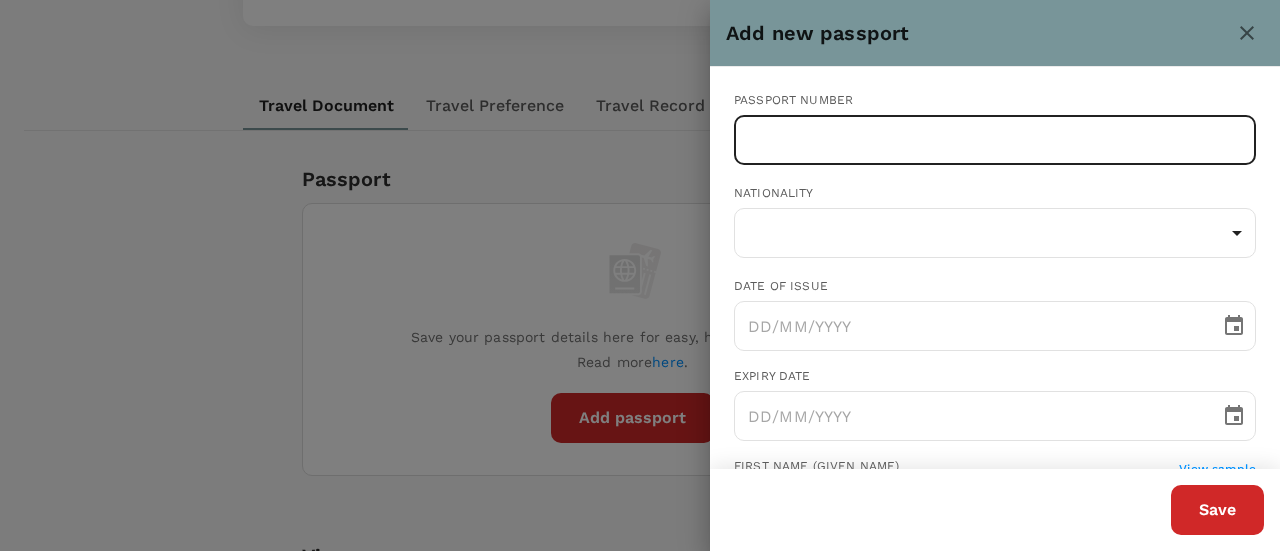 click at bounding box center [995, 140] 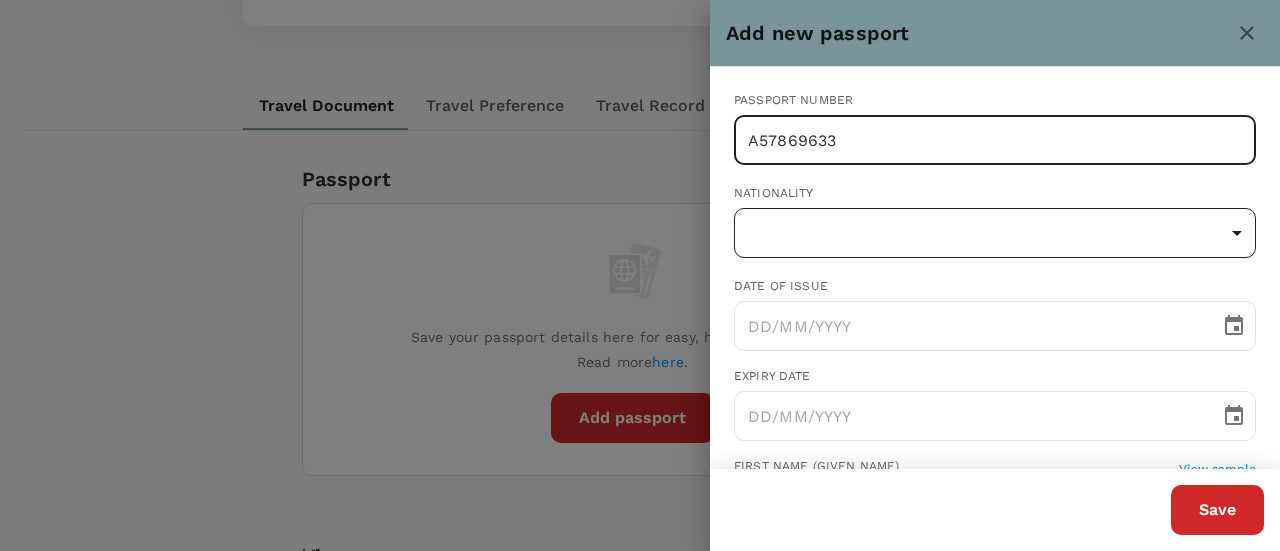 type on "A57869633" 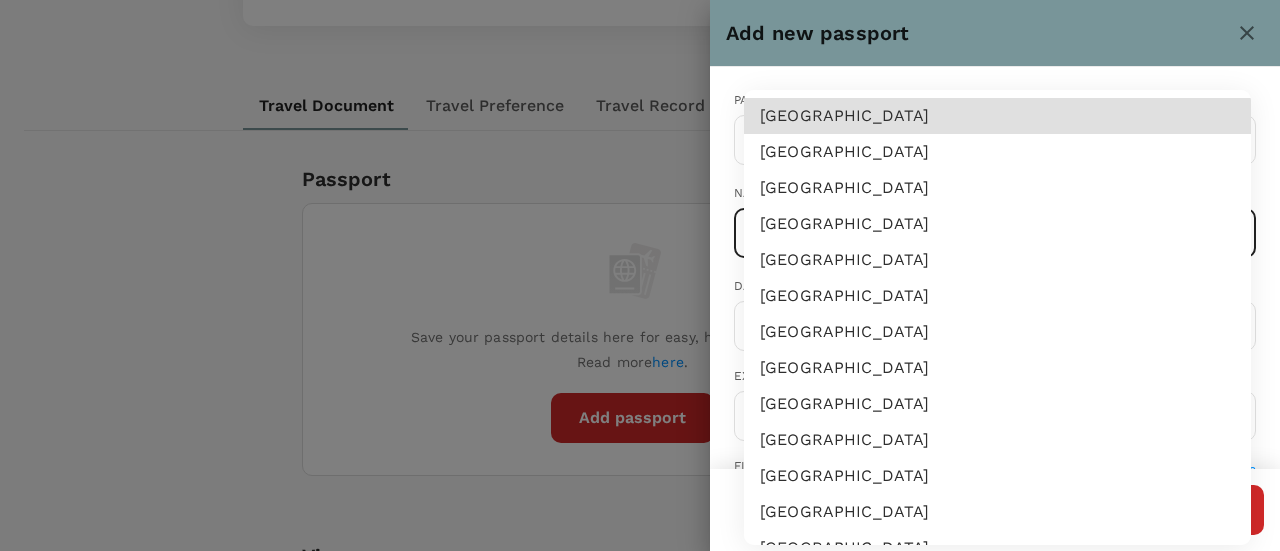 type 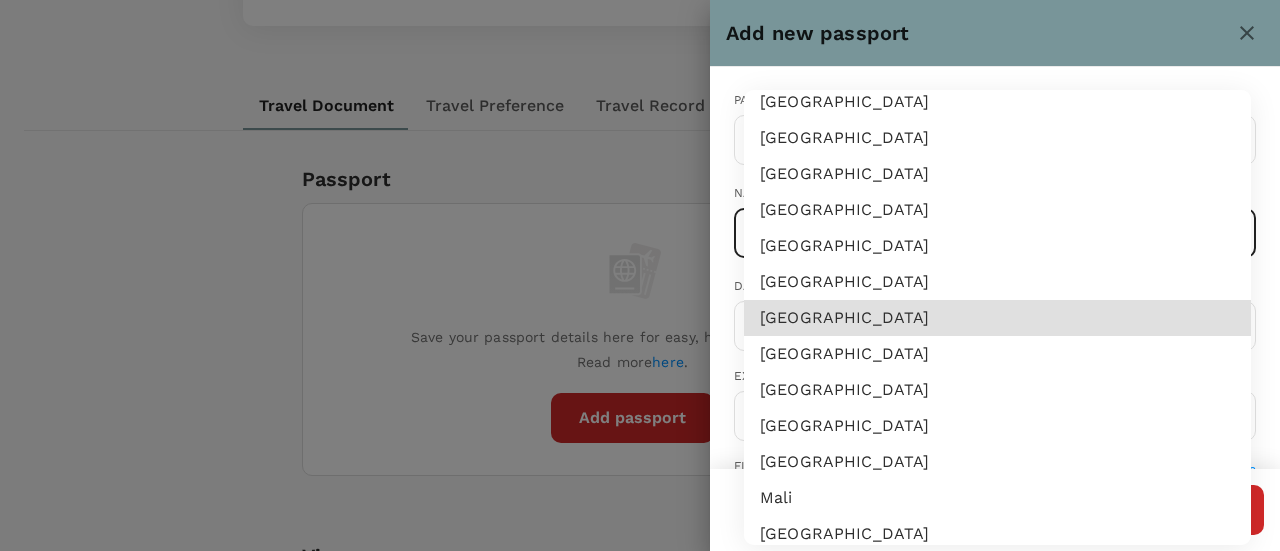 click on "Malaysia" at bounding box center (997, 426) 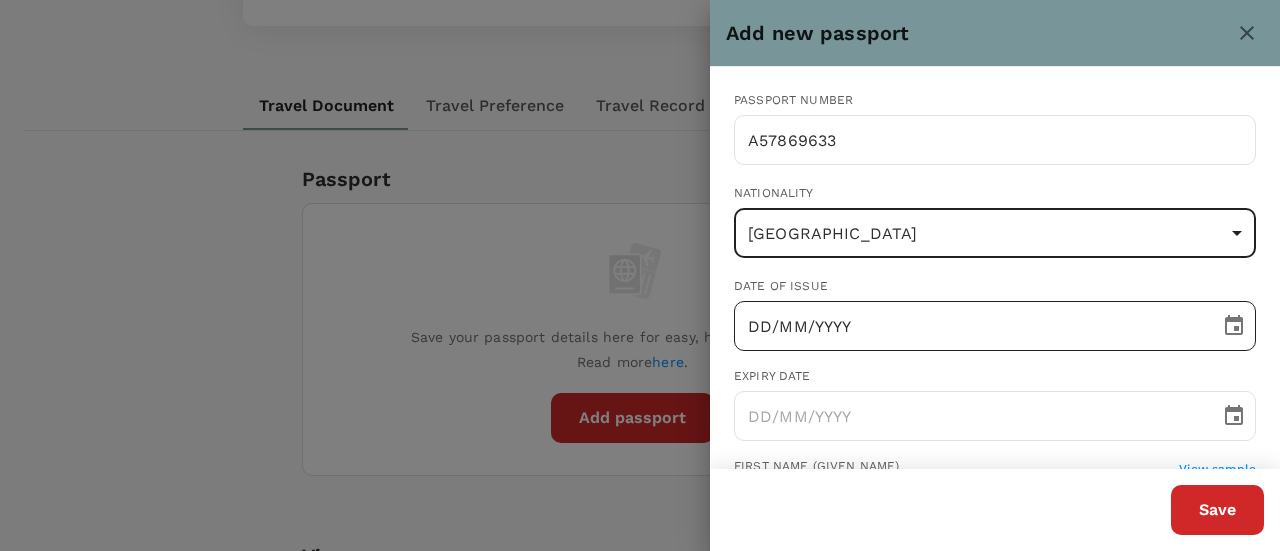 click on "DD/MM/YYYY" at bounding box center (970, 326) 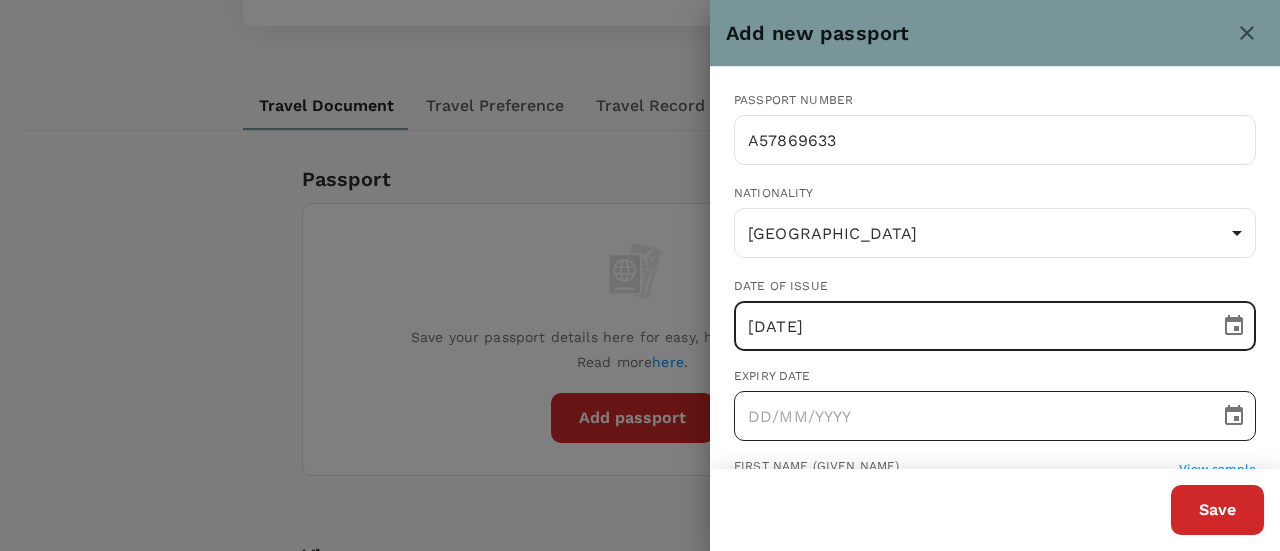type on "30/12/2022" 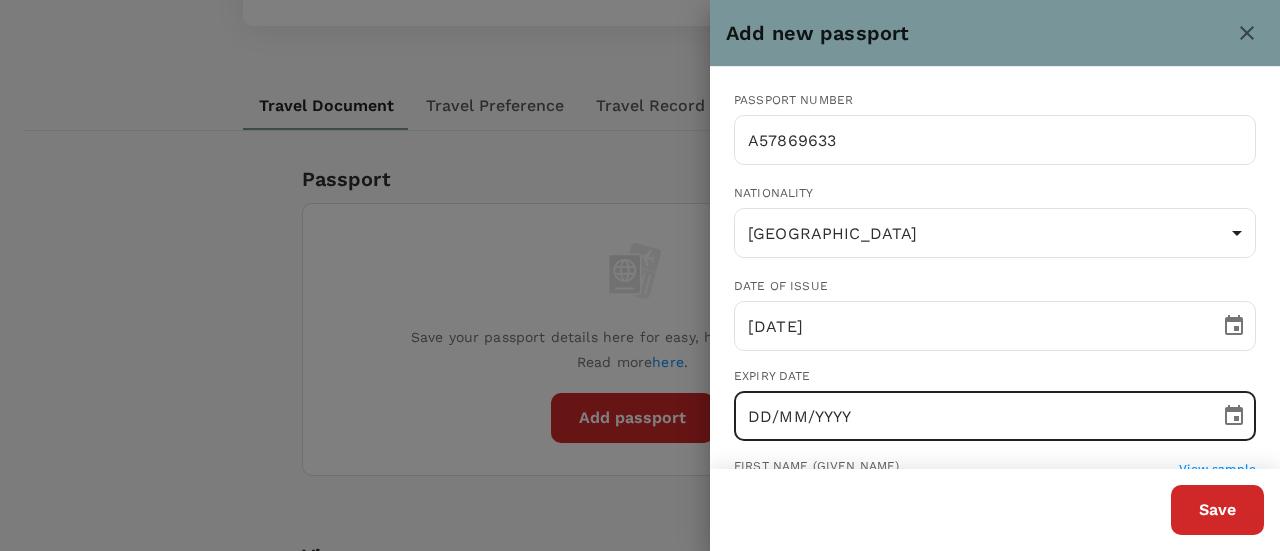 click on "DD/MM/YYYY" at bounding box center [970, 416] 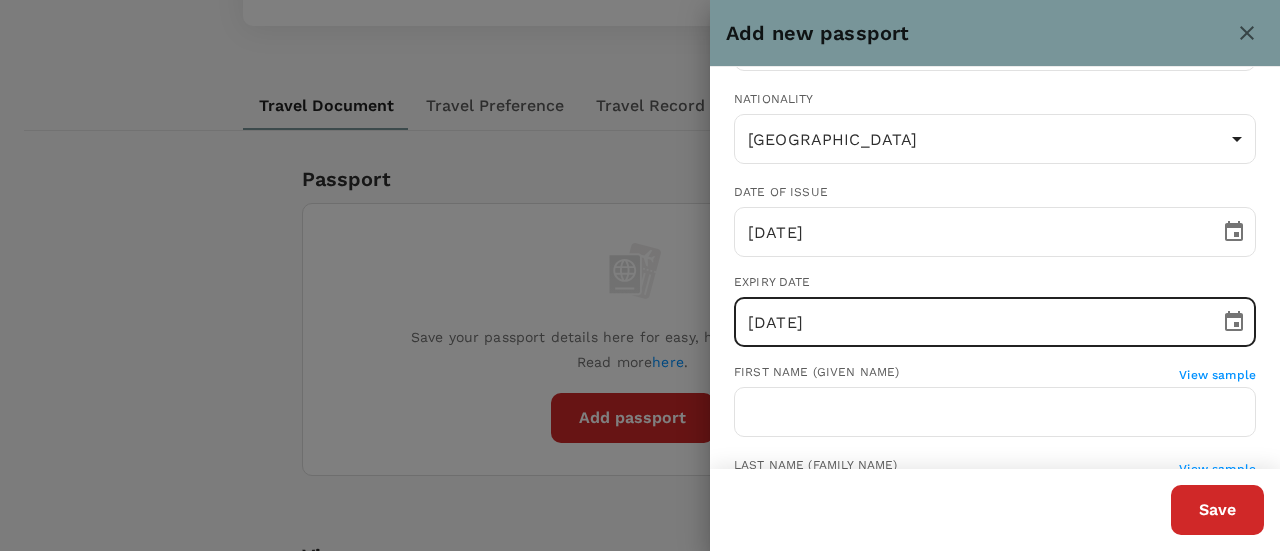 scroll, scrollTop: 200, scrollLeft: 0, axis: vertical 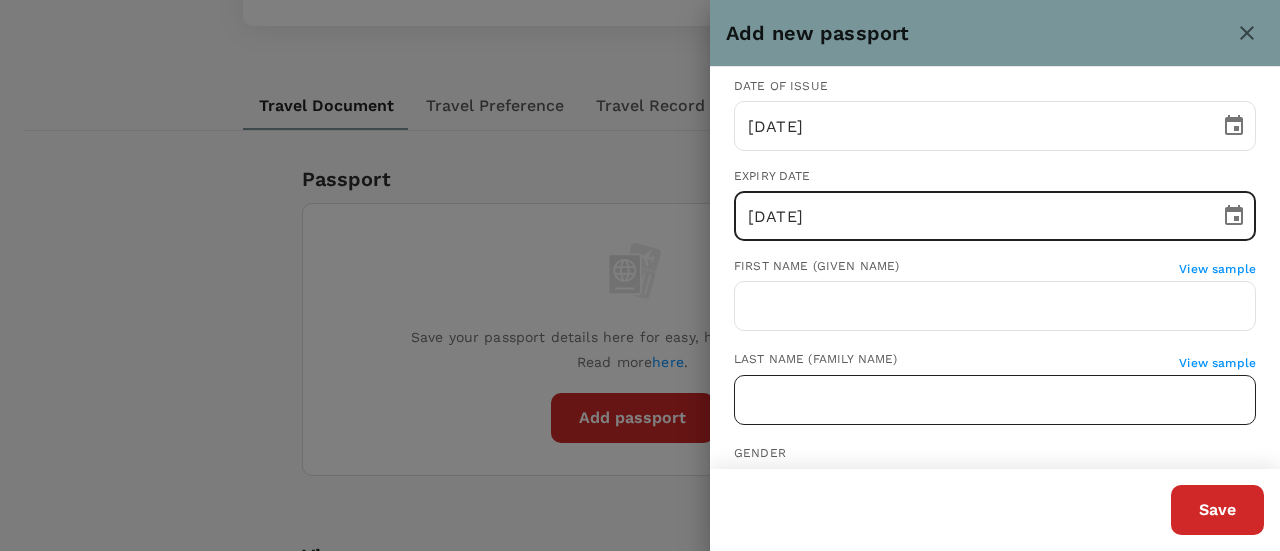 type on "30/12/2027" 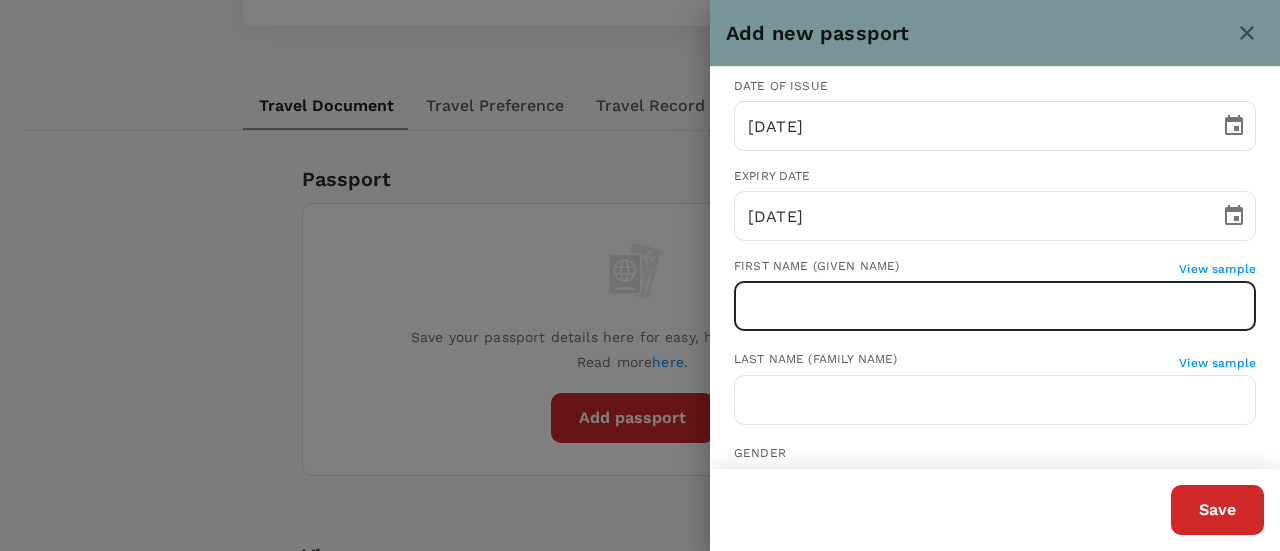 click at bounding box center [995, 306] 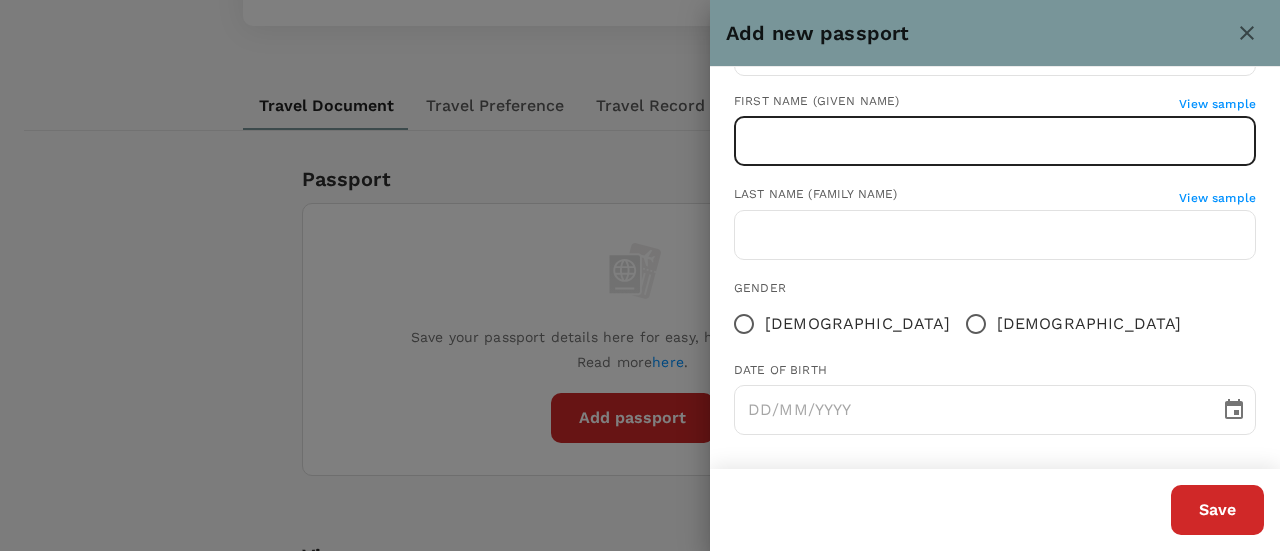 scroll, scrollTop: 370, scrollLeft: 0, axis: vertical 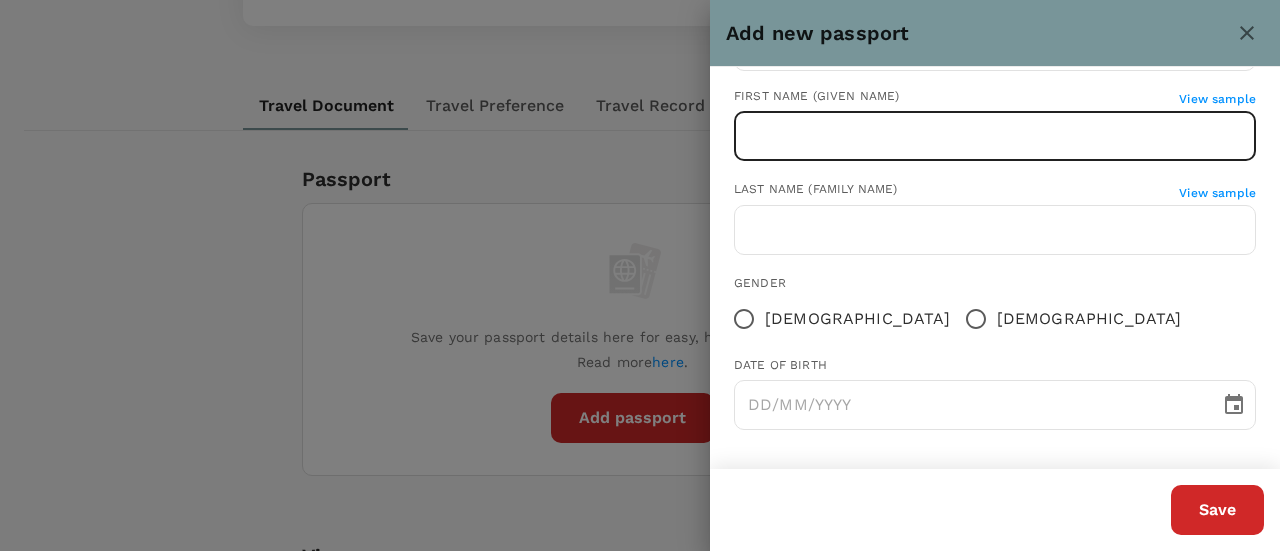 click at bounding box center (995, 136) 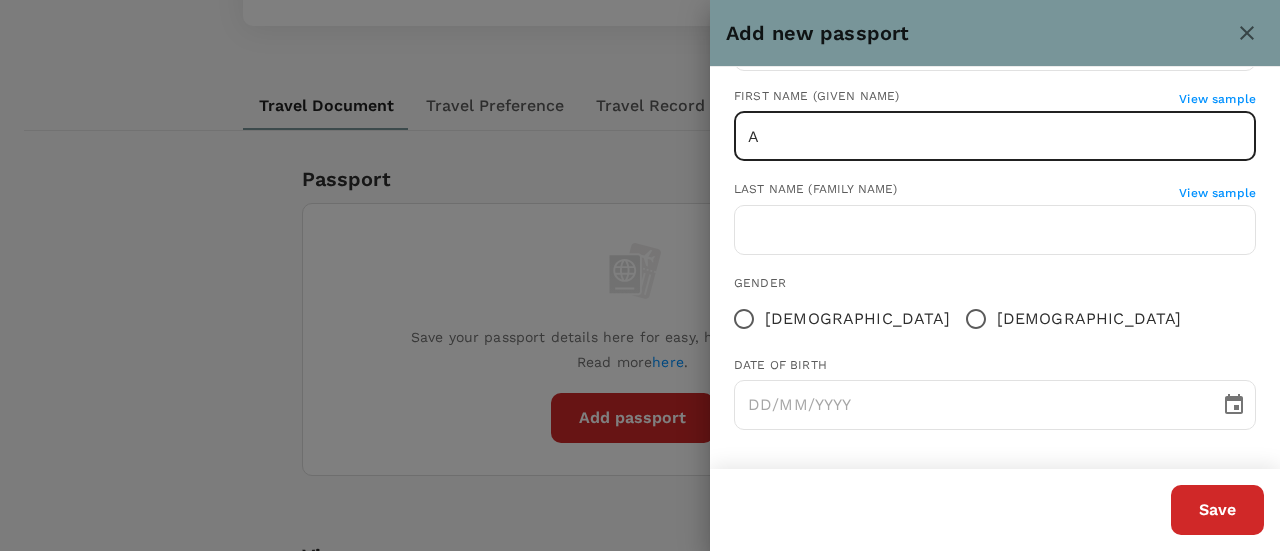 type on "ADRIAN ANTHONY" 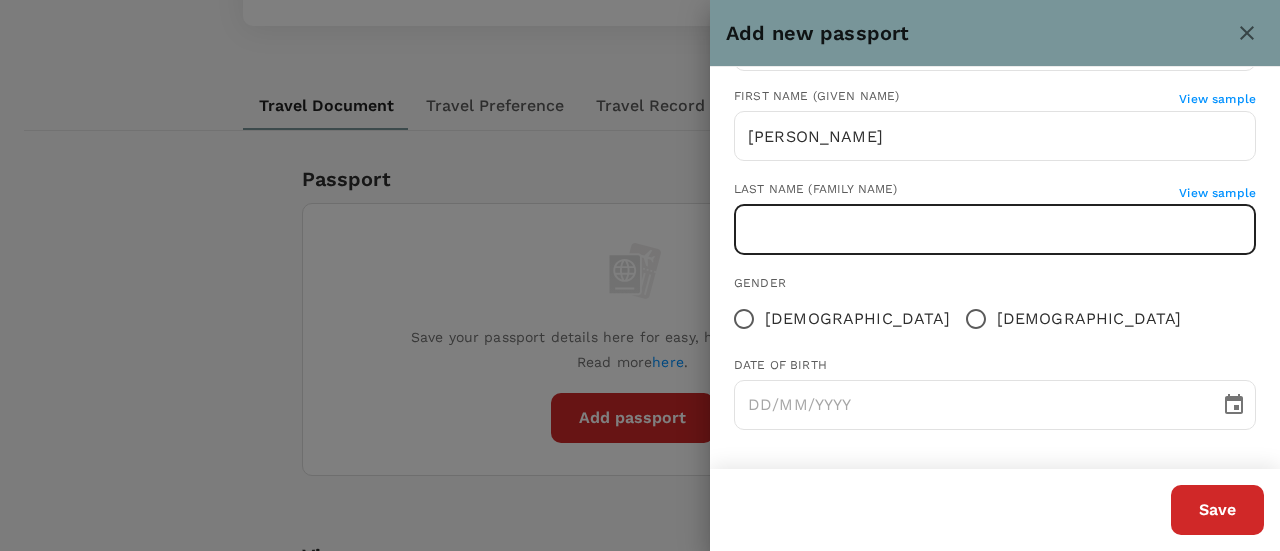 click at bounding box center [995, 230] 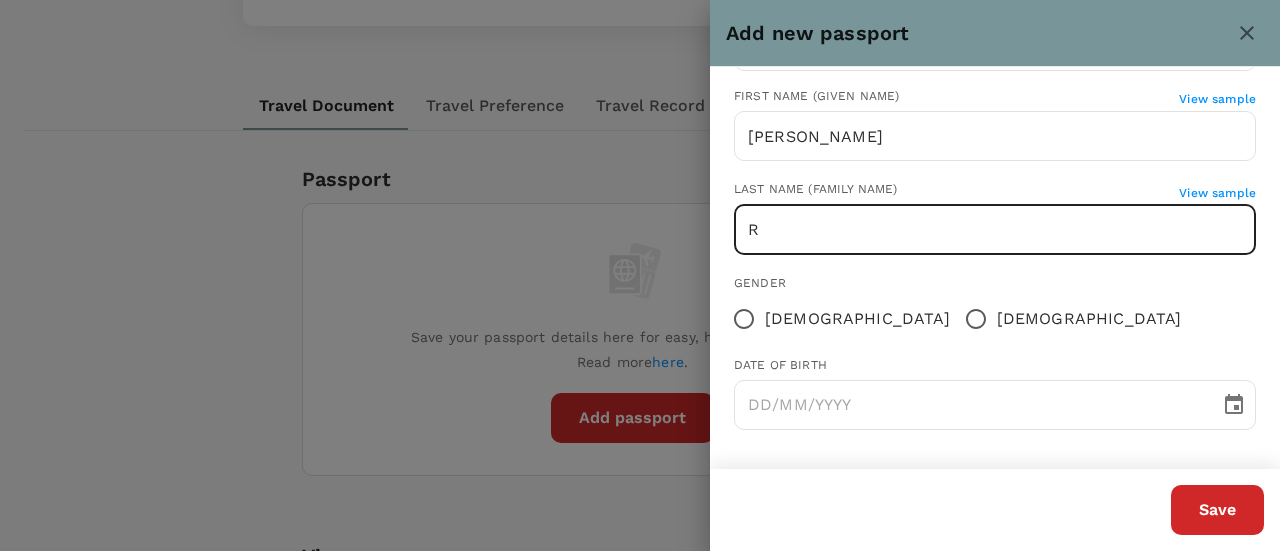 type on "ROBERT" 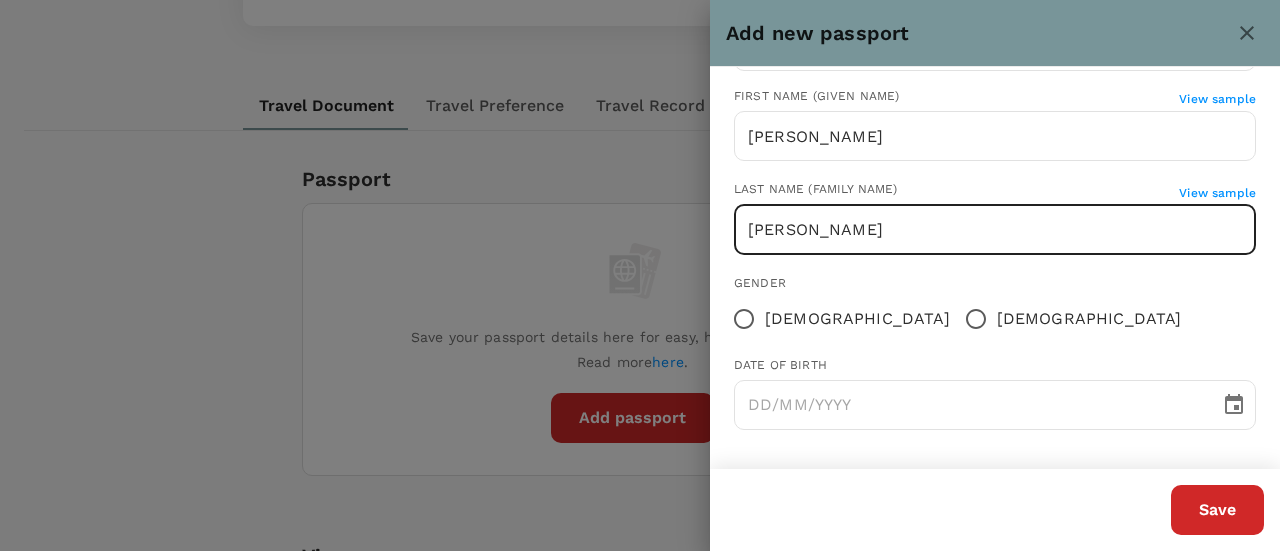 click on "Male" at bounding box center [976, 319] 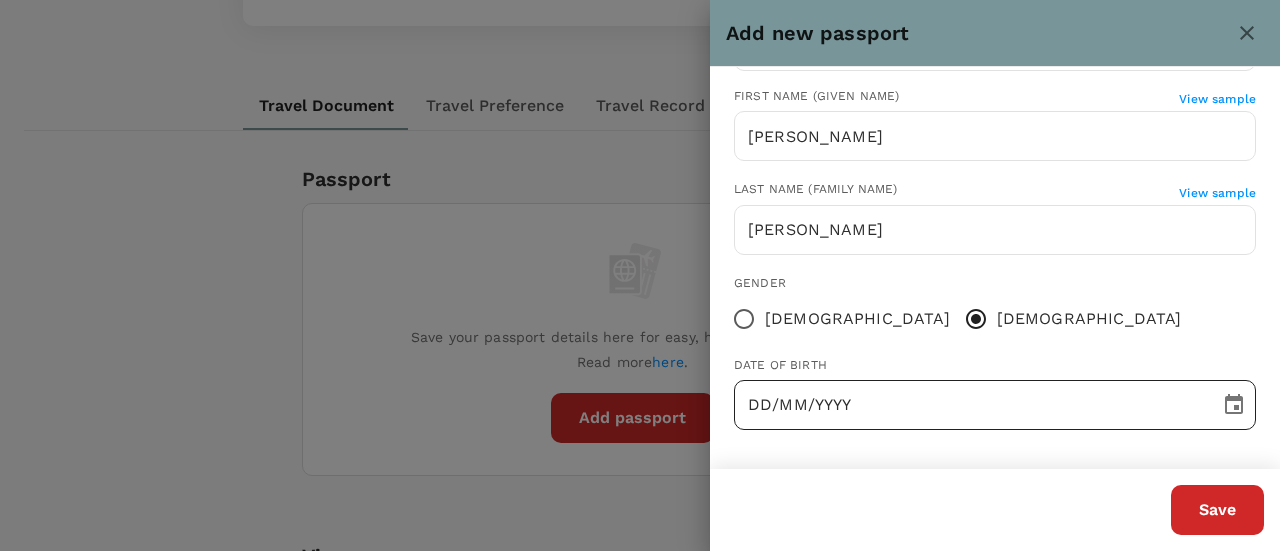 click on "DD/MM/YYYY" at bounding box center [970, 405] 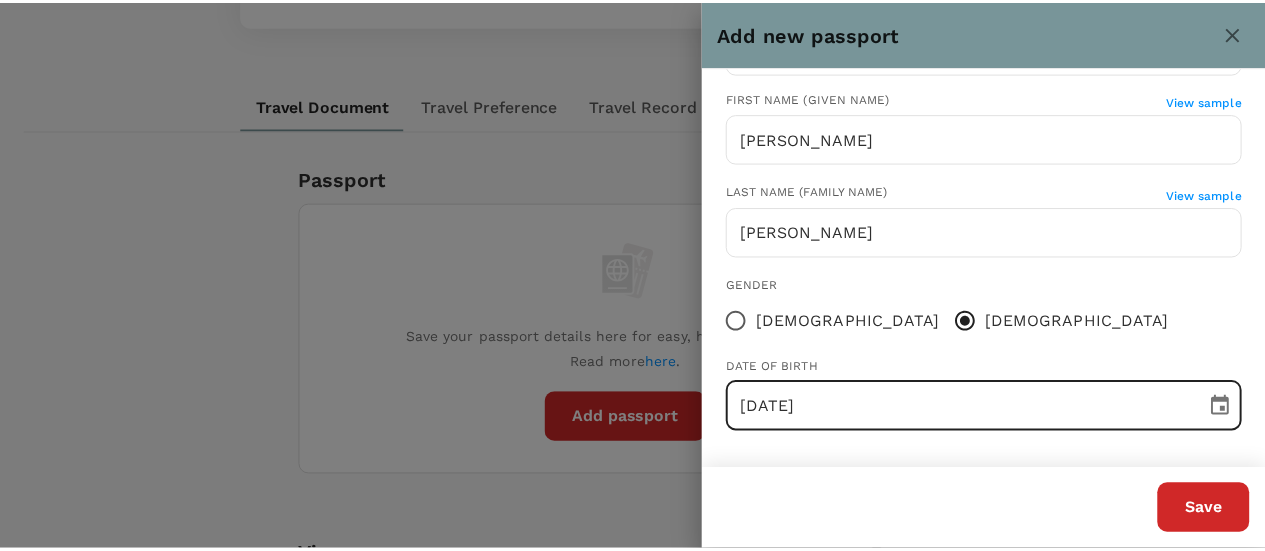 scroll, scrollTop: 370, scrollLeft: 0, axis: vertical 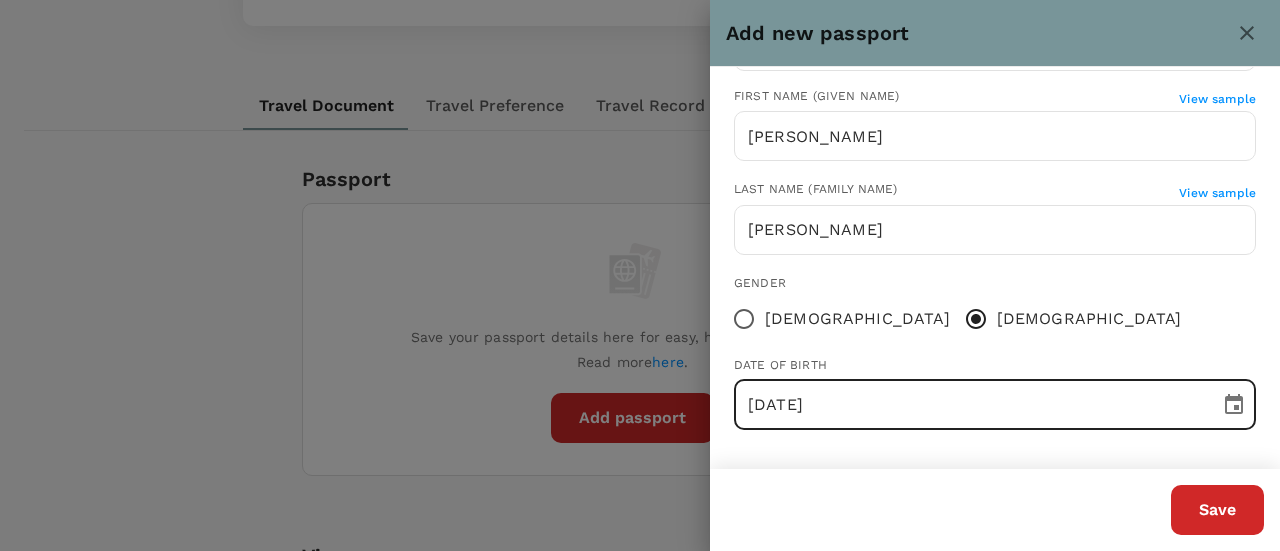 type on "20/02/1986" 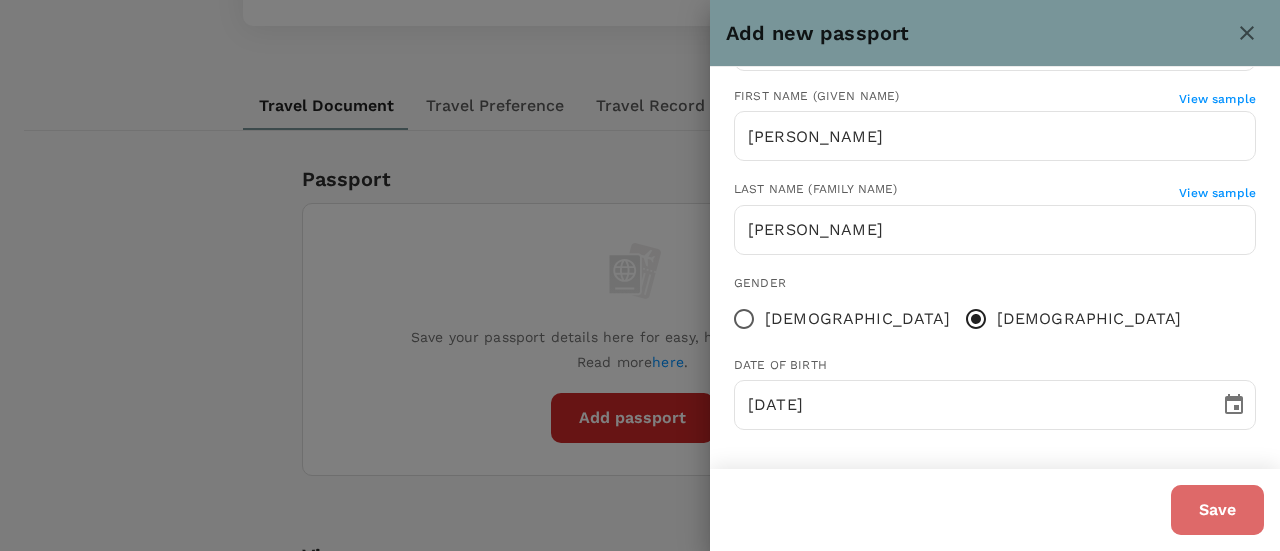click on "Save" at bounding box center (1217, 510) 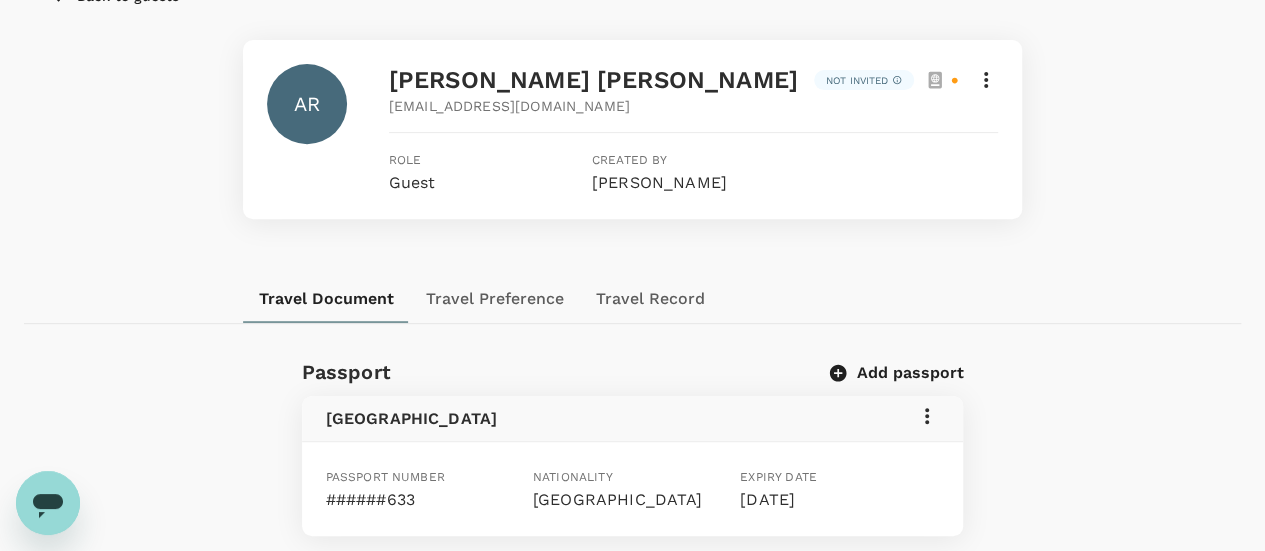 scroll, scrollTop: 500, scrollLeft: 0, axis: vertical 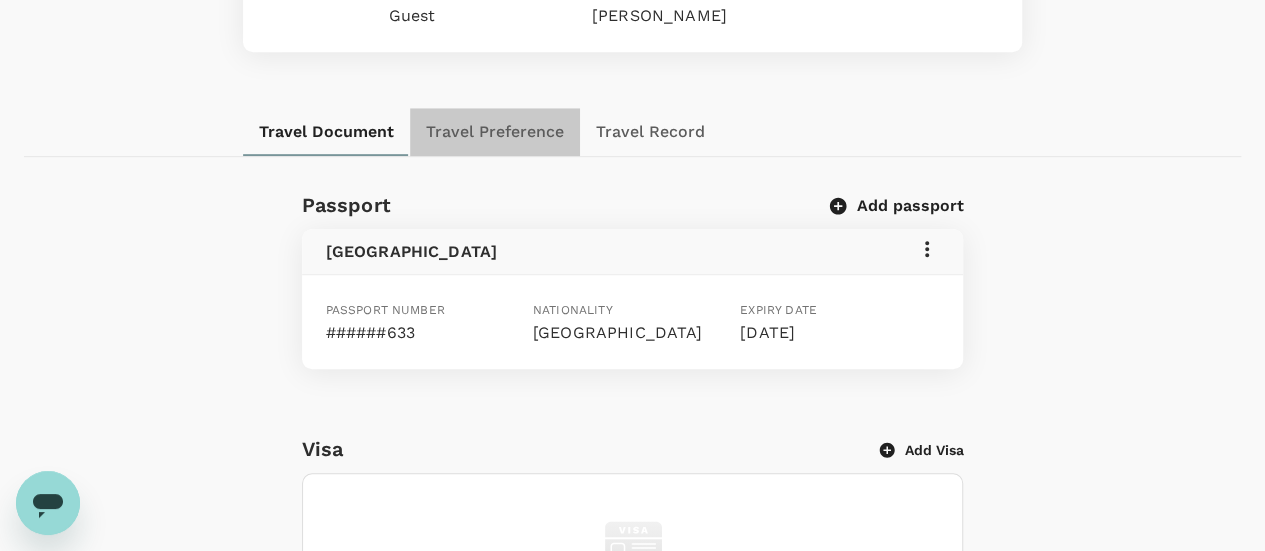 click on "Travel Preference" at bounding box center [495, 132] 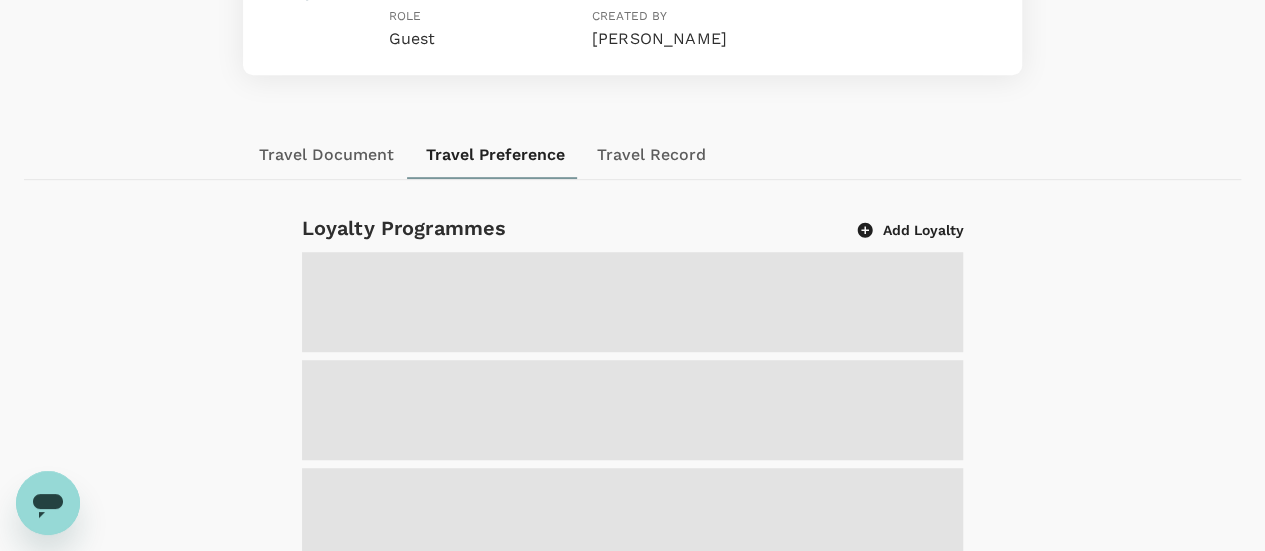 scroll, scrollTop: 500, scrollLeft: 0, axis: vertical 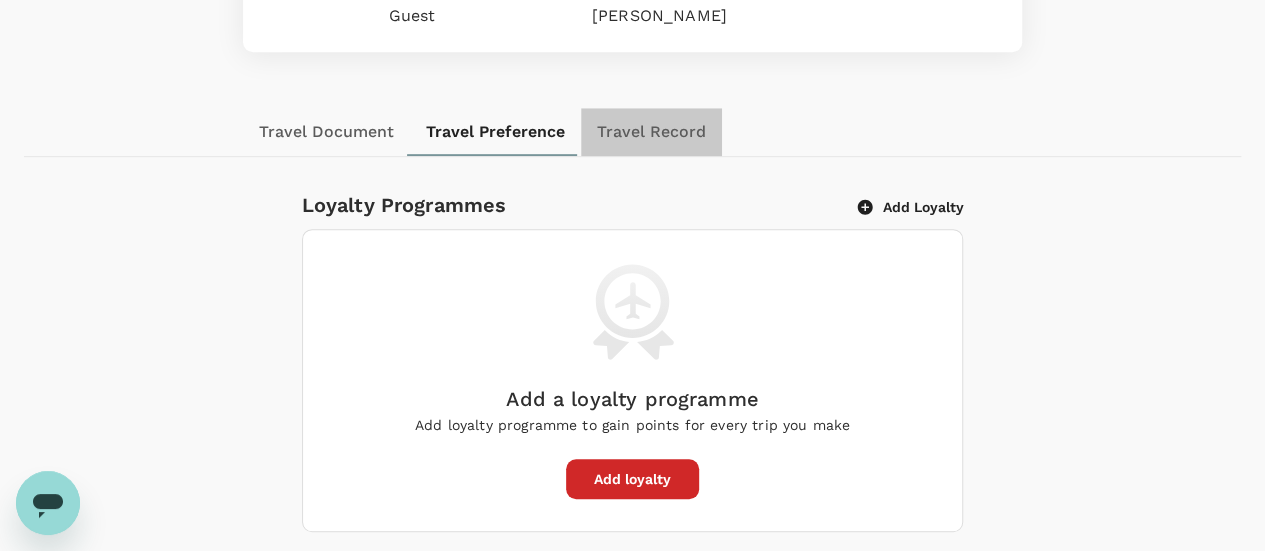 click on "Travel Record" at bounding box center (651, 132) 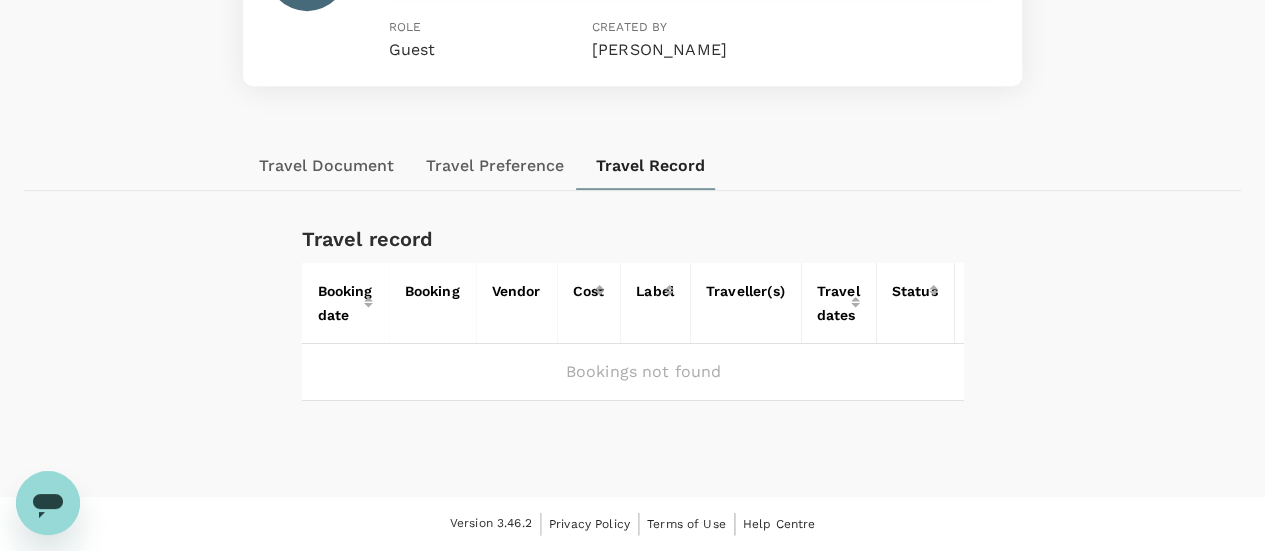 scroll, scrollTop: 476, scrollLeft: 0, axis: vertical 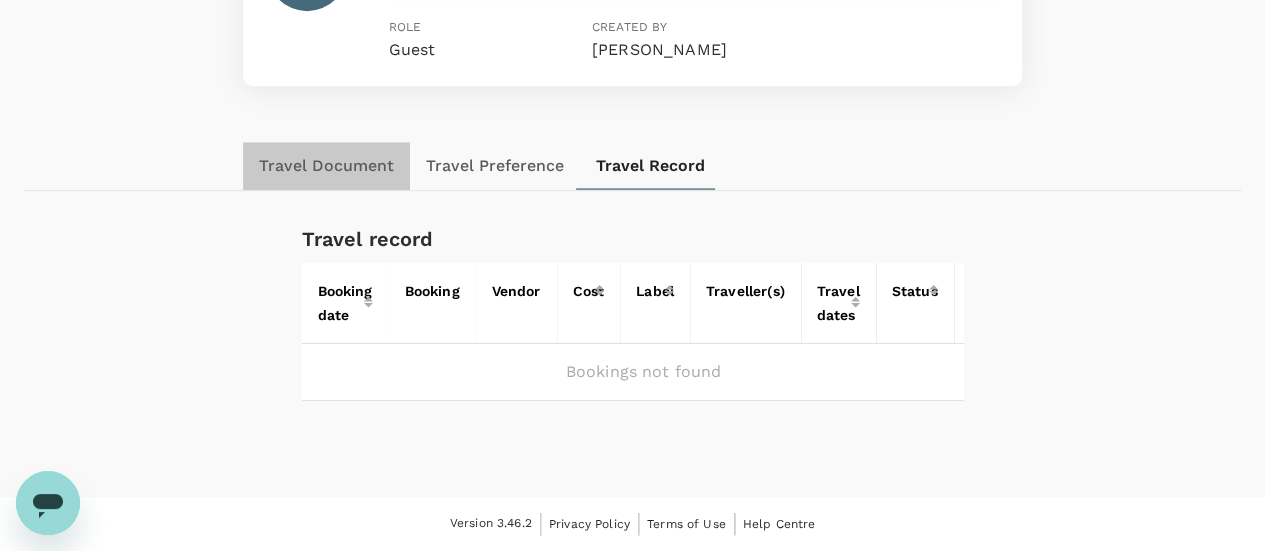 drag, startPoint x: 313, startPoint y: 152, endPoint x: 369, endPoint y: 163, distance: 57.070133 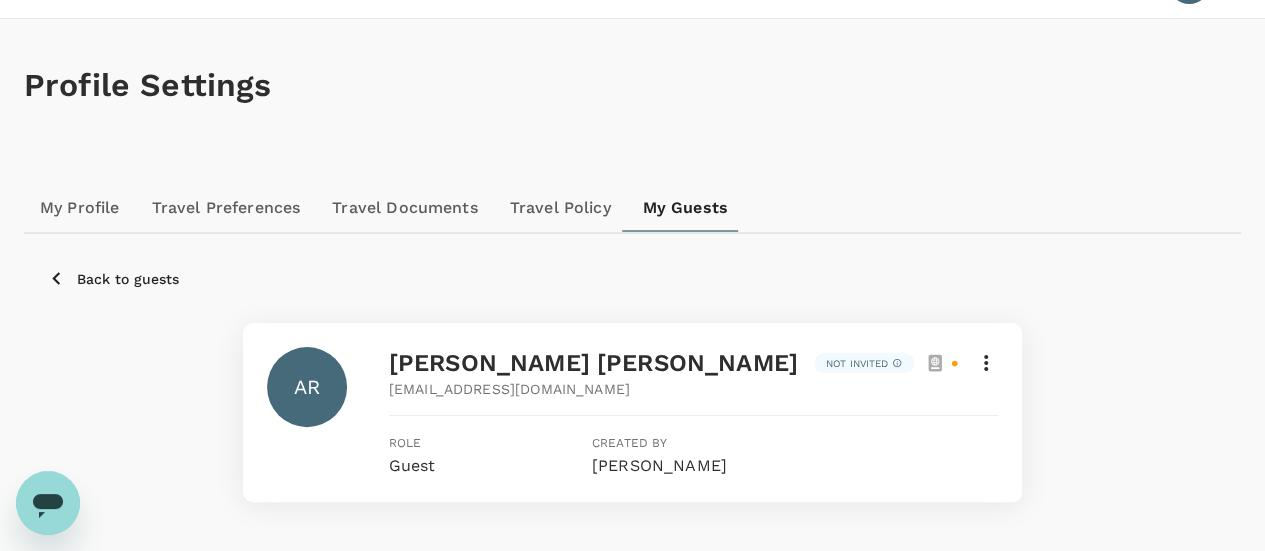 scroll, scrollTop: 0, scrollLeft: 0, axis: both 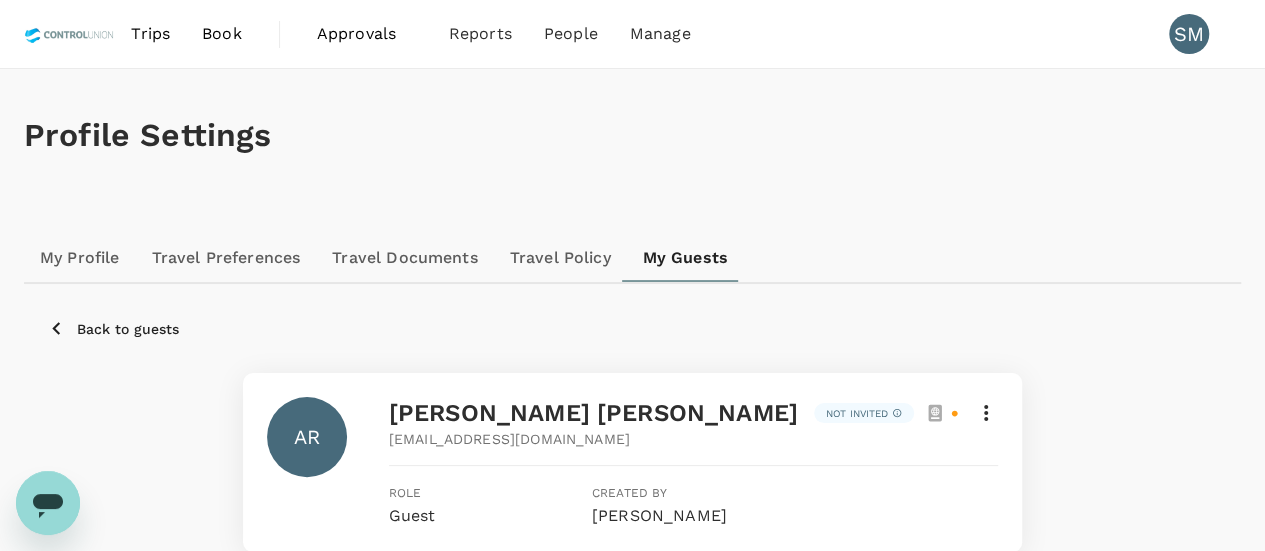 click on "My Profile" at bounding box center [80, 258] 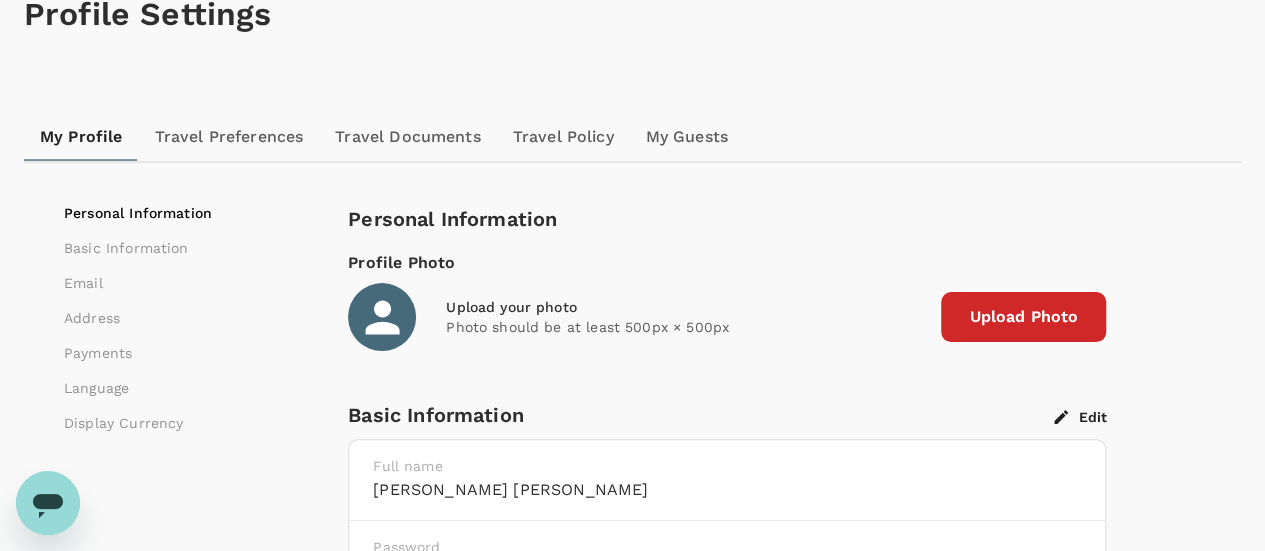 scroll, scrollTop: 0, scrollLeft: 0, axis: both 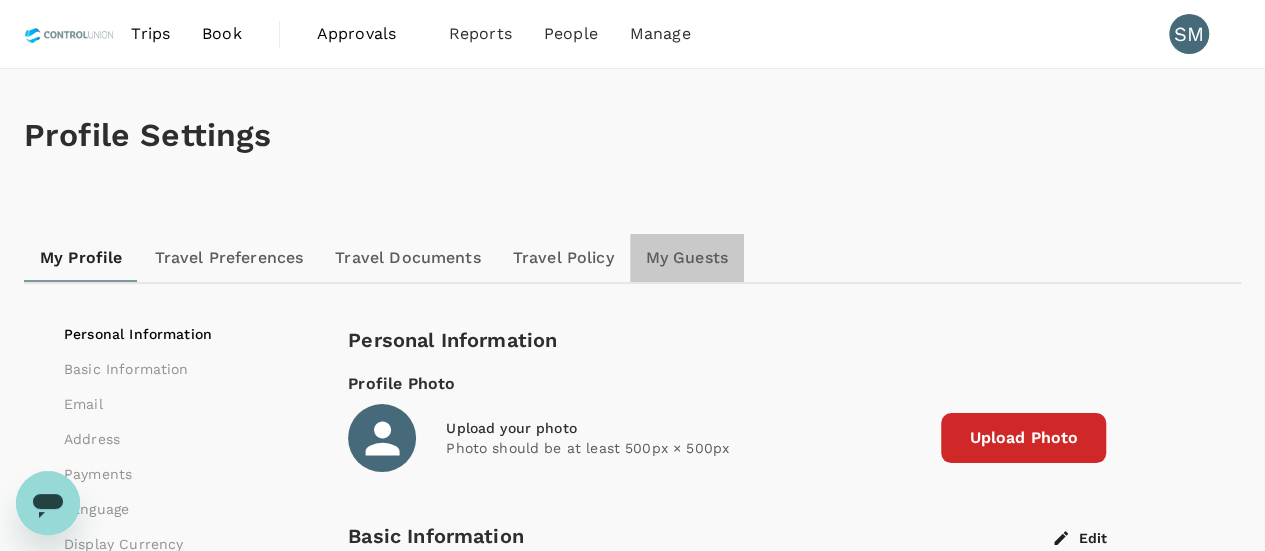 click on "My Guests" at bounding box center (687, 258) 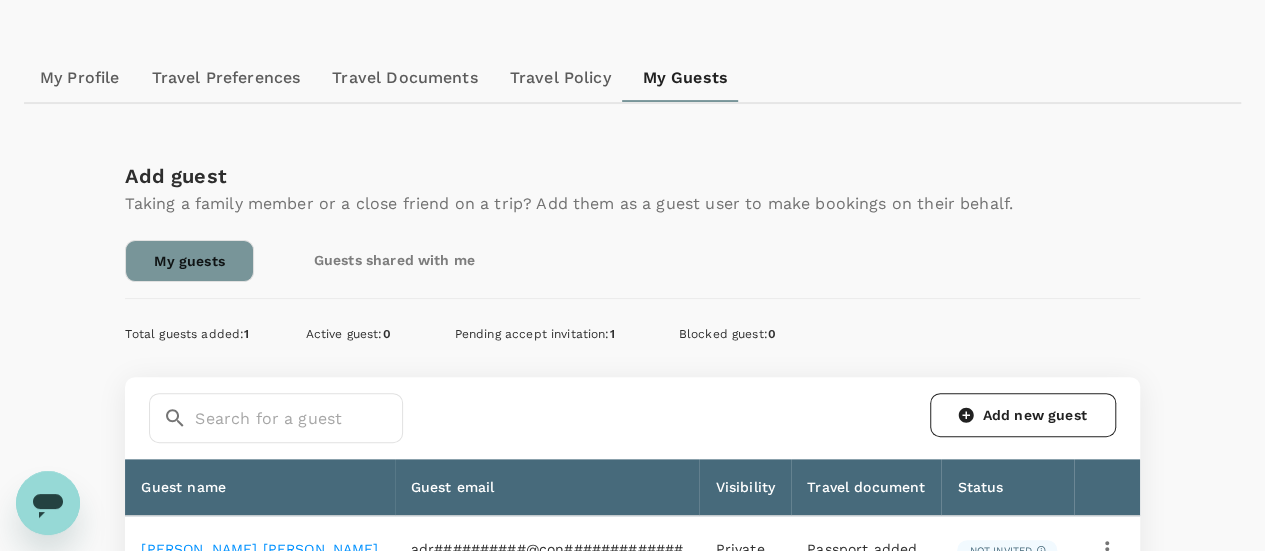 scroll, scrollTop: 300, scrollLeft: 0, axis: vertical 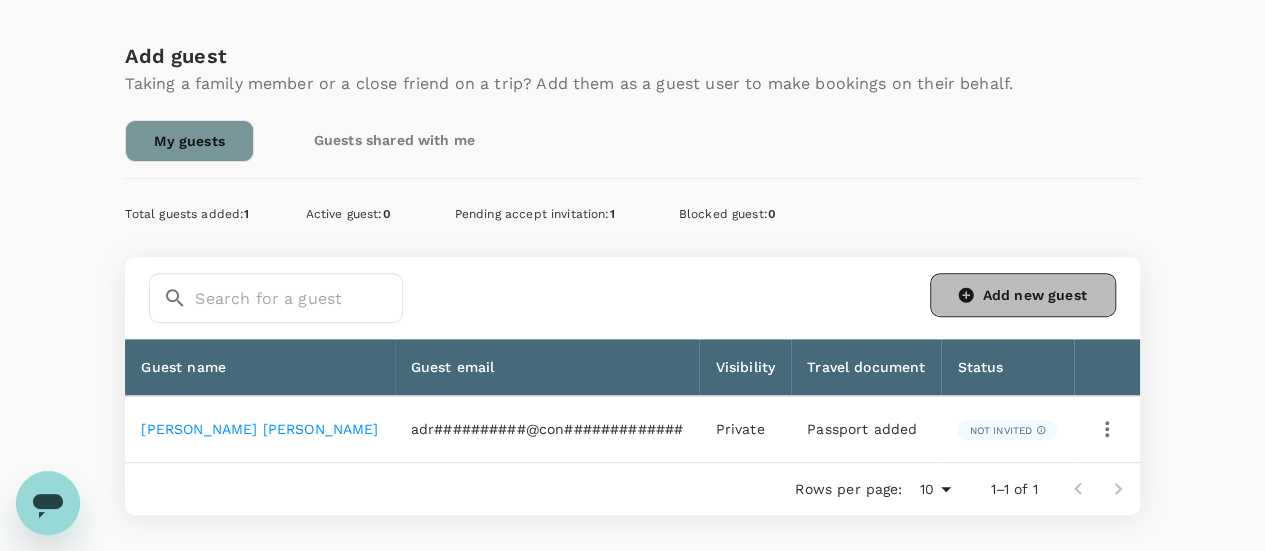 click on "Add new guest" at bounding box center [1023, 295] 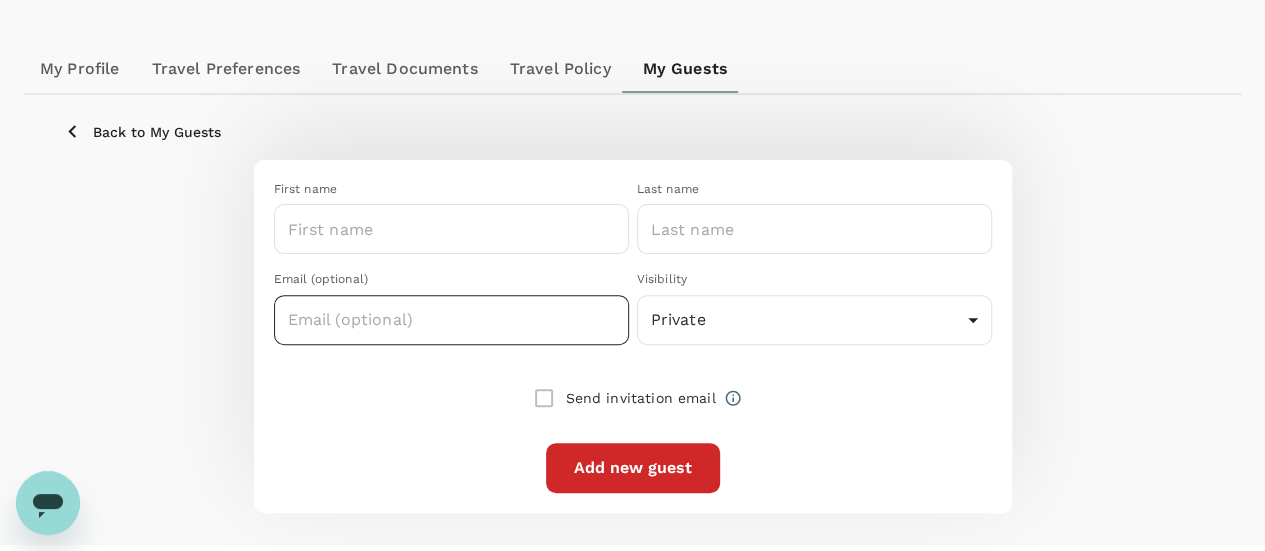 scroll, scrollTop: 200, scrollLeft: 0, axis: vertical 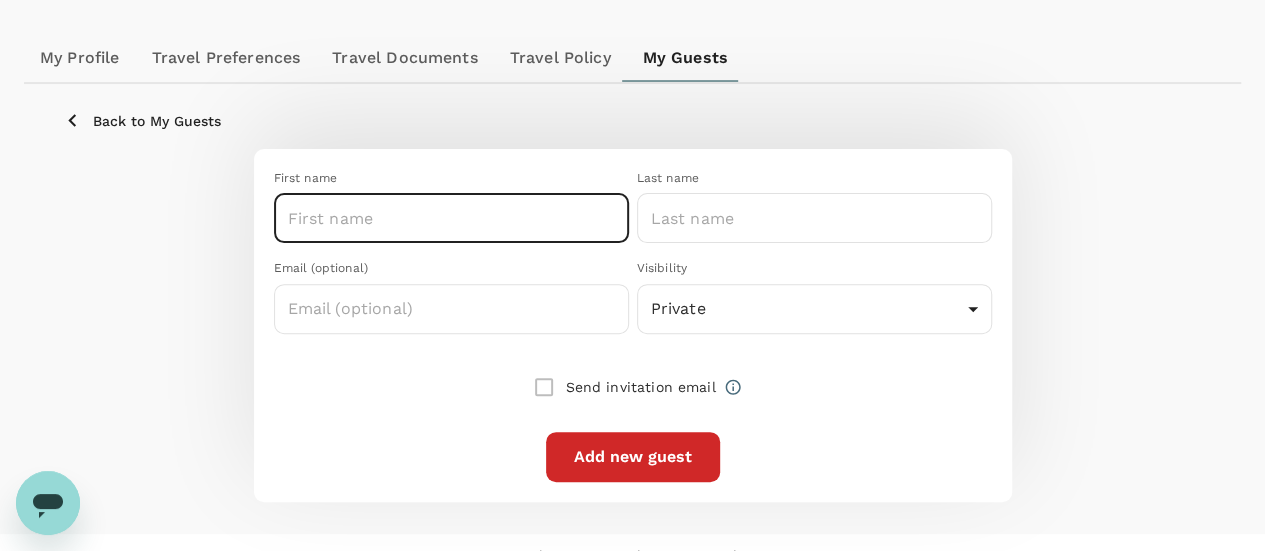 click at bounding box center [451, 218] 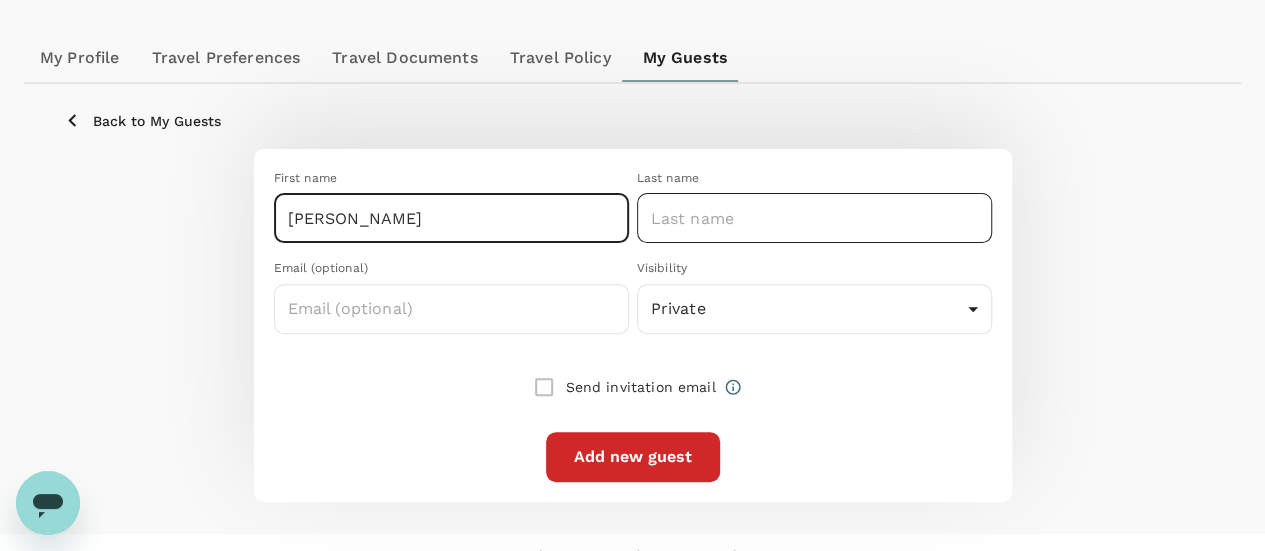 type on "TINESS KUMAR" 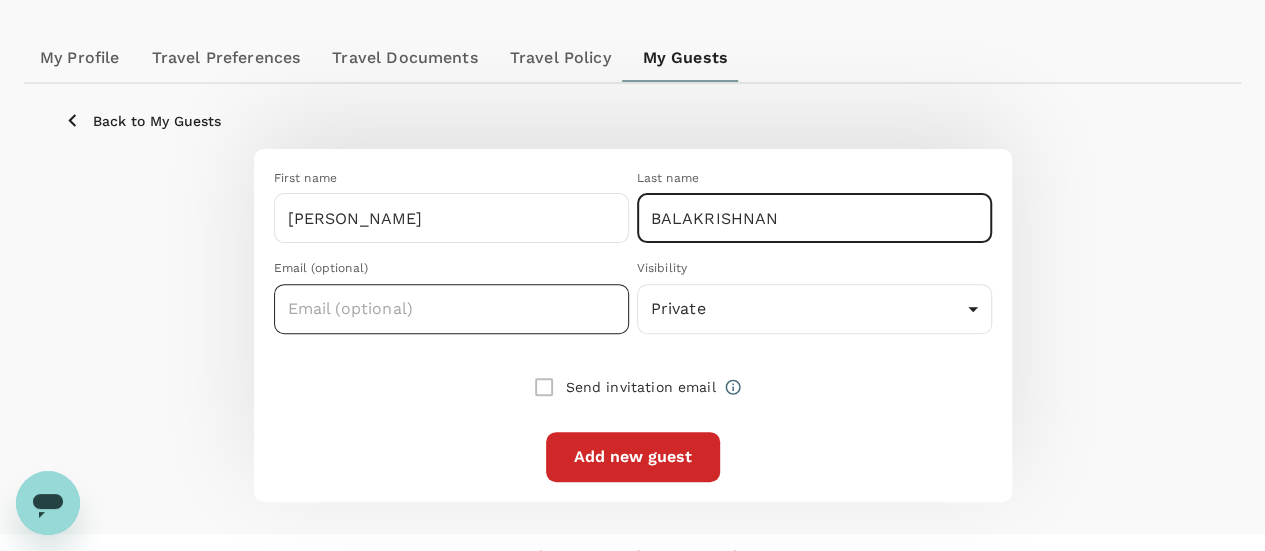 type on "BALAKRISHNAN" 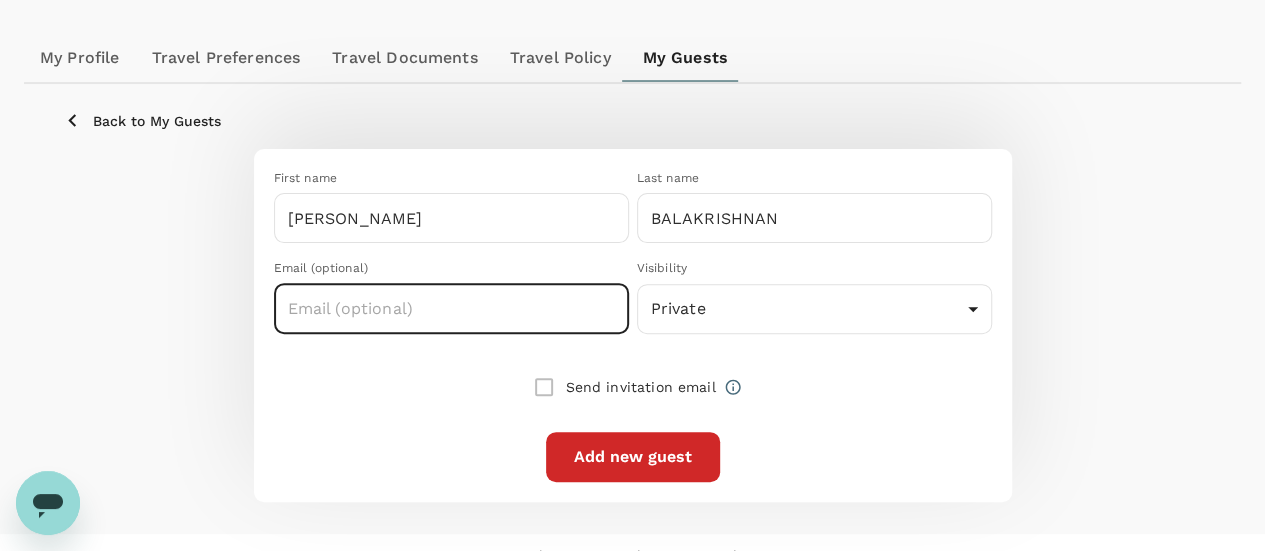 click at bounding box center [451, 309] 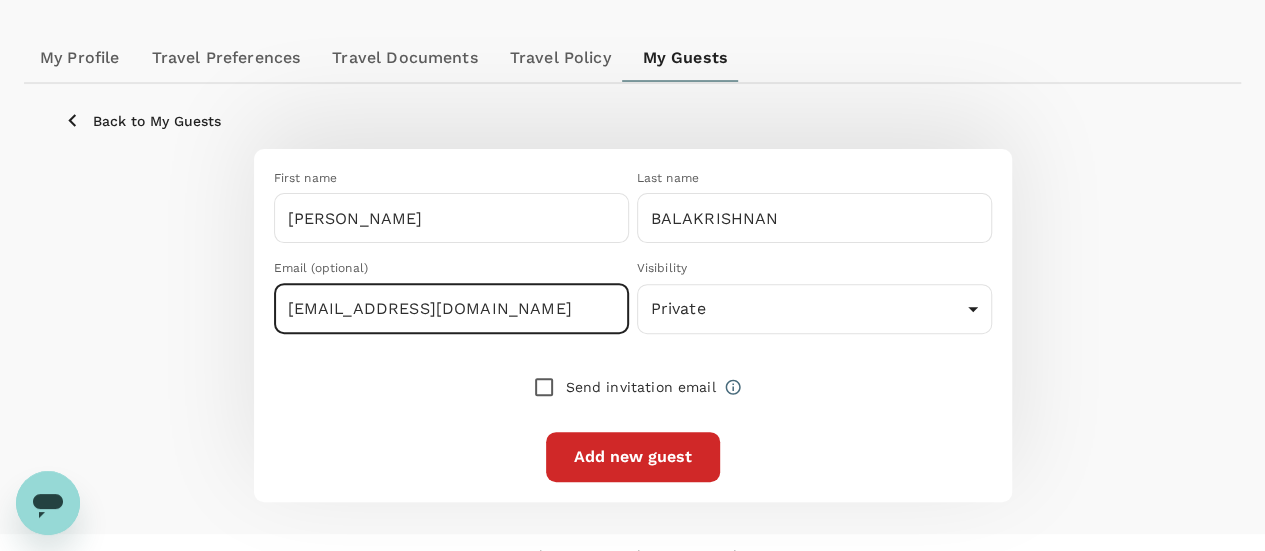 type on "tinessk@controlunion.com" 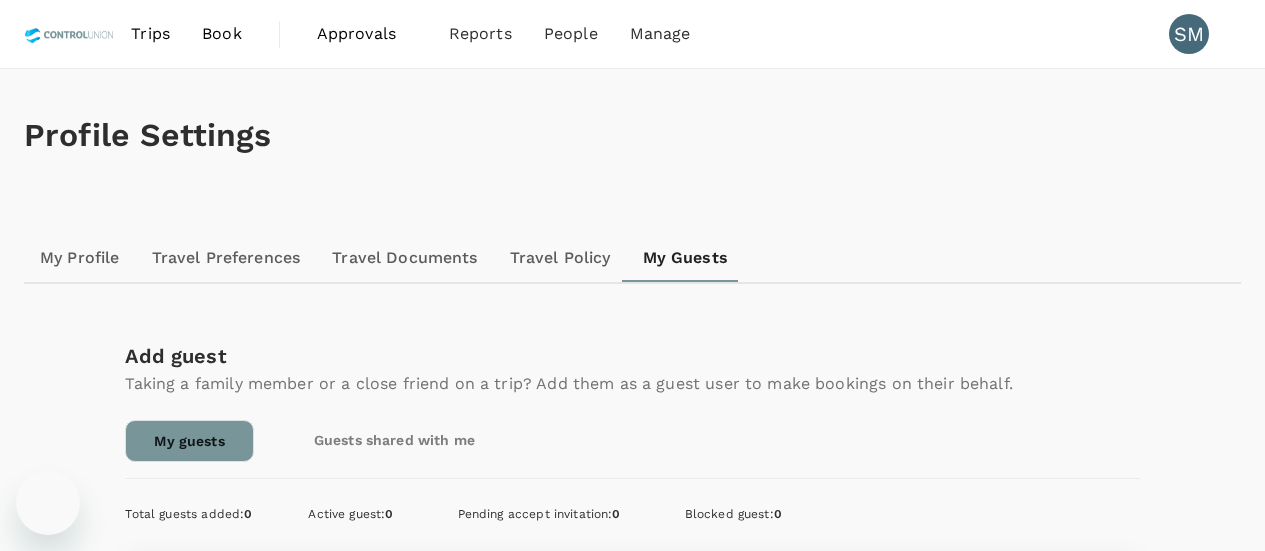 scroll, scrollTop: 0, scrollLeft: 0, axis: both 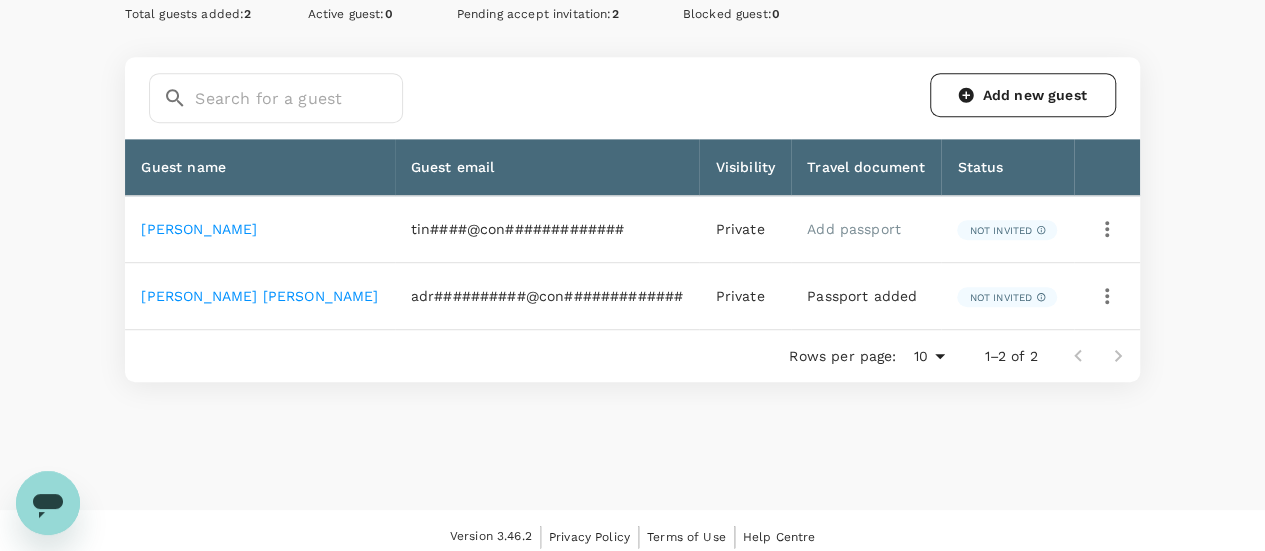 click 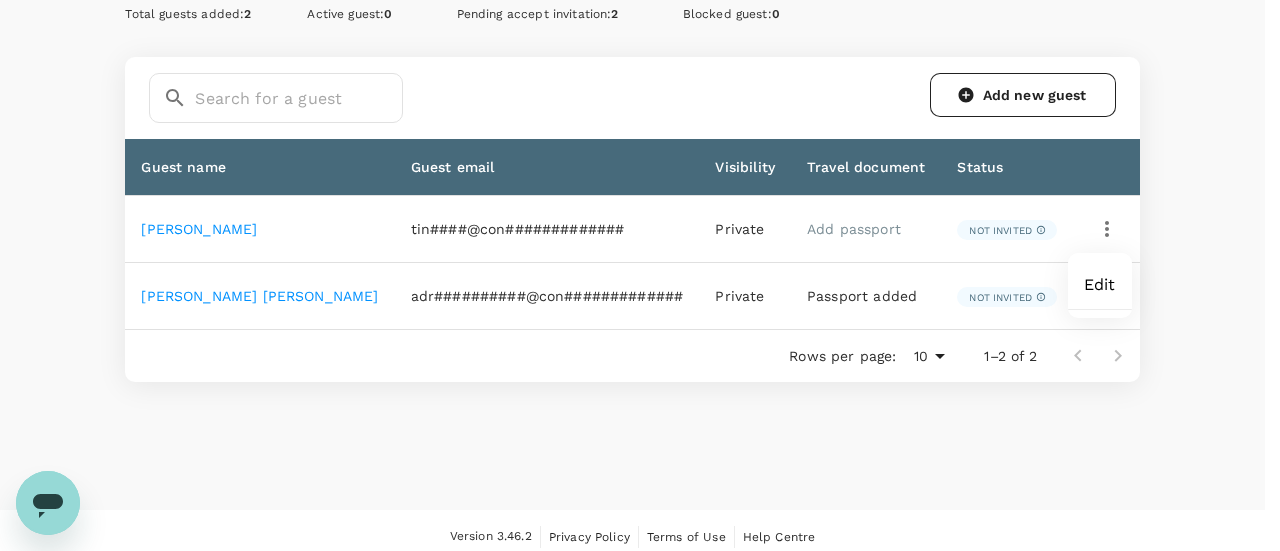 click on "Edit" at bounding box center (1100, 285) 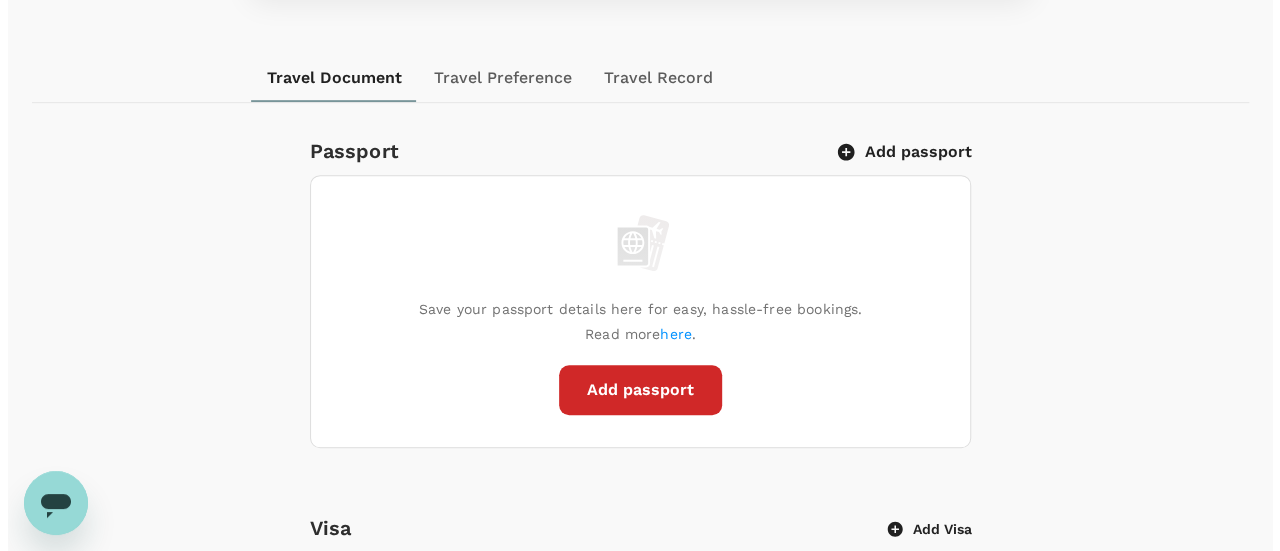 scroll, scrollTop: 400, scrollLeft: 0, axis: vertical 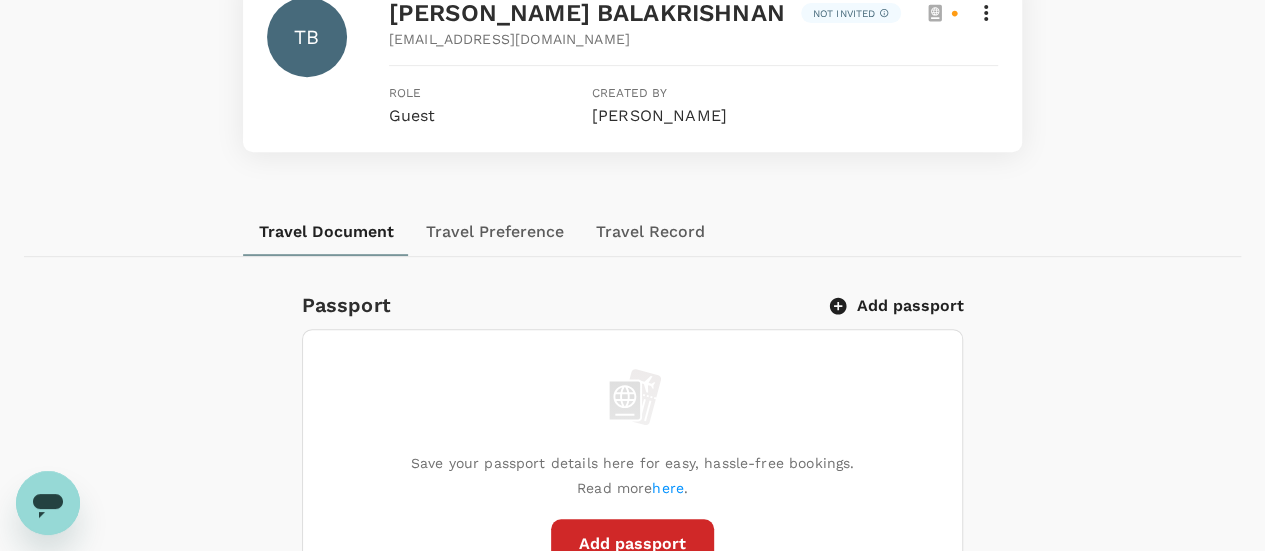 click on "Add passport" at bounding box center (897, 306) 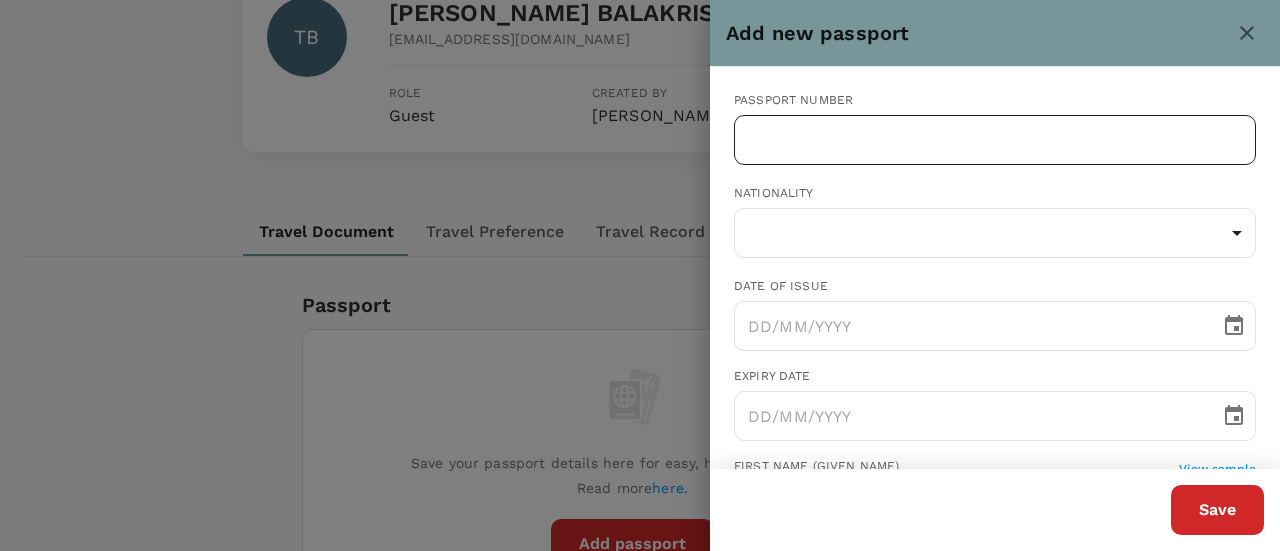 click at bounding box center [995, 140] 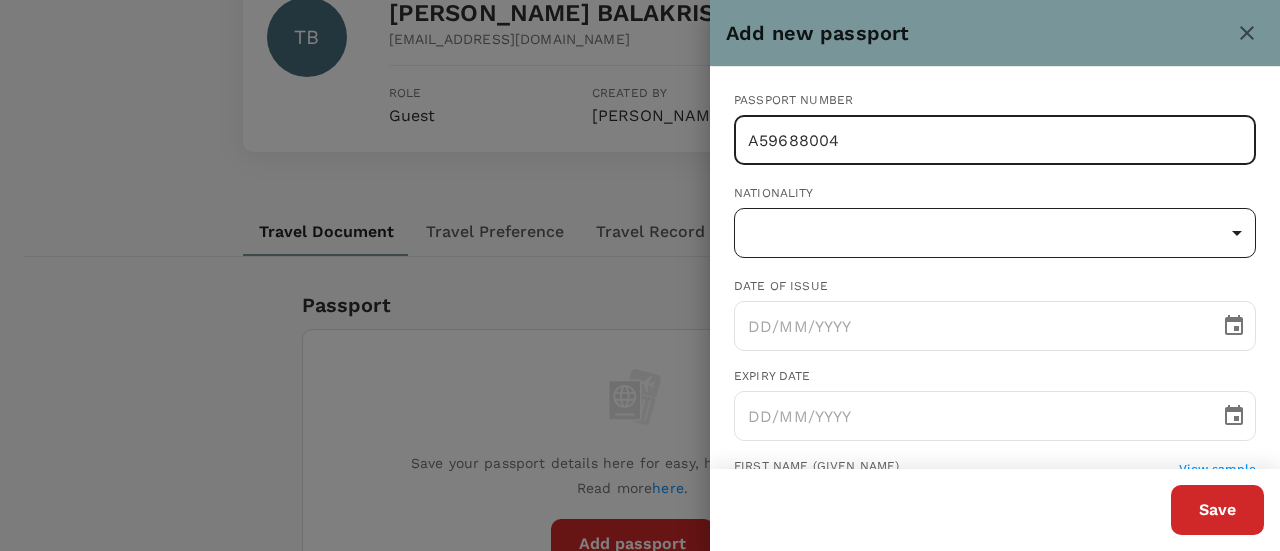 type on "A59688004" 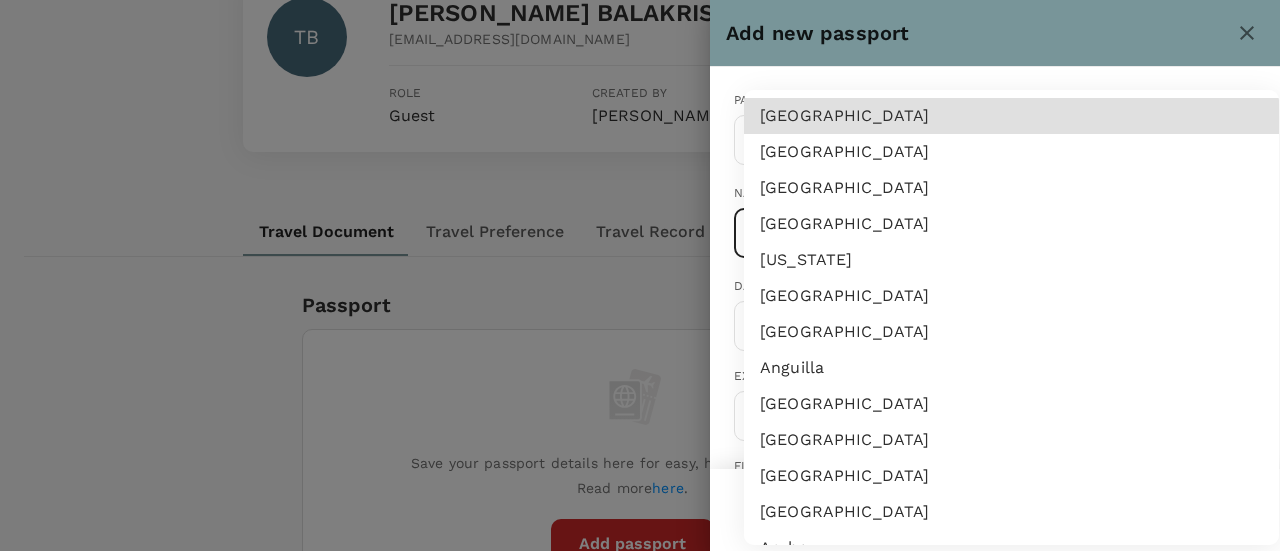 type 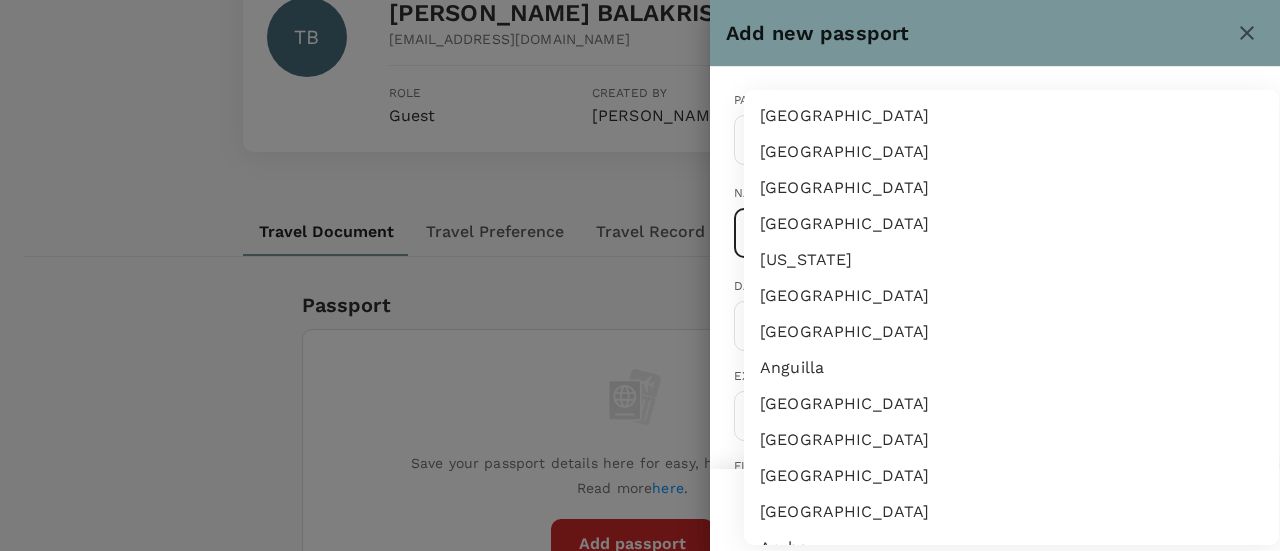 type 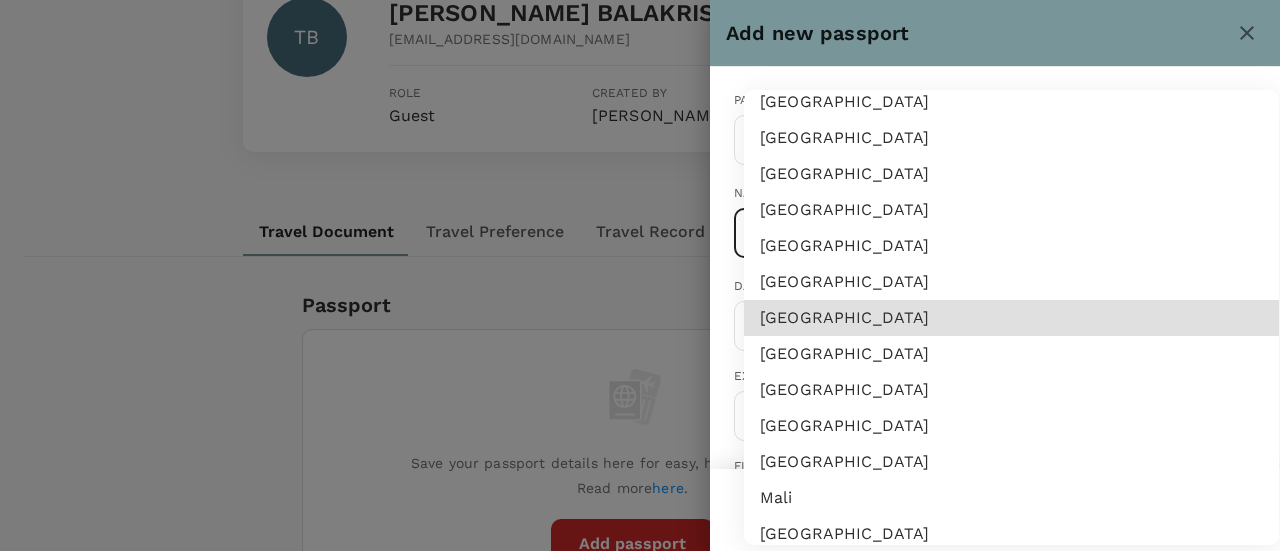click on "Malaysia" at bounding box center (1011, 426) 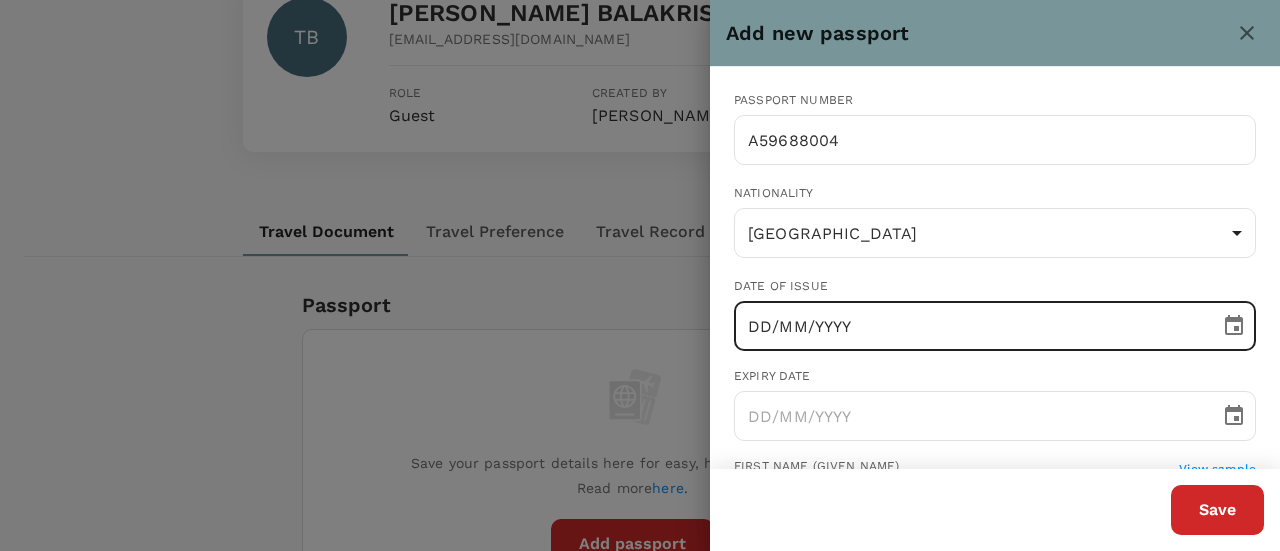 click on "DD/MM/YYYY" at bounding box center [970, 326] 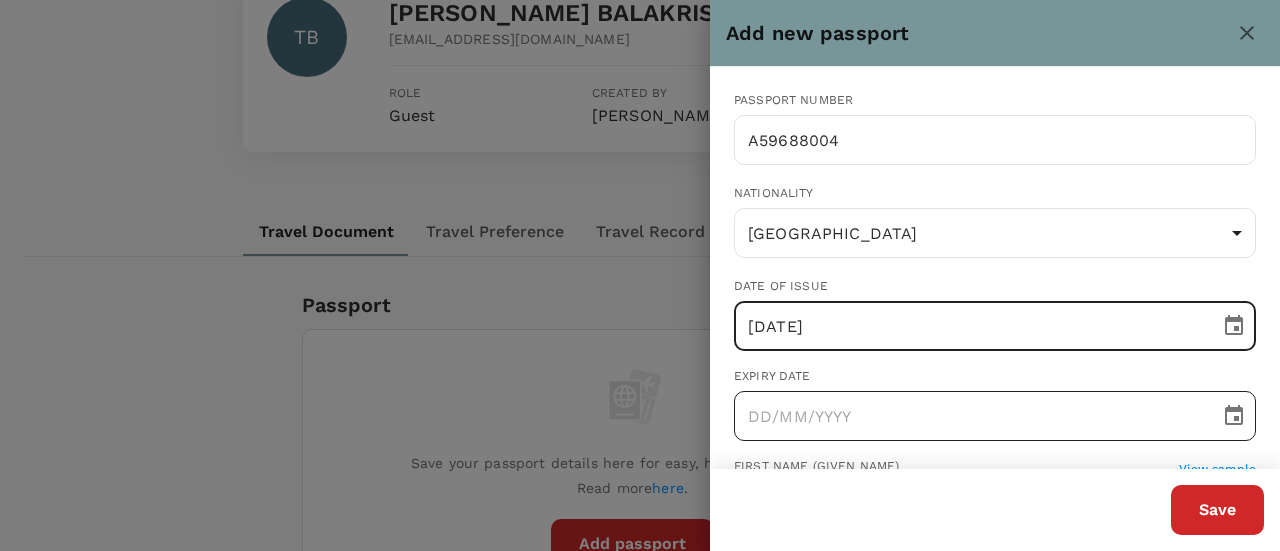 type on "31/07/2023" 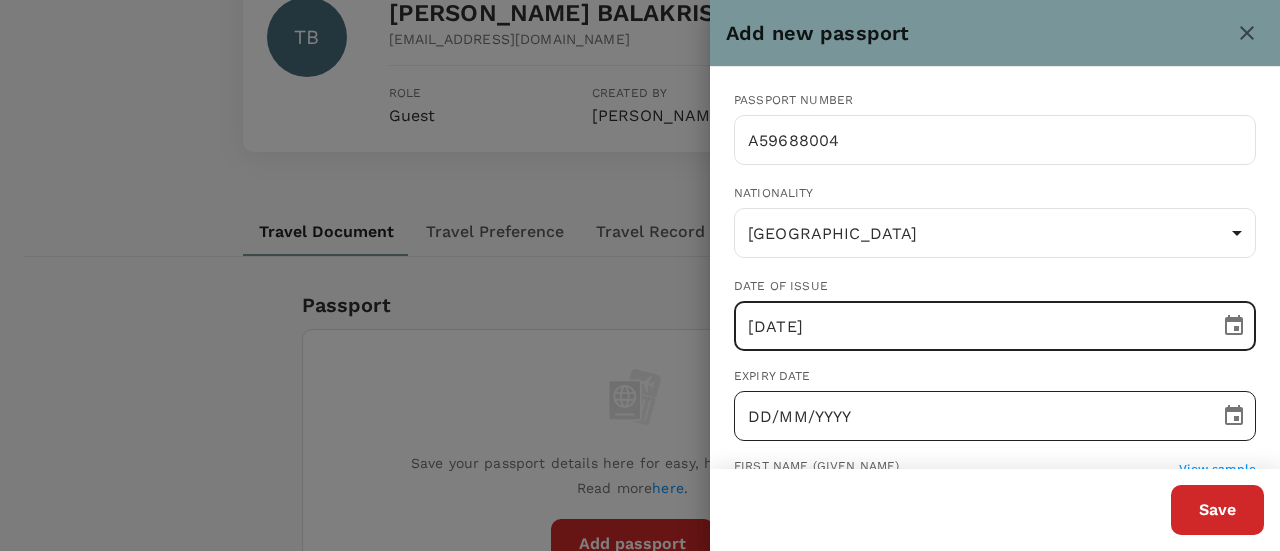 click on "DD/MM/YYYY" at bounding box center [970, 416] 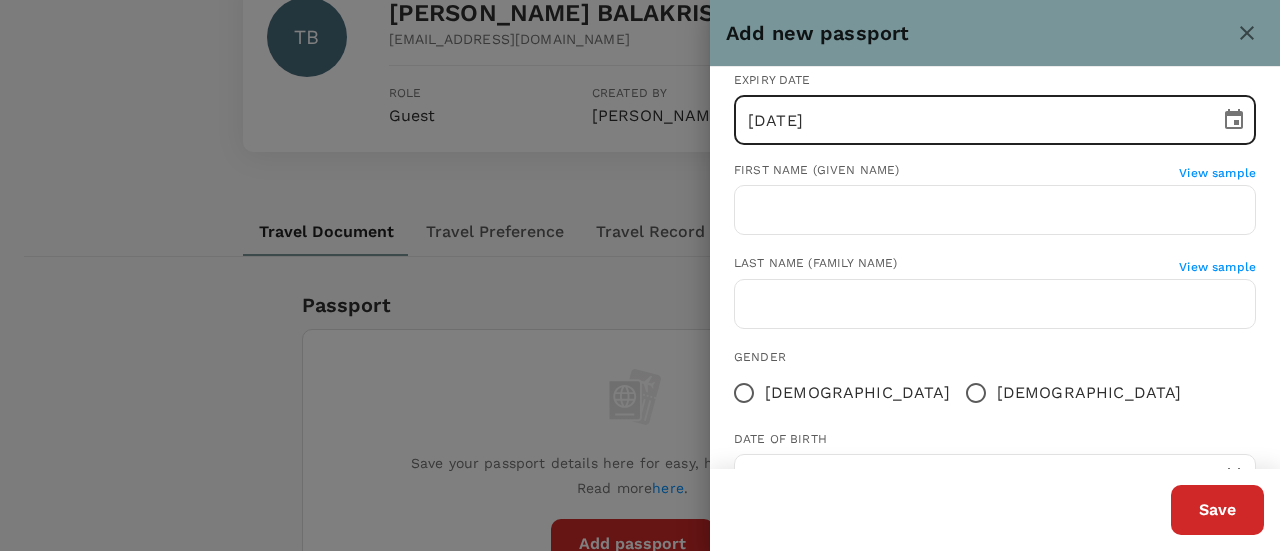 scroll, scrollTop: 270, scrollLeft: 0, axis: vertical 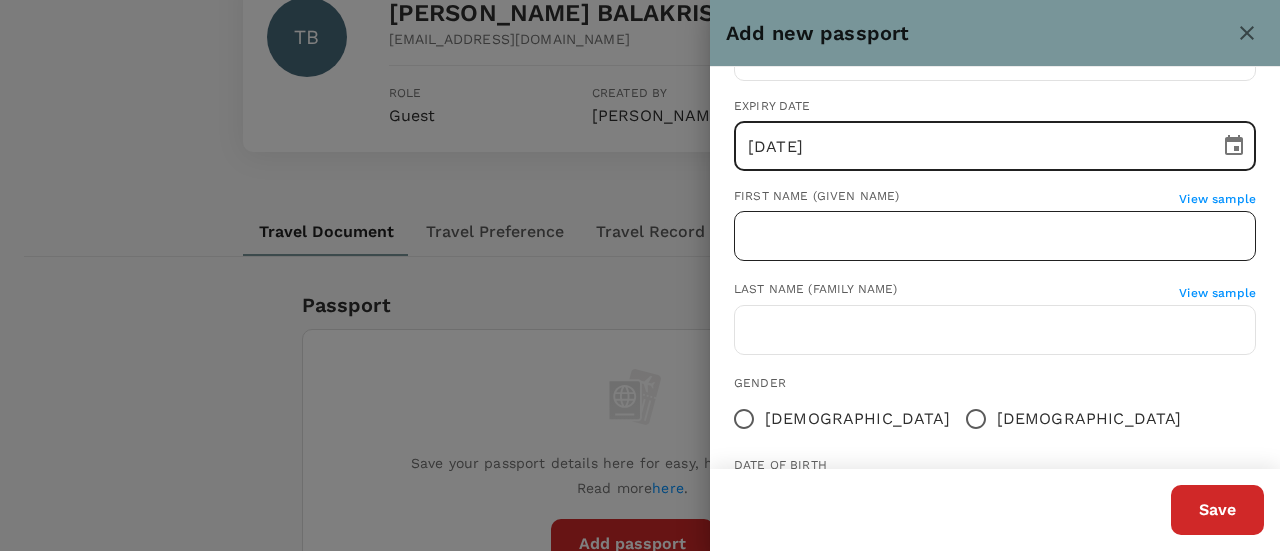 type on "31/07/2028" 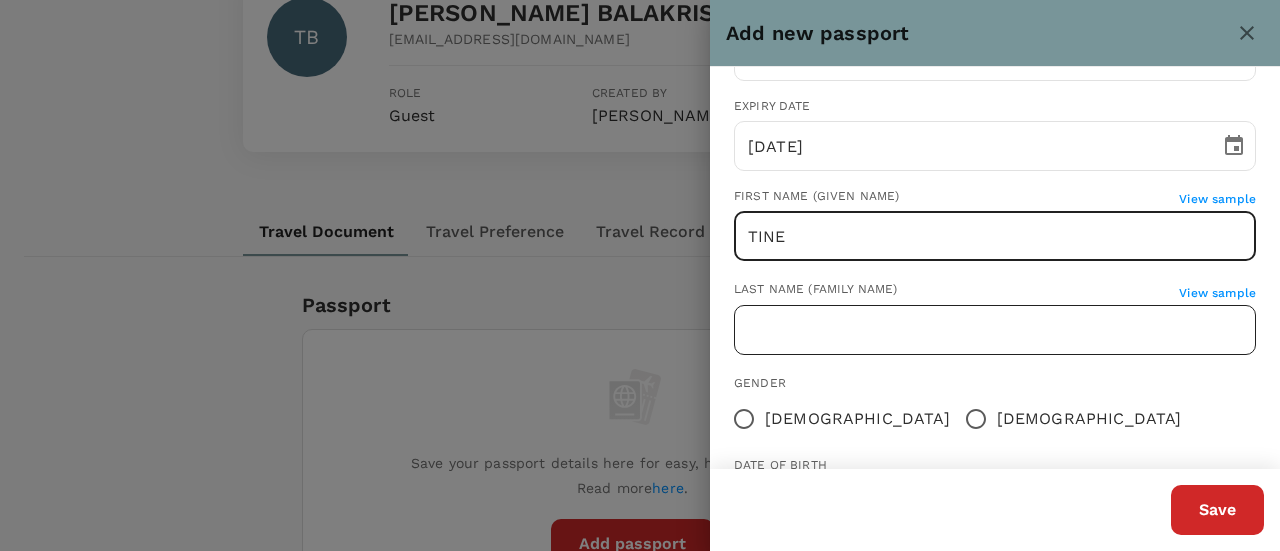type on "TINESS KUMAR" 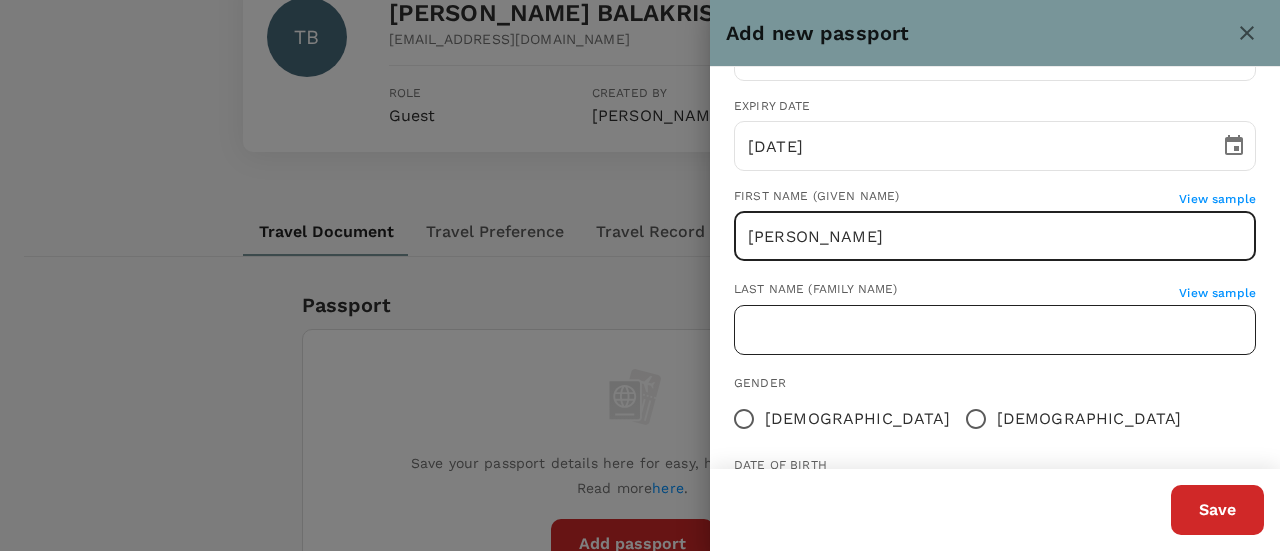 click at bounding box center [995, 330] 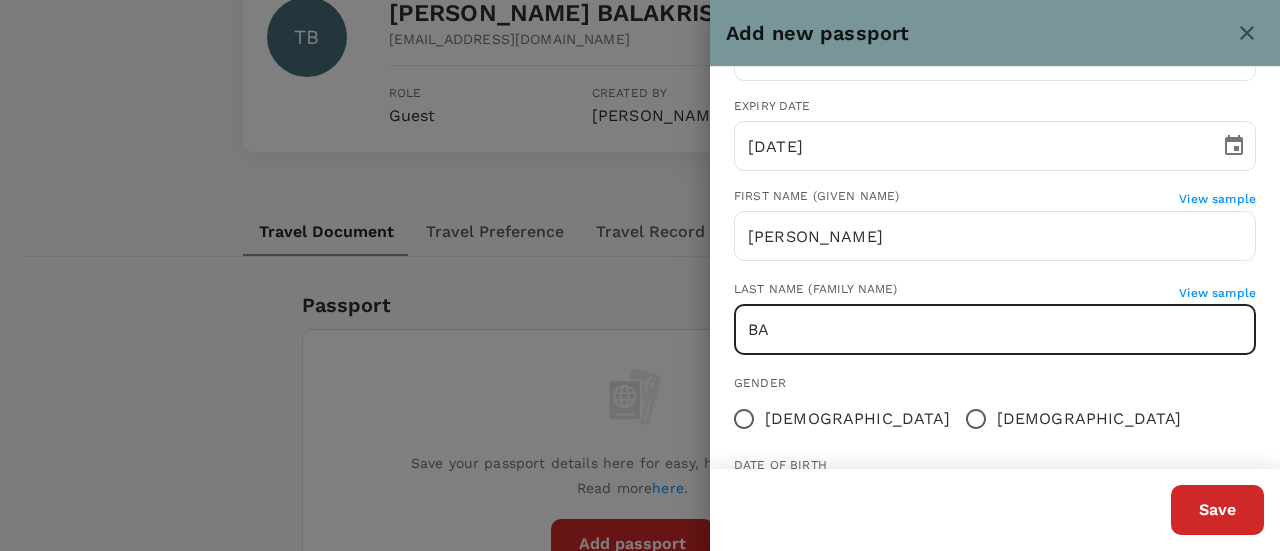 type on "BALAKRISHNAN" 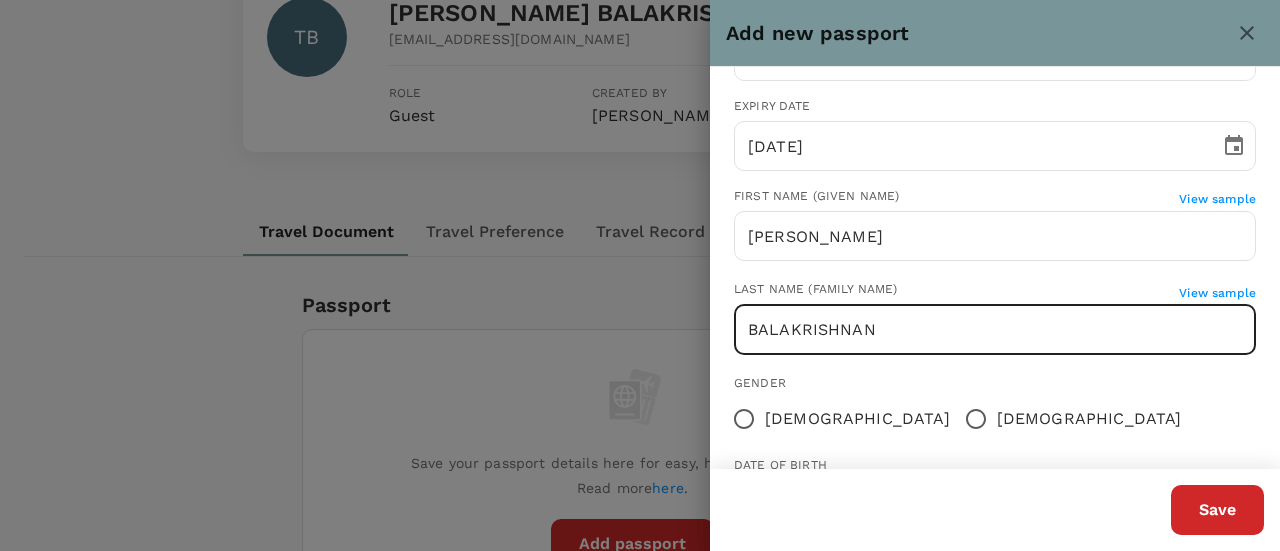 click on "Male" at bounding box center [976, 419] 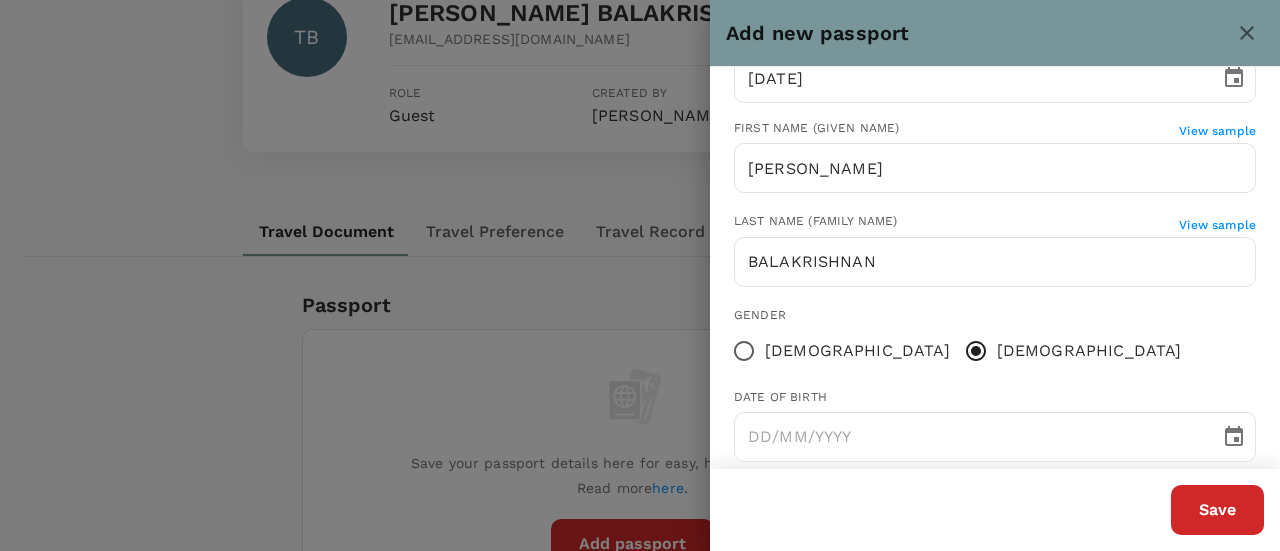 scroll, scrollTop: 370, scrollLeft: 0, axis: vertical 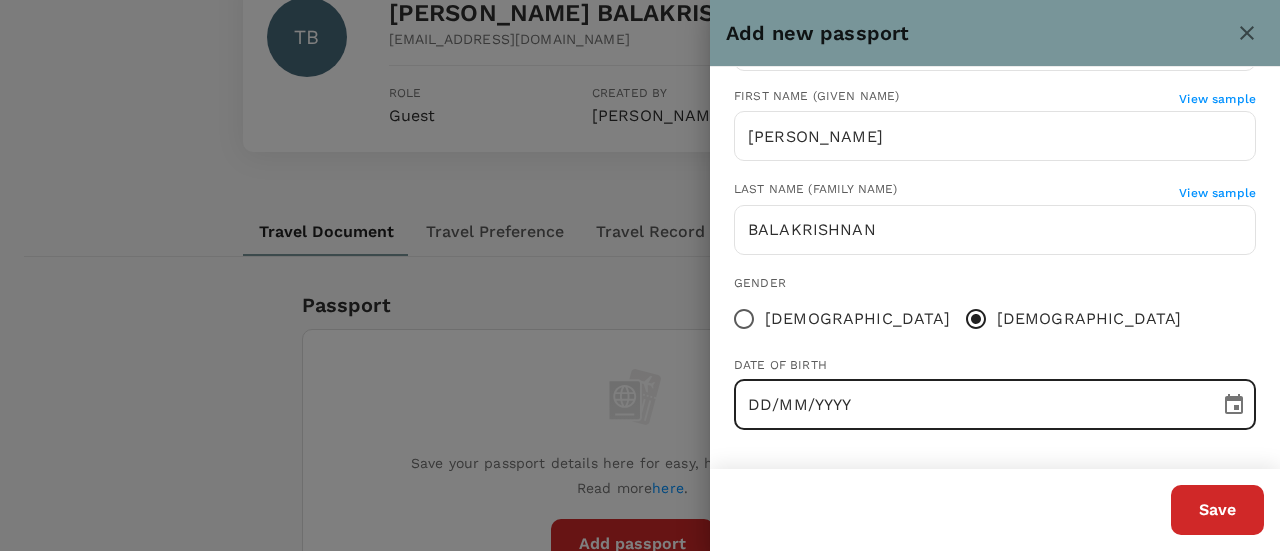 click on "DD/MM/YYYY" at bounding box center [970, 405] 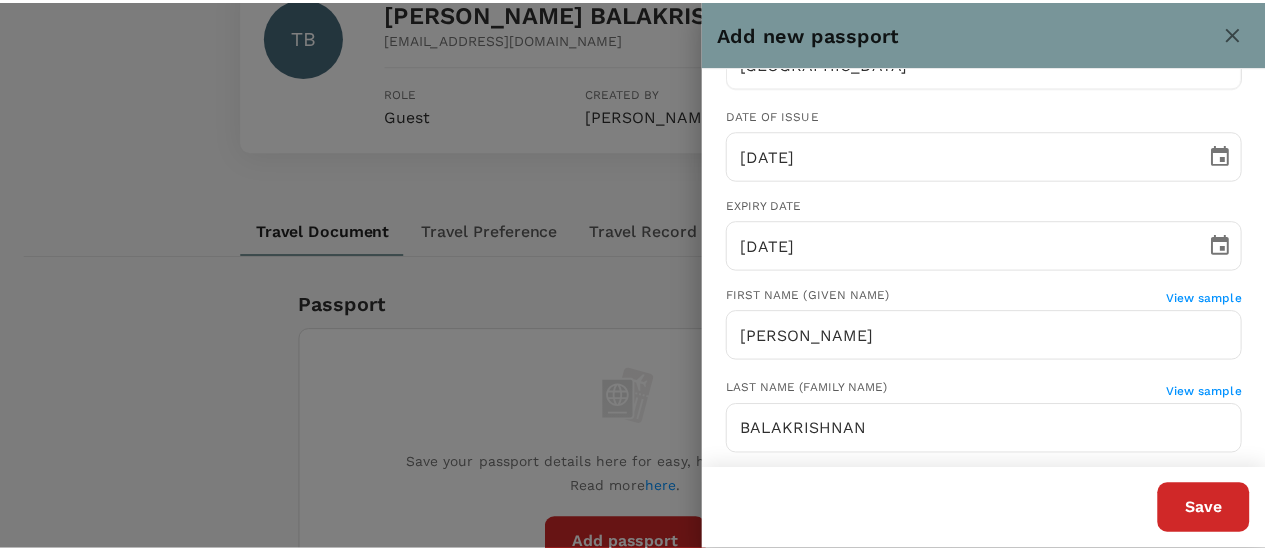 scroll, scrollTop: 370, scrollLeft: 0, axis: vertical 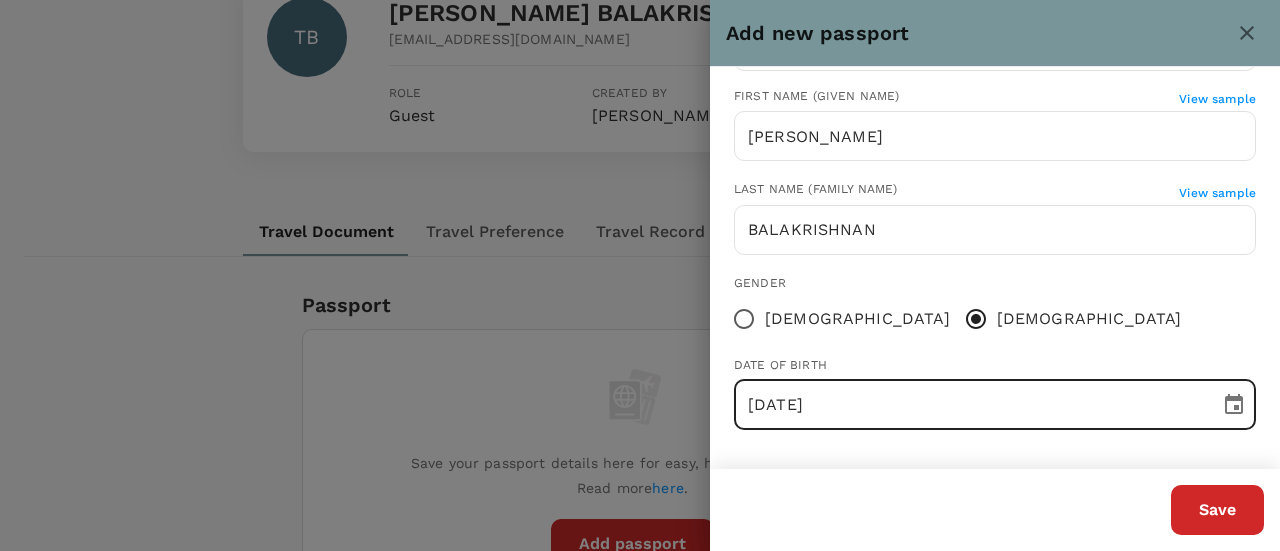 type on "22/11/1995" 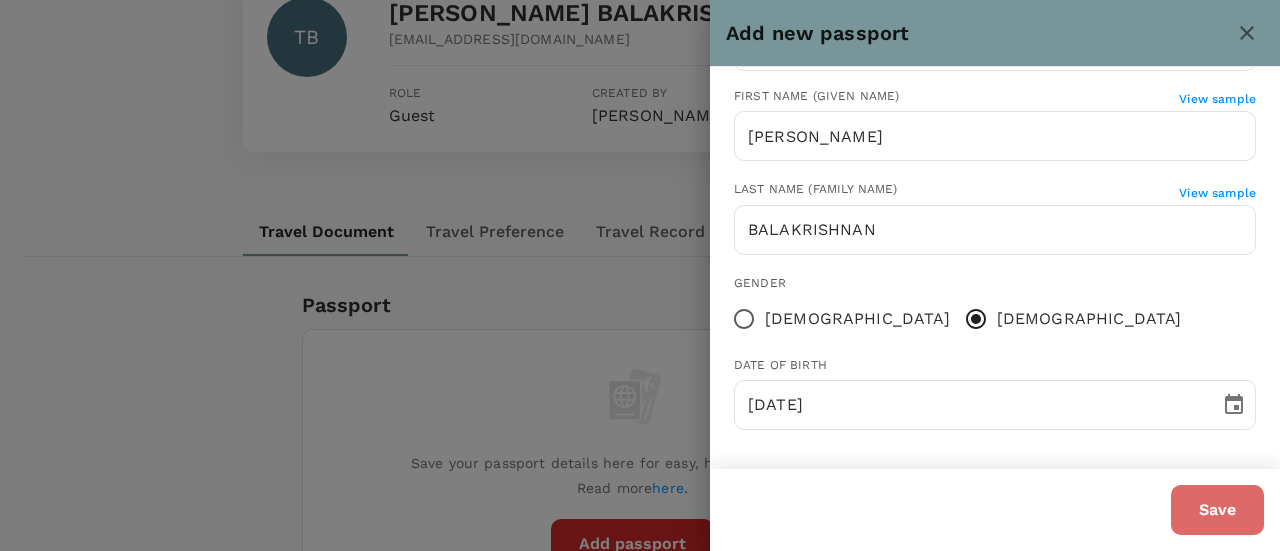 click on "Save" at bounding box center (1217, 510) 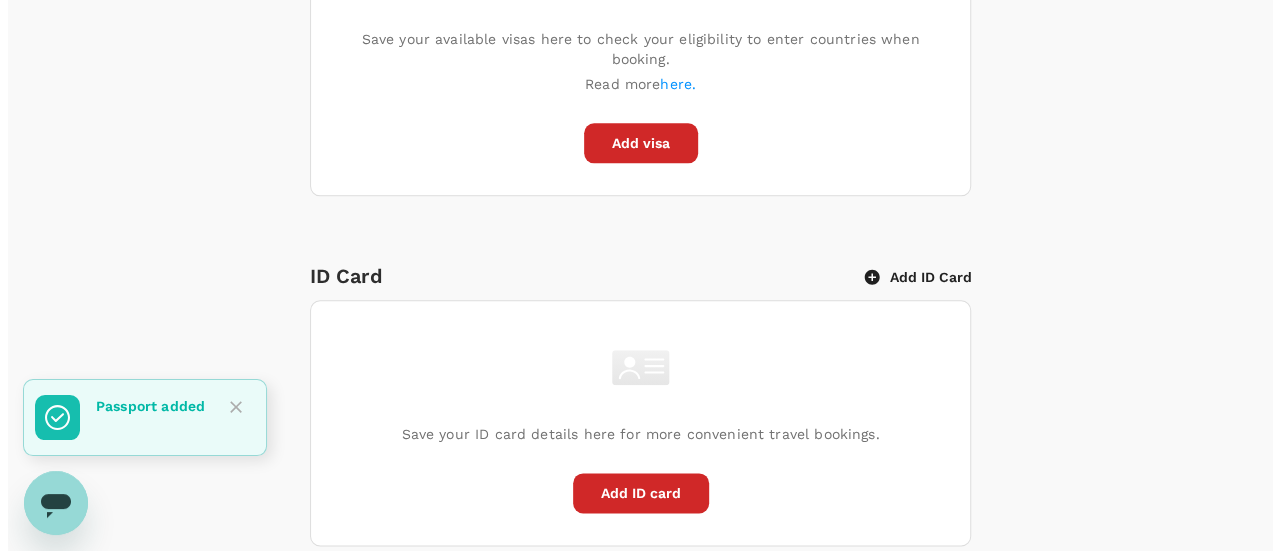 scroll, scrollTop: 1100, scrollLeft: 0, axis: vertical 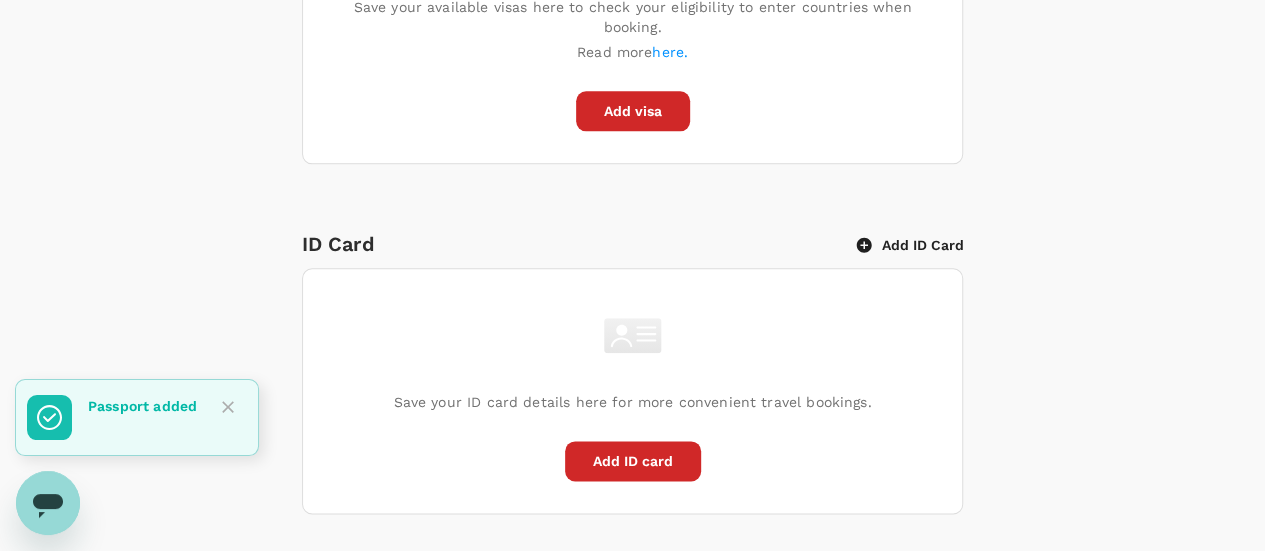 click on "Add ID card" at bounding box center [633, 461] 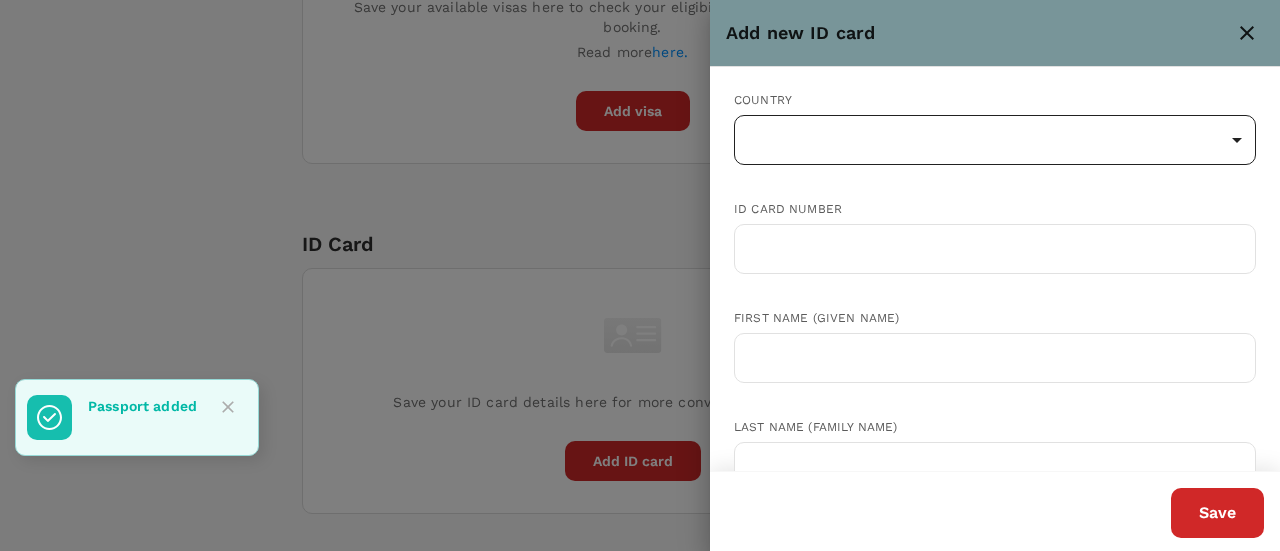 click on "Trips Book Approvals 0 Reports People Manage SM Profile Settings My Profile Travel Preferences Travel Documents Travel Policy My Guests Back to guests TB TINESS KUMAR   BALAKRISHNAN Not invited tinessk@controlunion.com Role Guest Created by Sudalaimani Muthusamy Travel Document Travel Preference Travel Record Passport Add passport Malaysia Passport number ######004 Nationality Malaysia Expiry date 31 Jul 2028 Visa Add Visa Save your available visas here to check your eligibility to enter countries when booking. Read more  here. Add visa ID Card Add ID Card Save your ID card details here for more convenient travel bookings. Add ID card Mainland Travel Permit Only for Hong Kong and Macao Residents Add Mainland Travel Permit Save your Mainland Travel Permit to easily book travel within China. Add Mainland Travel Permit Version 3.46.2 Privacy Policy Terms of Use Help Centre Passport added Add new ID card Country ​ ​ ID card number ​ First name (Given name) ​ Last name (Family name) ​ Date of birth ​" at bounding box center (640, -55) 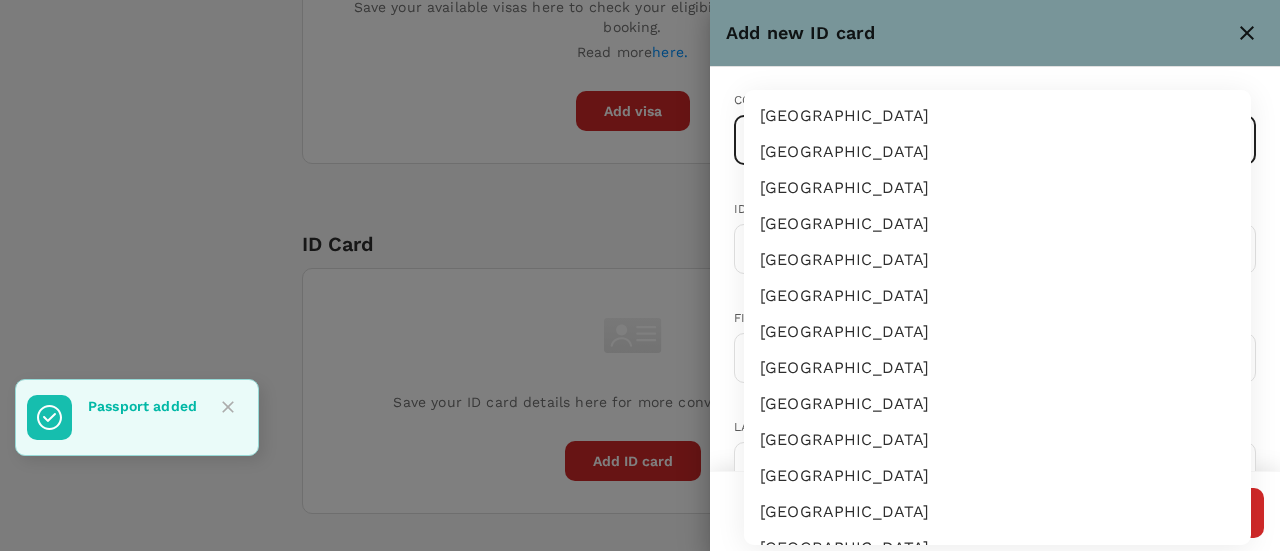 type 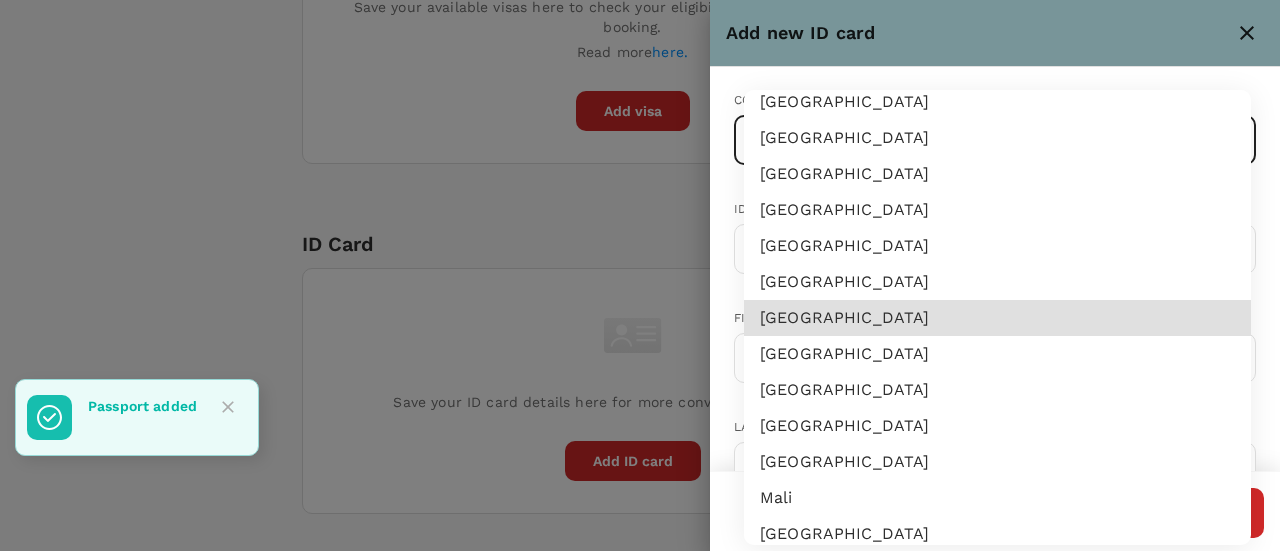type 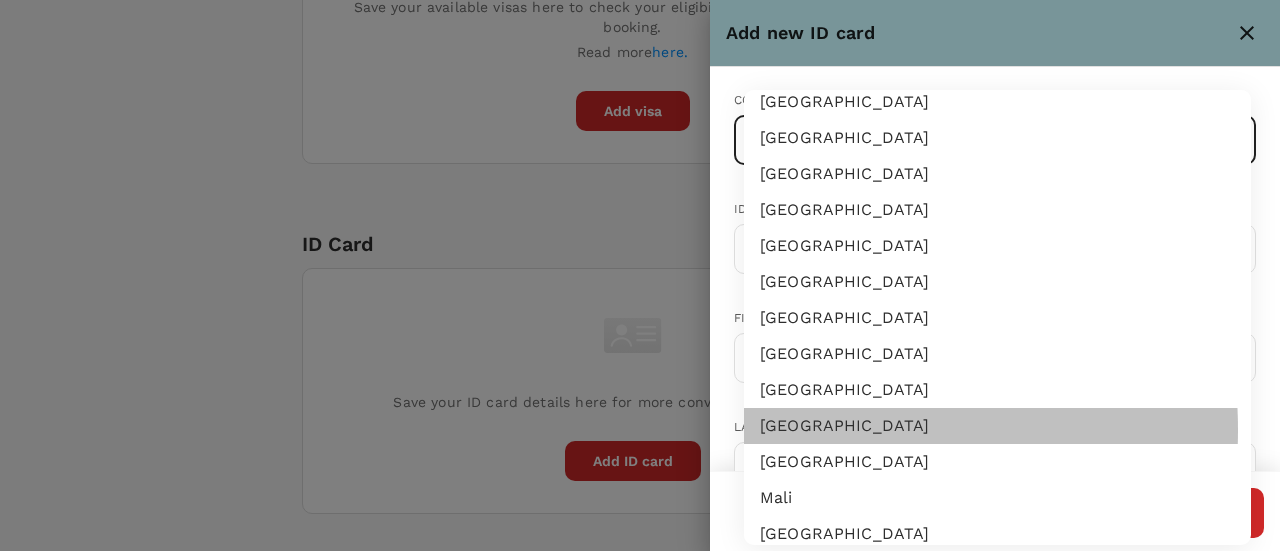 click on "Malaysia" at bounding box center (997, 426) 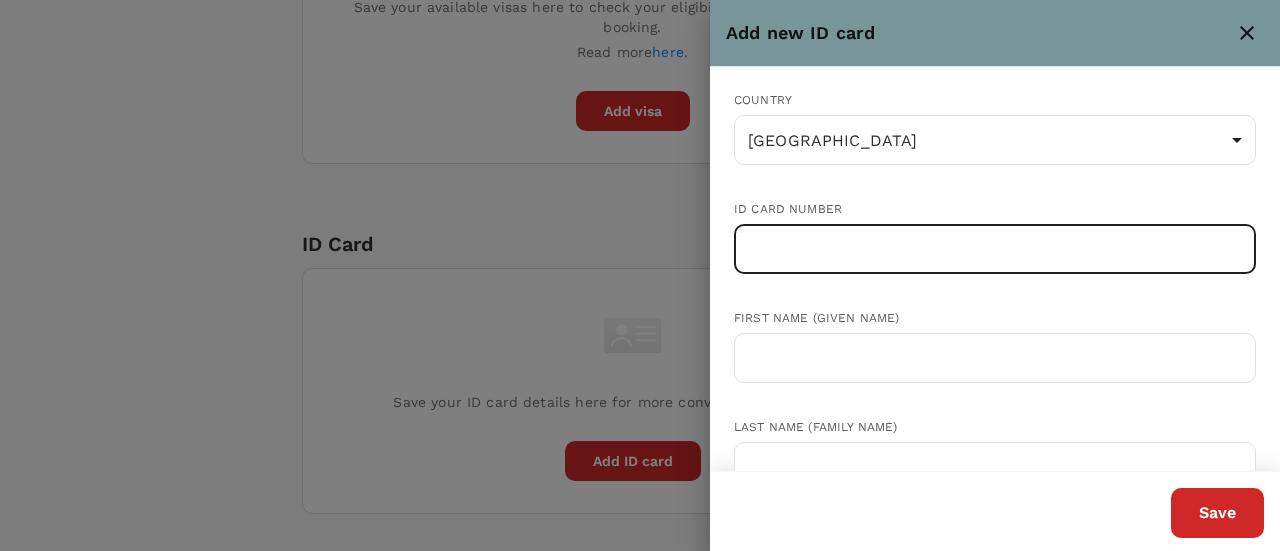 click at bounding box center [995, 249] 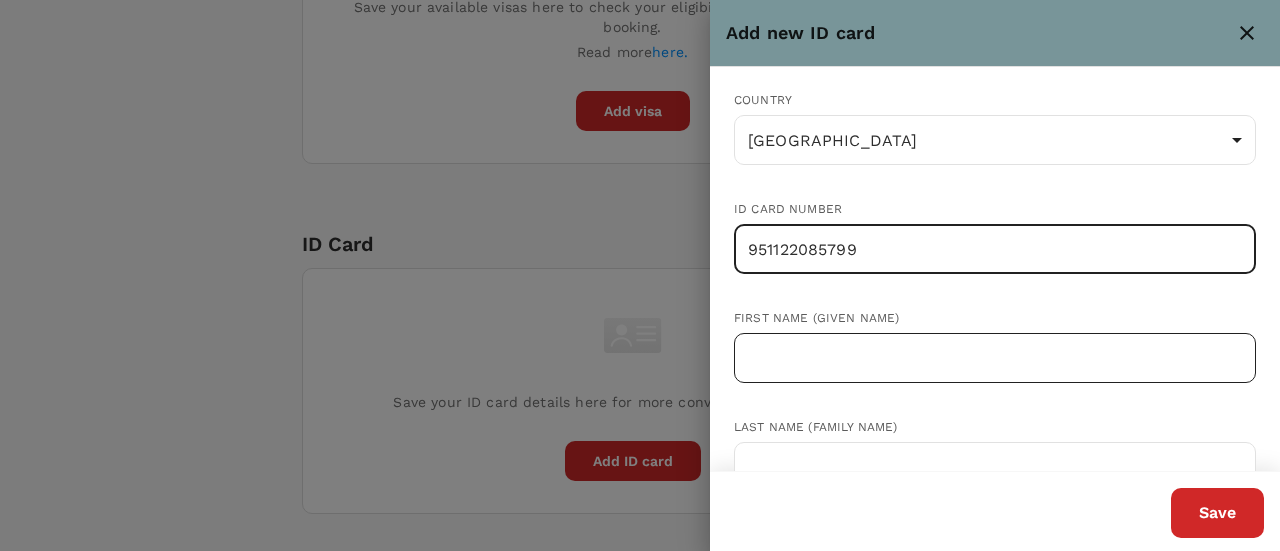 type on "951122085799" 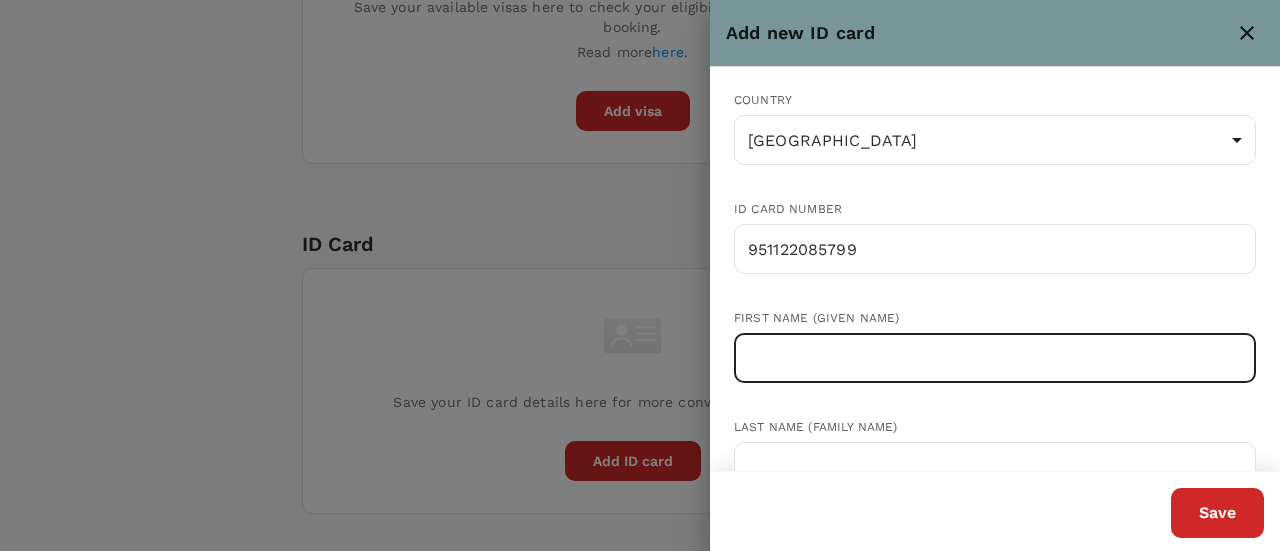 click at bounding box center [995, 358] 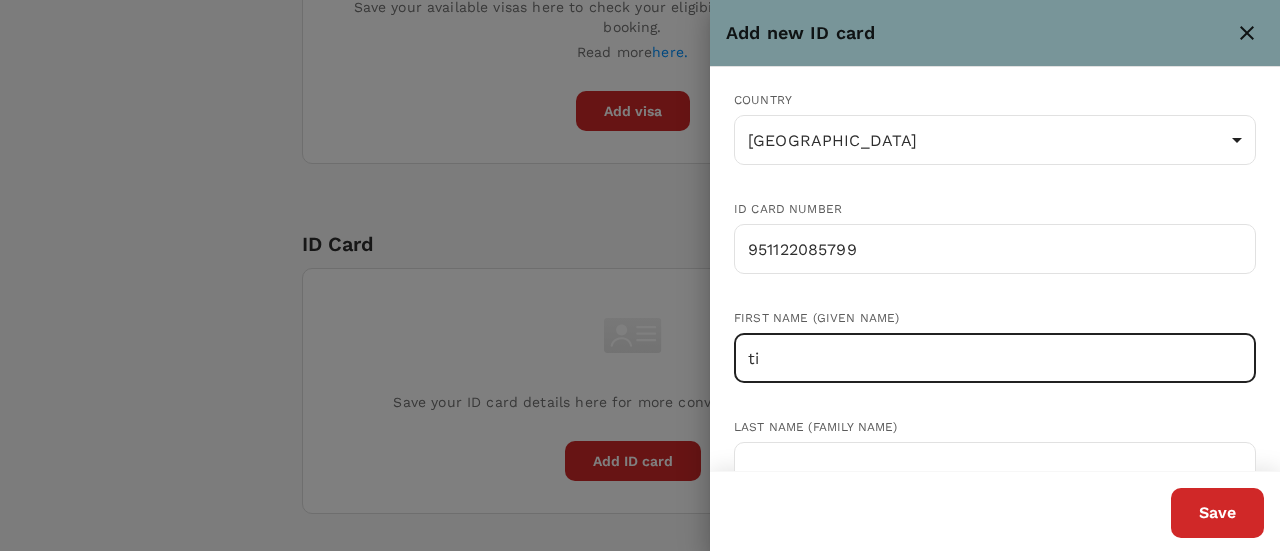 type on "t" 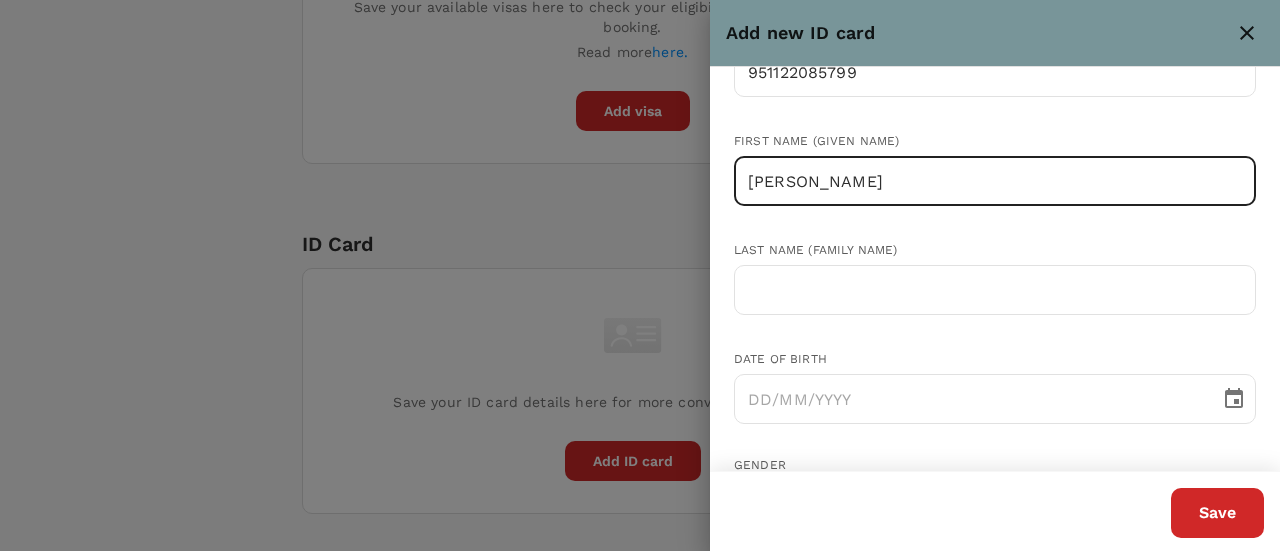 scroll, scrollTop: 174, scrollLeft: 0, axis: vertical 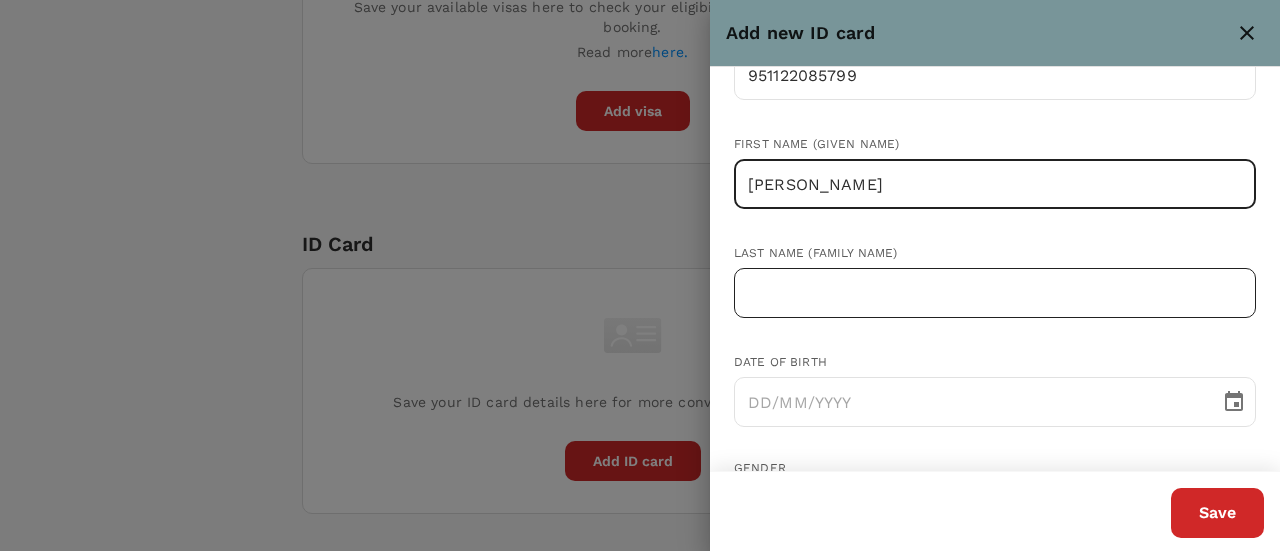 type on "TINESS KUMAR" 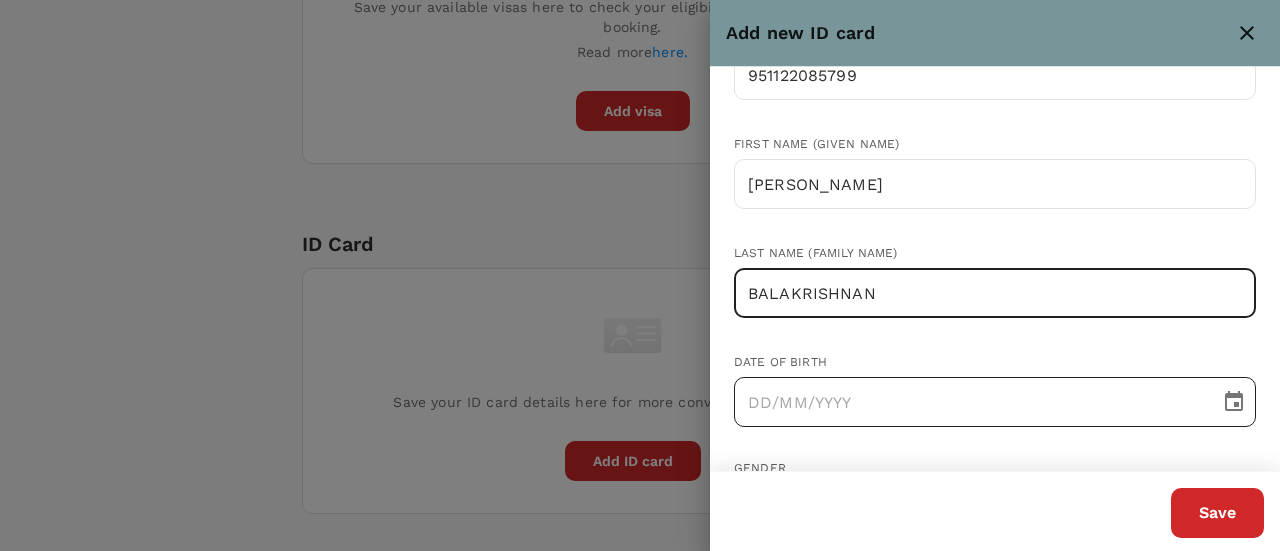 type on "BALAKRISHNAN" 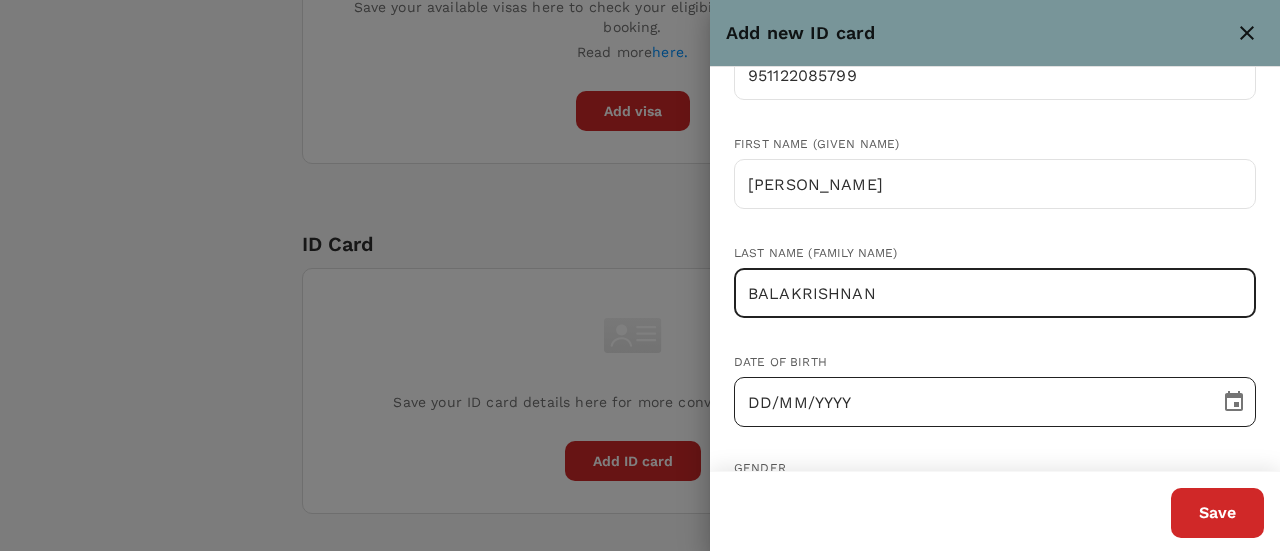 click on "DD/MM/YYYY" at bounding box center [970, 402] 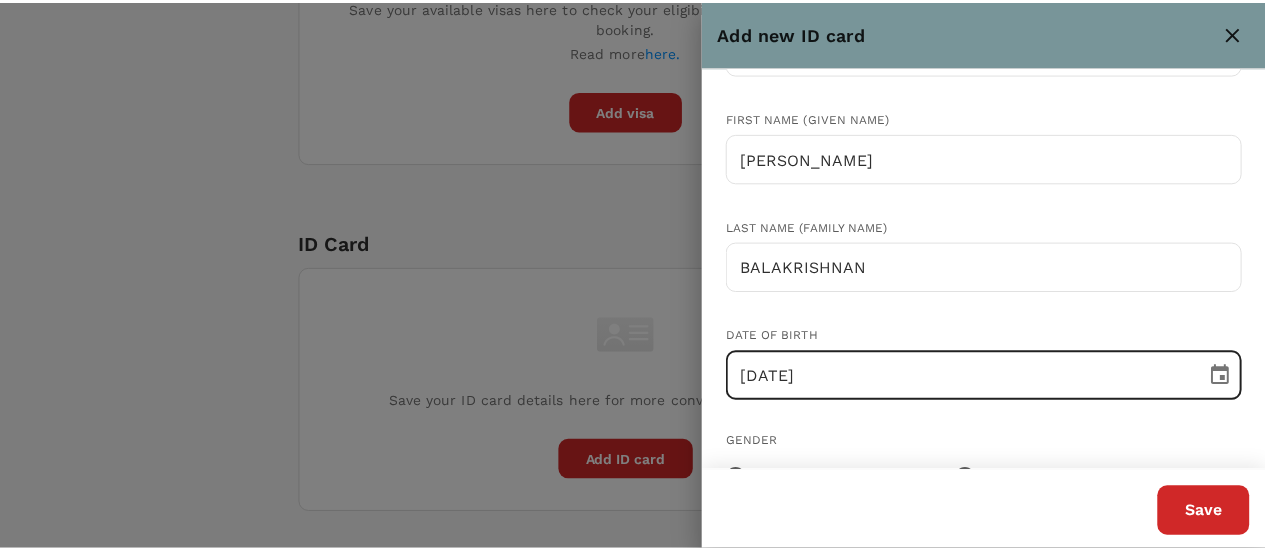 scroll, scrollTop: 374, scrollLeft: 0, axis: vertical 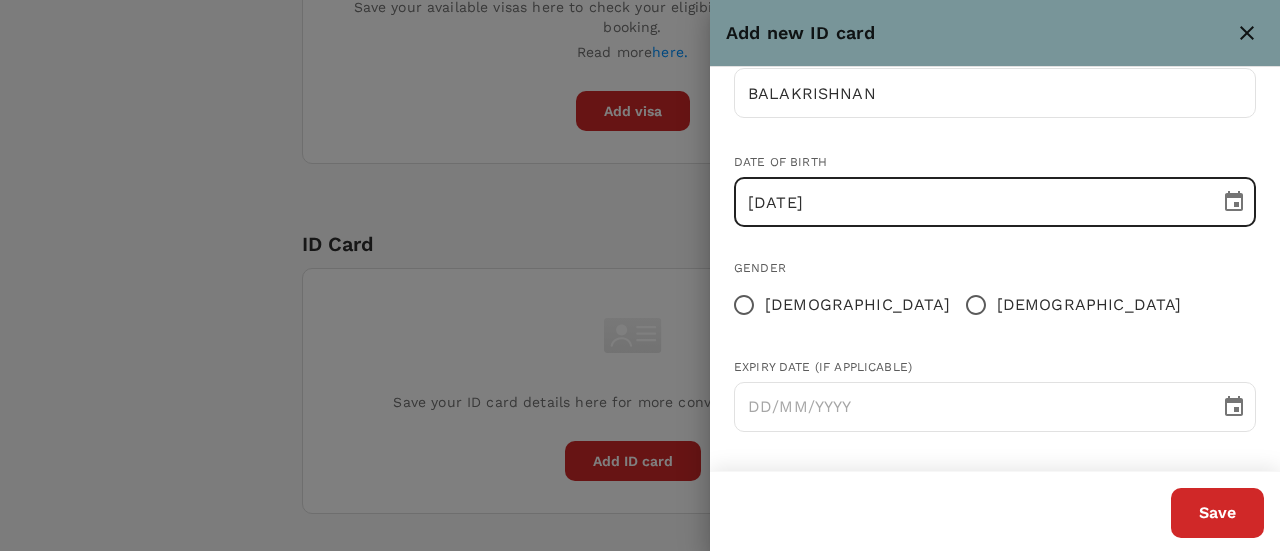 type on "22/11/1995" 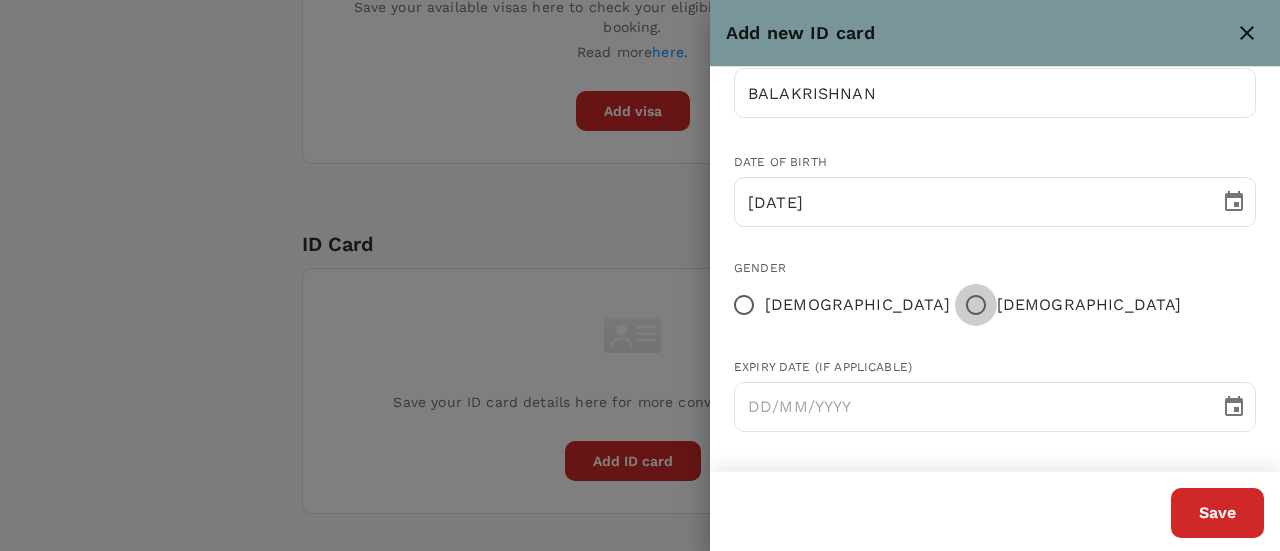 click on "Male" at bounding box center [976, 305] 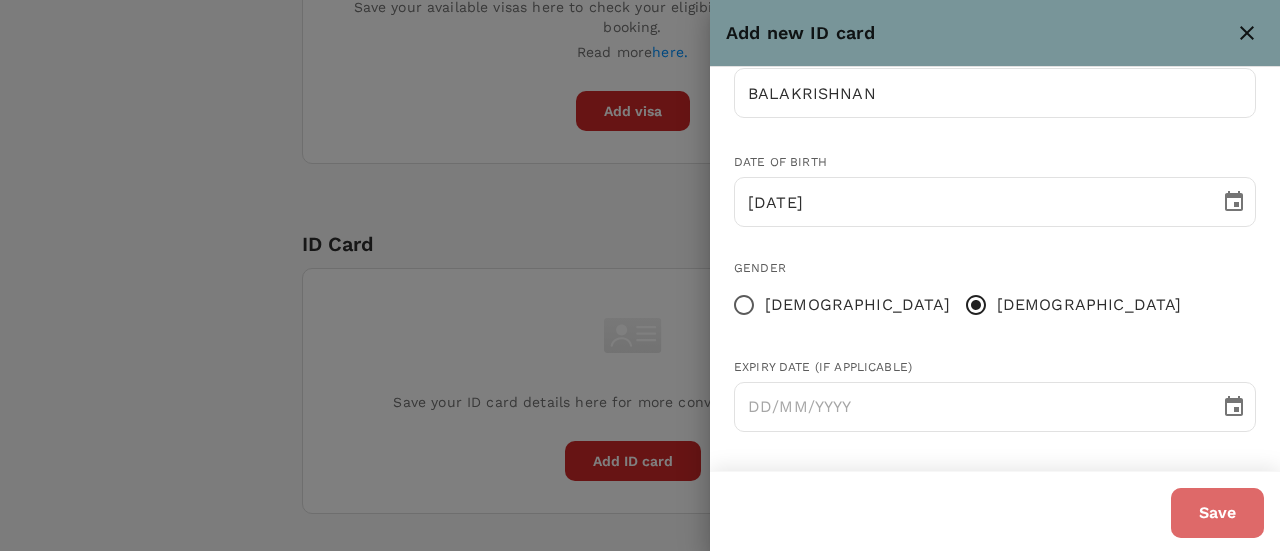 click on "Save" at bounding box center [1217, 513] 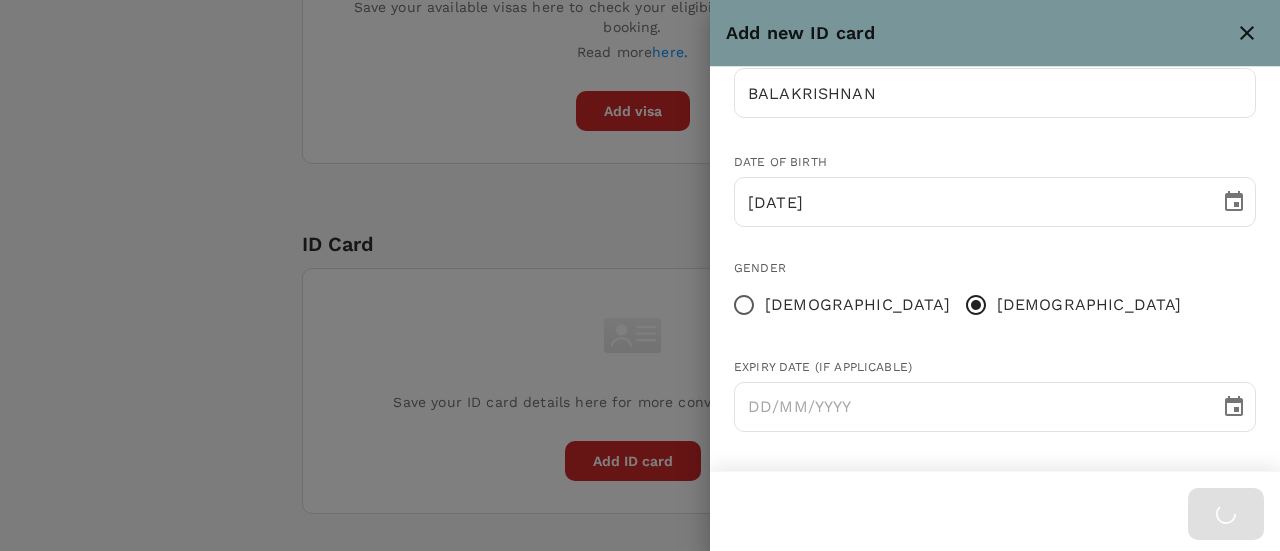 type 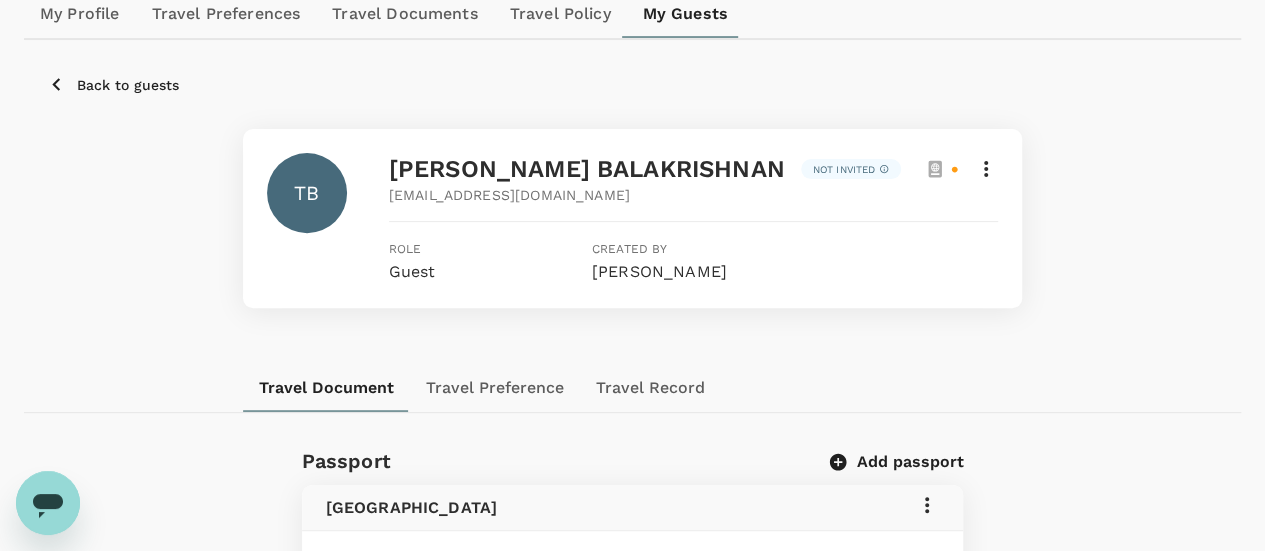 scroll, scrollTop: 0, scrollLeft: 0, axis: both 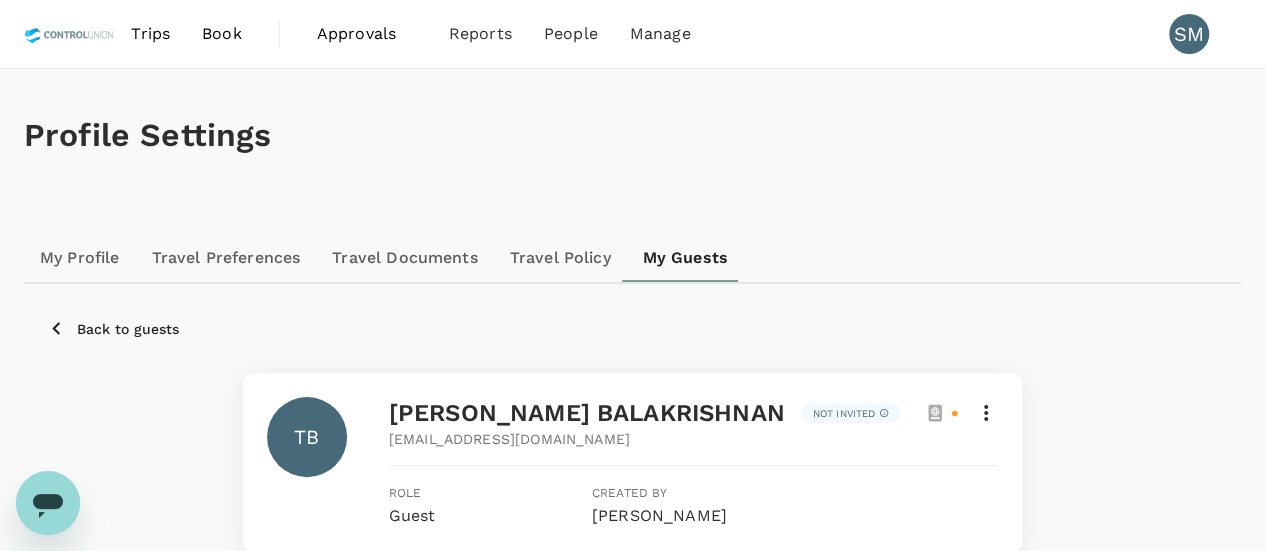 click on "Book" at bounding box center [222, 34] 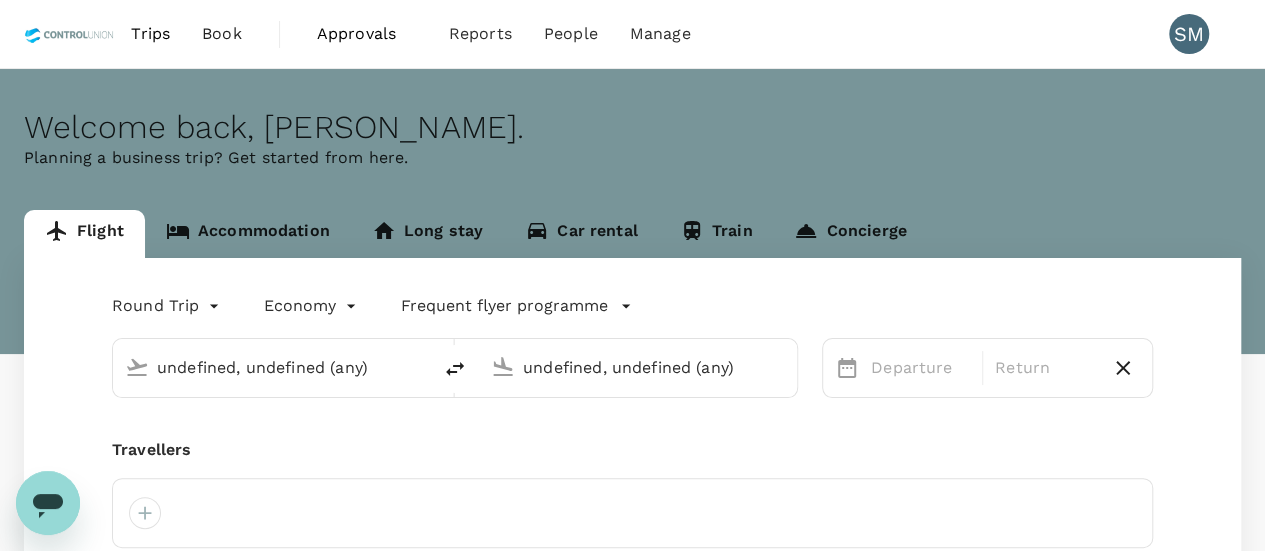 type on "Kuala Lumpur Intl (KUL)" 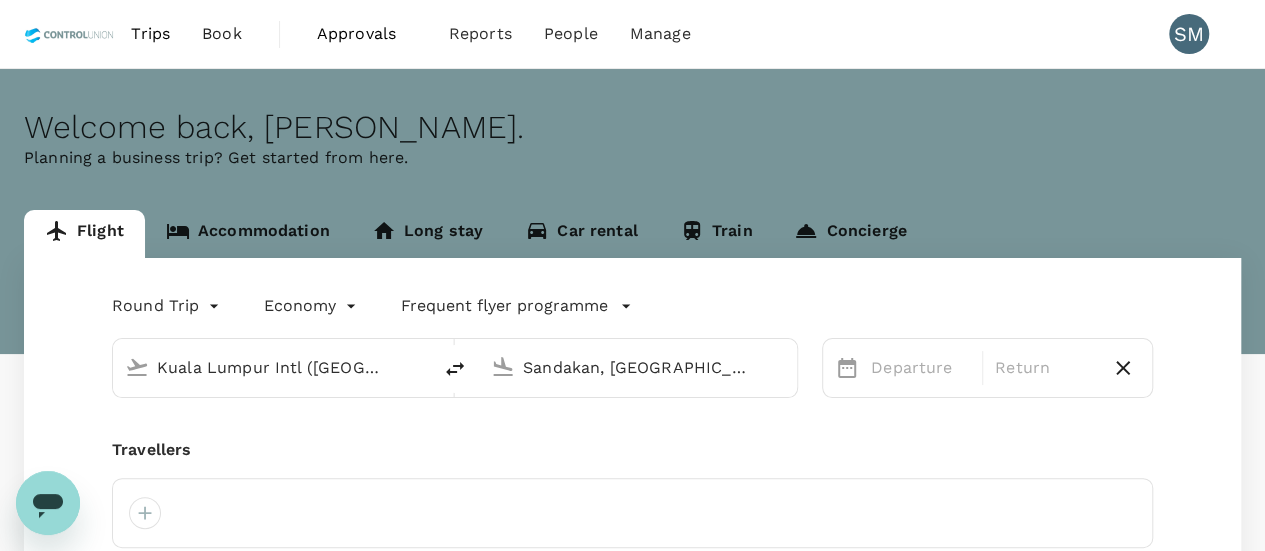 type 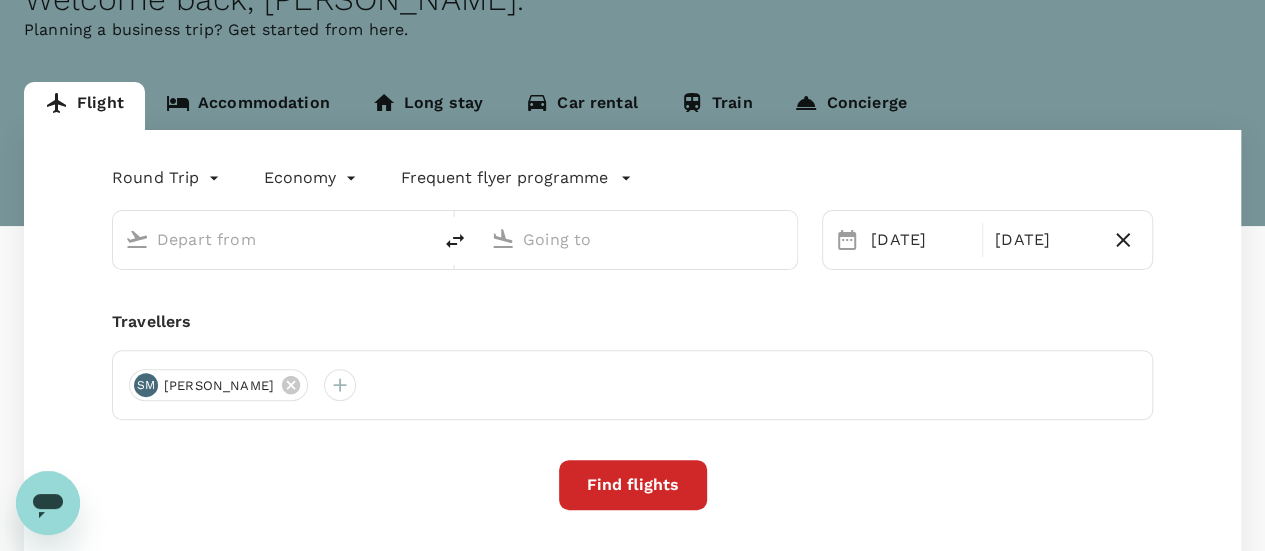 scroll, scrollTop: 200, scrollLeft: 0, axis: vertical 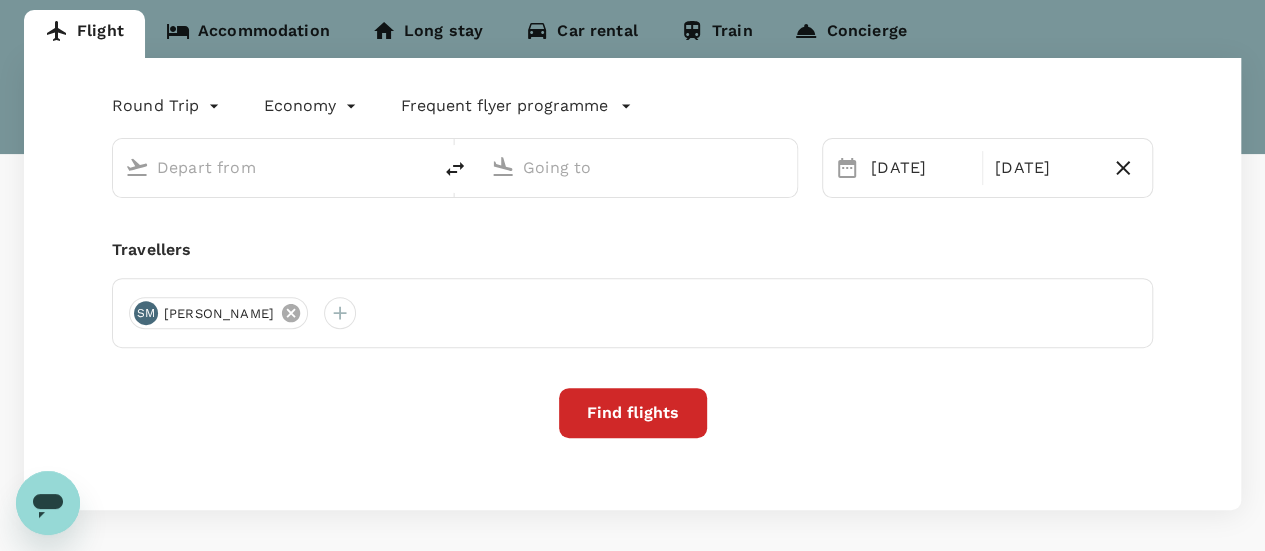 click 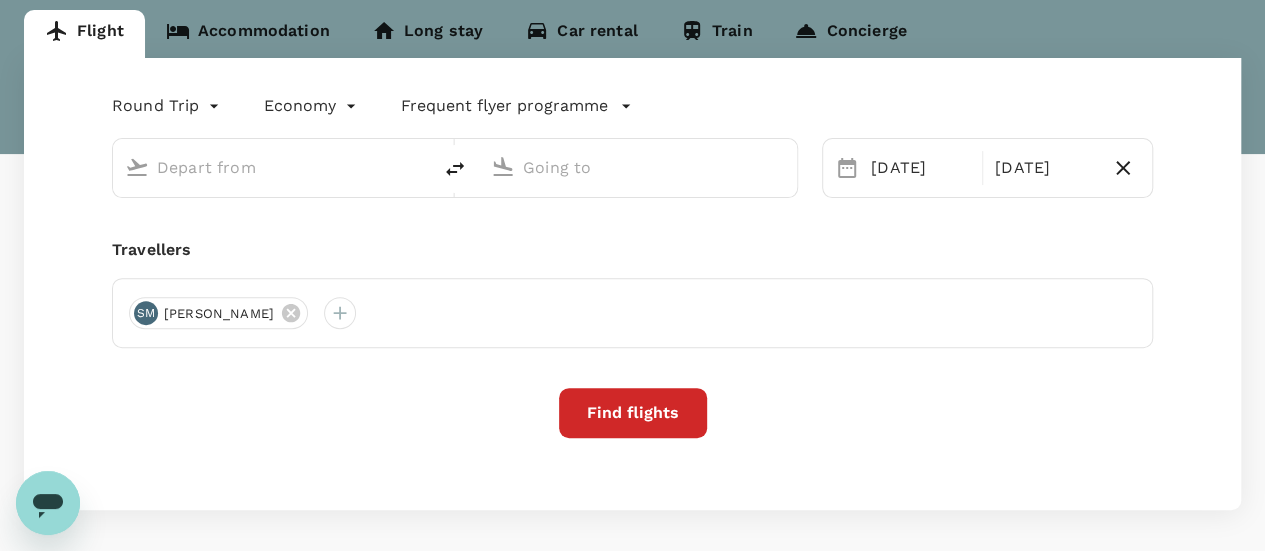 type on "Kuala Lumpur Intl (KUL)" 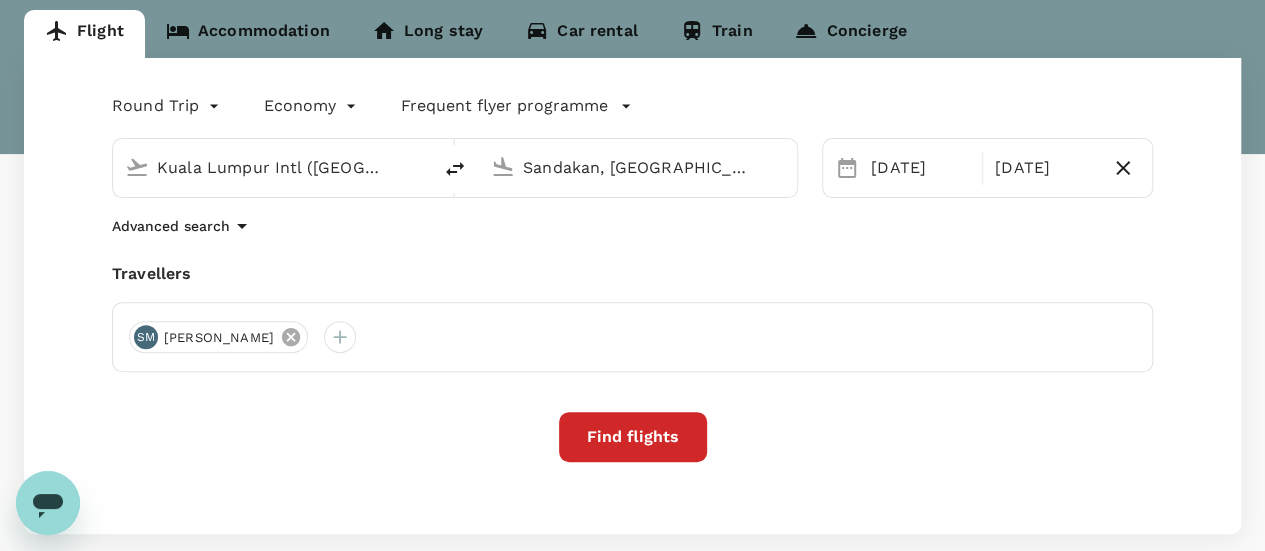 click 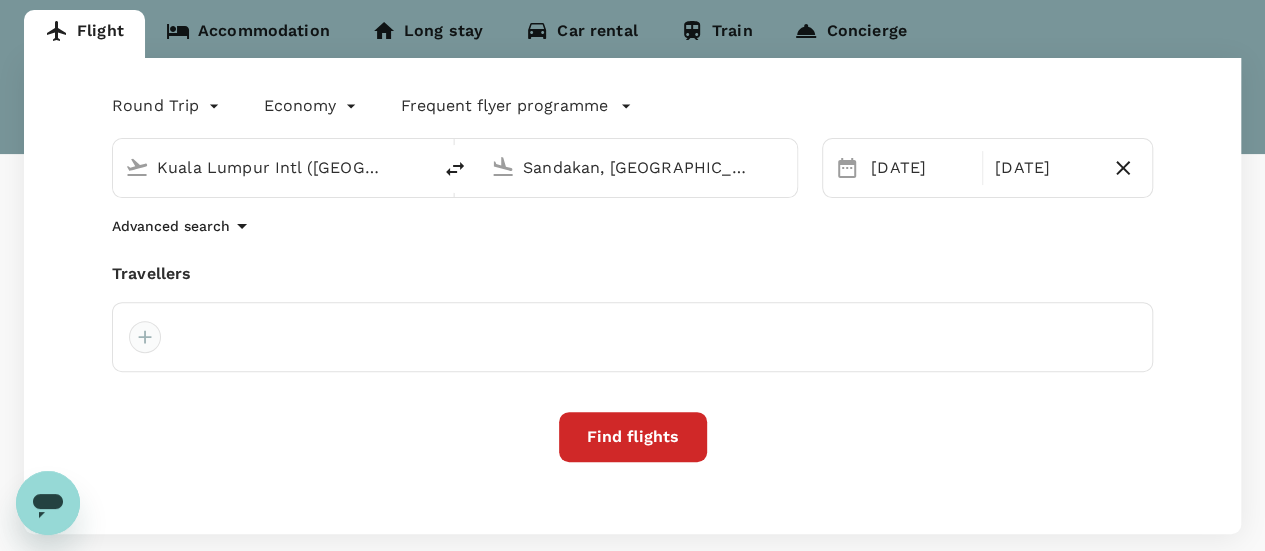 click at bounding box center [145, 337] 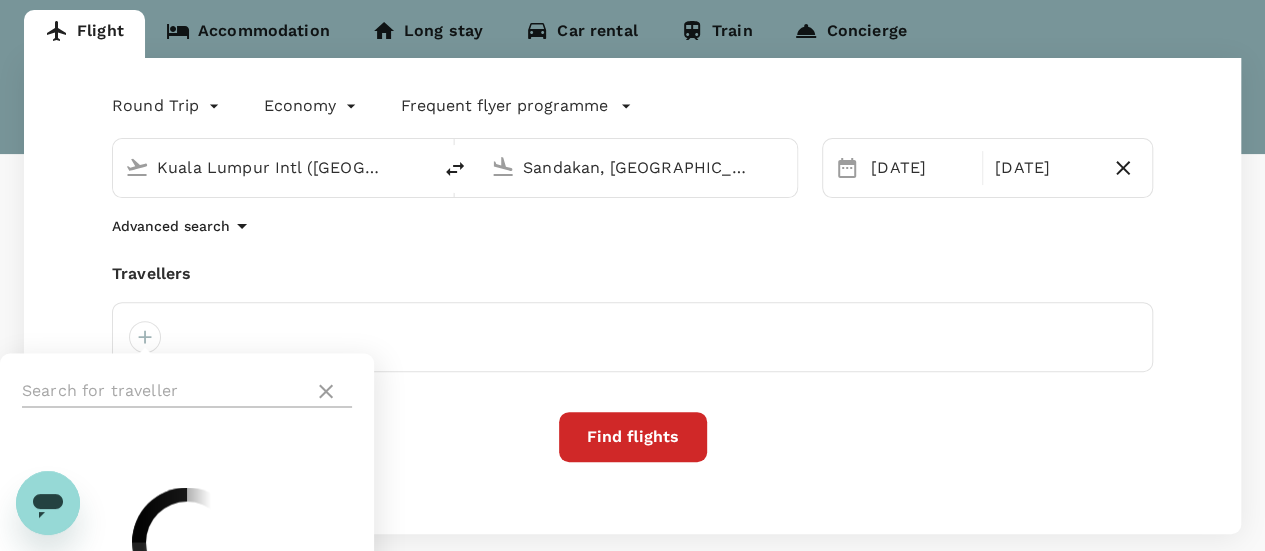 click at bounding box center [164, 391] 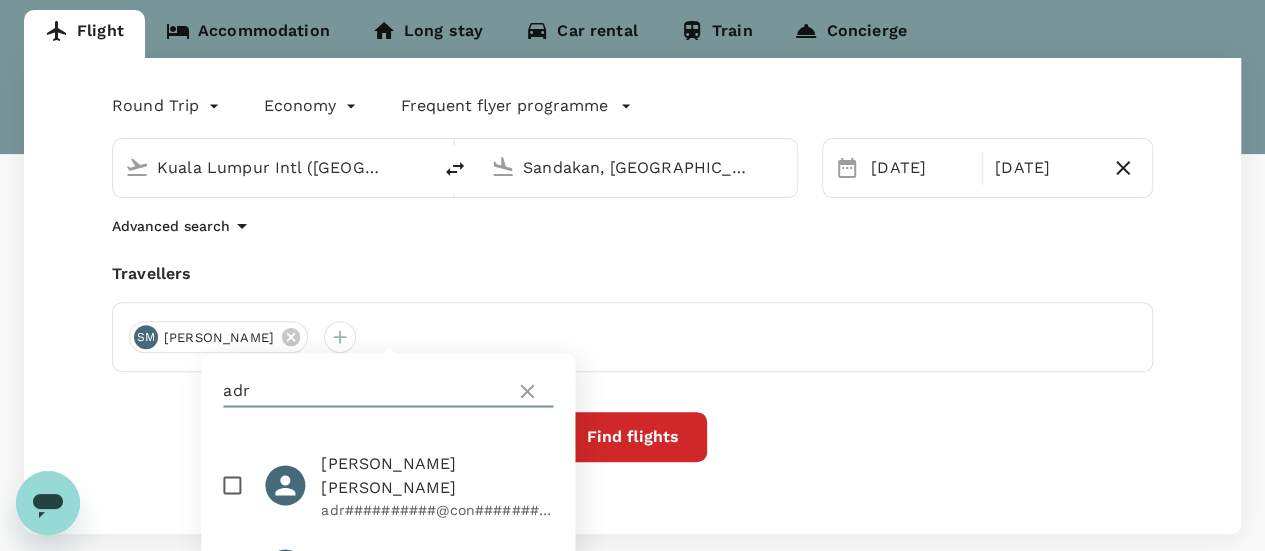 type on "adr" 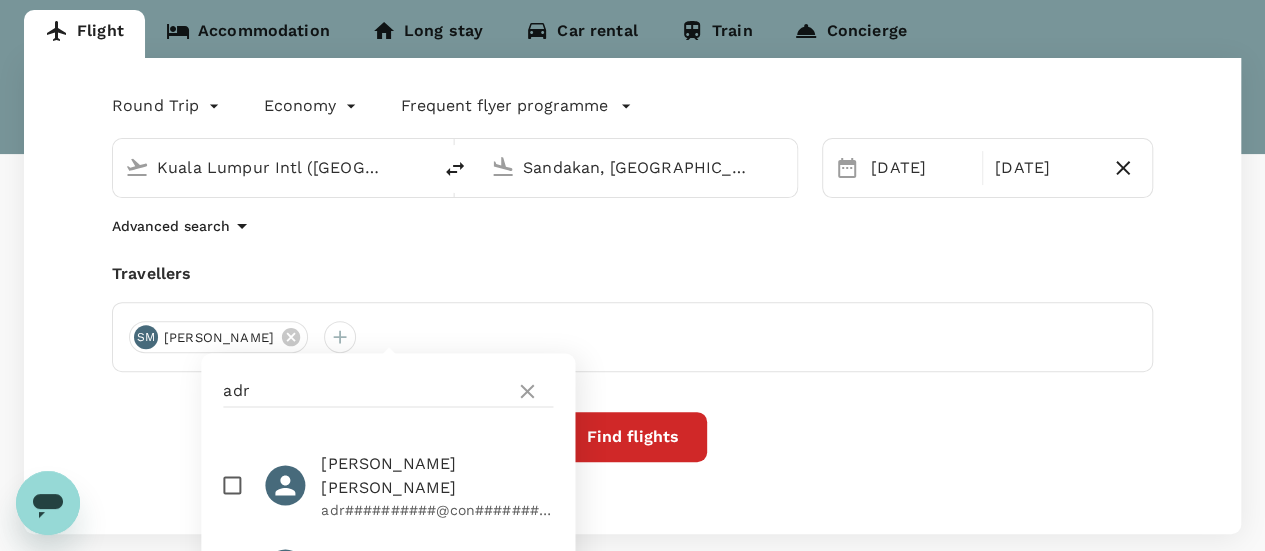 click at bounding box center [232, 485] 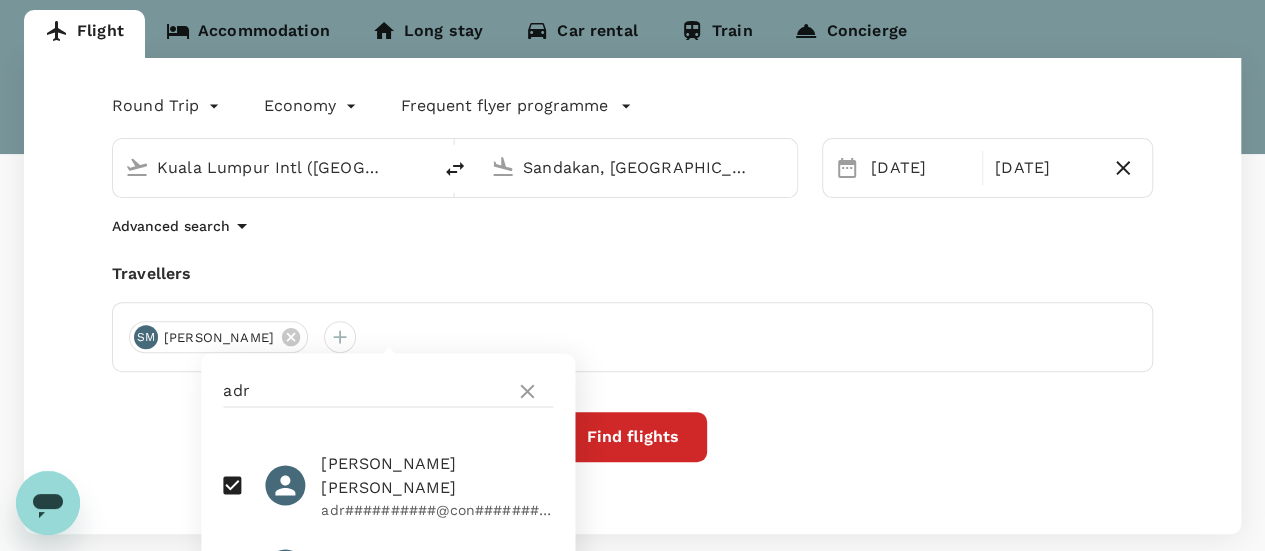 click on "[PERSON_NAME] [PERSON_NAME]" at bounding box center (437, 475) 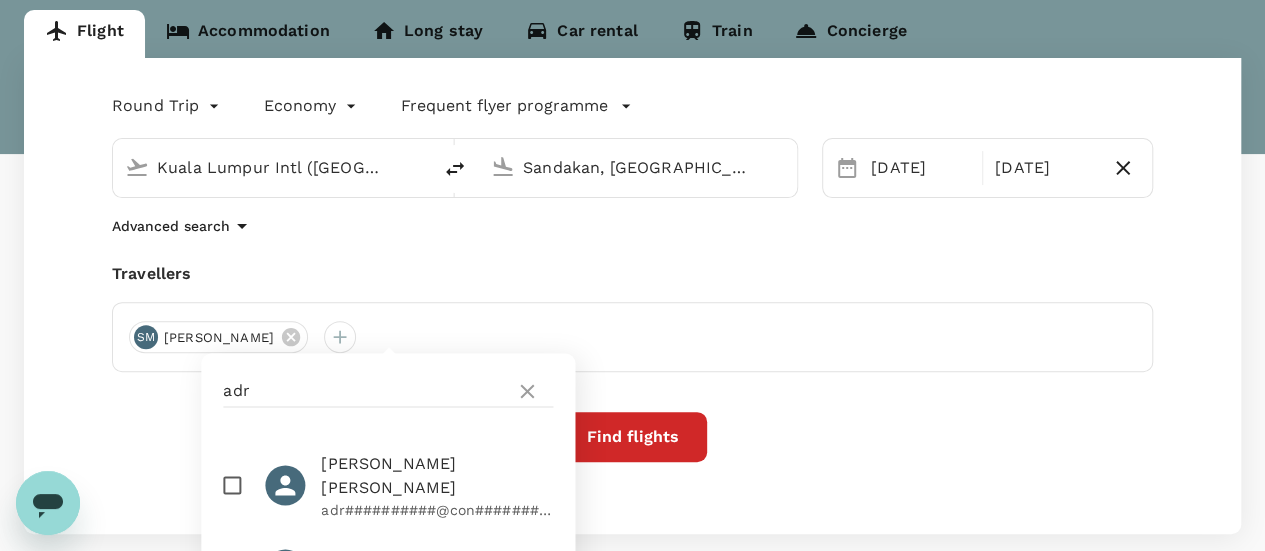 click at bounding box center [232, 485] 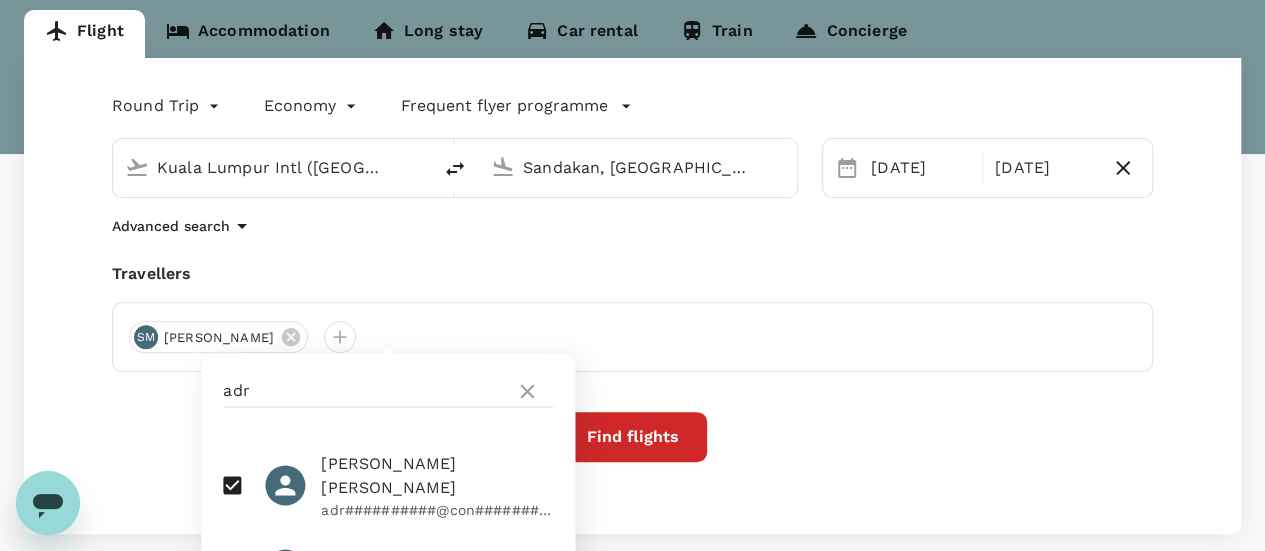 scroll, scrollTop: 398, scrollLeft: 0, axis: vertical 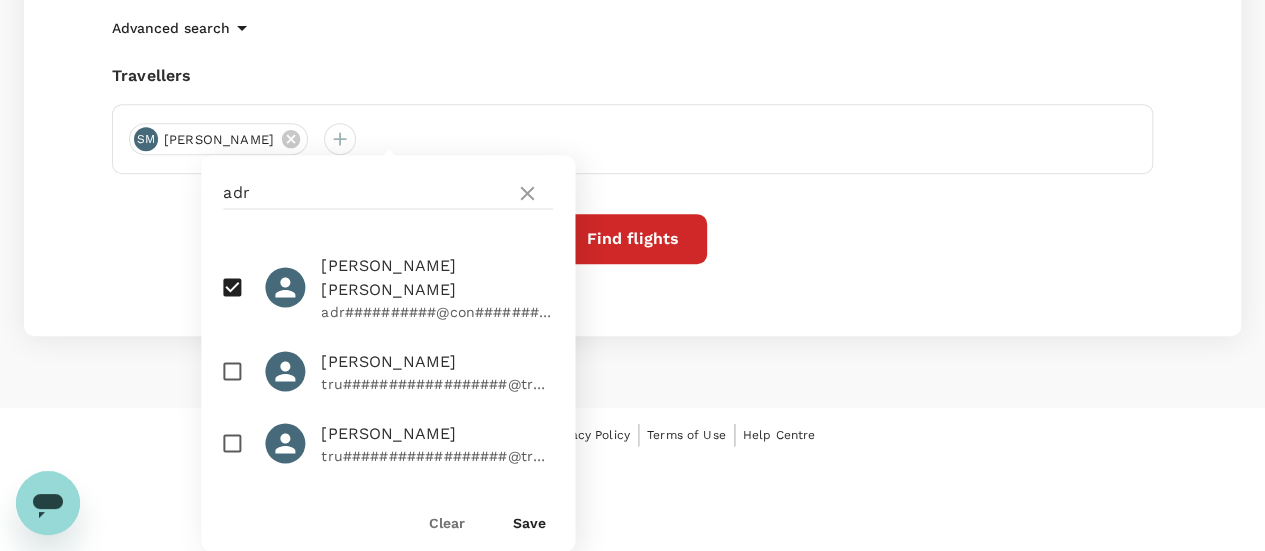 click on "Save" at bounding box center [529, 522] 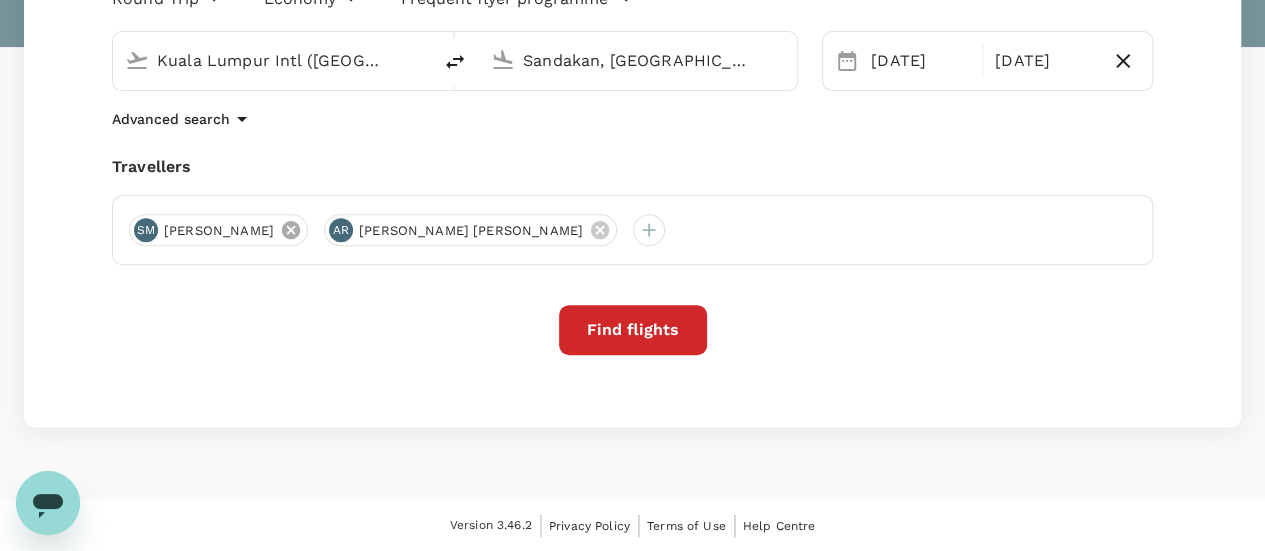 click 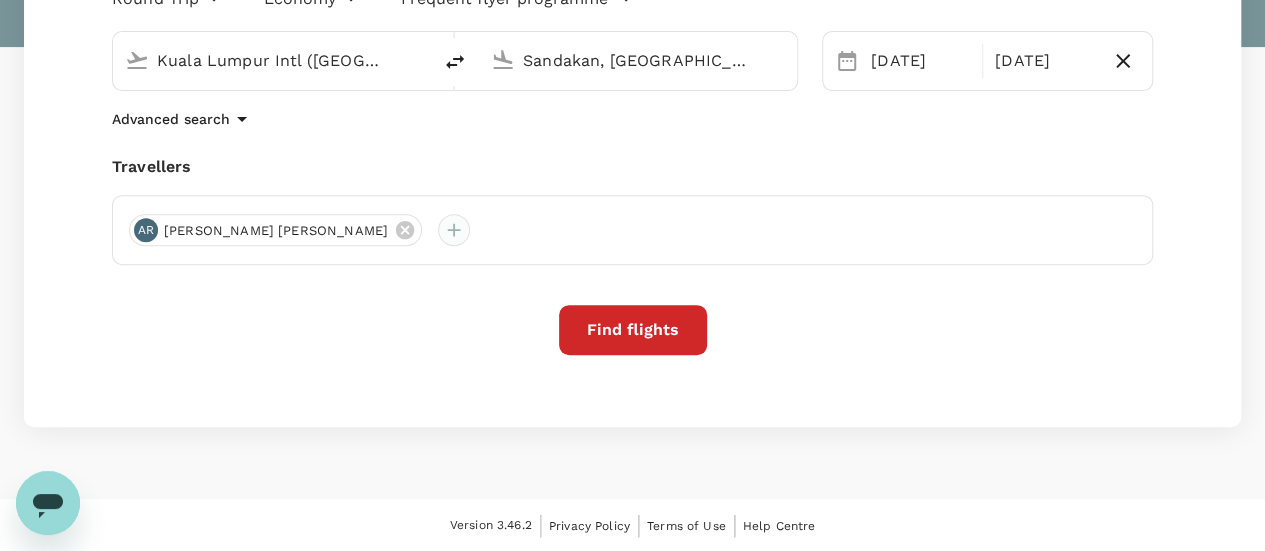 click at bounding box center (454, 230) 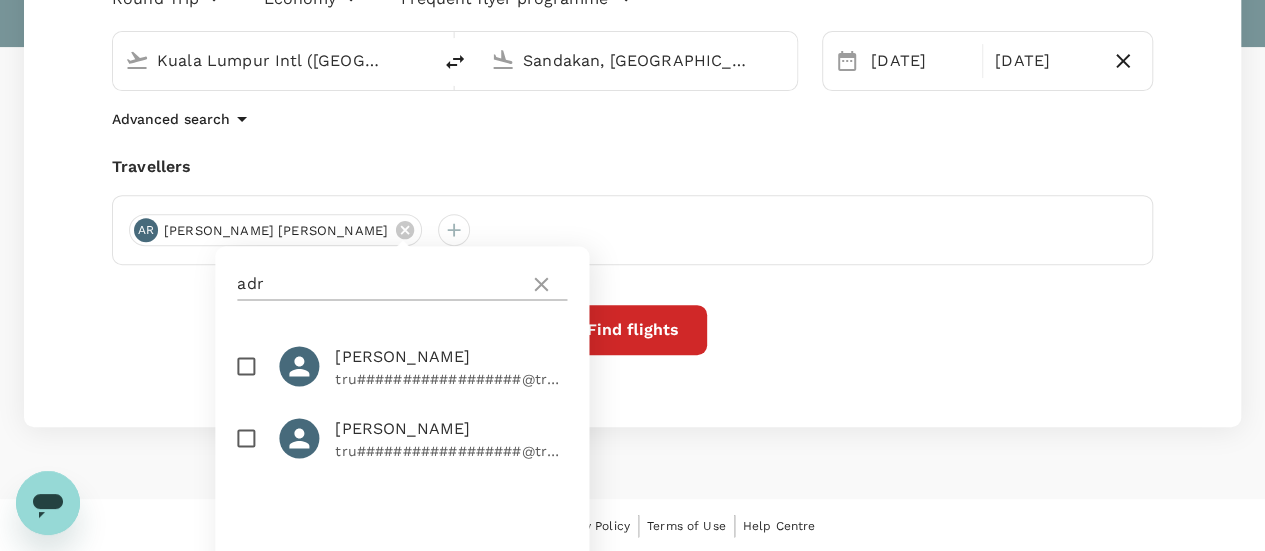 click on "adr" at bounding box center [379, 284] 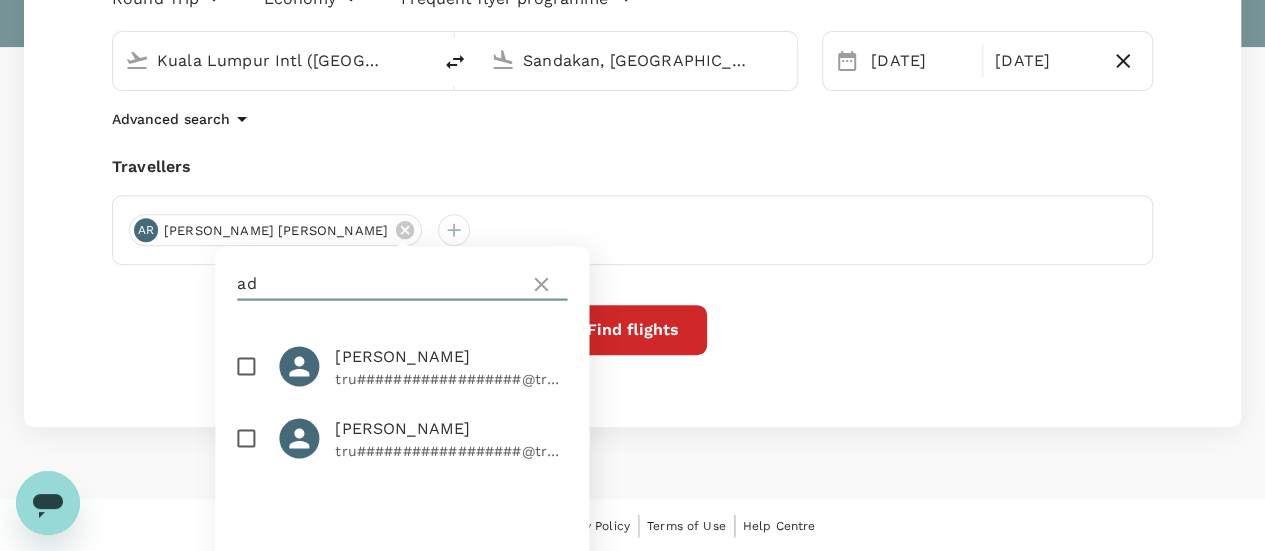 type on "a" 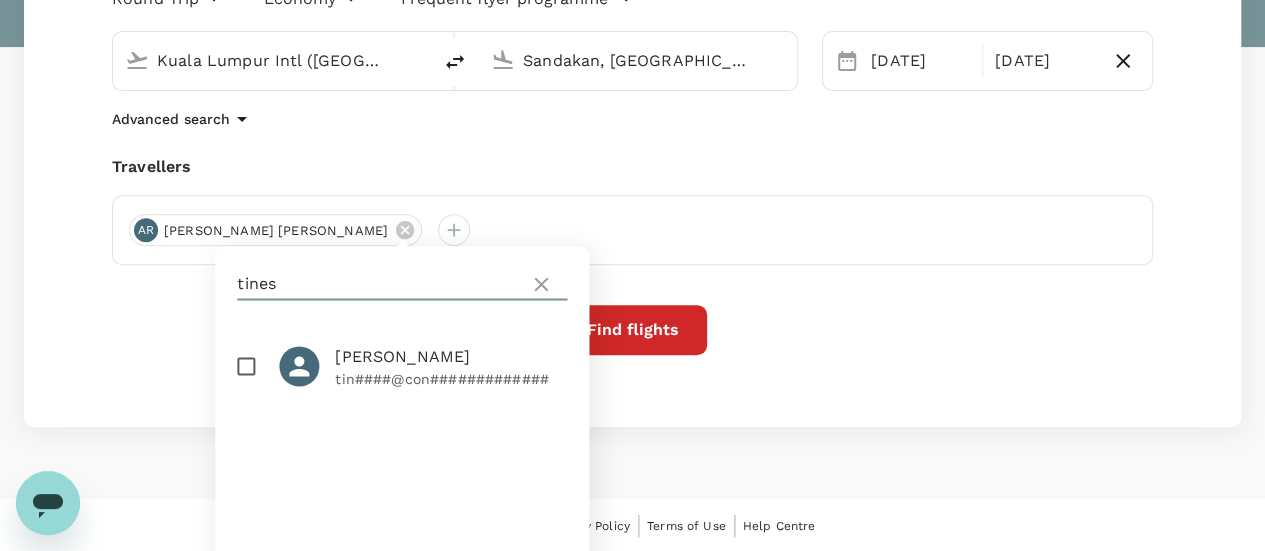 type on "tines" 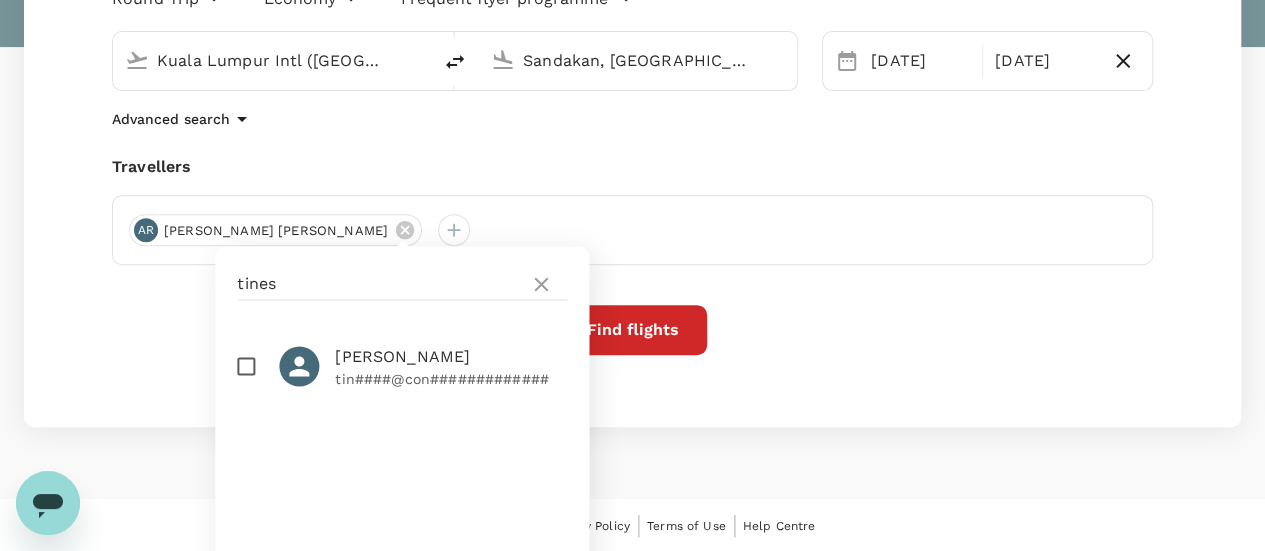 click at bounding box center [246, 366] 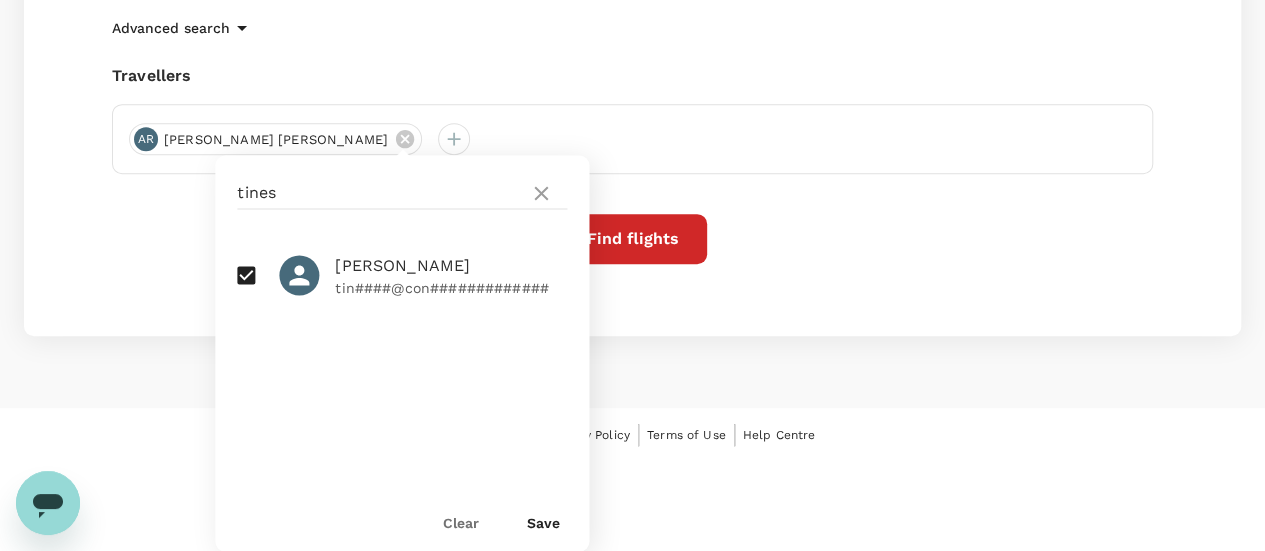 click on "Save" at bounding box center (543, 522) 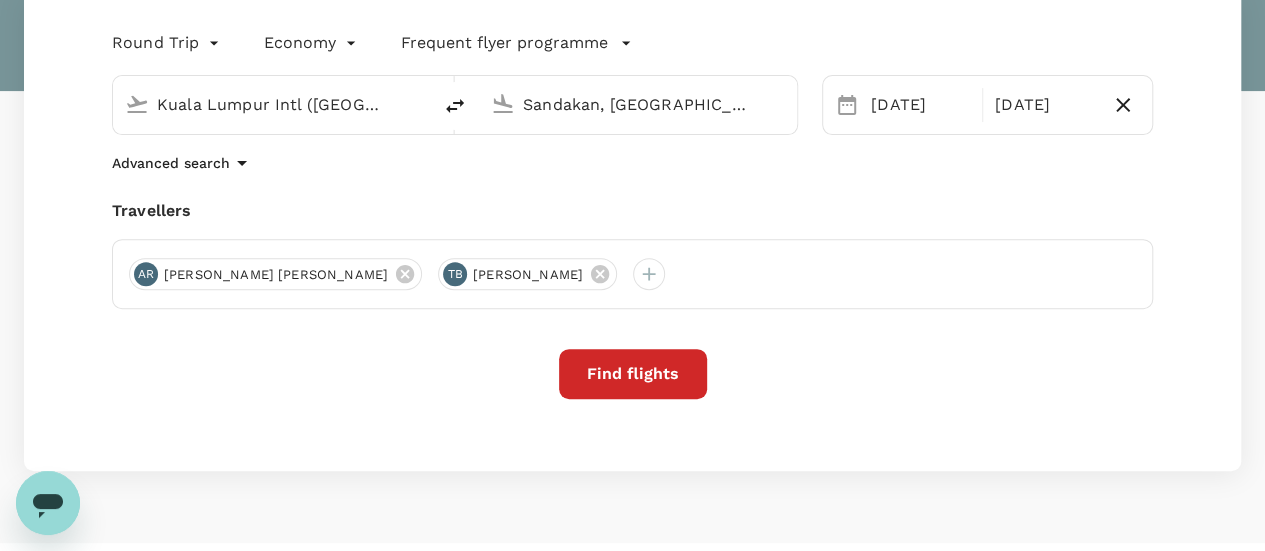 scroll, scrollTop: 307, scrollLeft: 0, axis: vertical 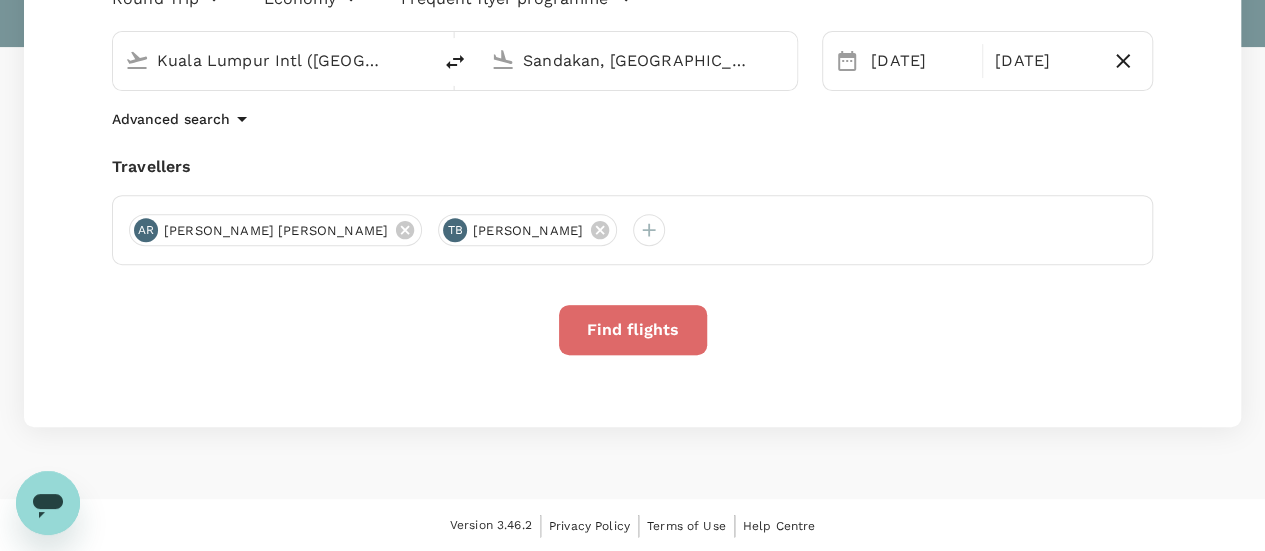 click on "Find flights" at bounding box center [633, 330] 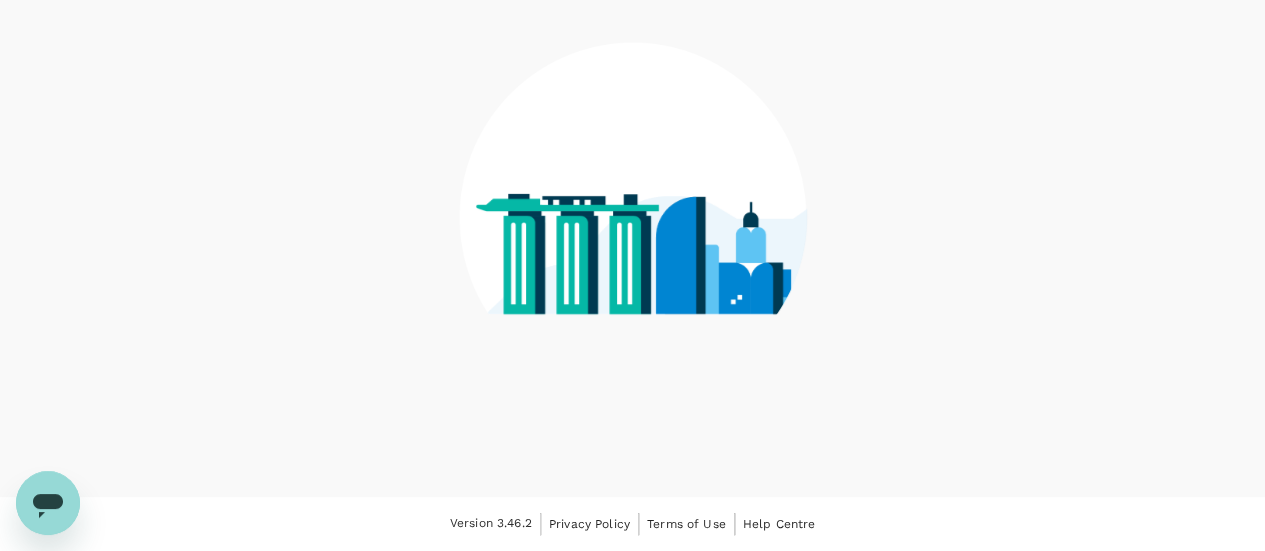 scroll, scrollTop: 0, scrollLeft: 0, axis: both 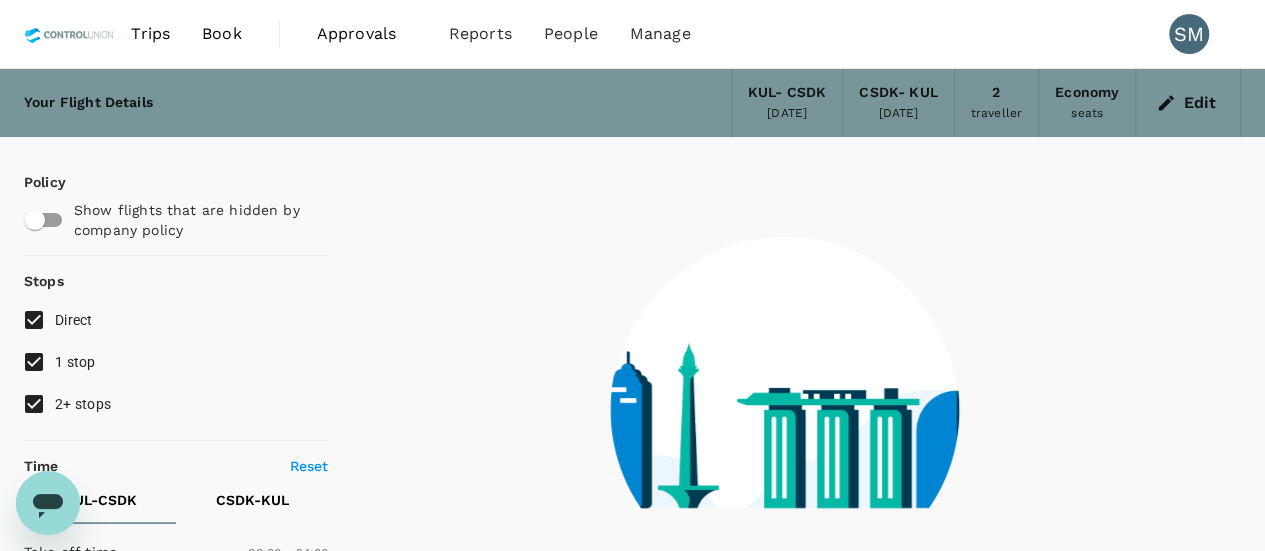 type on "950" 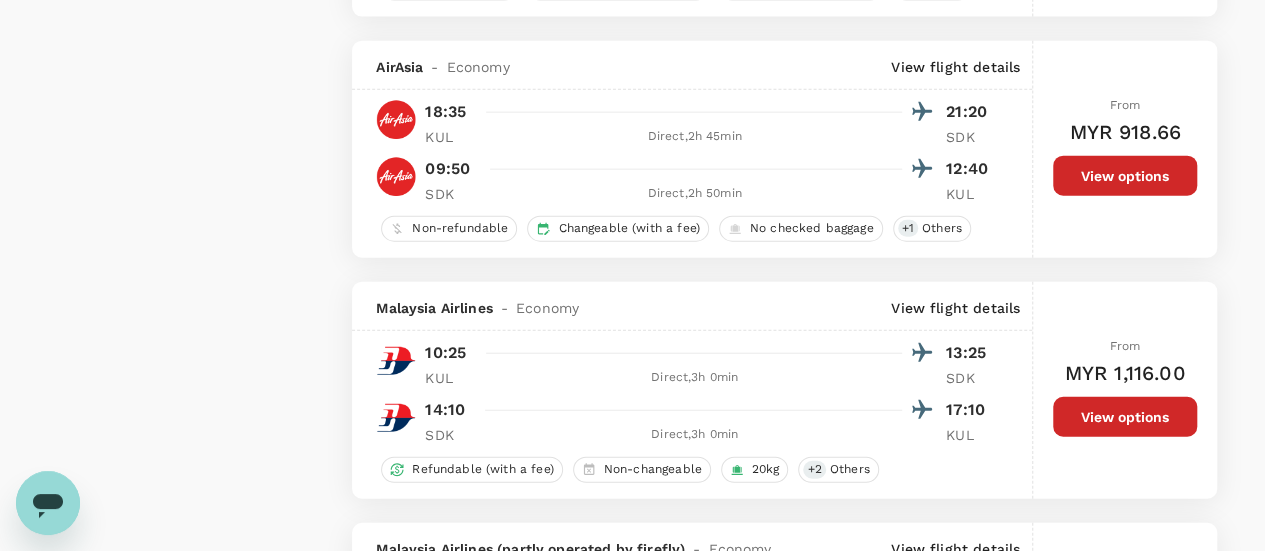 scroll, scrollTop: 2300, scrollLeft: 0, axis: vertical 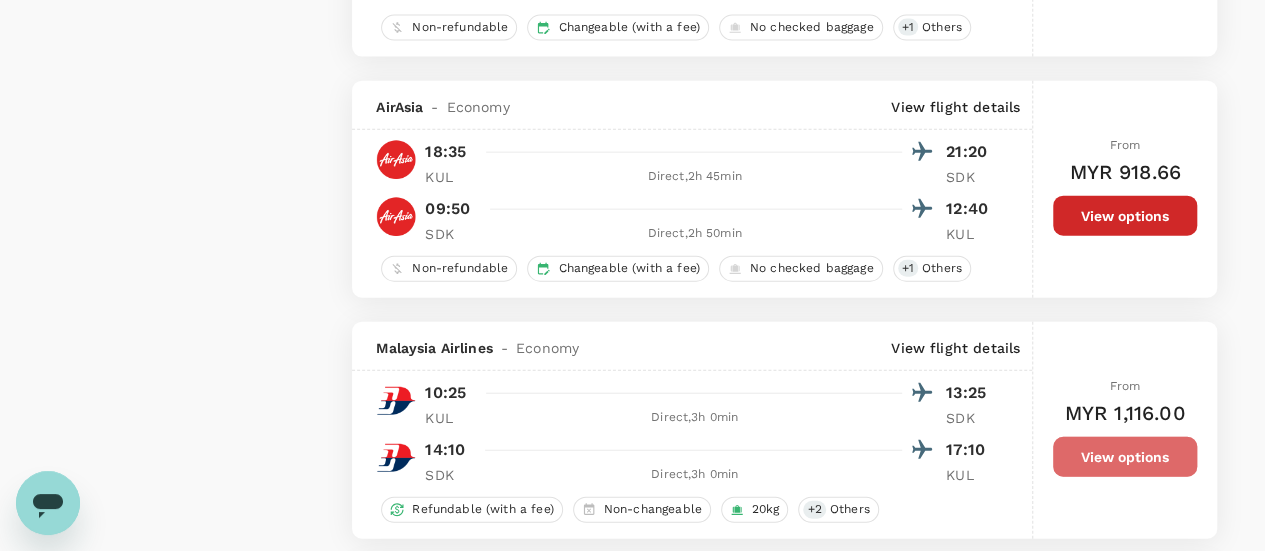 click on "View options" at bounding box center [1125, 457] 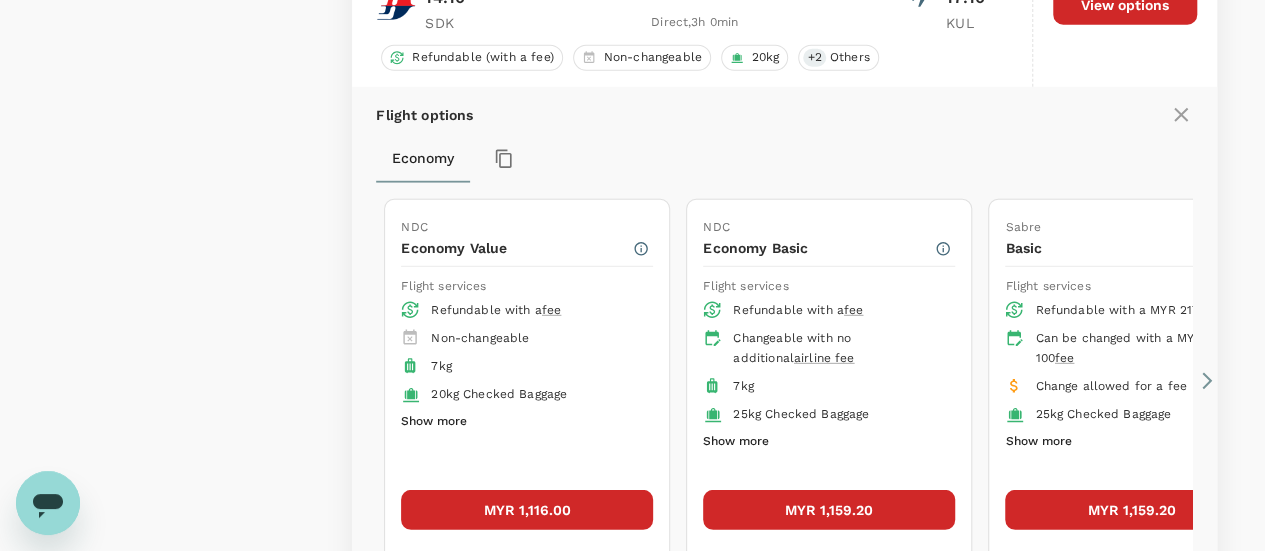 scroll, scrollTop: 2718, scrollLeft: 0, axis: vertical 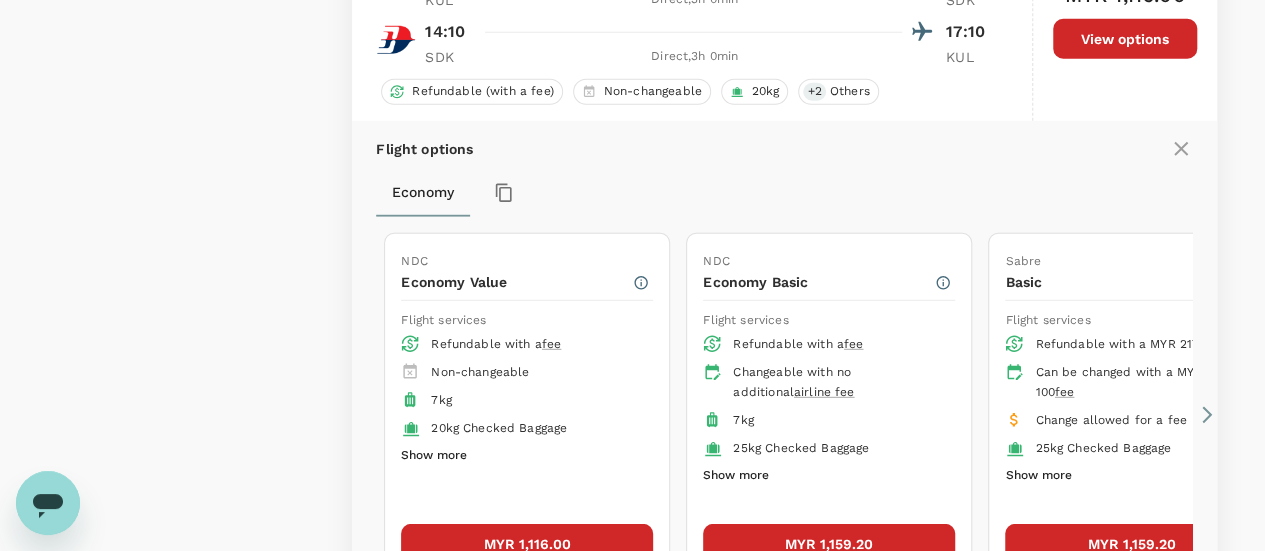 type 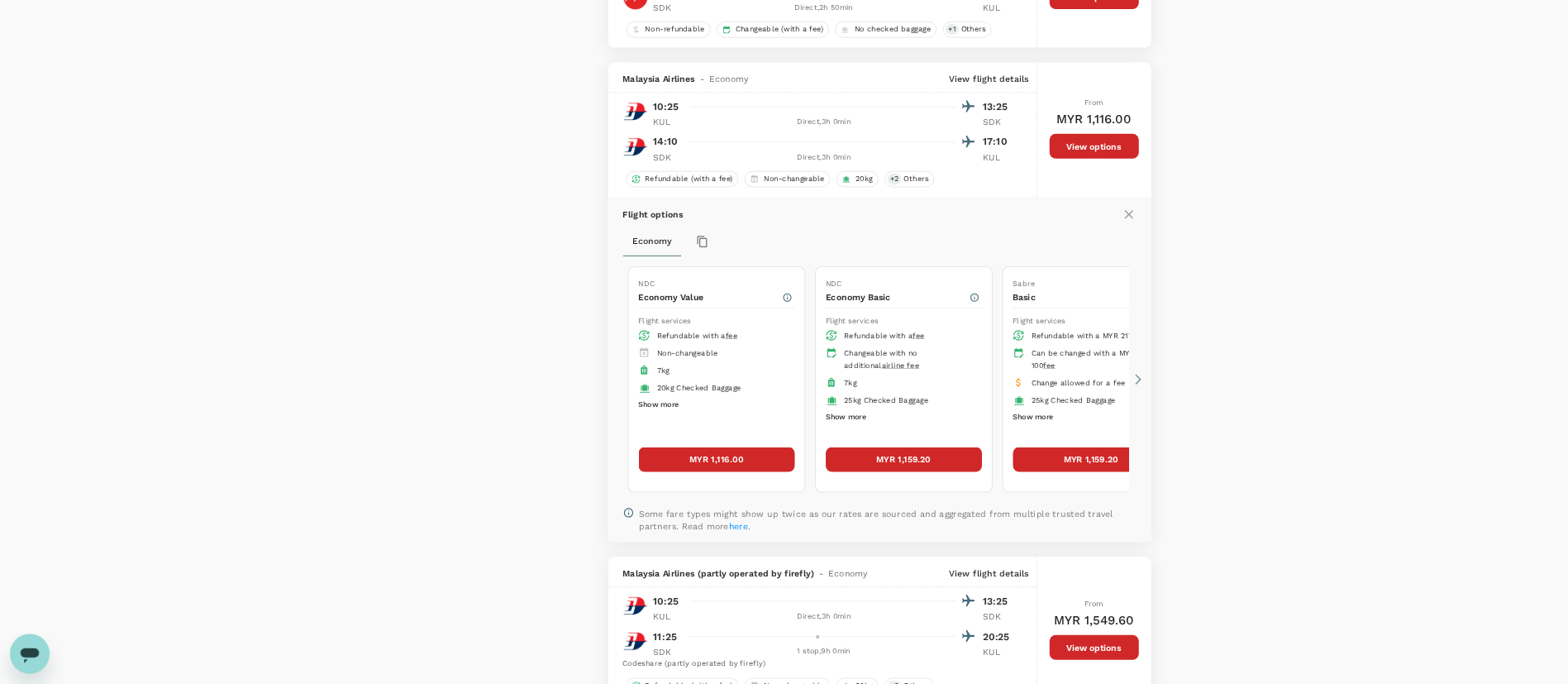 scroll, scrollTop: 2085, scrollLeft: 0, axis: vertical 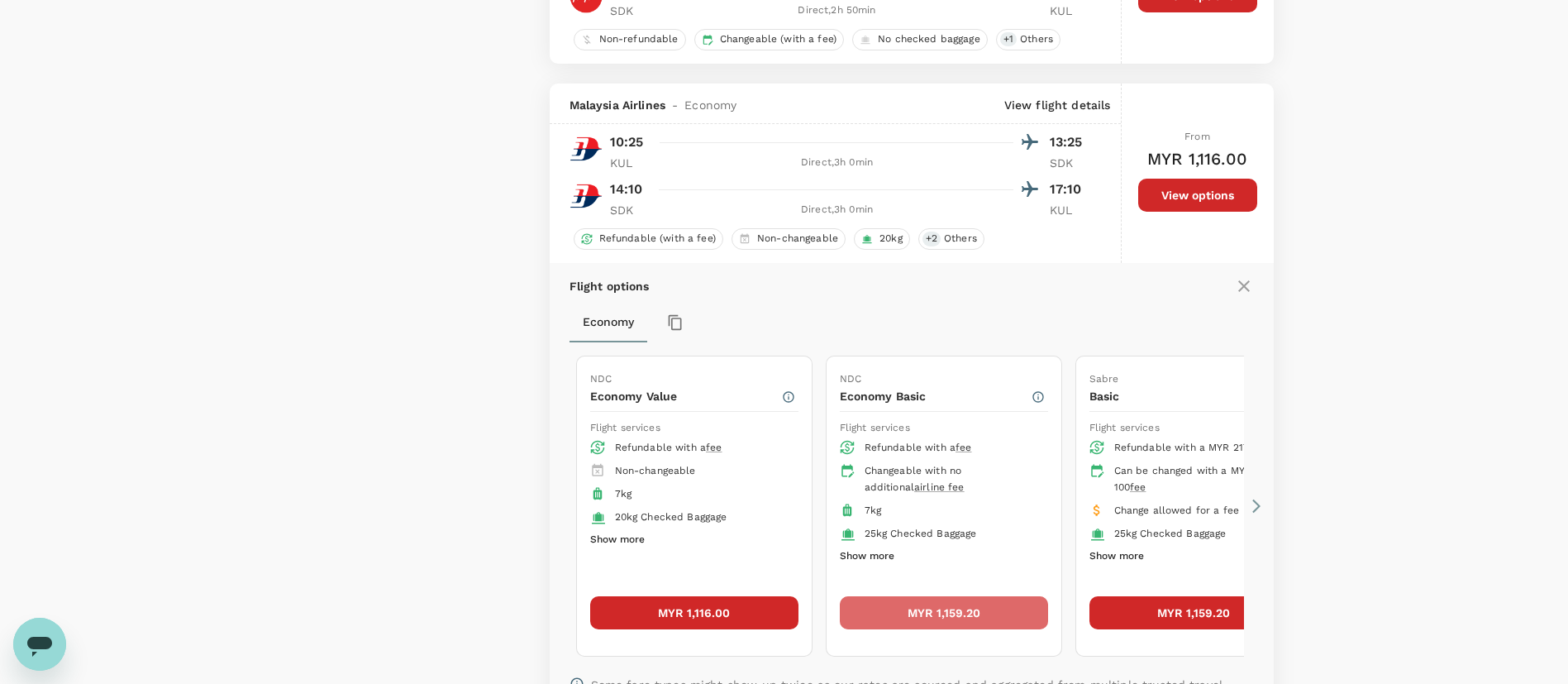 click on "MYR 1,159.20" at bounding box center (944, 613) 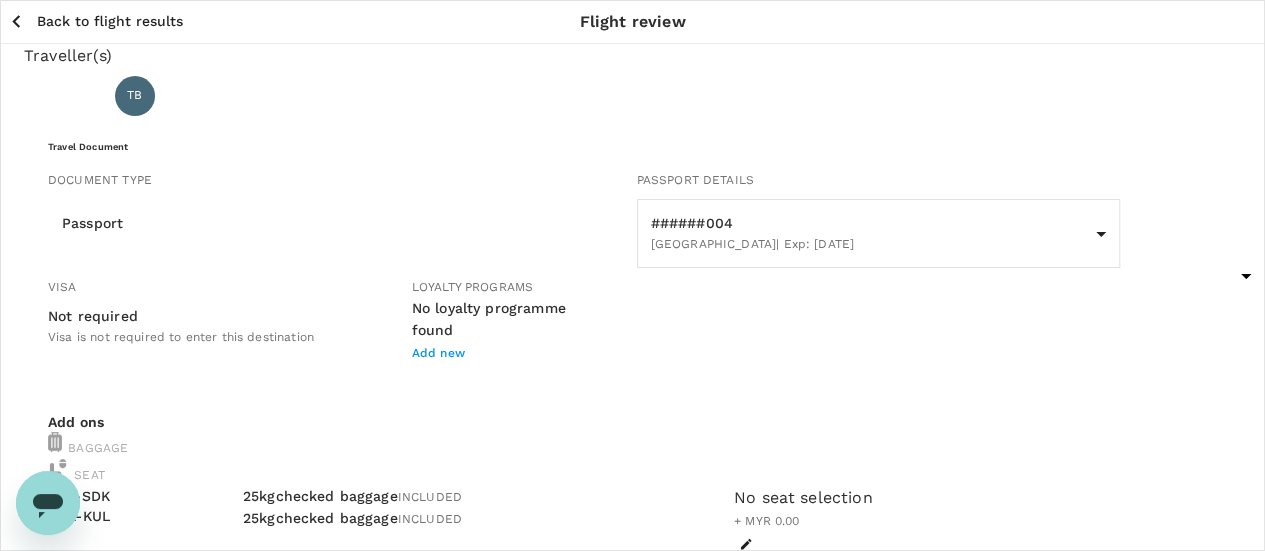 scroll, scrollTop: 0, scrollLeft: 0, axis: both 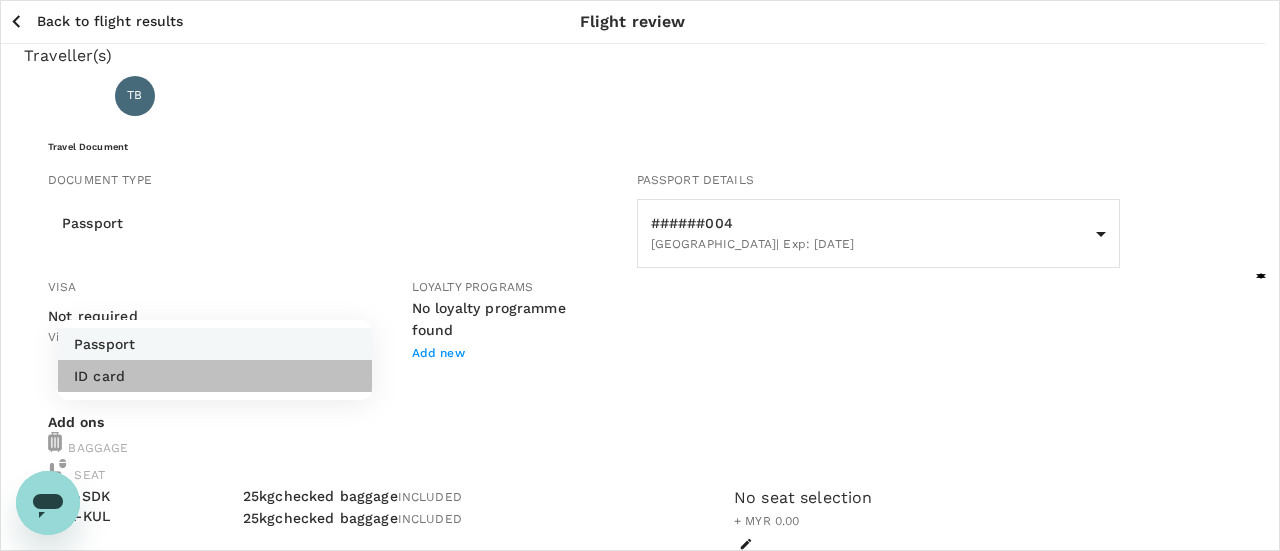 click on "ID card" at bounding box center [215, 376] 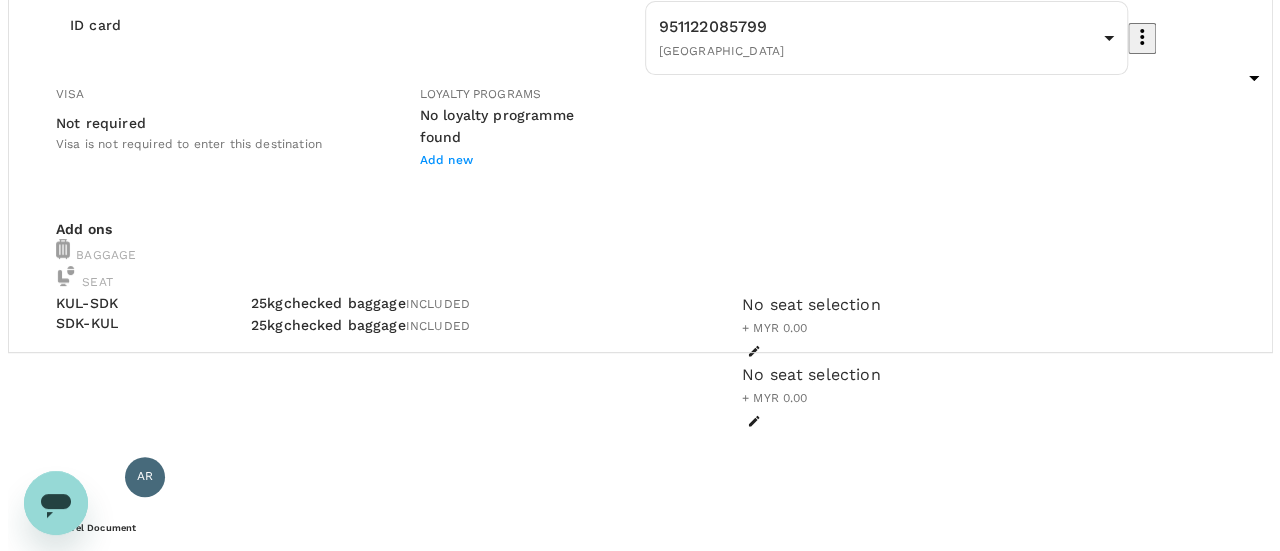 scroll, scrollTop: 200, scrollLeft: 0, axis: vertical 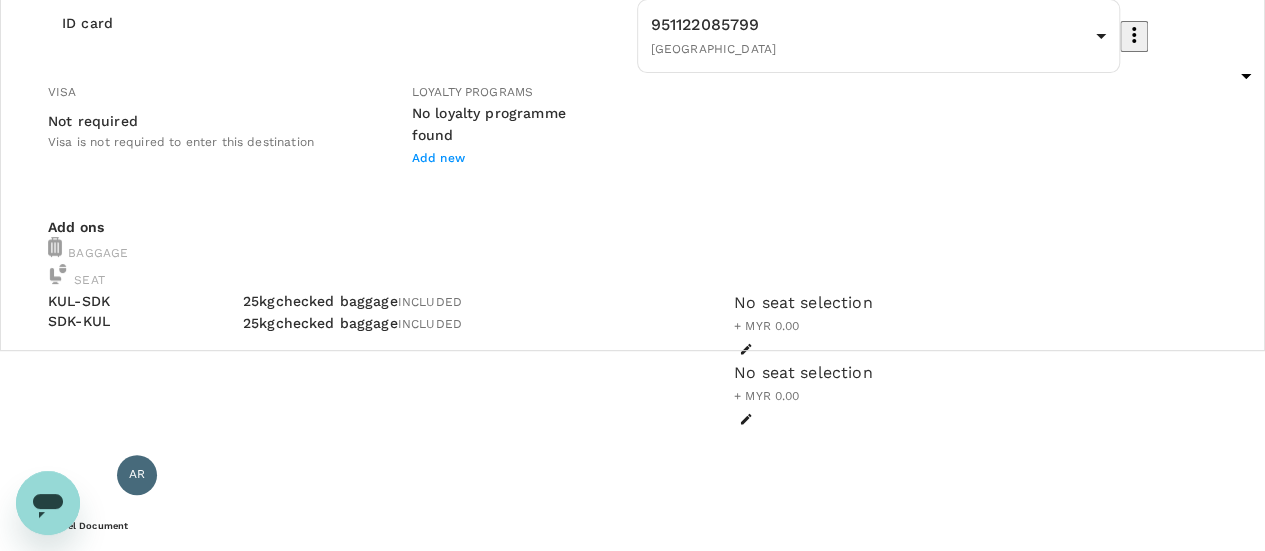 click 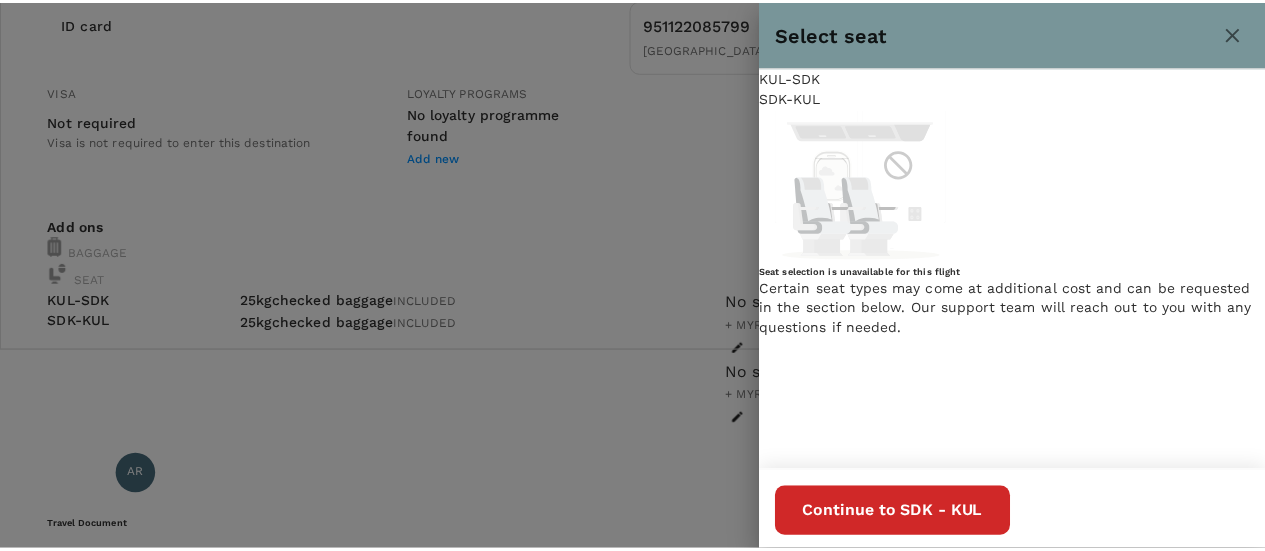 scroll, scrollTop: 2, scrollLeft: 0, axis: vertical 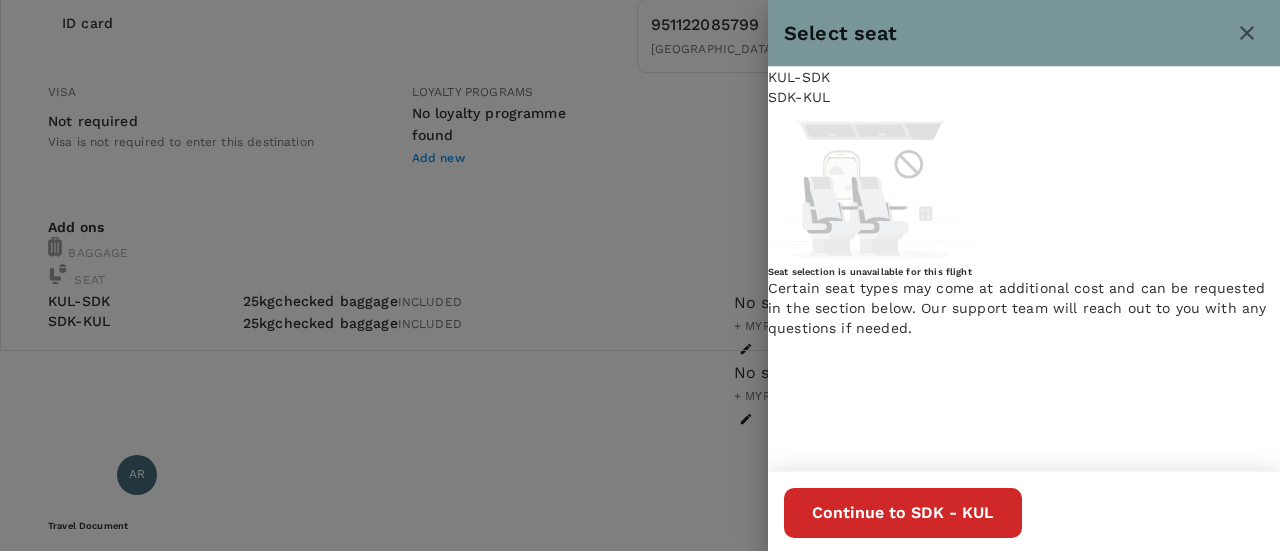 click at bounding box center [640, 275] 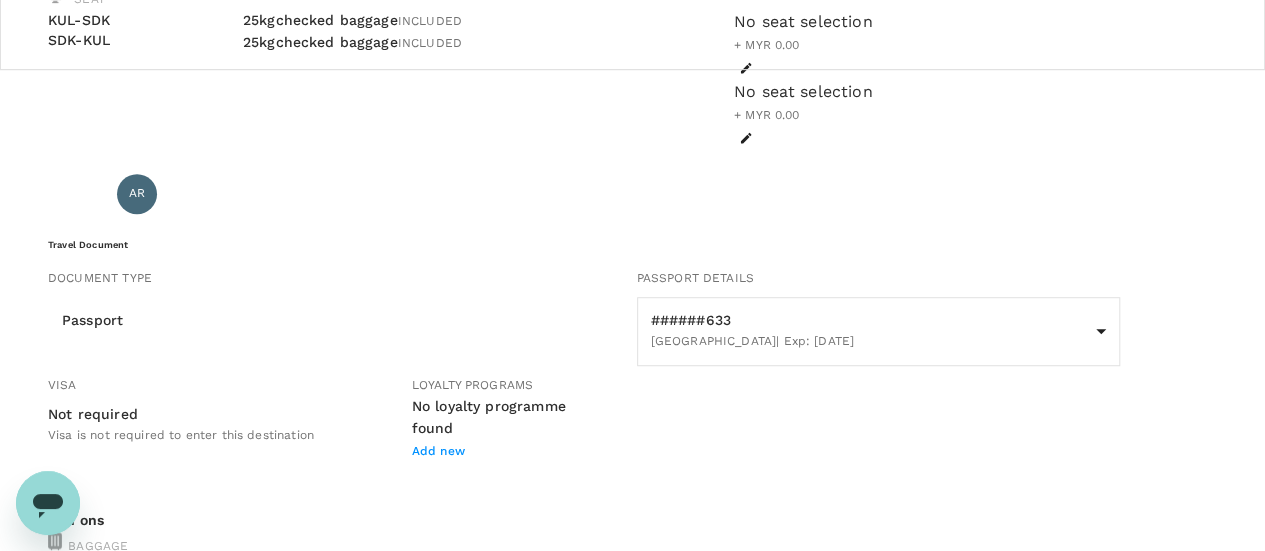 scroll, scrollTop: 500, scrollLeft: 0, axis: vertical 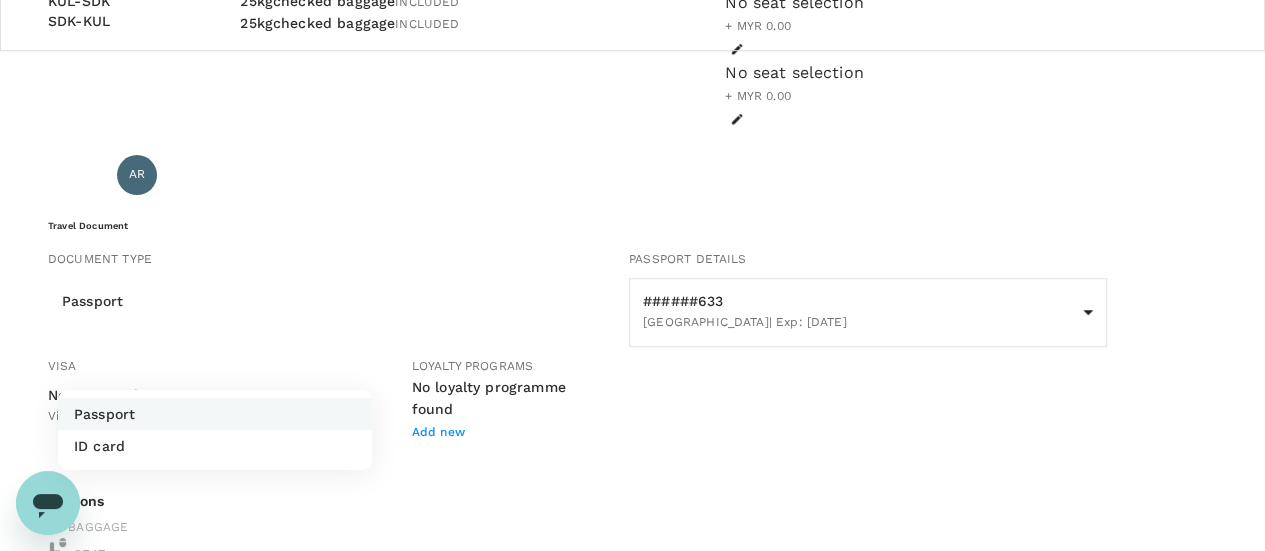 click on "Back to flight results Flight review Traveller(s) Traveller   1 : TB TINESS KUMAR   BALAKRISHNAN Travel Document Document type ID card Id card ​ Id card details 951122085799 Malaysia 9f5ab2a0-423b-442d-850c-2df595b9f033 ​ Visa Not required Visa is not required to enter this destination Loyalty programs No loyalty programme found Add new Add ons Baggage Seat KUL  -  SDK SDK  -  KUL 25kg  checked baggage INCLUDED 25kg  checked baggage INCLUDED No seat selection + MYR 0.00 No seat selection + MYR 0.00 Traveller   2 : AR ADRIAN ANTHONY   ROBERT Travel Document Document type Passport Passport ​ Passport details ######633 Malaysia  | Exp:   30 Dec 2027 773b63f7-7bf0-4e5d-90c5-2e405a54e405 ​ Visa Not required Visa is not required to enter this destination Loyalty programs No loyalty programme found Add new Add ons Baggage Seat KUL  -  SDK SDK  -  KUL 25kg  checked baggage INCLUDED 25kg  checked baggage INCLUDED No seat selection + MYR 0.00 No seat selection + MYR 0.00 Special request Add request 10:25 13:25" at bounding box center (632, 589) 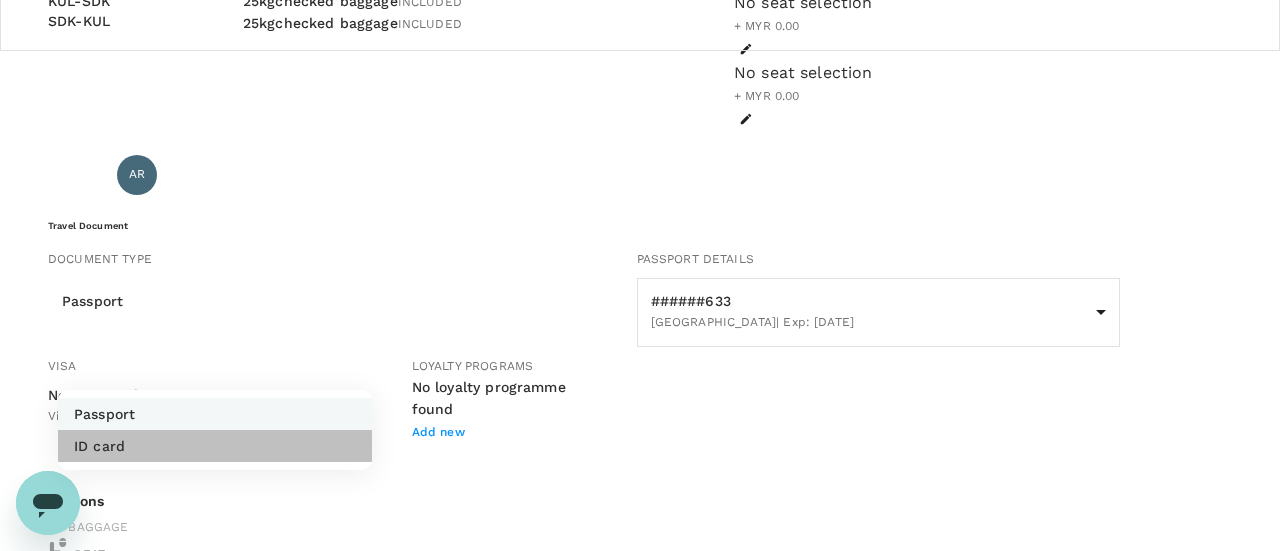 click on "ID card" at bounding box center [215, 446] 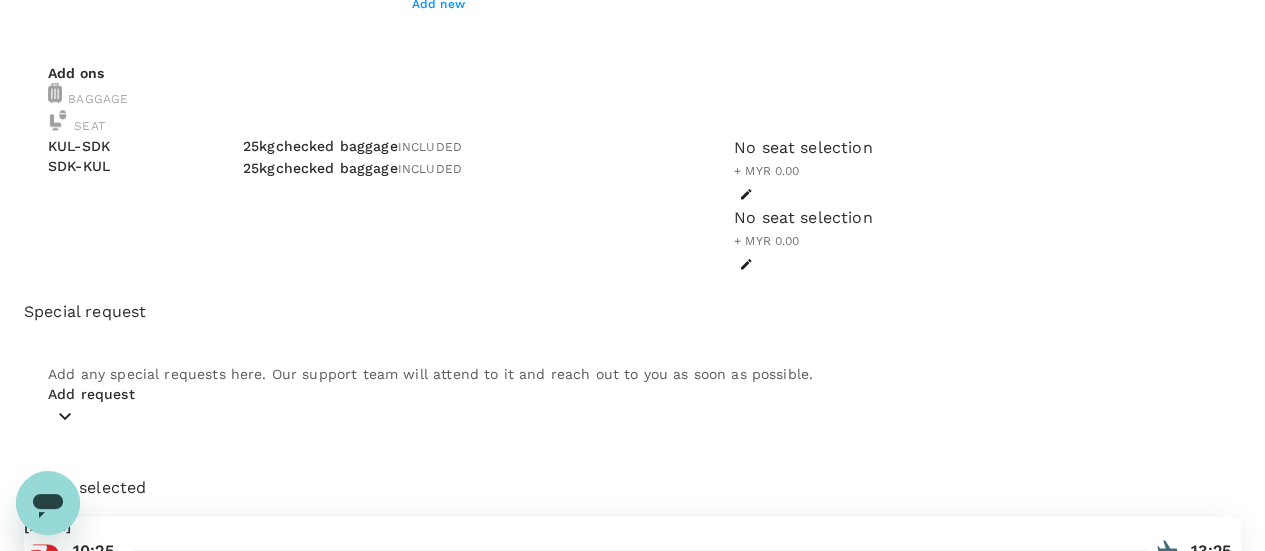 scroll, scrollTop: 733, scrollLeft: 0, axis: vertical 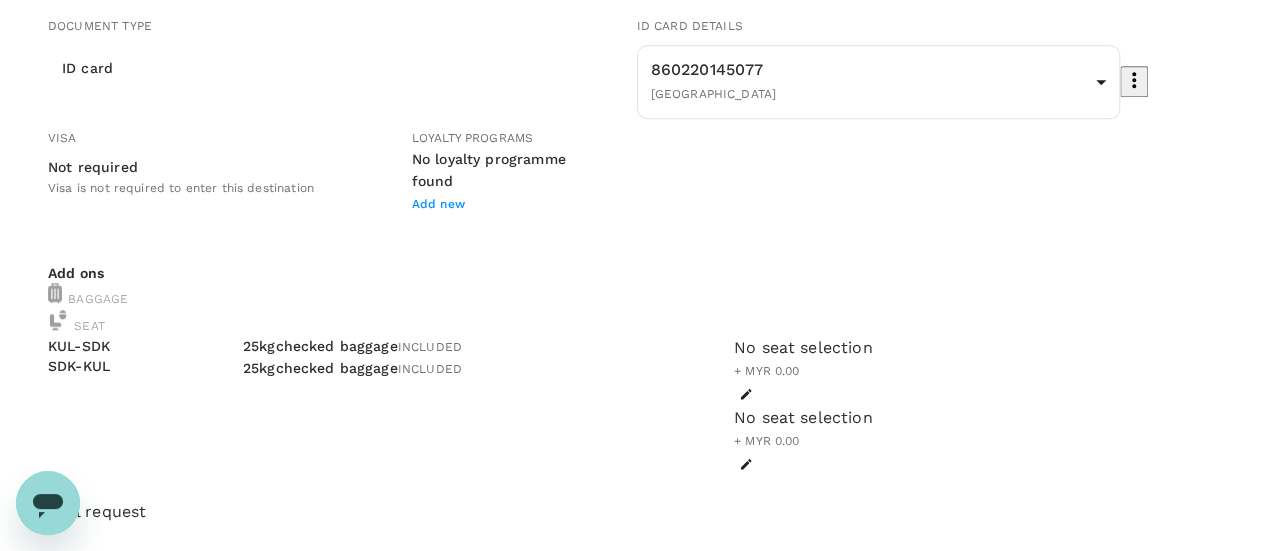 click on "25kg  checked baggage INCLUDED 25kg  checked baggage INCLUDED" at bounding box center (480, 402) 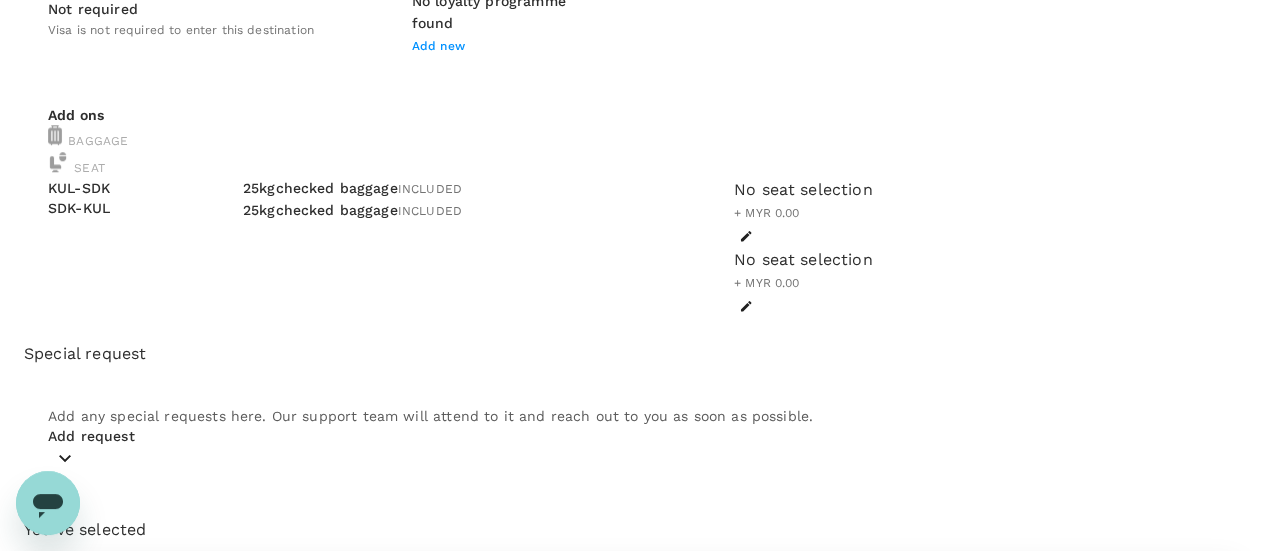 scroll, scrollTop: 933, scrollLeft: 0, axis: vertical 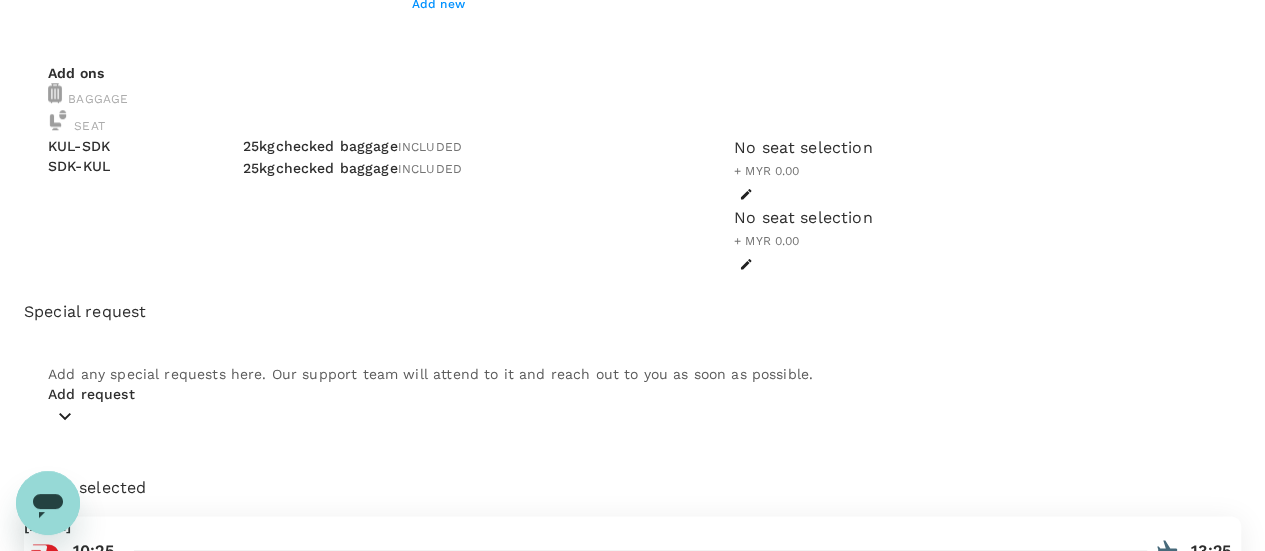 click 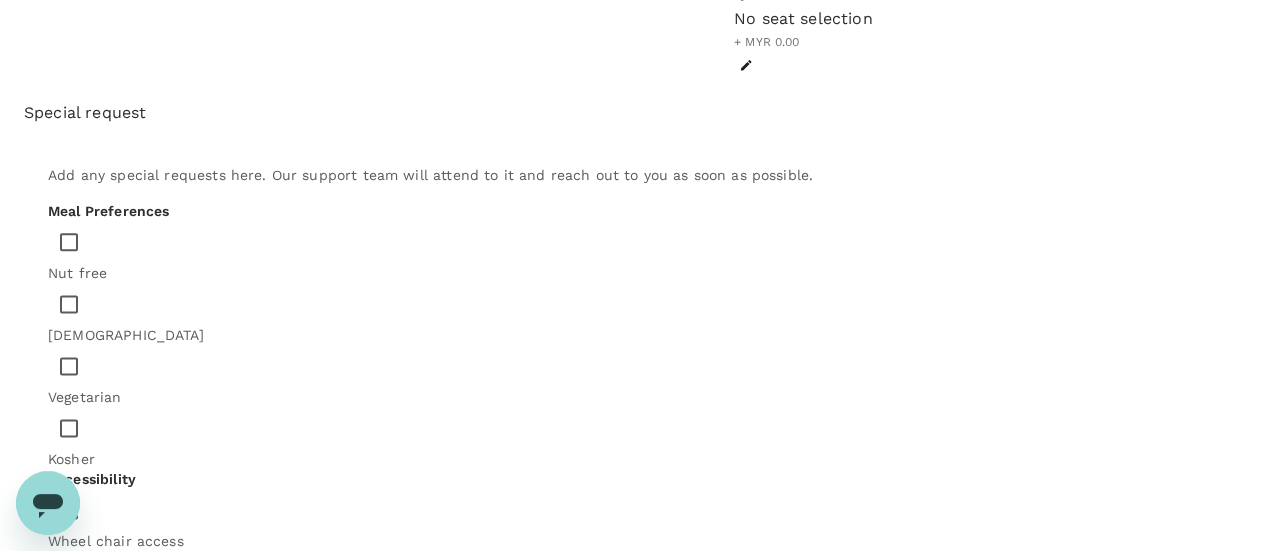scroll, scrollTop: 1133, scrollLeft: 0, axis: vertical 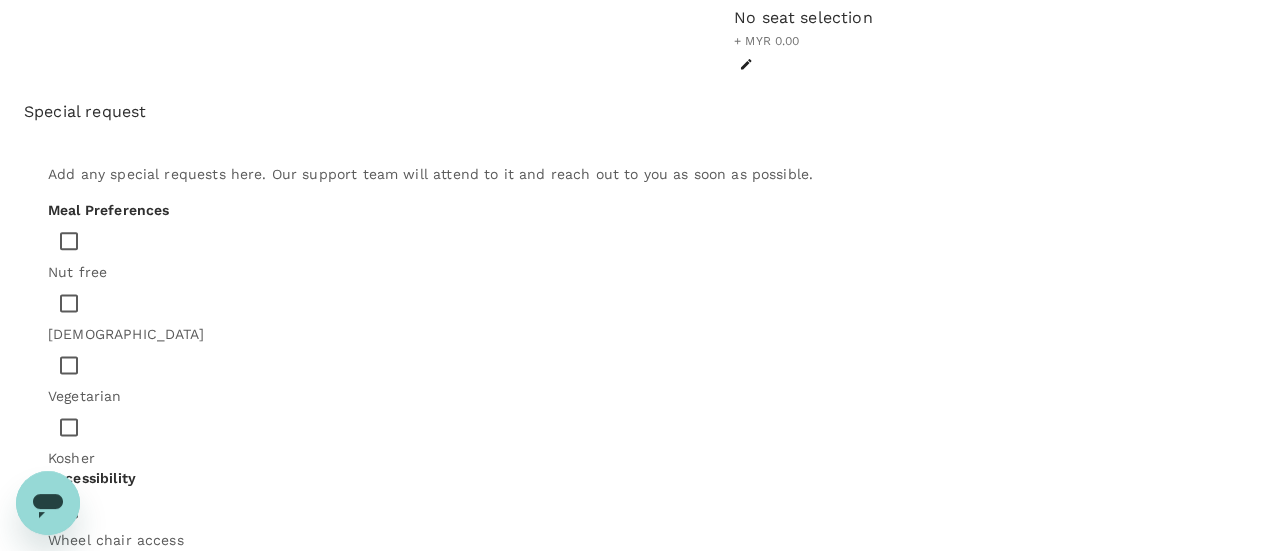 click at bounding box center (126, 748) 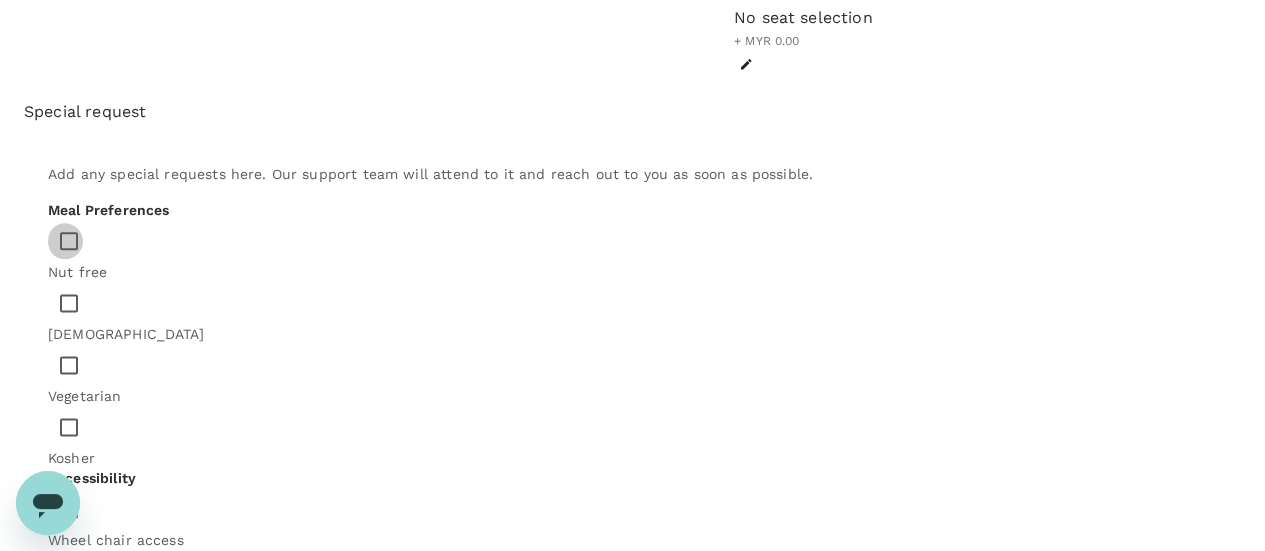 click at bounding box center (69, 241) 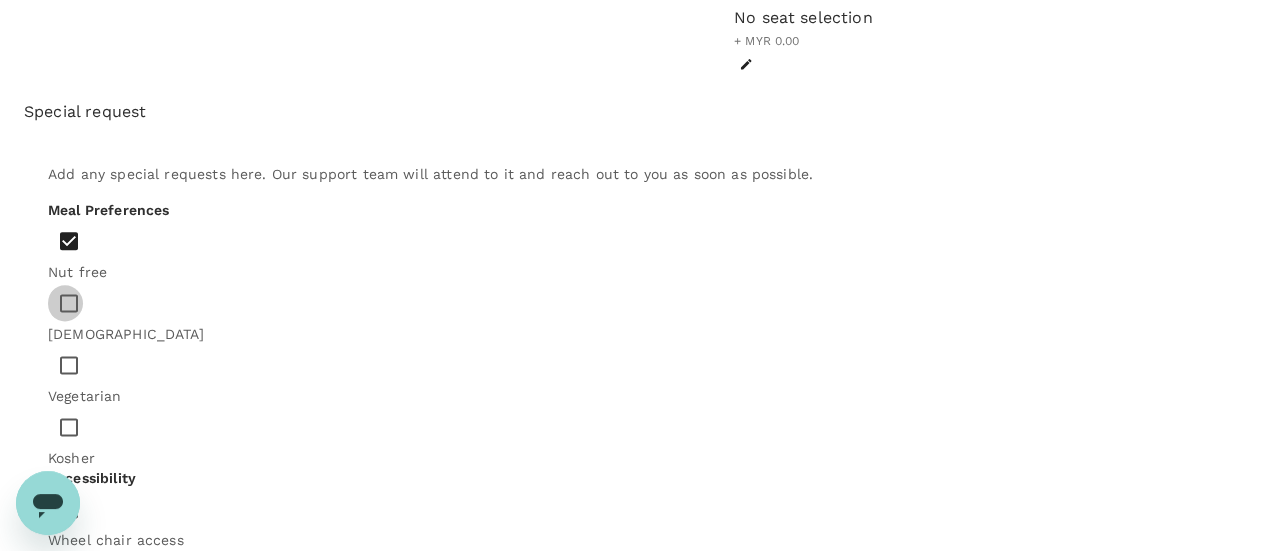 click at bounding box center (69, 303) 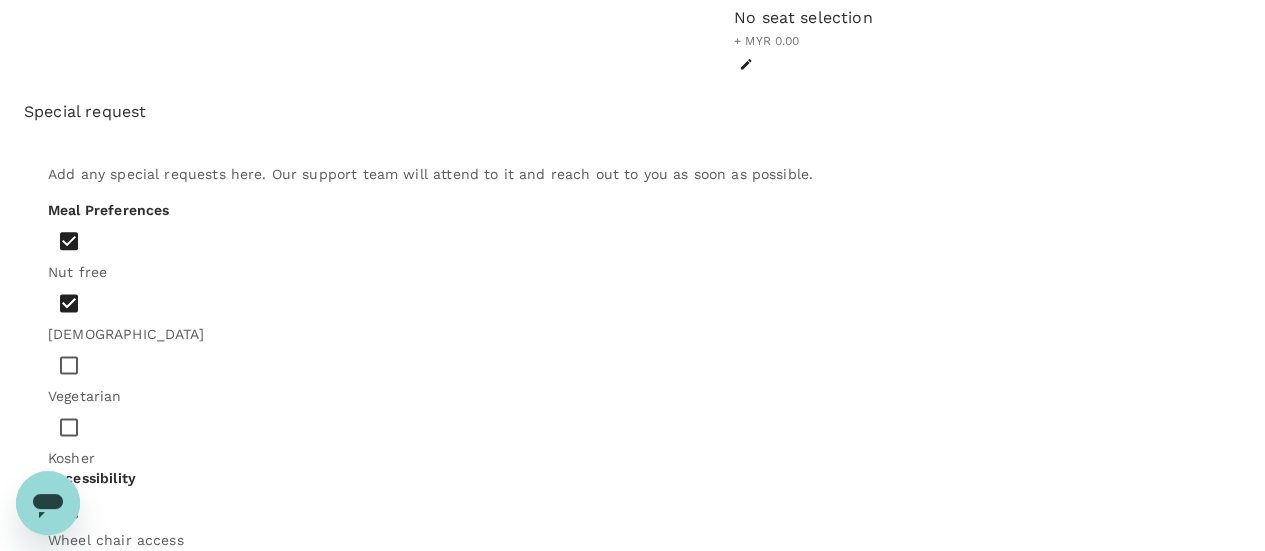 click at bounding box center (69, 365) 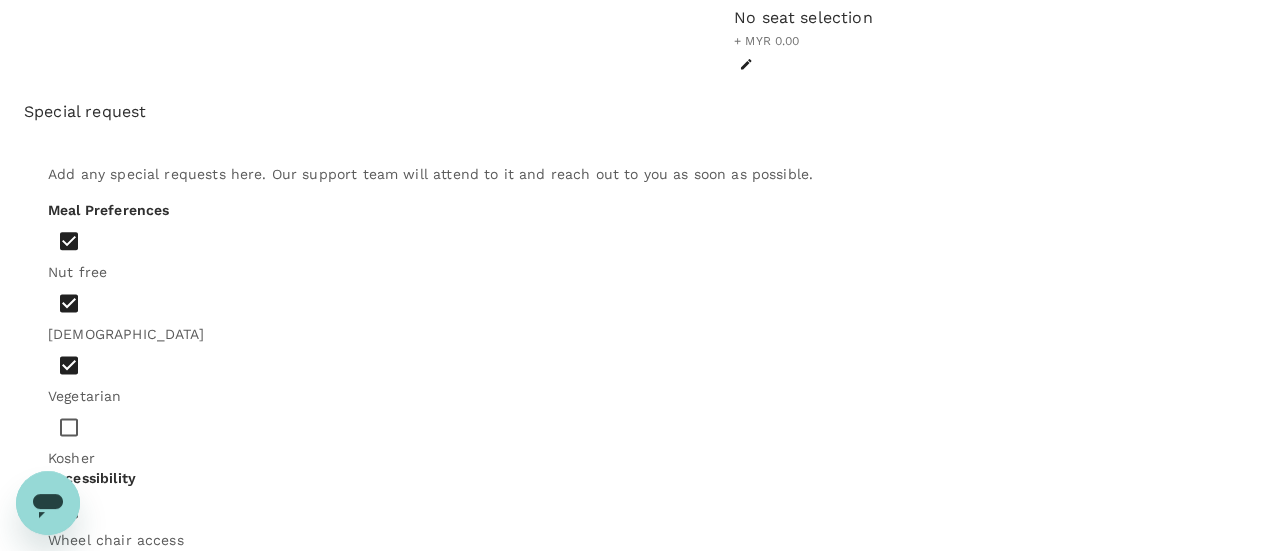 click at bounding box center (69, 427) 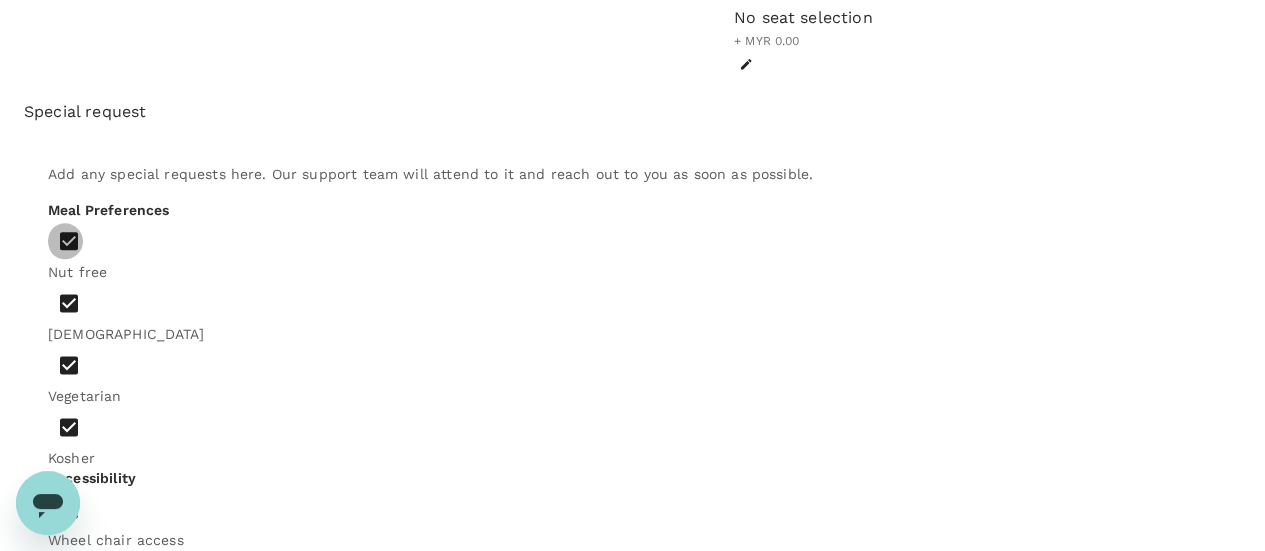 click at bounding box center (69, 241) 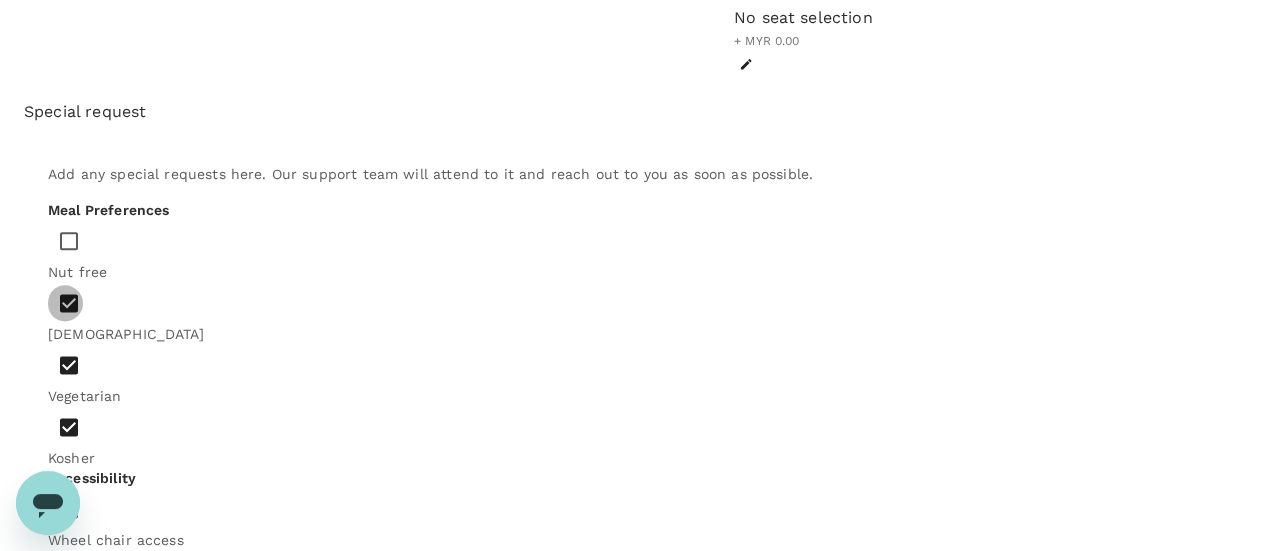 click at bounding box center [69, 303] 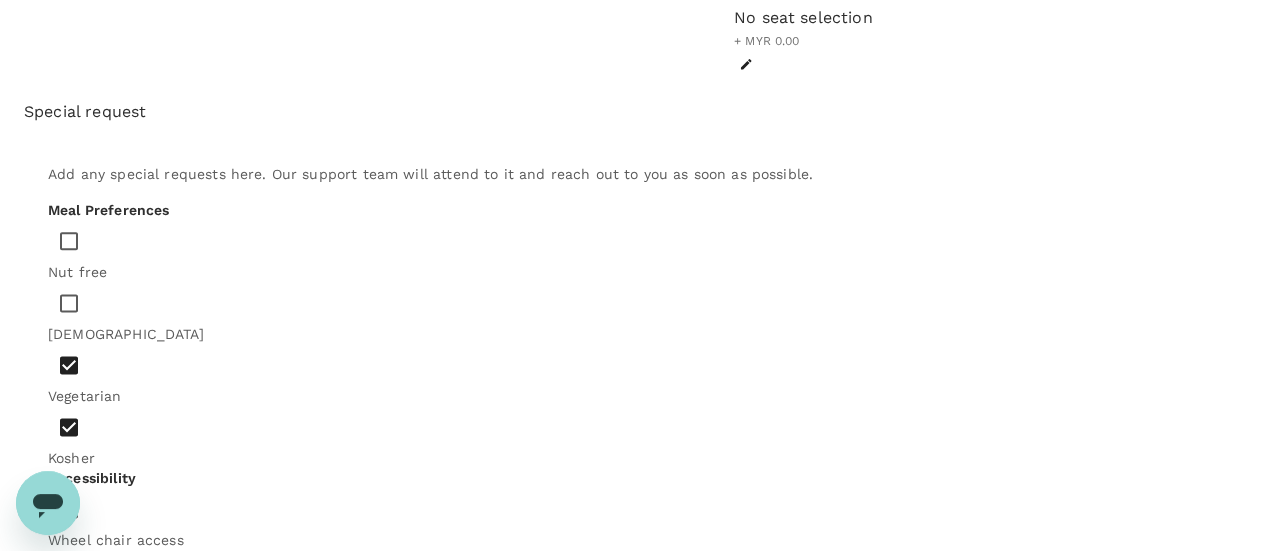click at bounding box center [69, 365] 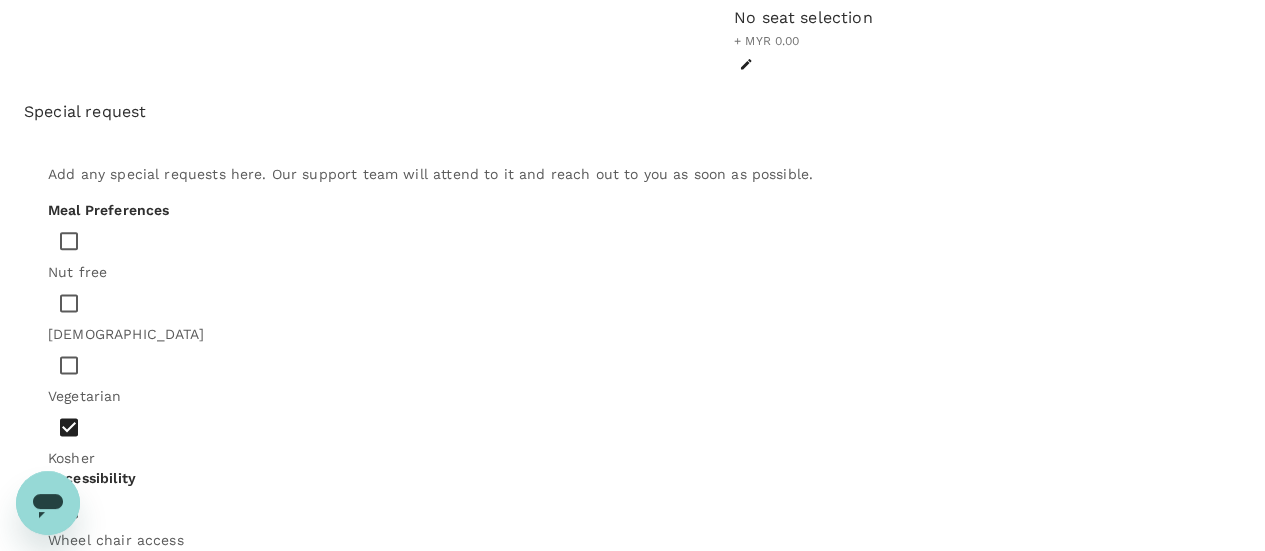 click at bounding box center [69, 427] 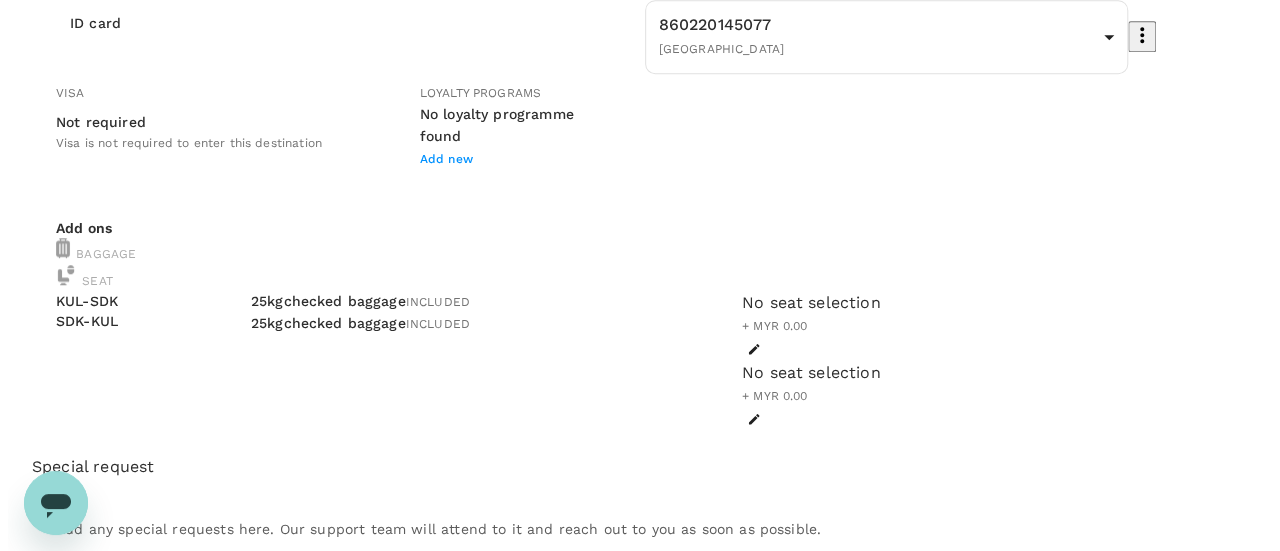 scroll, scrollTop: 300, scrollLeft: 0, axis: vertical 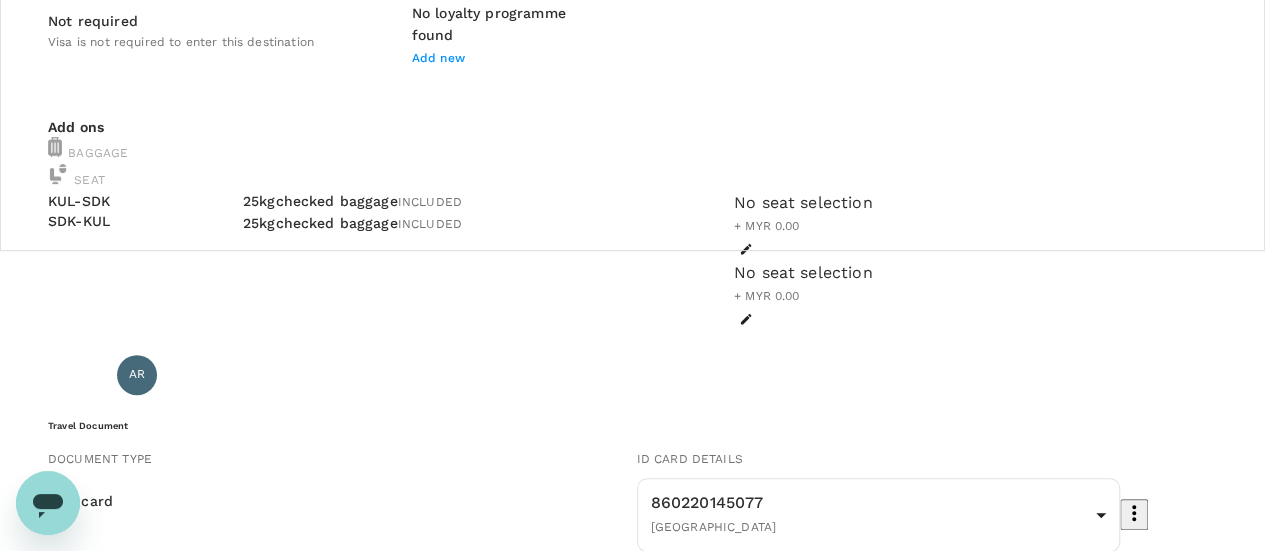 click on "Continue to payment details" at bounding box center (632, 2420) 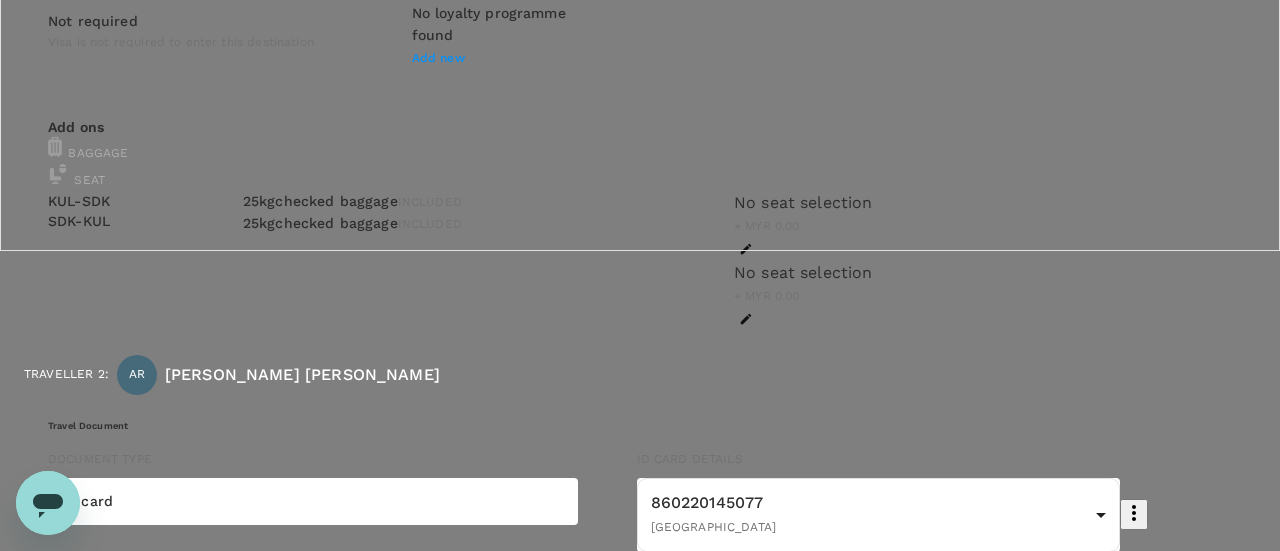 click on "Yes, I'm sure" at bounding box center (109, 2637) 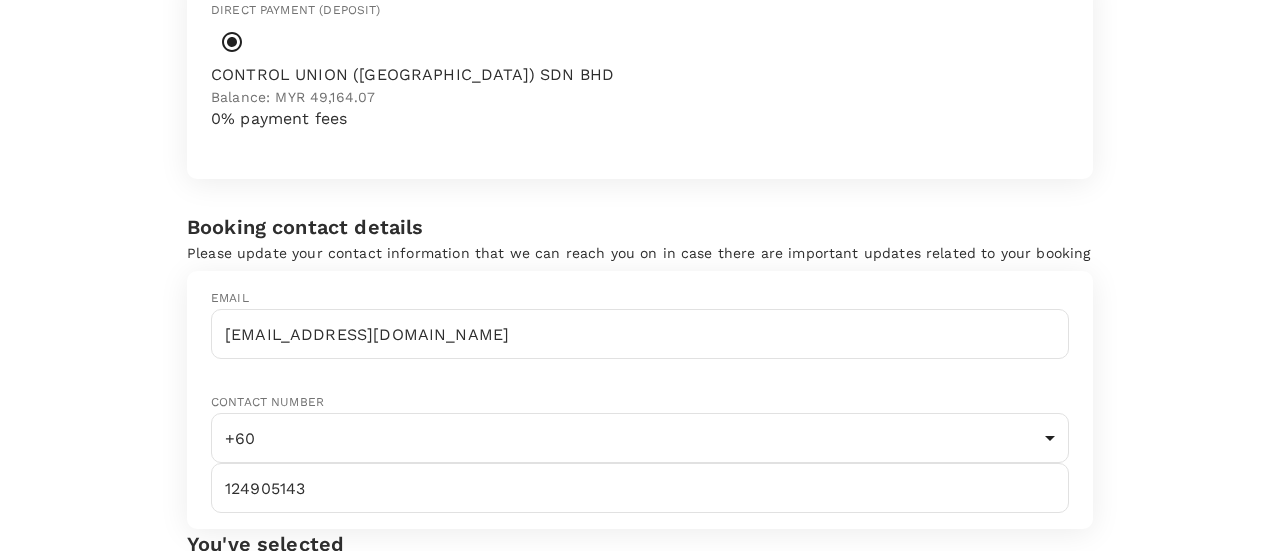 scroll, scrollTop: 300, scrollLeft: 0, axis: vertical 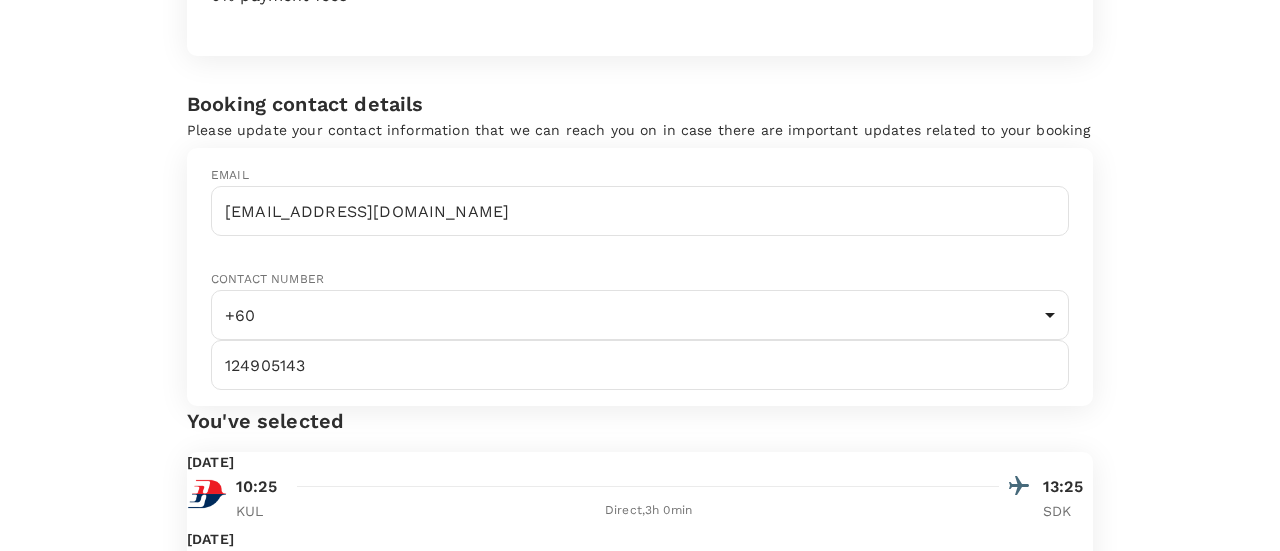 click on "Confirm payment" at bounding box center [640, 1114] 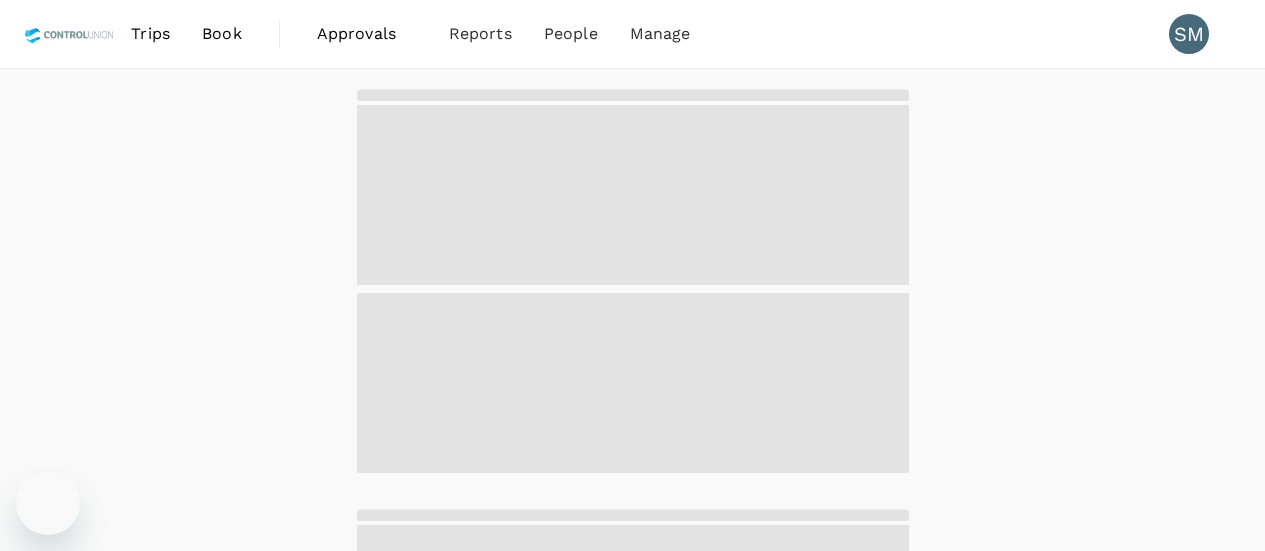 scroll, scrollTop: 0, scrollLeft: 0, axis: both 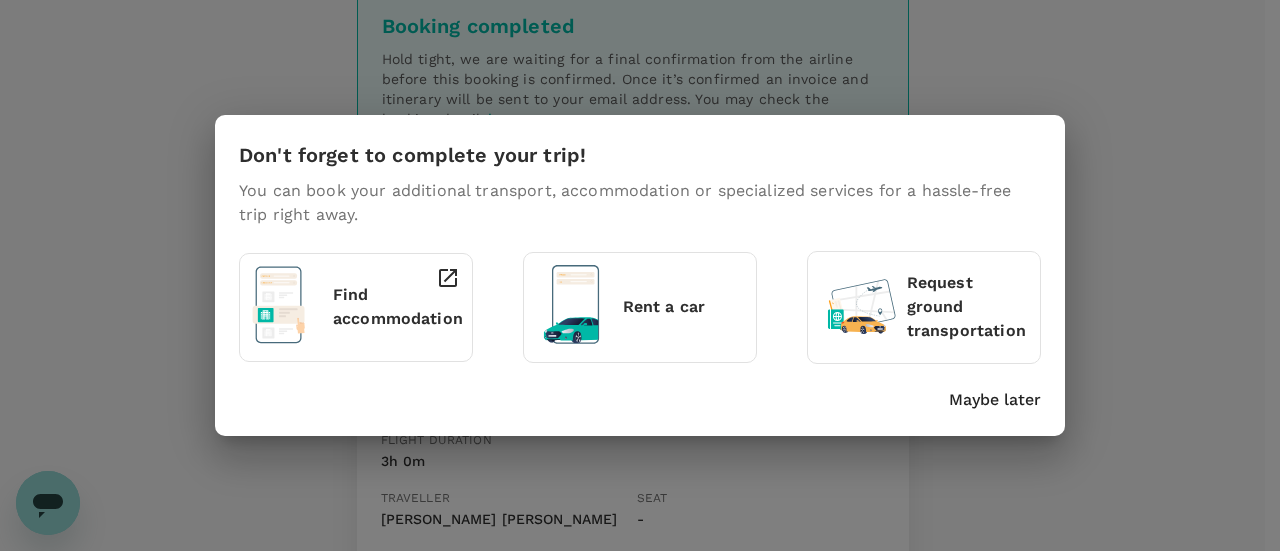 click on "Maybe later" at bounding box center [995, 400] 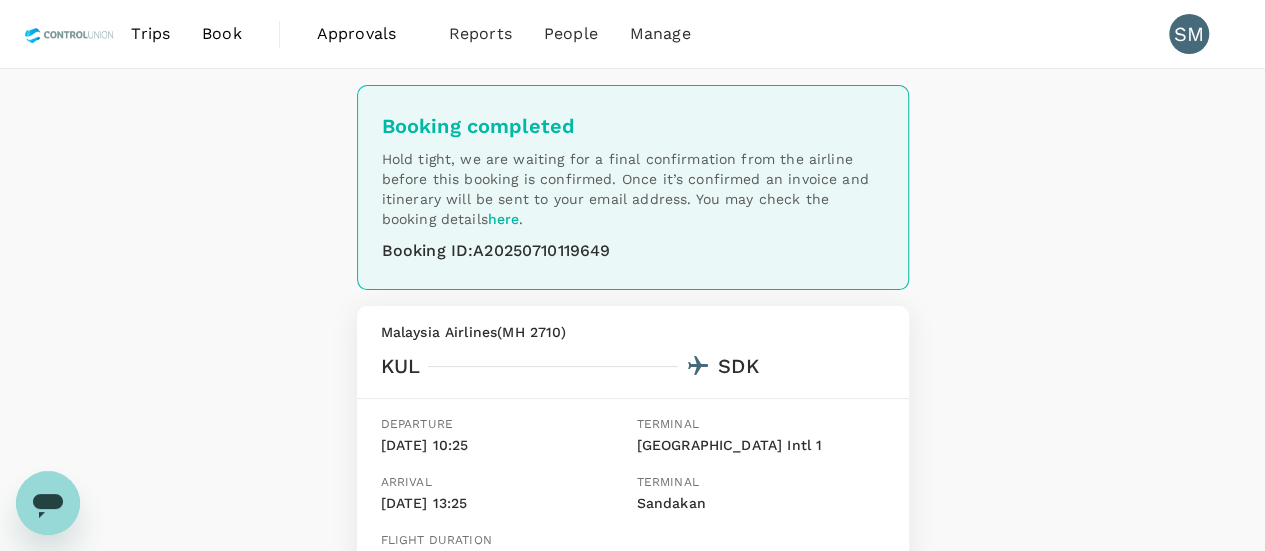 scroll, scrollTop: 0, scrollLeft: 0, axis: both 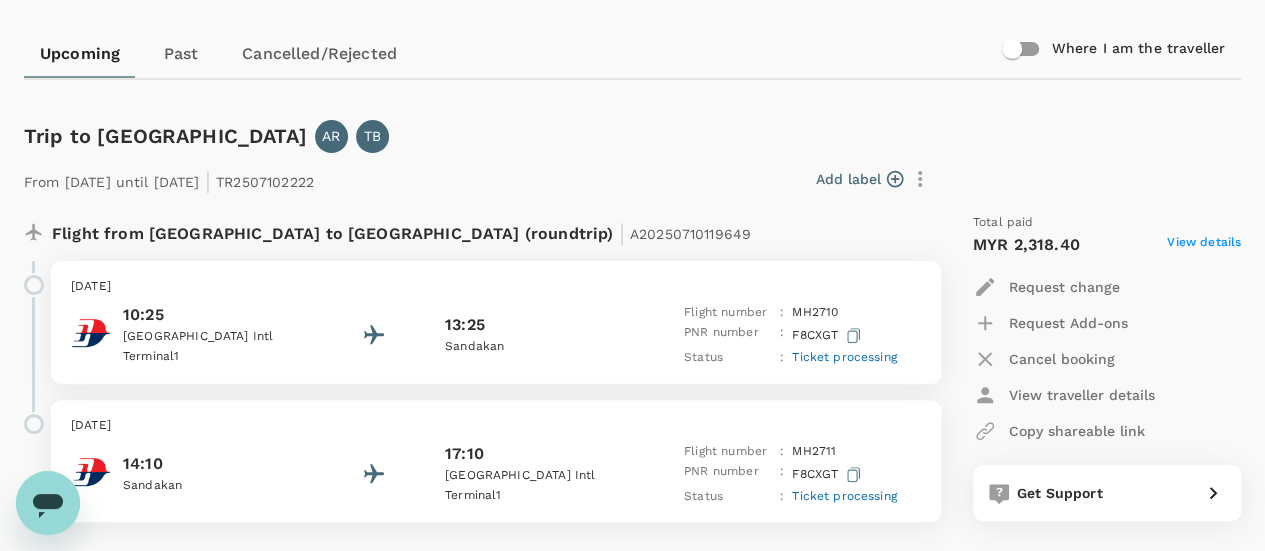 click on "View details" at bounding box center [1204, 245] 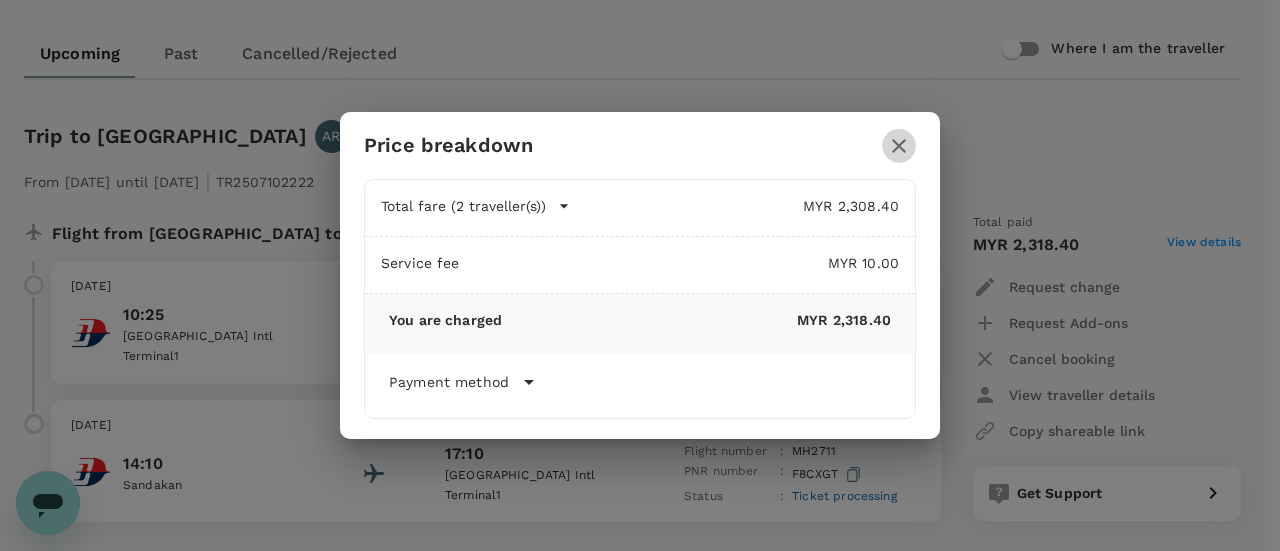 click 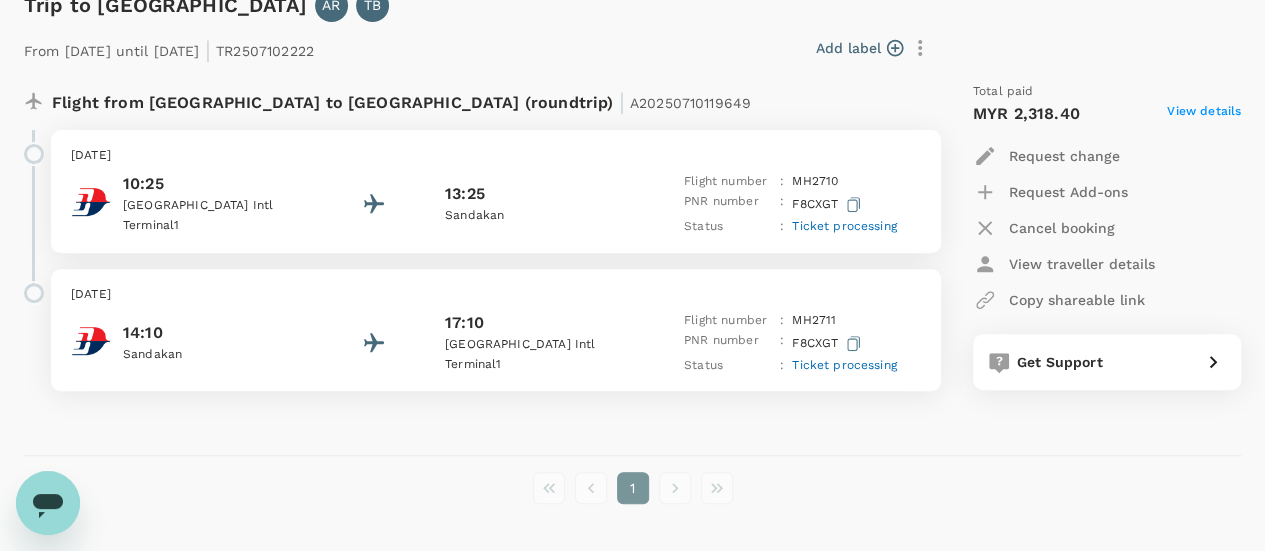 scroll, scrollTop: 277, scrollLeft: 0, axis: vertical 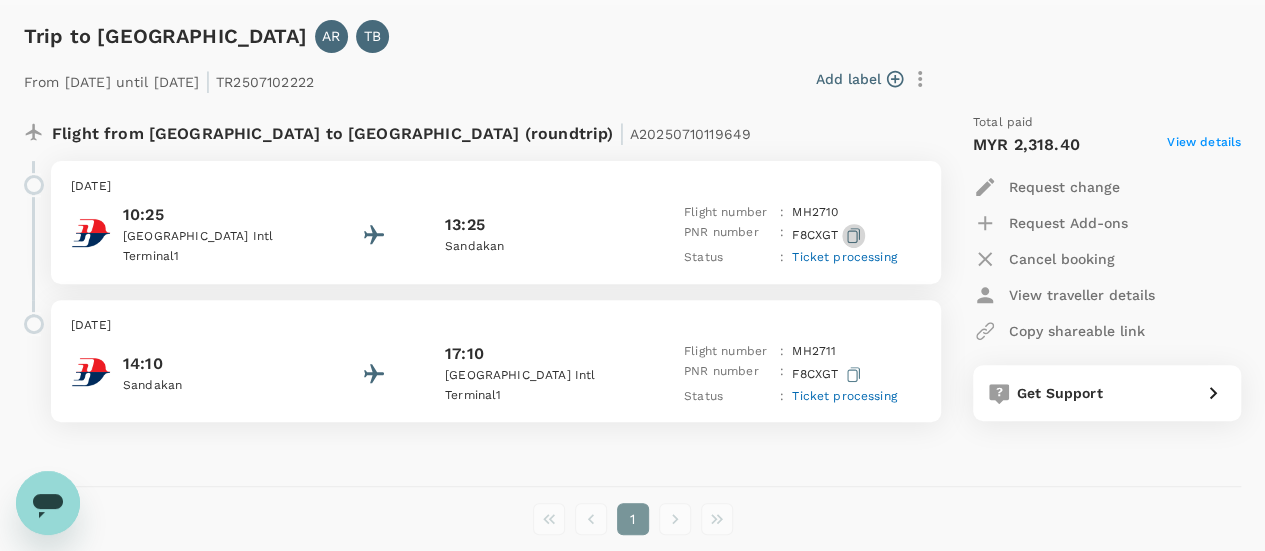 click 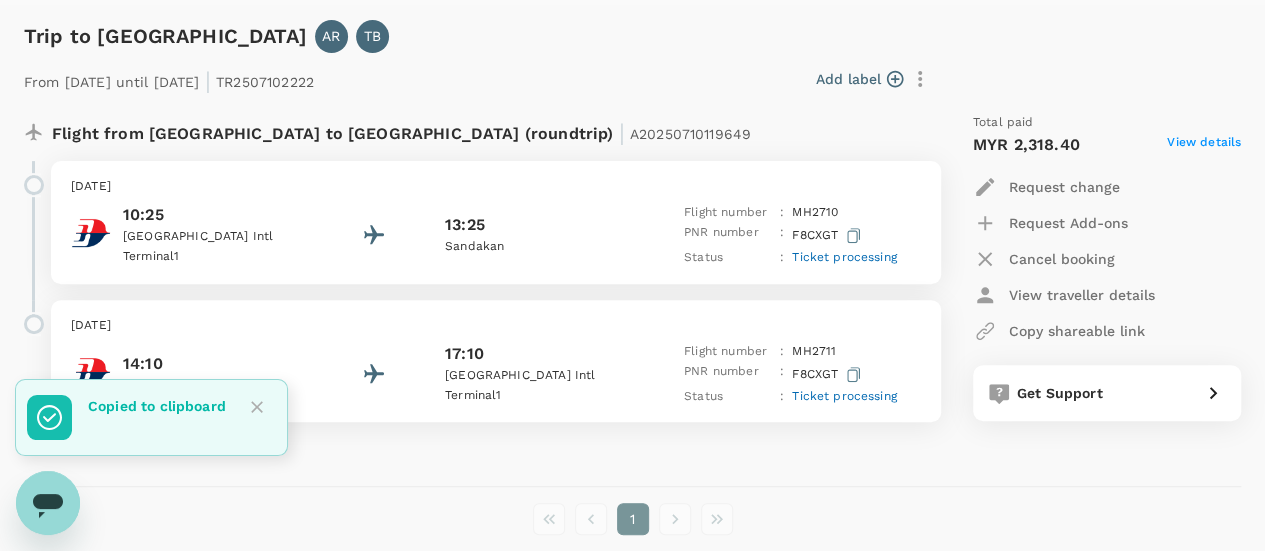 click 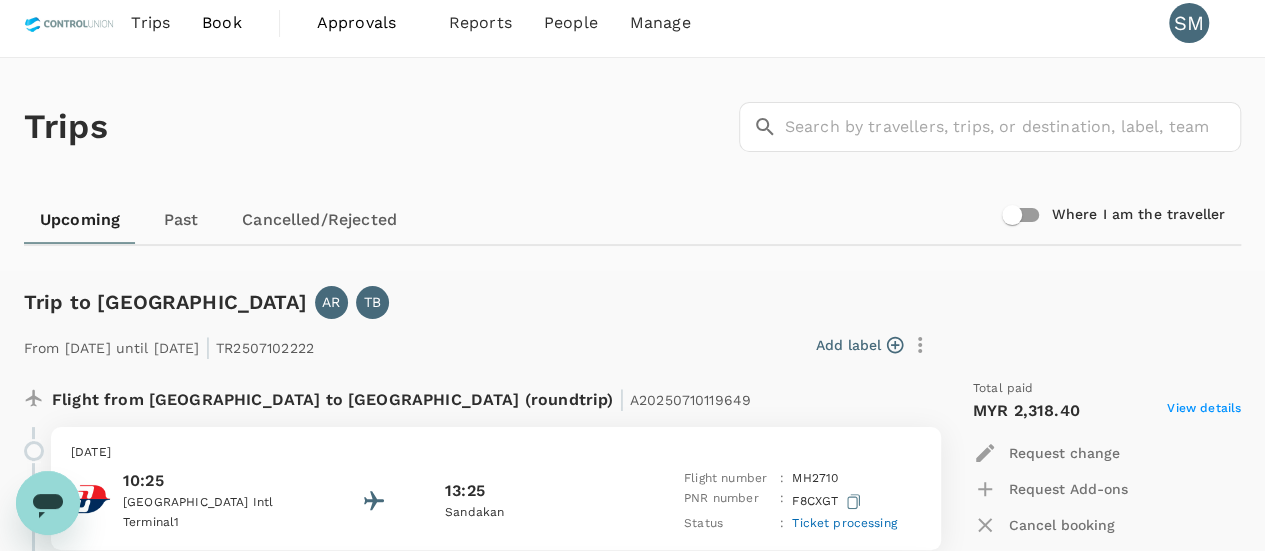 scroll, scrollTop: 0, scrollLeft: 0, axis: both 